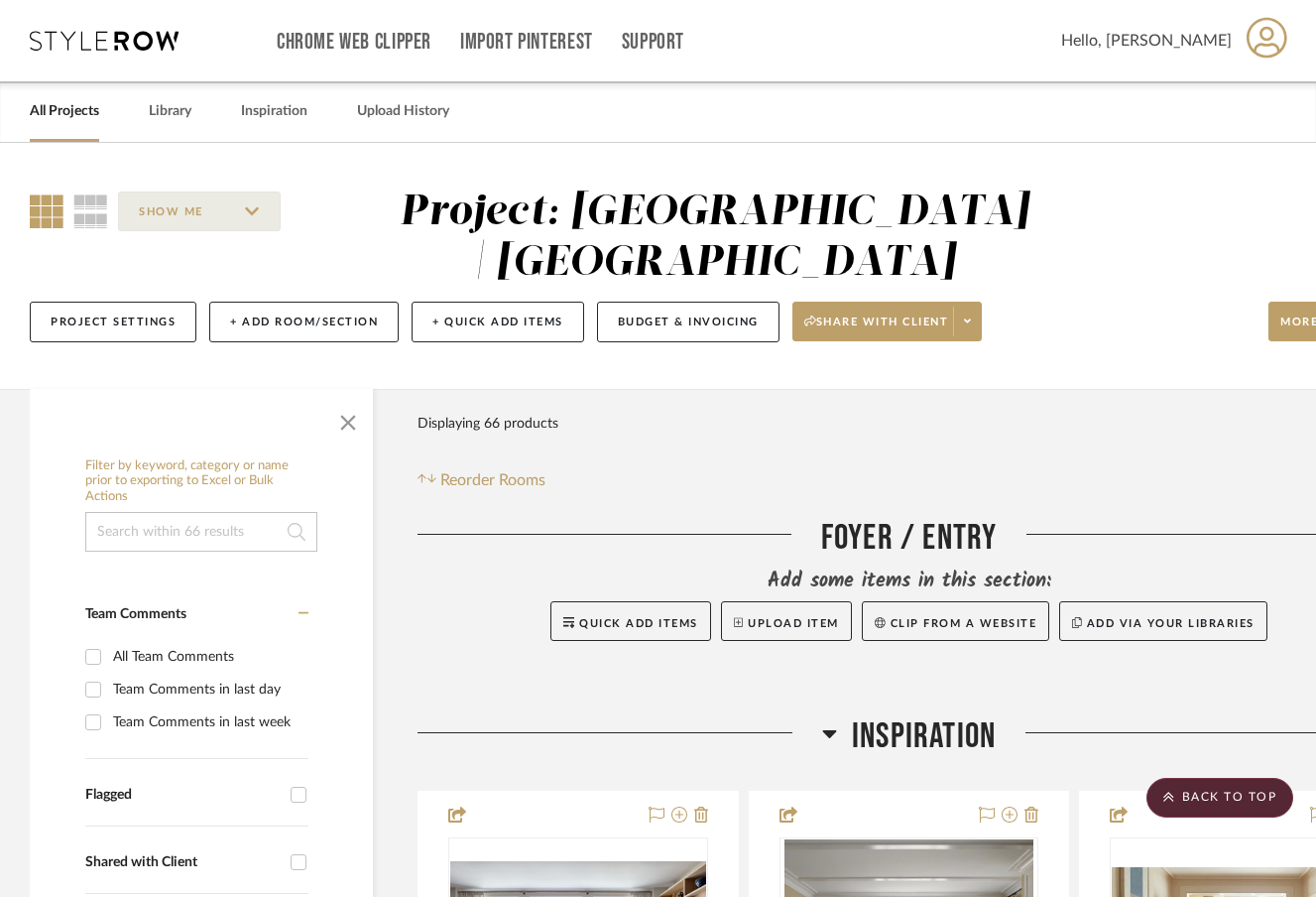 scroll, scrollTop: 3815, scrollLeft: 0, axis: vertical 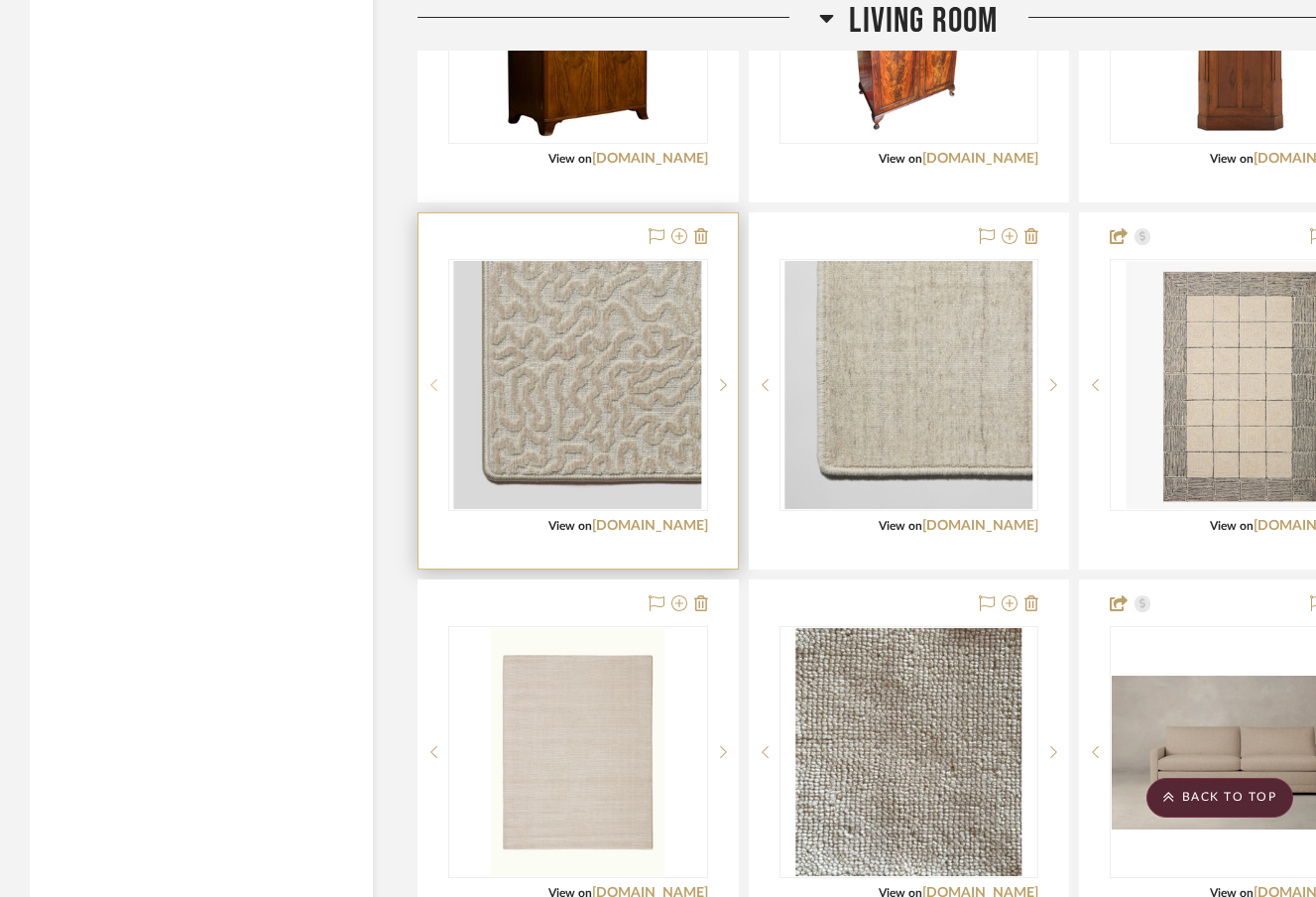 type 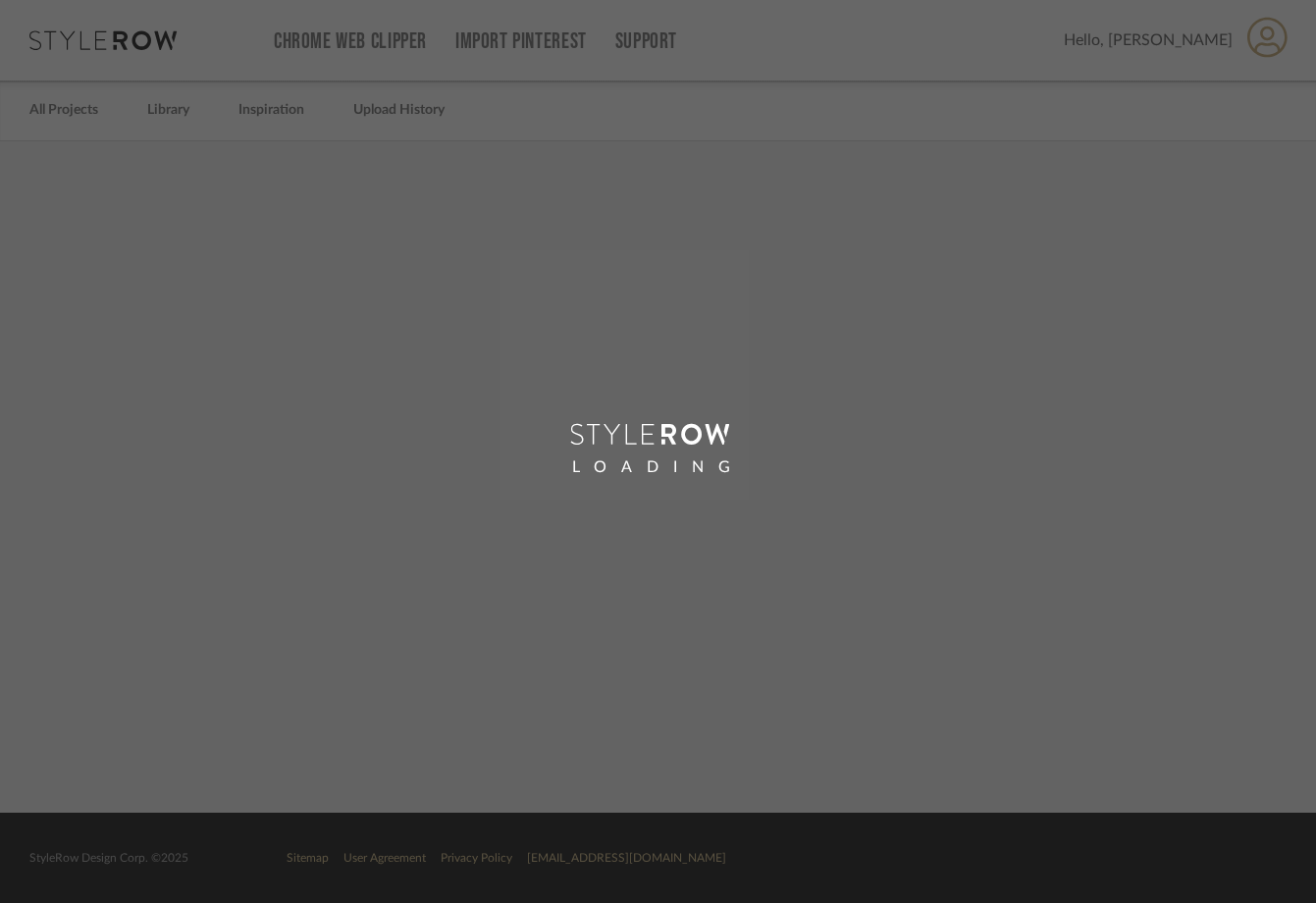 scroll, scrollTop: 0, scrollLeft: 0, axis: both 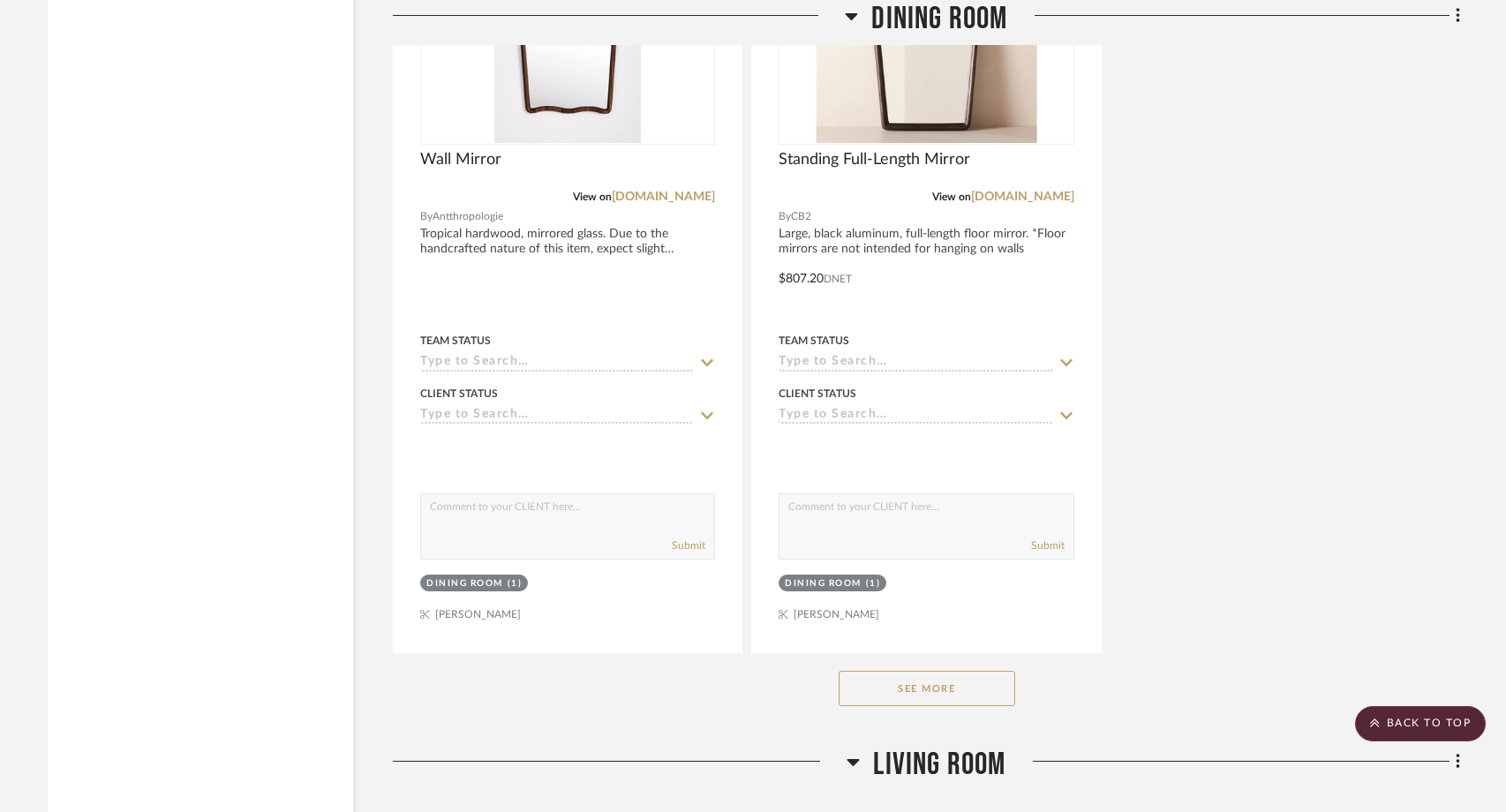 click on "See More" 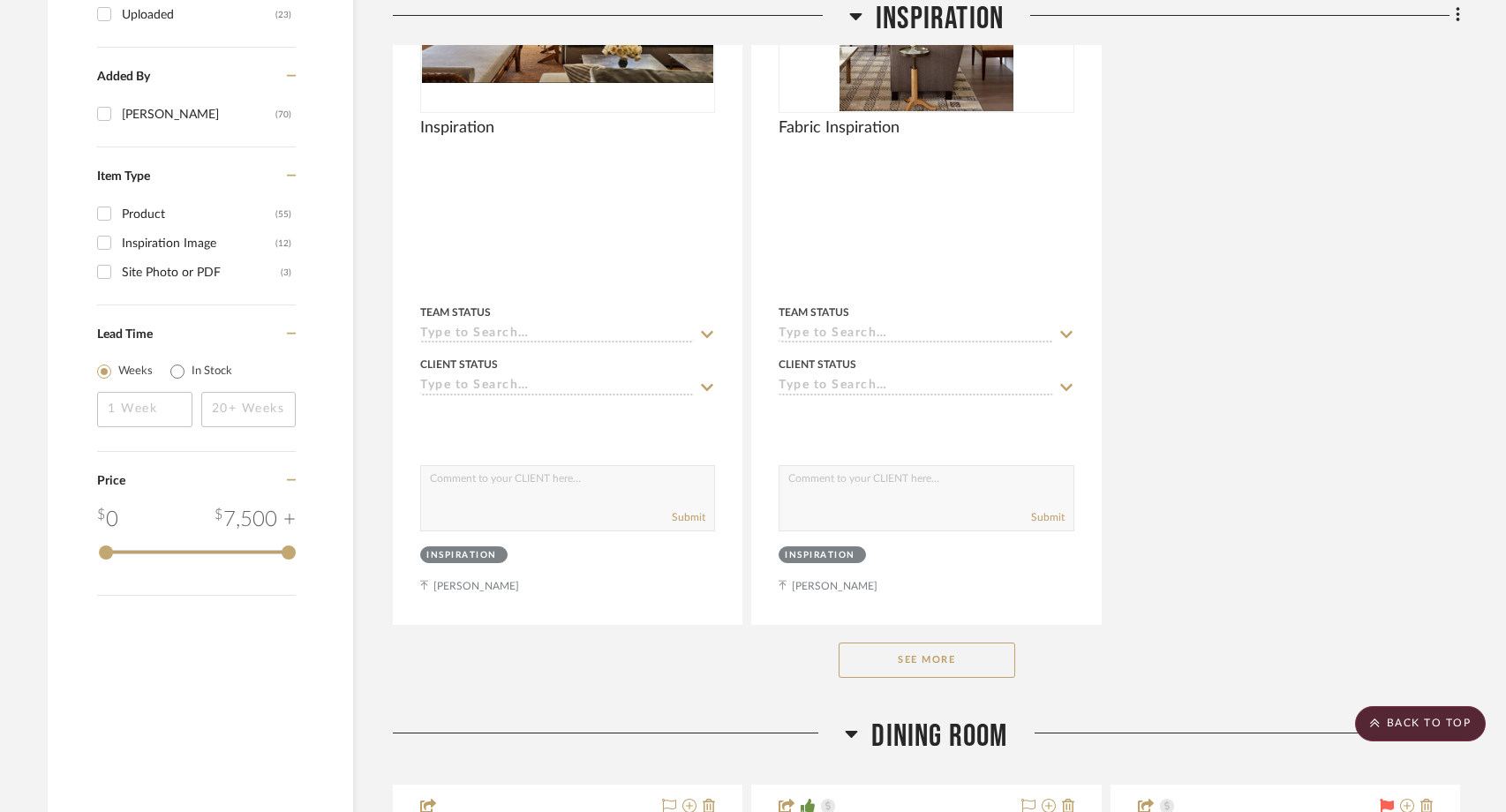 scroll, scrollTop: 2387, scrollLeft: 0, axis: vertical 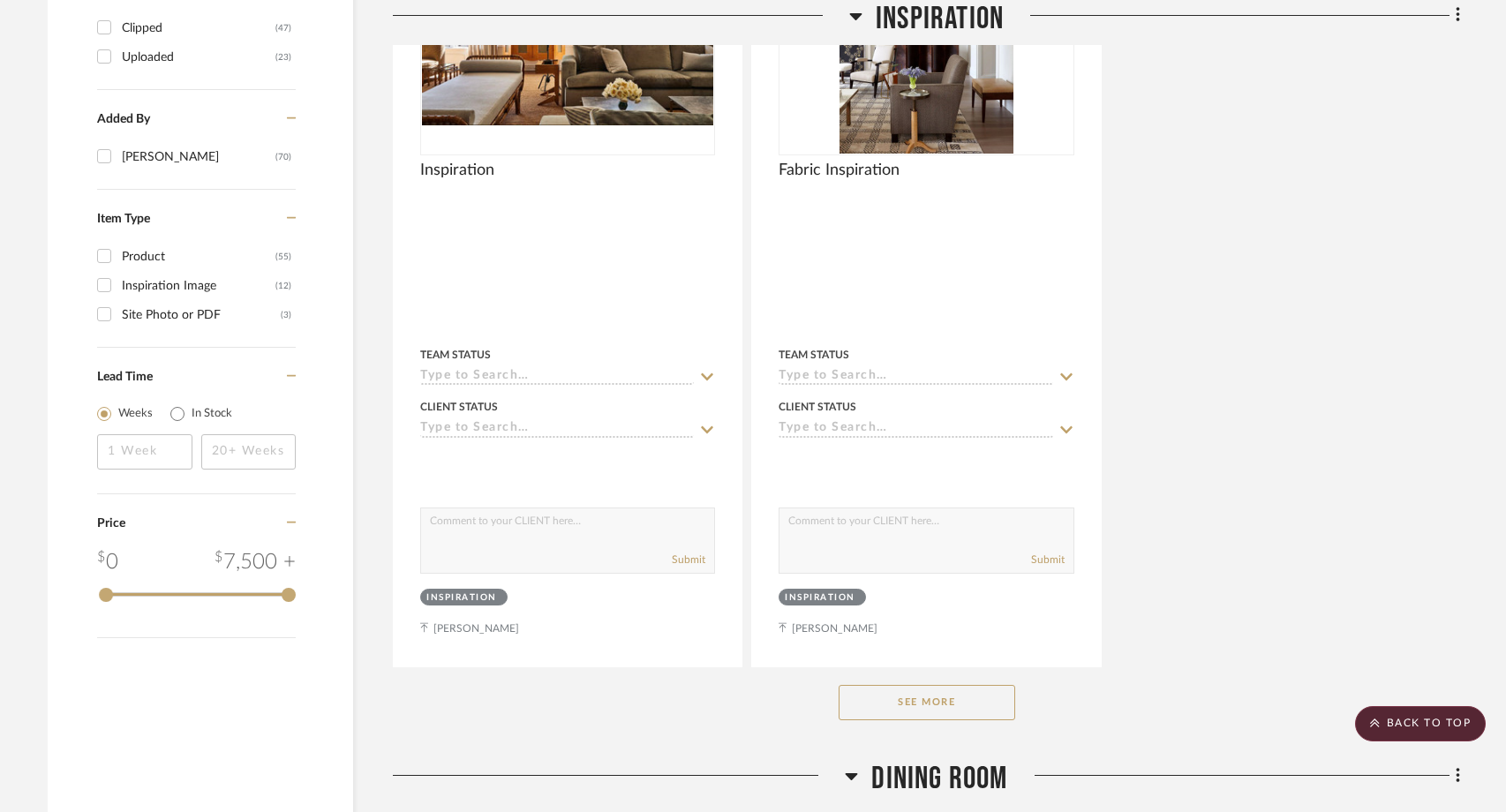 type 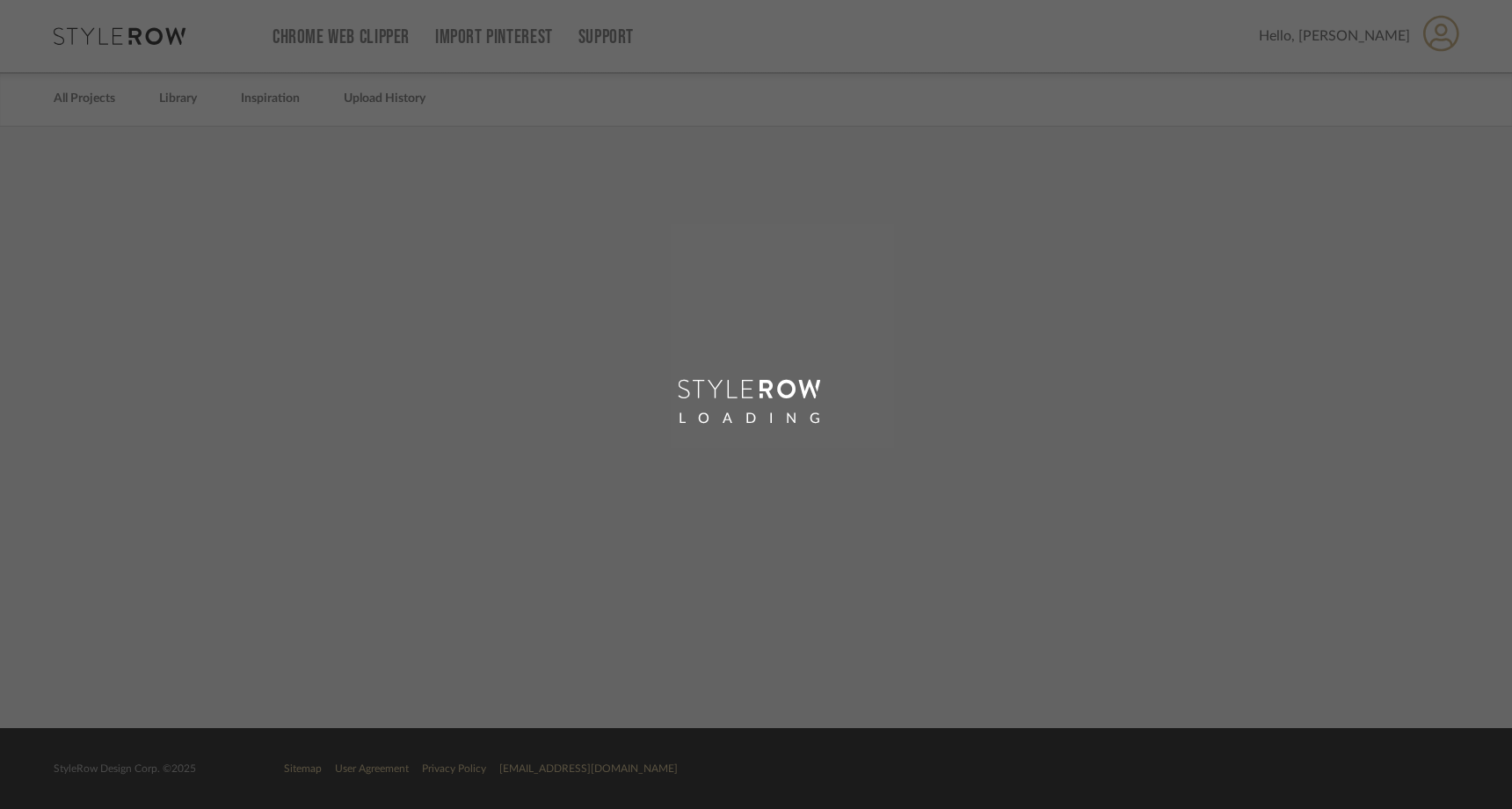 scroll, scrollTop: 0, scrollLeft: 0, axis: both 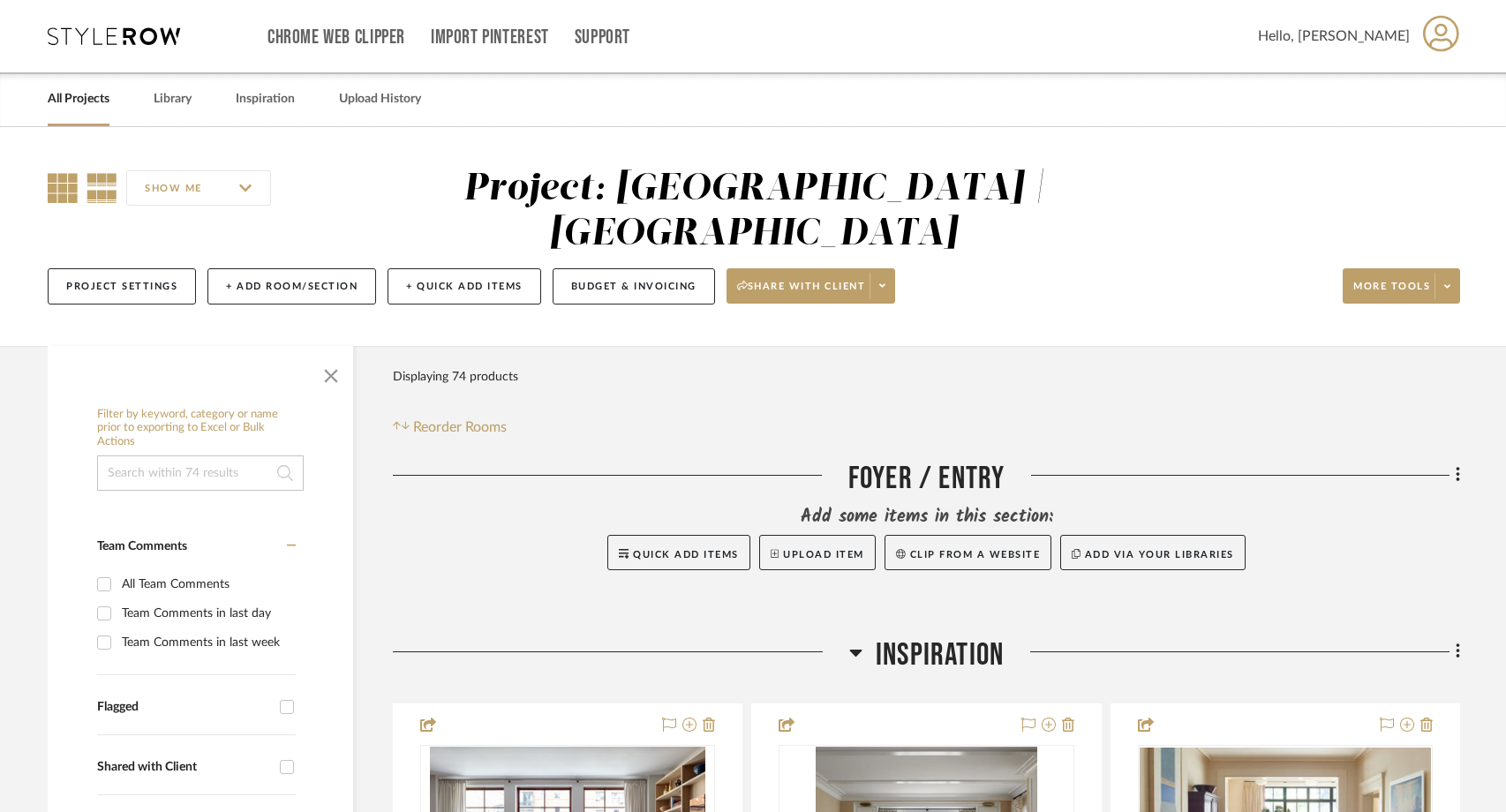 click 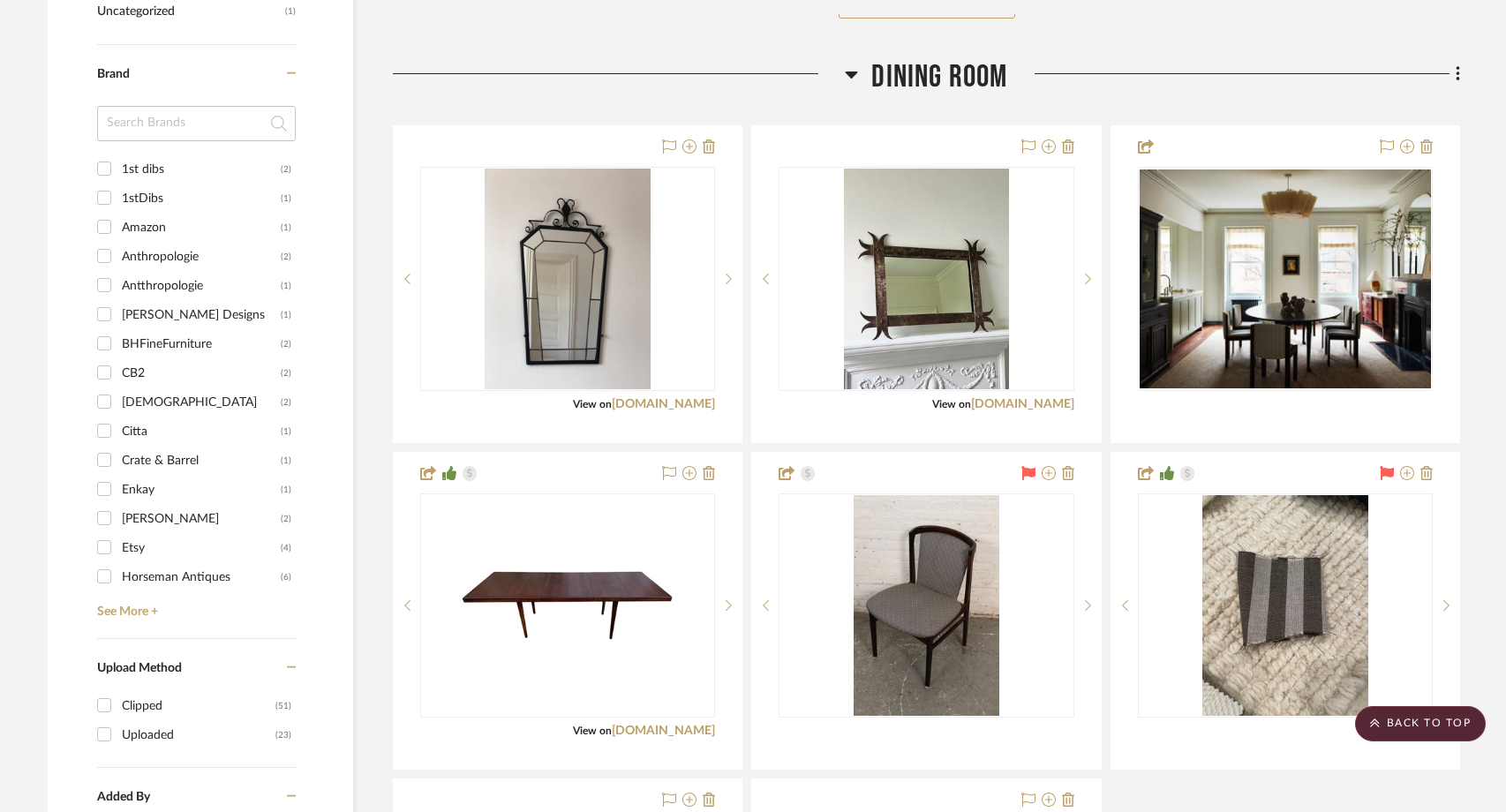 scroll, scrollTop: 1712, scrollLeft: 0, axis: vertical 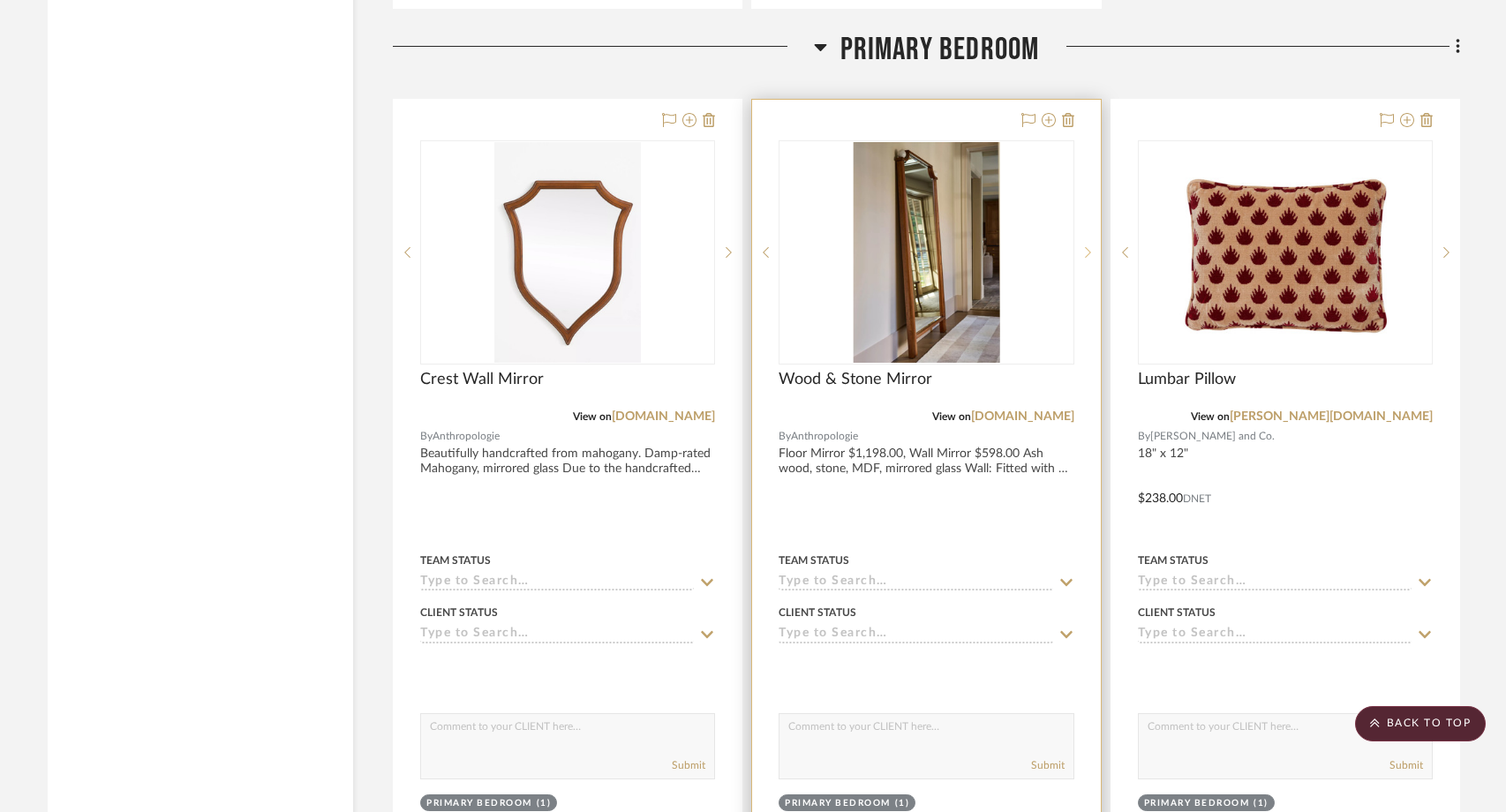 click 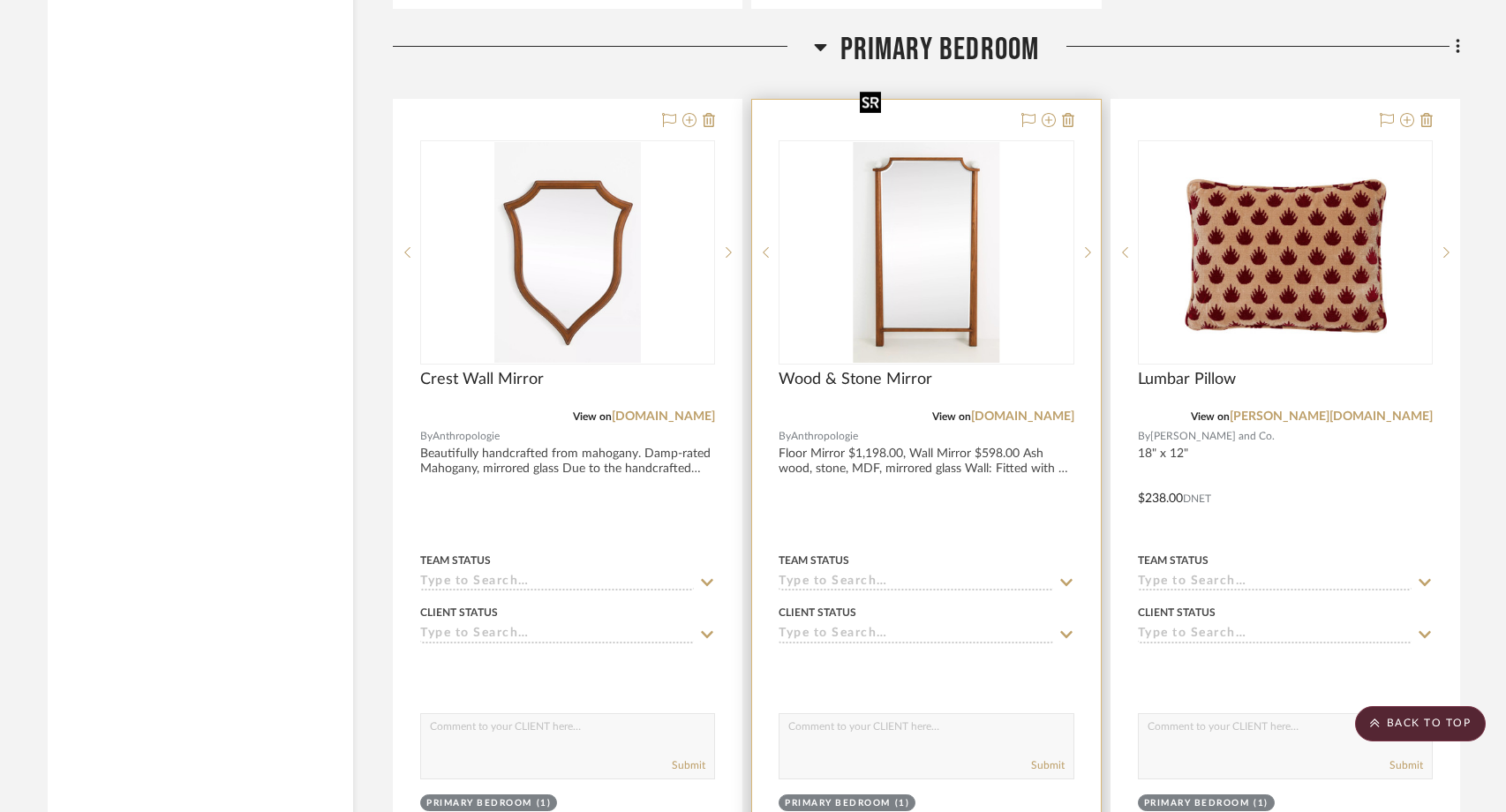 click at bounding box center (926, 252) 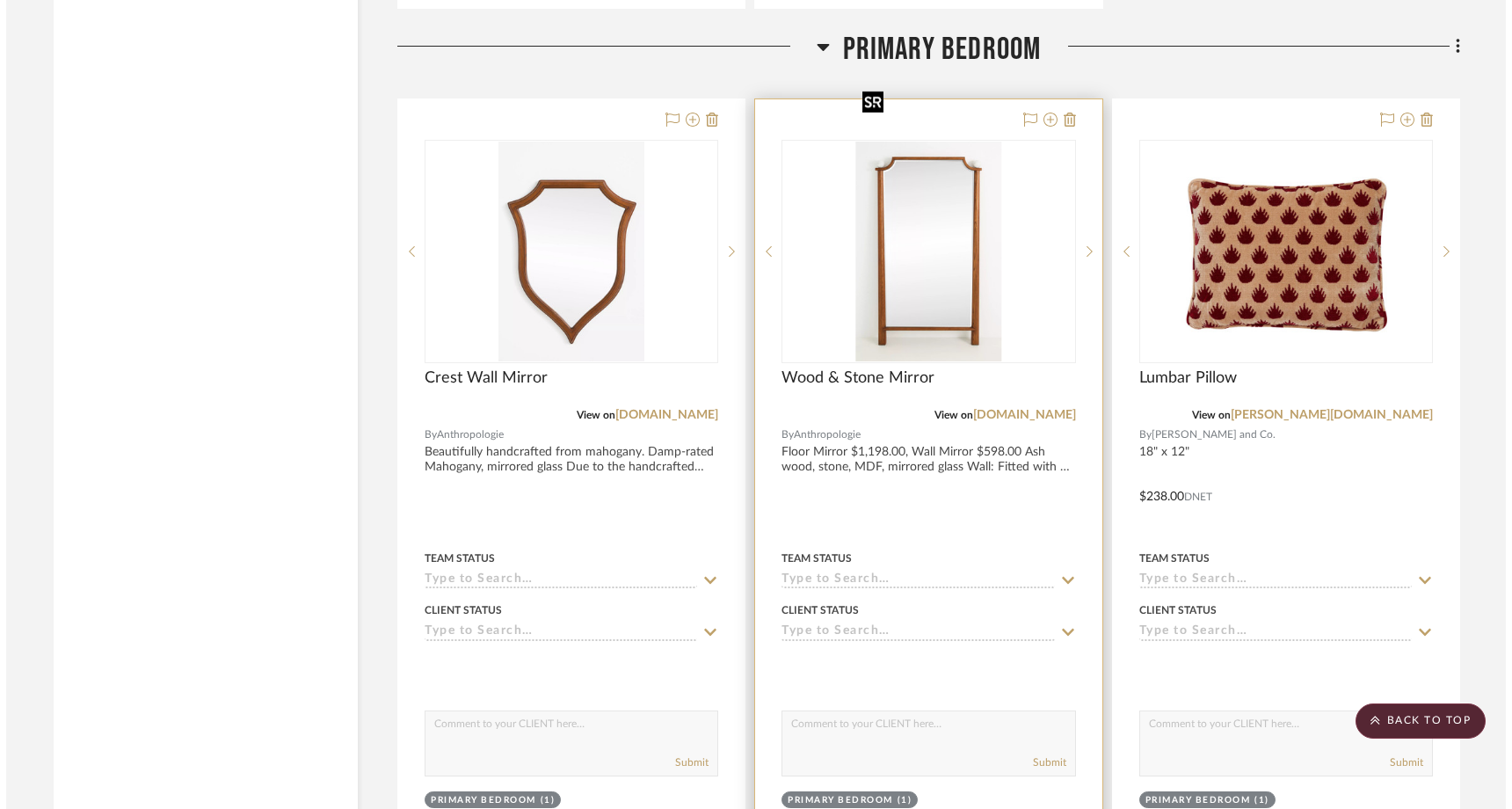 scroll, scrollTop: 0, scrollLeft: 0, axis: both 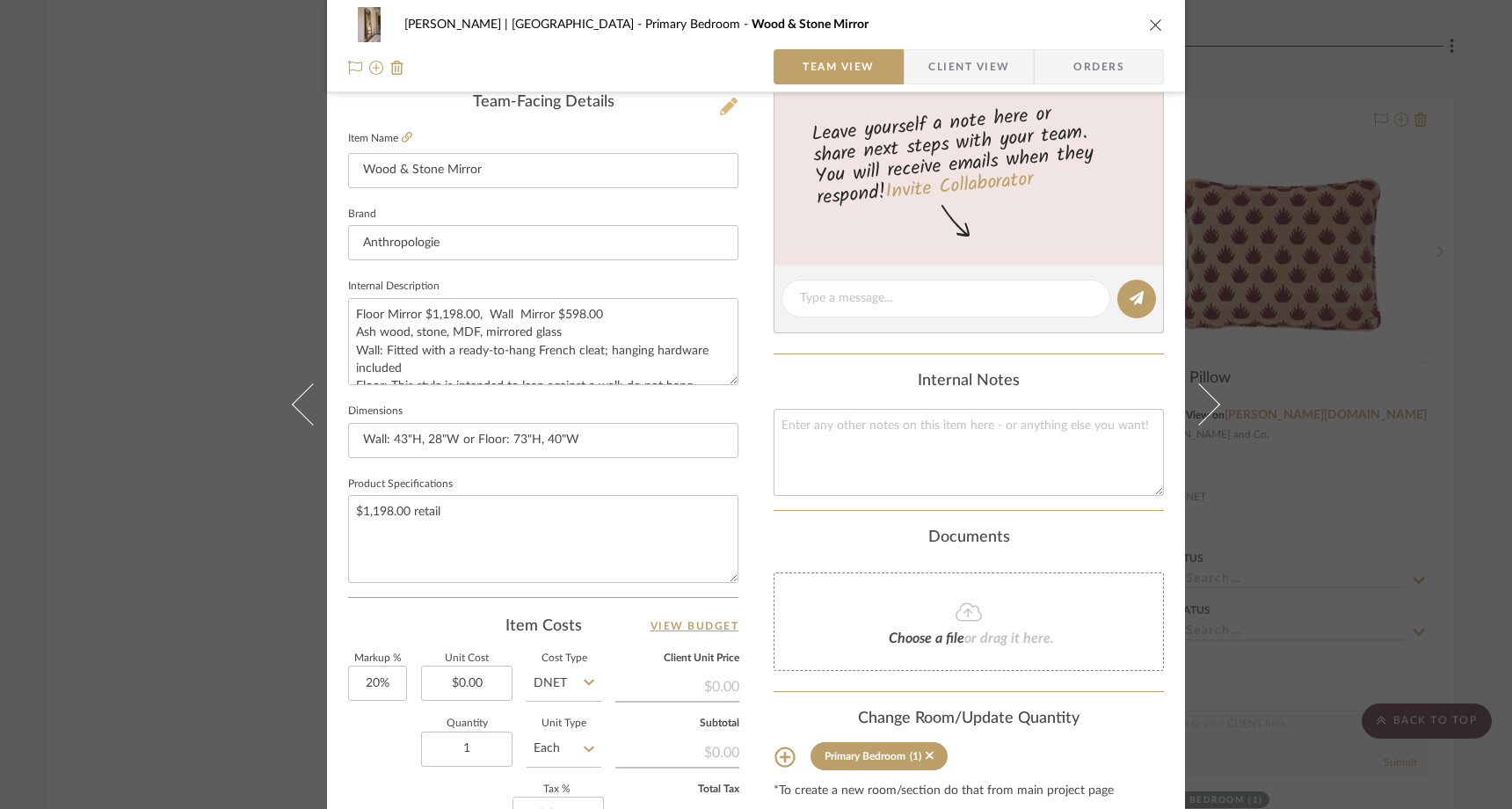 click 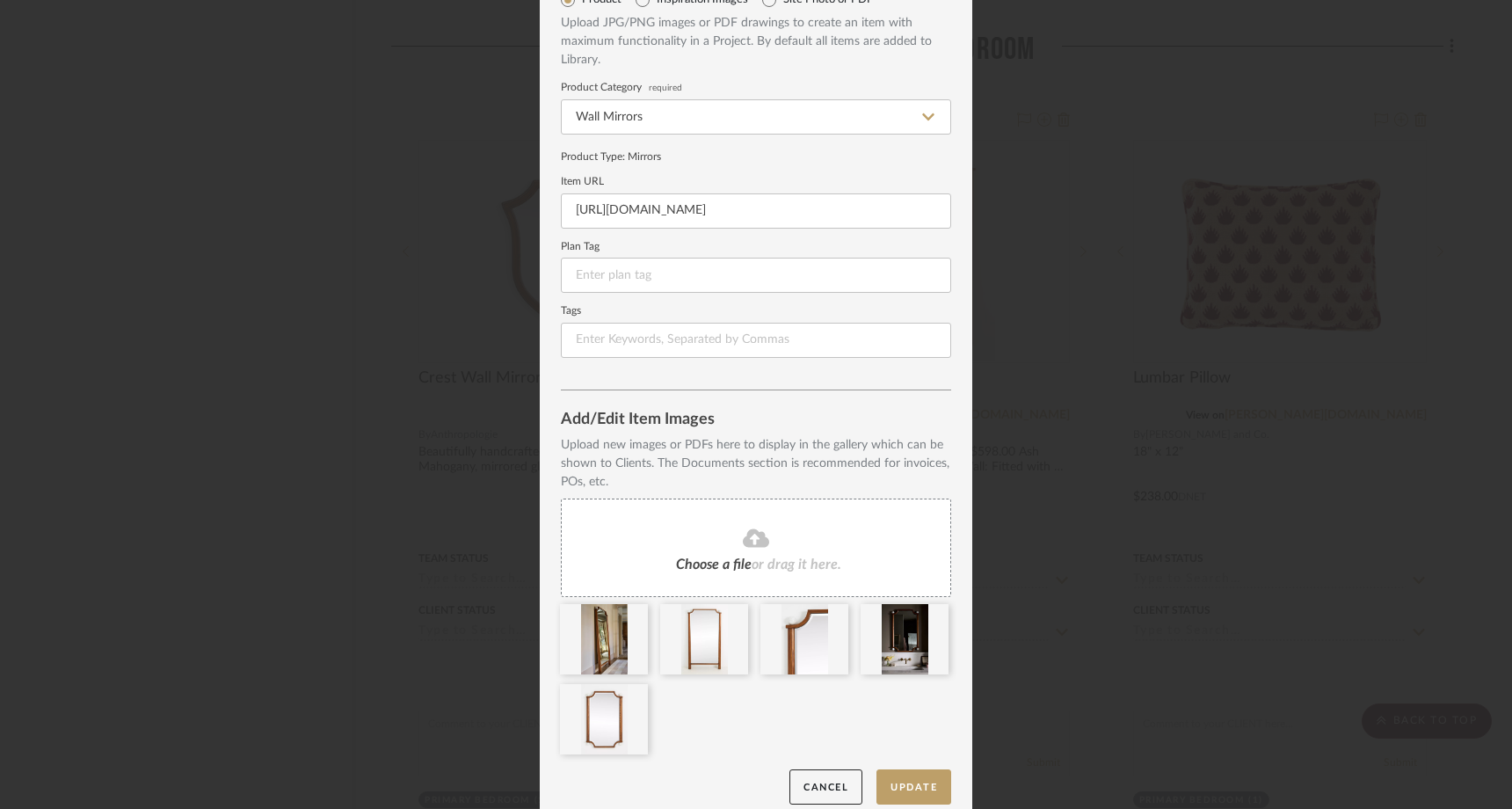 scroll, scrollTop: 109, scrollLeft: 0, axis: vertical 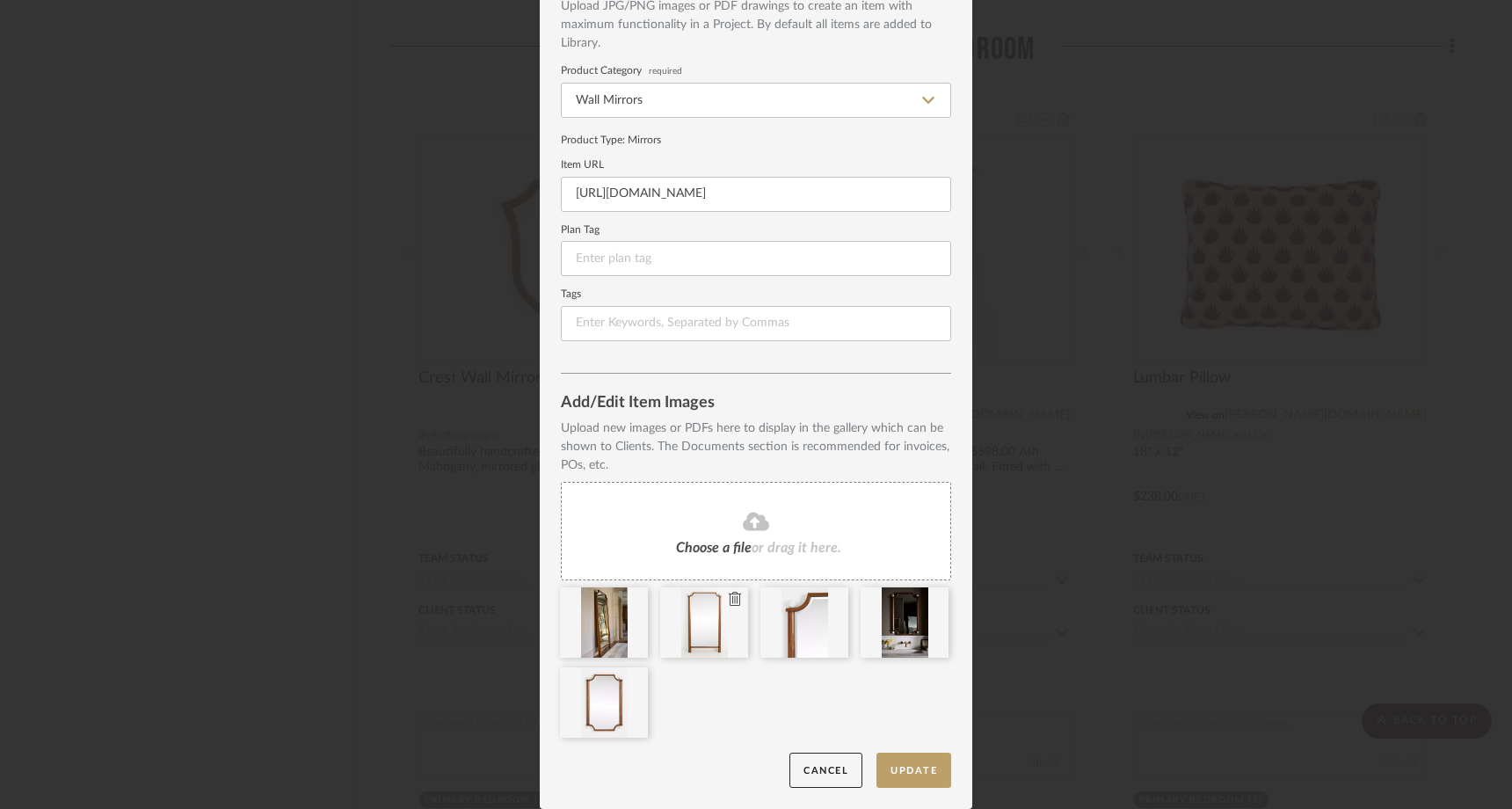 type 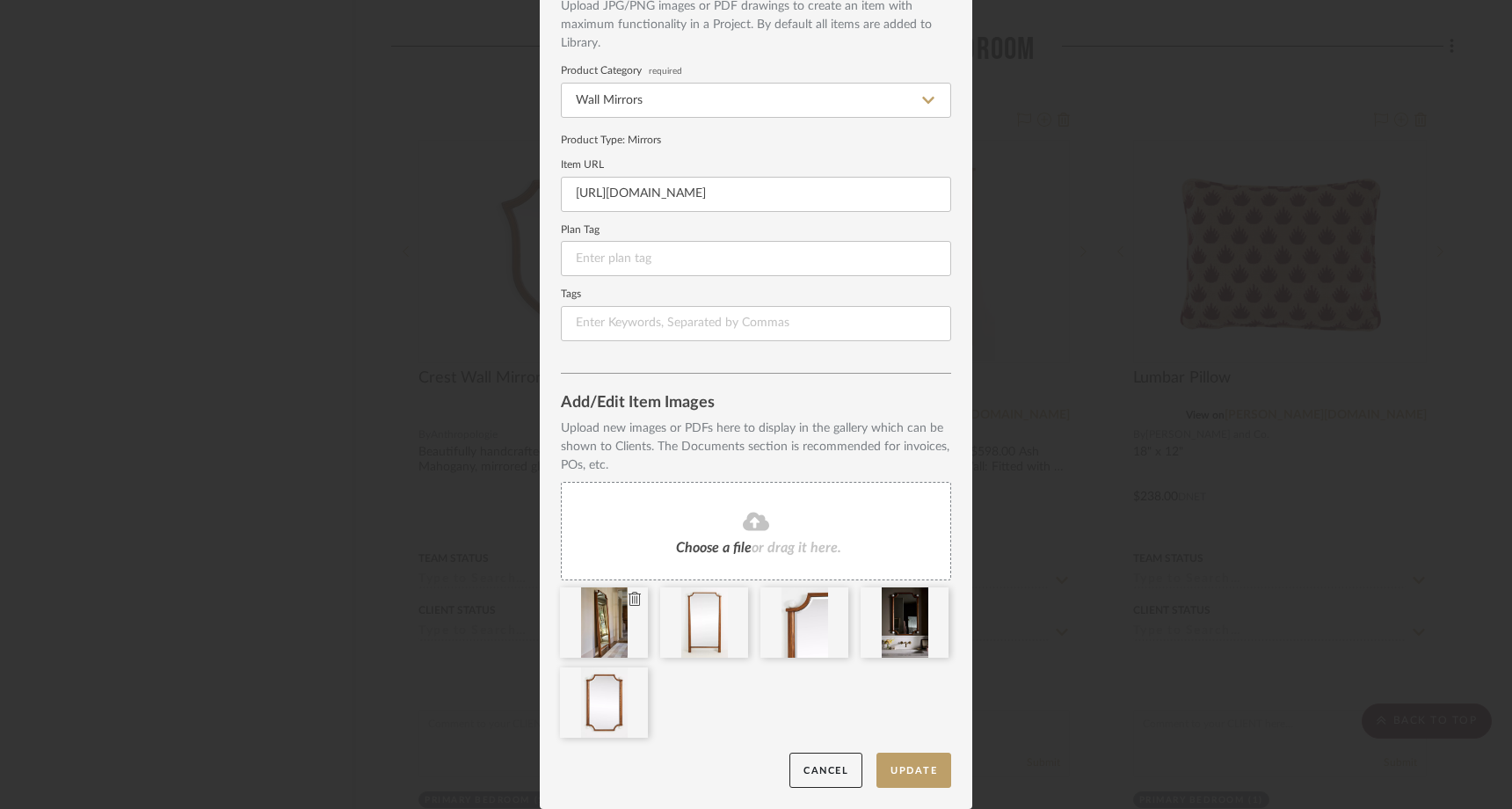 type 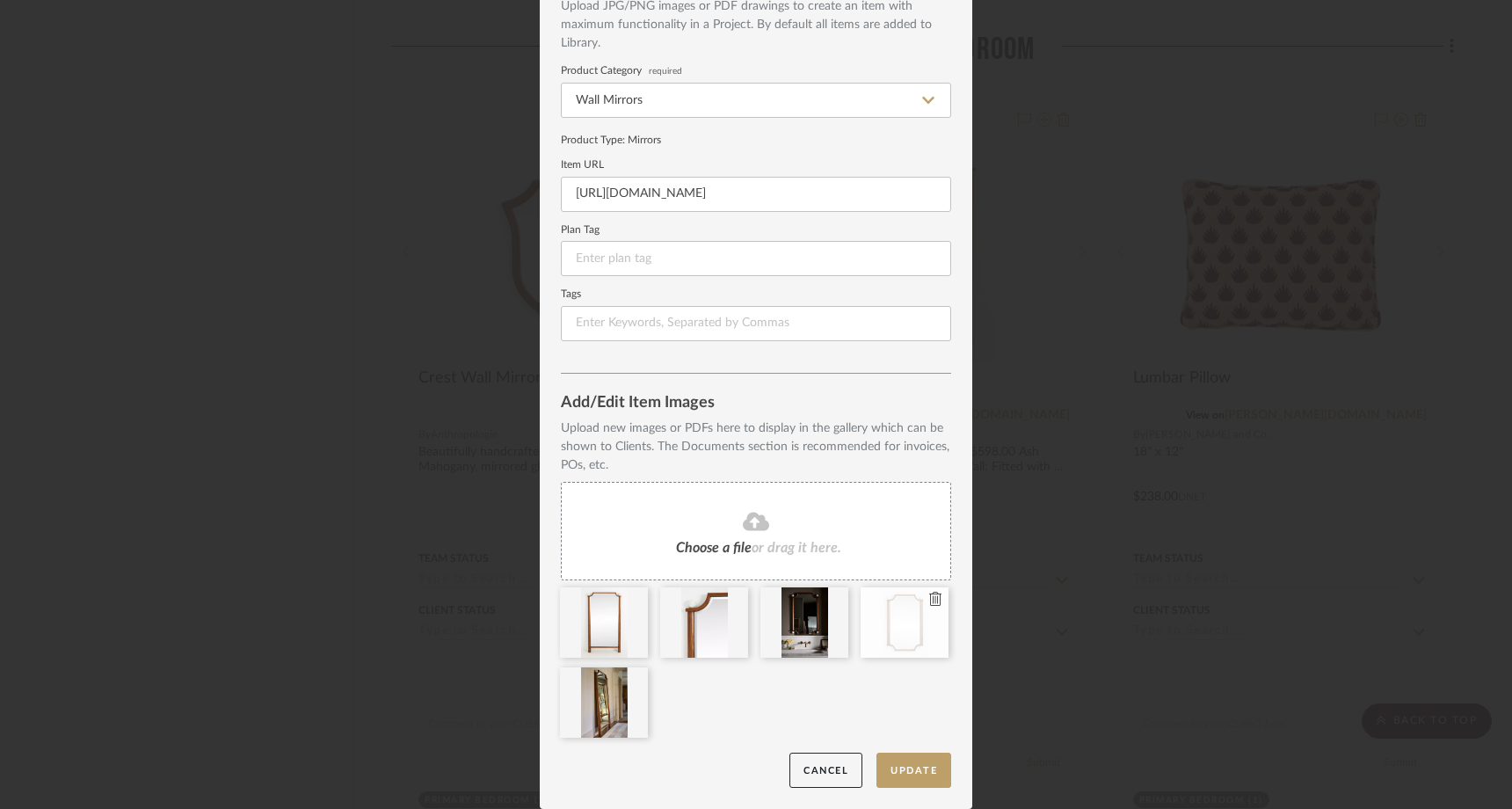 type 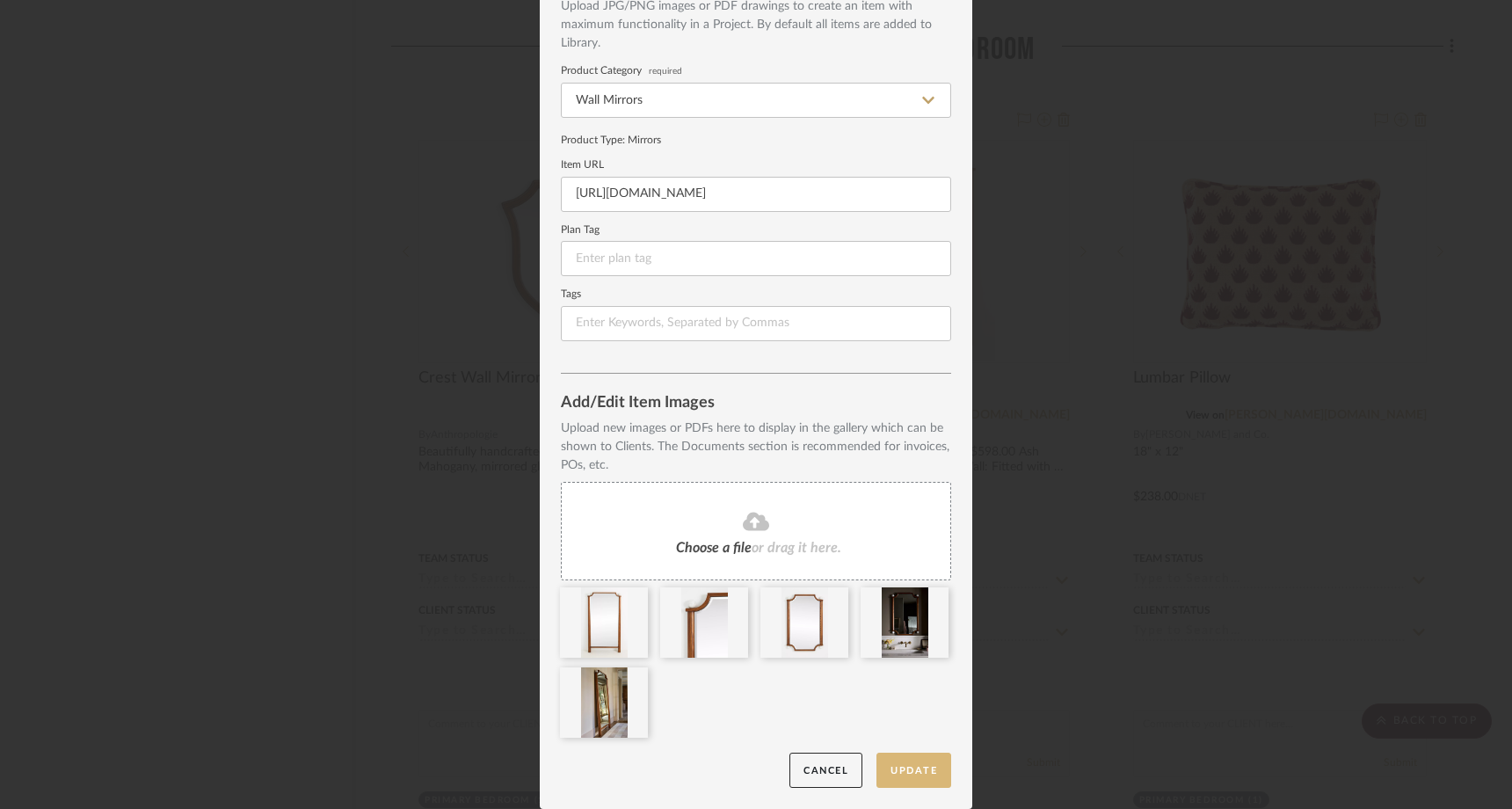 click on "Update" at bounding box center (913, 770) 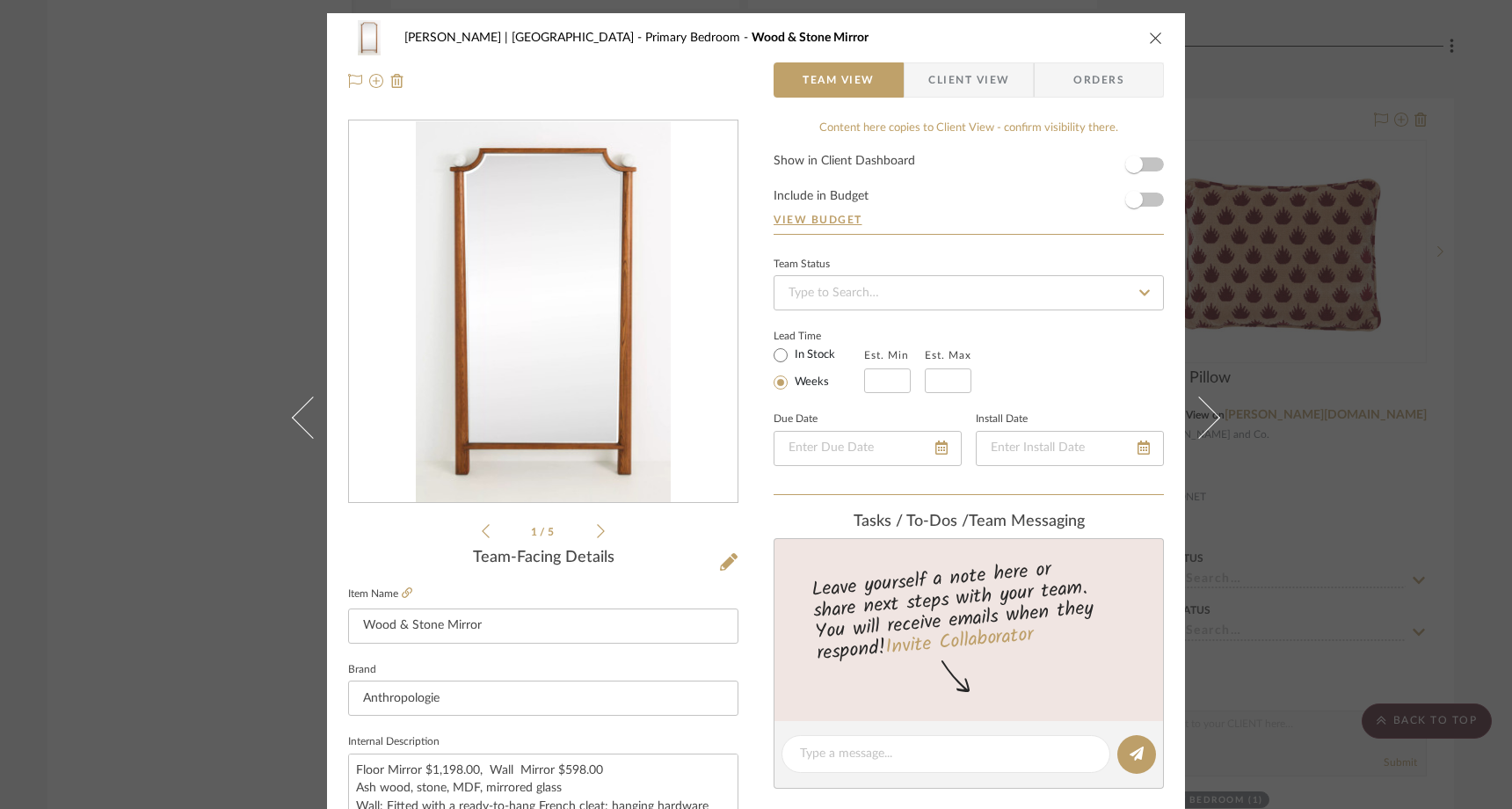 click on "Ferree | Brooklyn Heights Primary Bedroom Wood & Stone Mirror Team View Client View Orders 1 / 5  Team-Facing Details   Item Name  Wood & Stone Mirror  Brand  Anthropologie  Internal Description  Floor Mirror $1,198.00,  Wall  Mirror $598.00
Ash wood, stone, MDF, mirrored glass
Wall: Fitted with a ready-to-hang French cleat; hanging hardware included
Floor: This style is intended to lean against a wall; do not hang
Wipe clean with soft, dry cloth  Dimensions  Wall: 43"H, 28"W or Floor: 73"H, 40"W  Product Specifications  $1,198.00 retail  Item Costs   View Budget   Markup %  20%  Unit Cost  $0.00  Cost Type  DNET  Client Unit Price   $0.00   Quantity  1  Unit Type  Each  Subtotal   $0.00   Tax %  8.875%  Total Tax   $0.00   Shipping Cost  $0.00  Ship. Markup %  0% Taxable  Total Shipping   $0.00  Total Client Price  $0.00  Your Cost  $0.00  Your Margin  $0.00  Content here copies to Client View - confirm visibility there.  Show in Client Dashboard   Include in Budget   View Budget  Team Status  Lead Time  (1)" at bounding box center (756, 404) 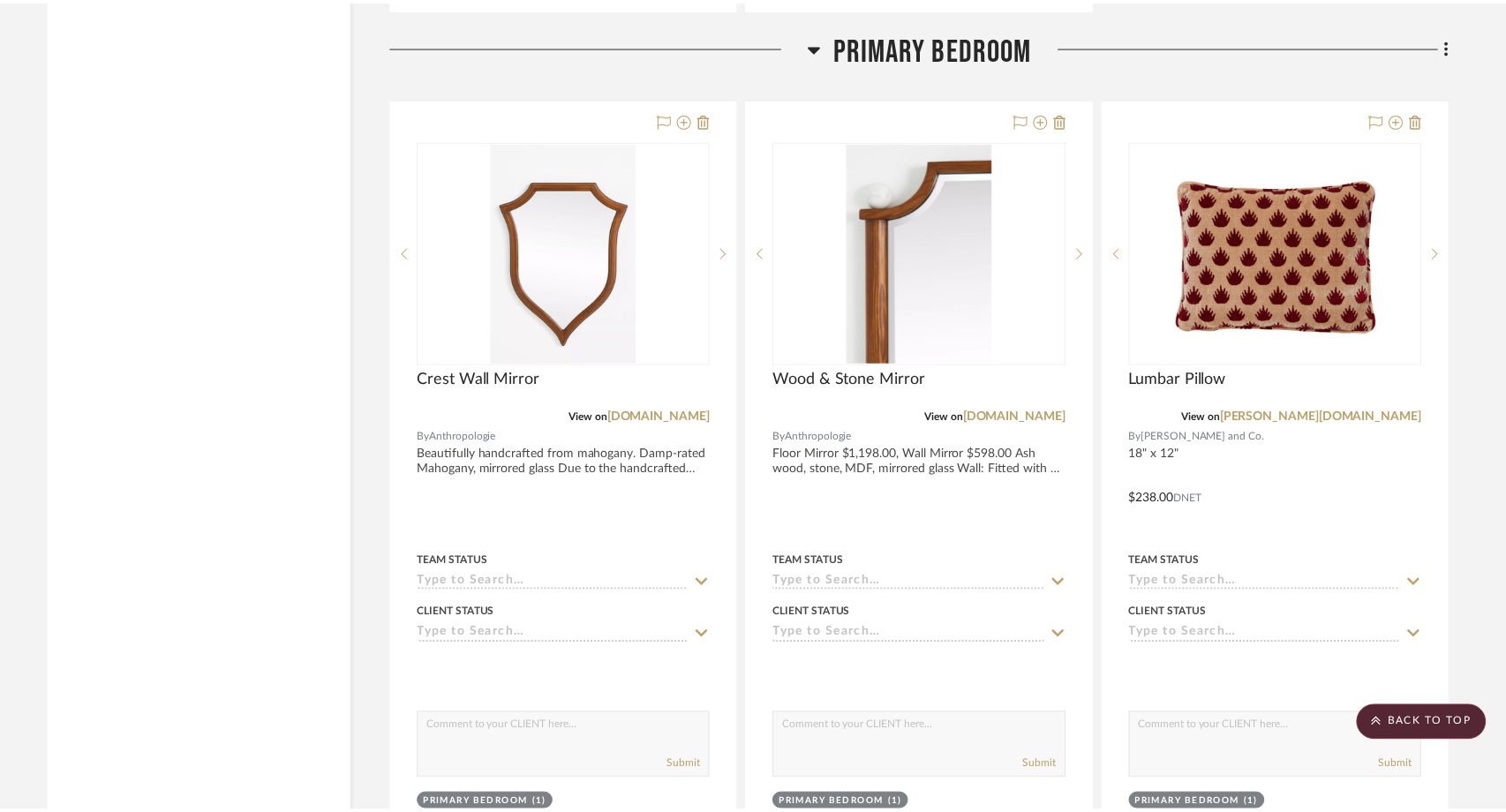 scroll, scrollTop: 8985, scrollLeft: 0, axis: vertical 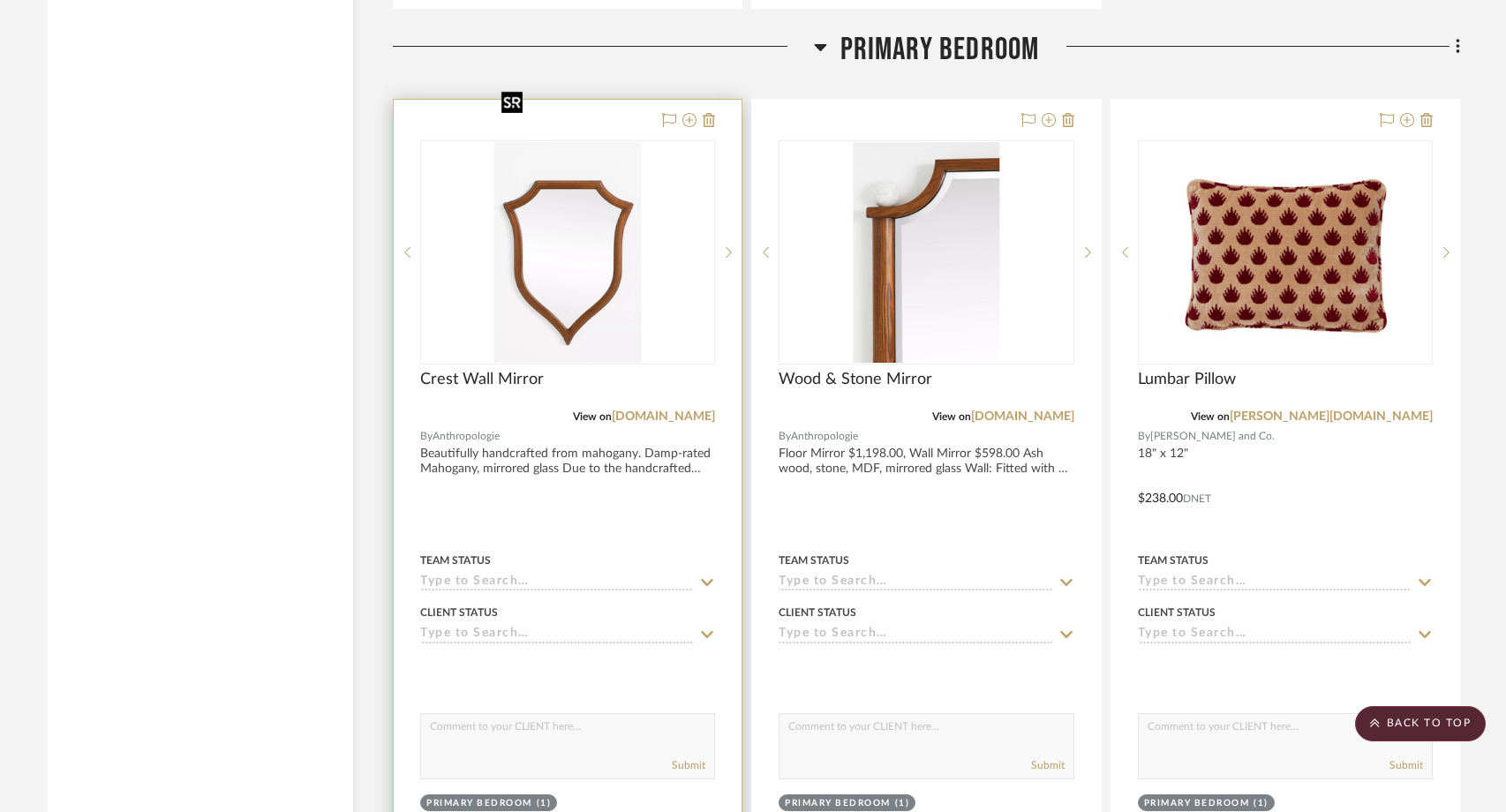 click at bounding box center [568, 252] 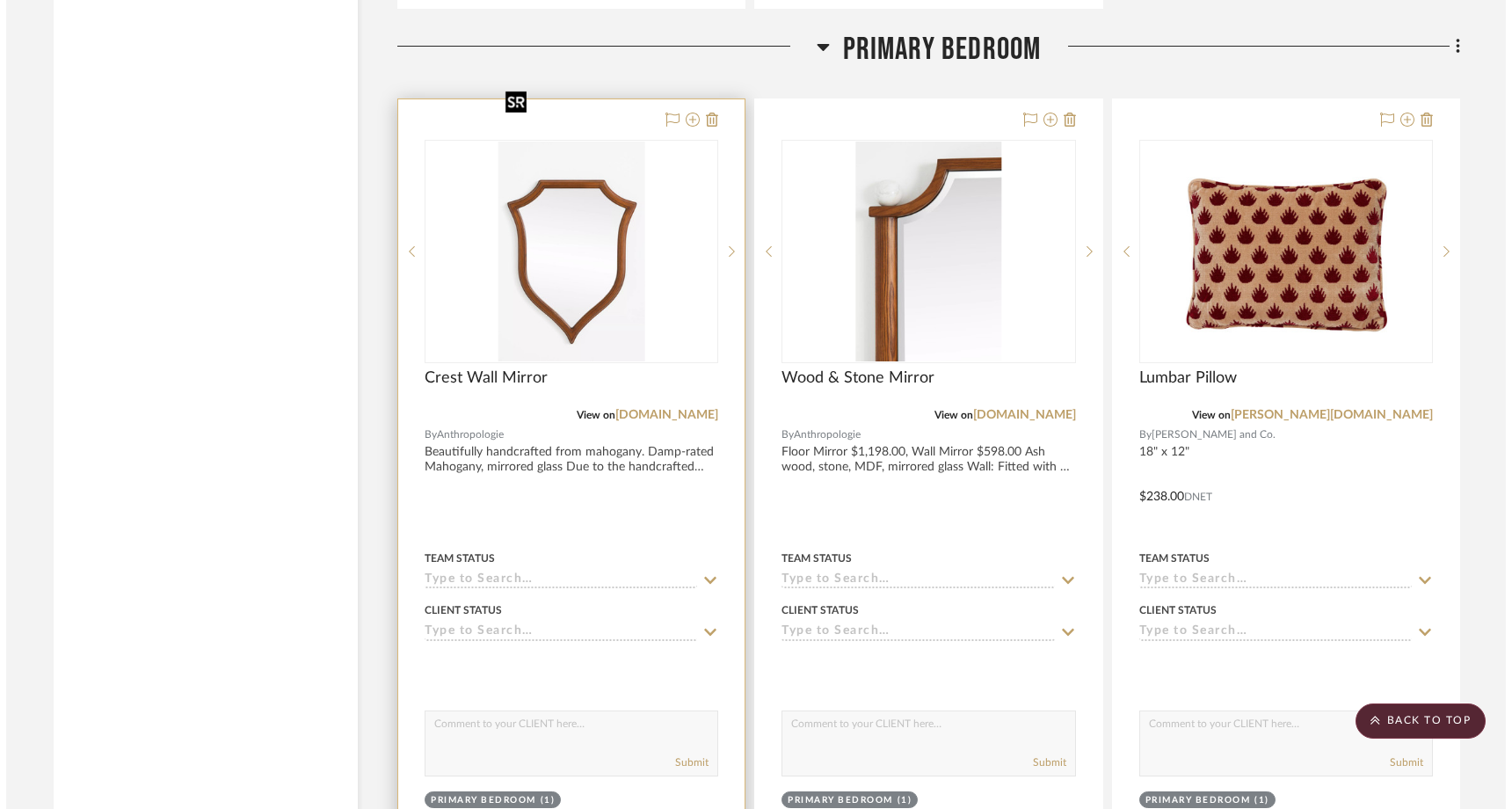 scroll, scrollTop: 0, scrollLeft: 0, axis: both 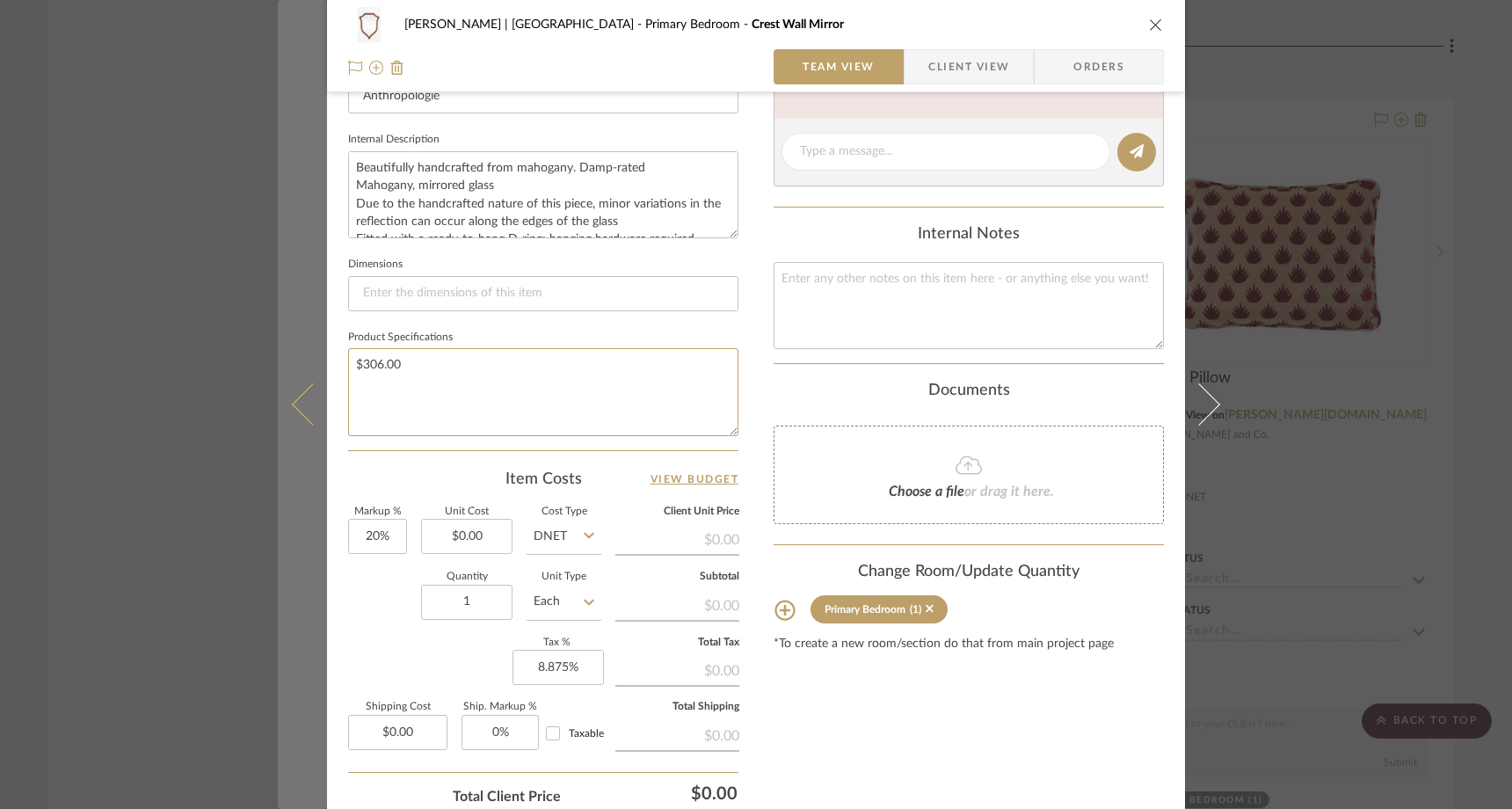 drag, startPoint x: 403, startPoint y: 367, endPoint x: 319, endPoint y: 367, distance: 84 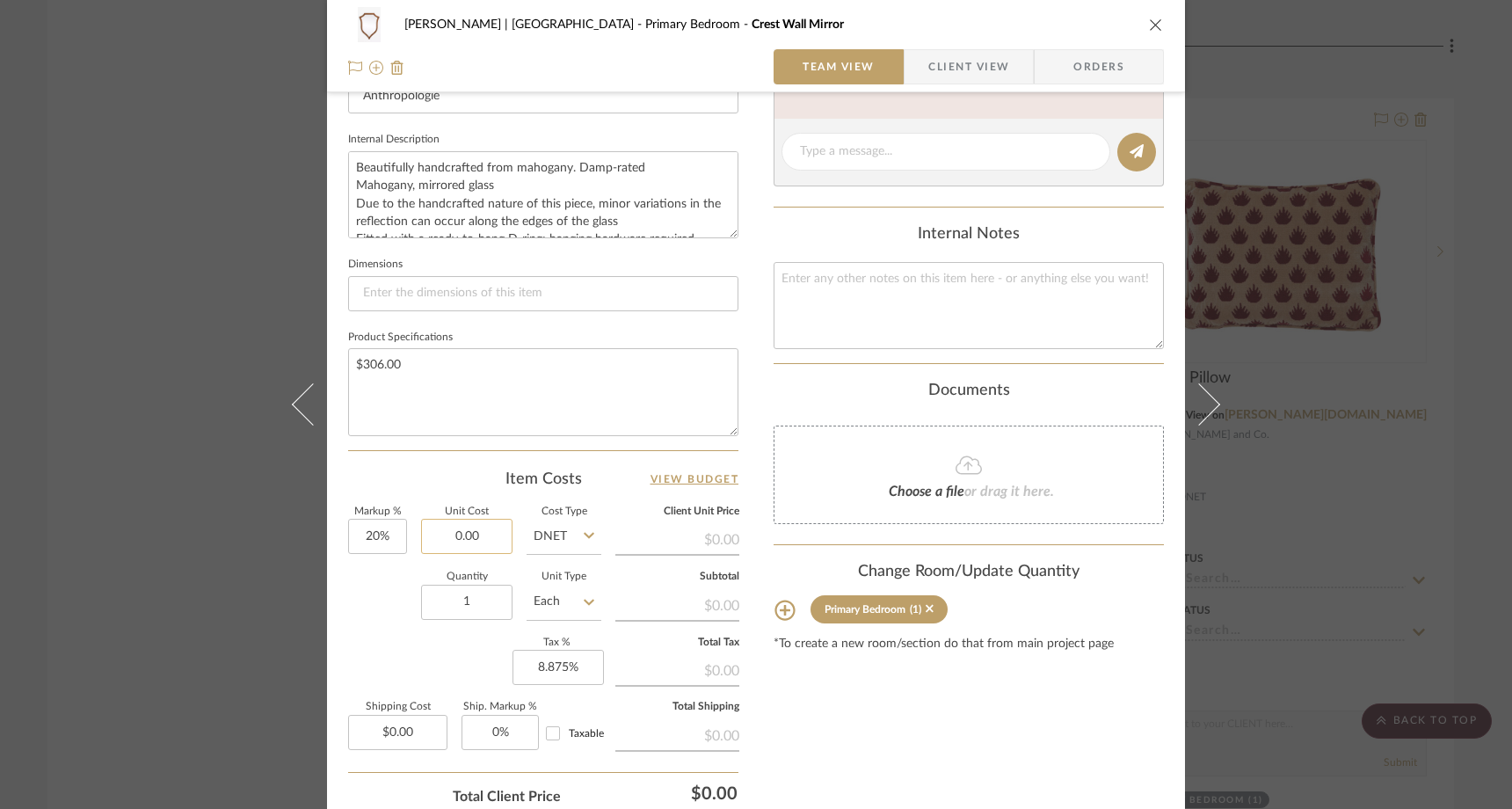 click on "0.00" 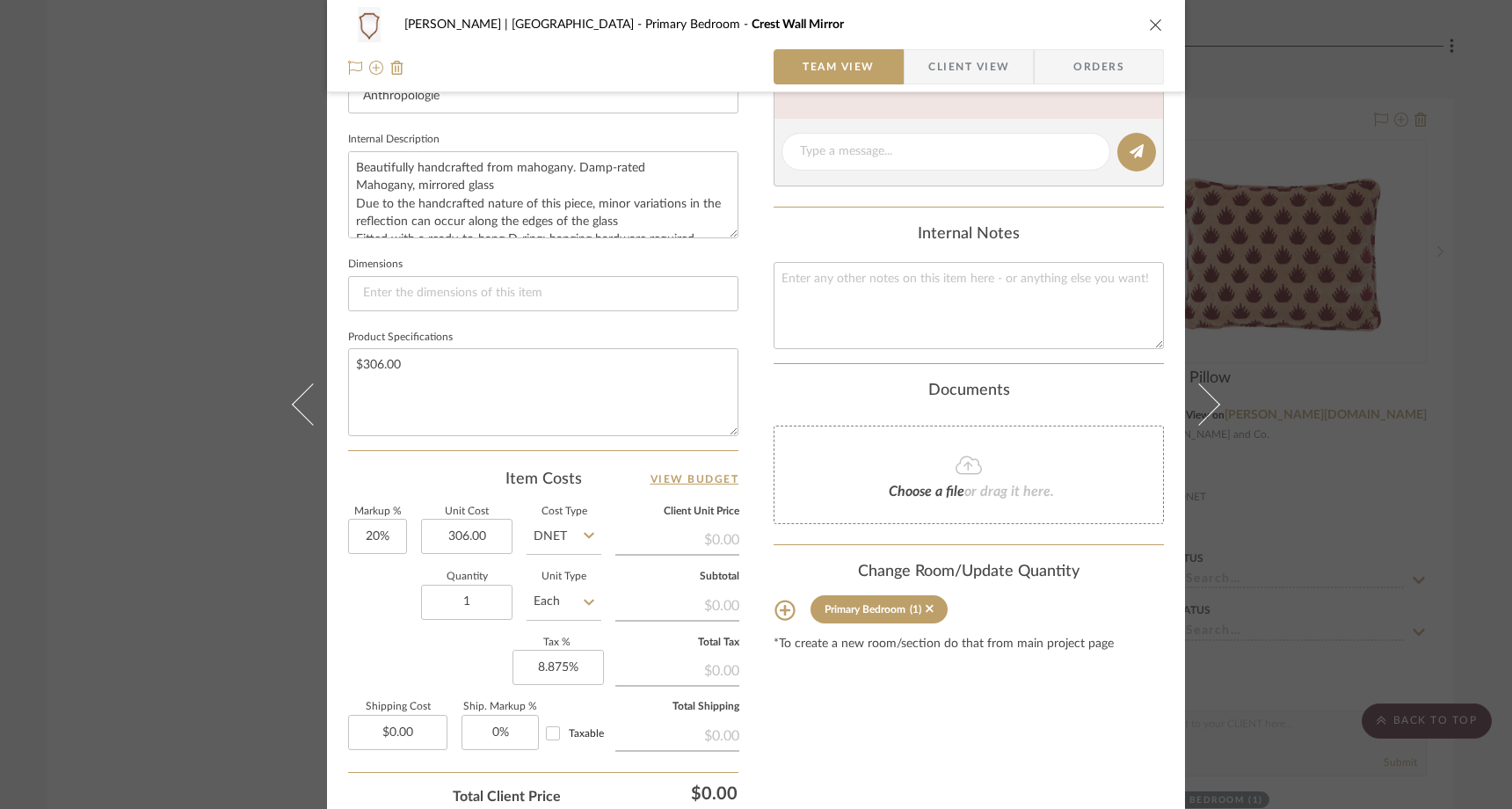 type on "$306.00" 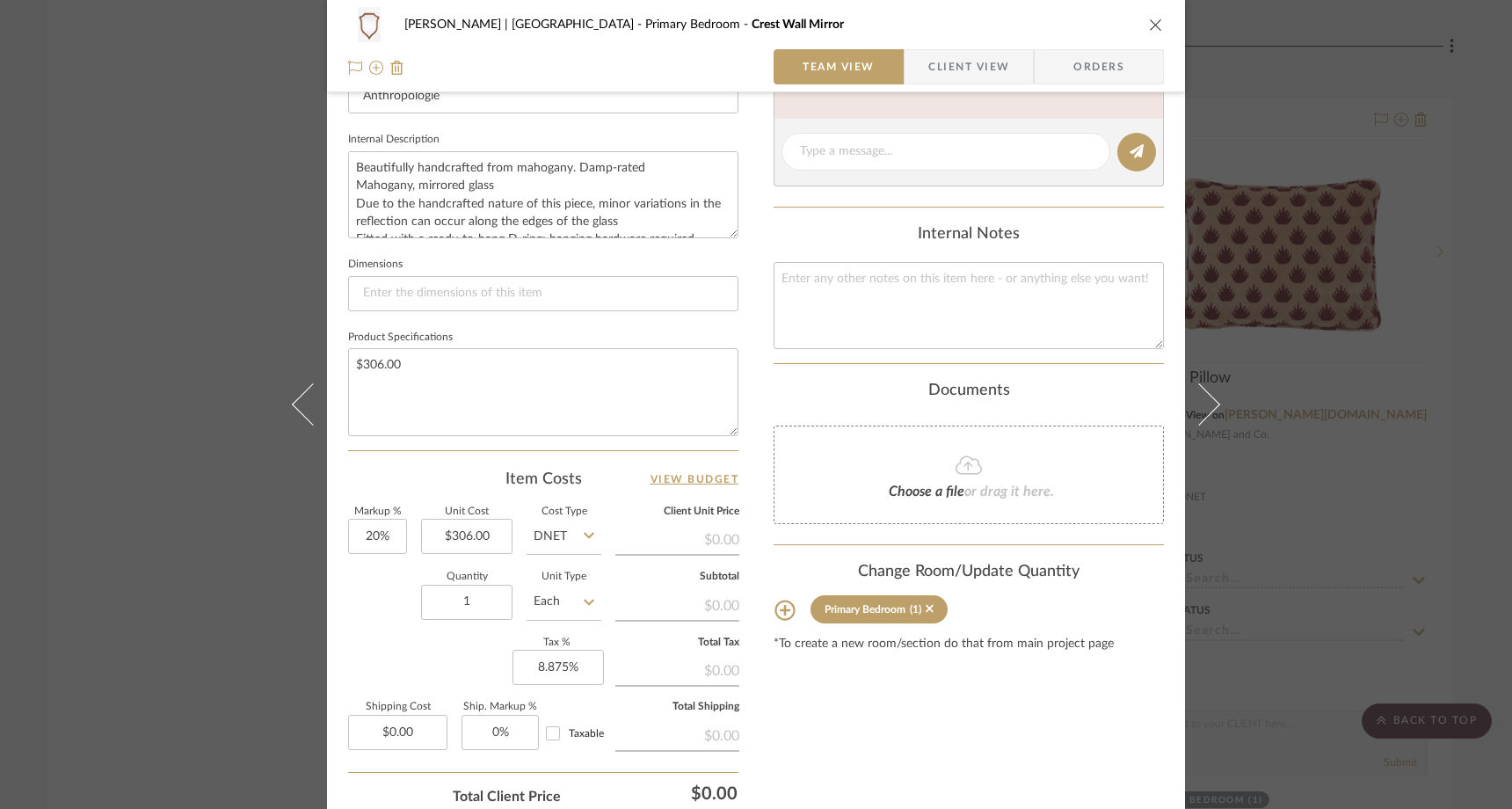 click on "Quantity  1  Unit Type  Each" 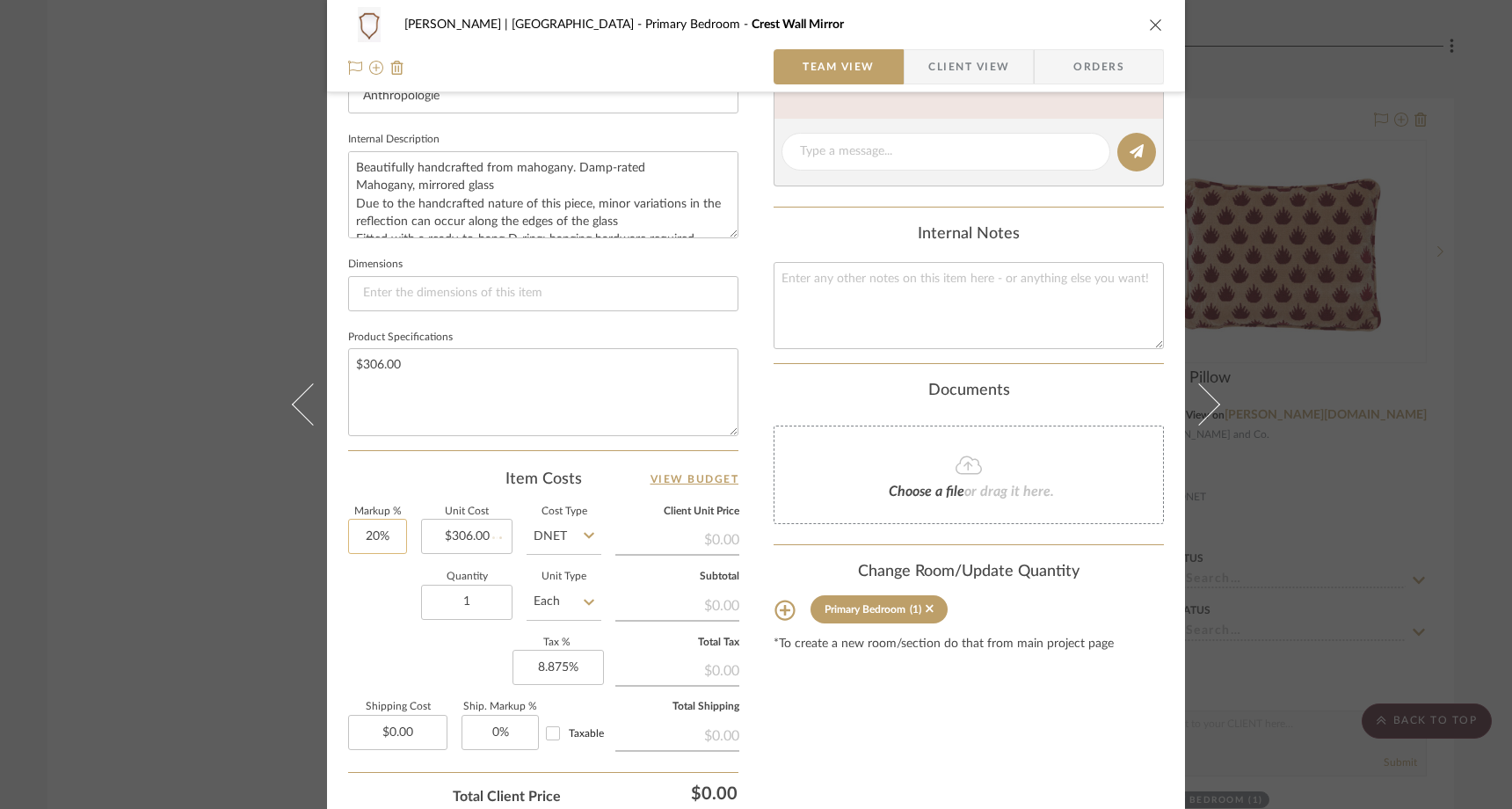 type 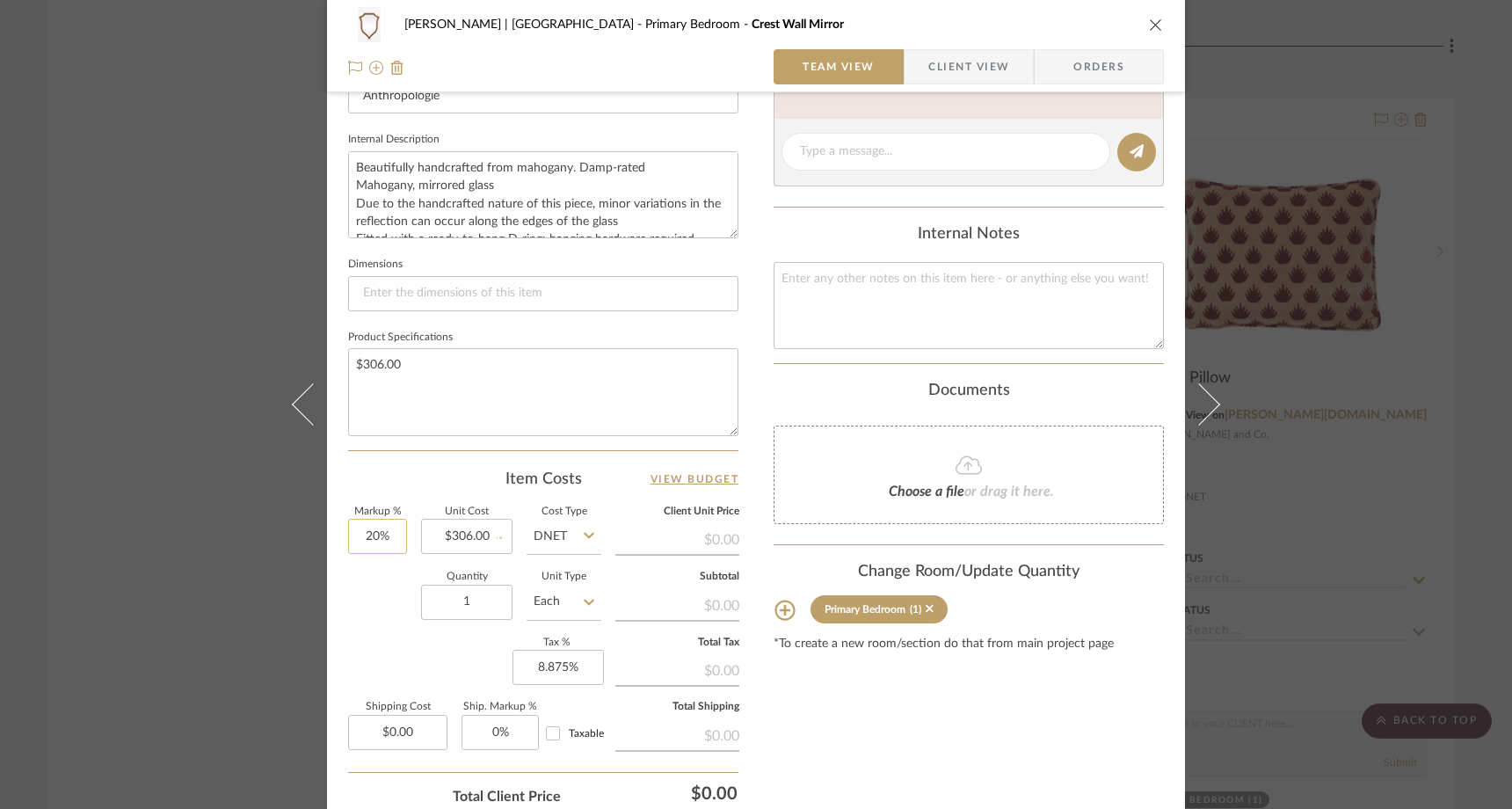 type on "$36.72" 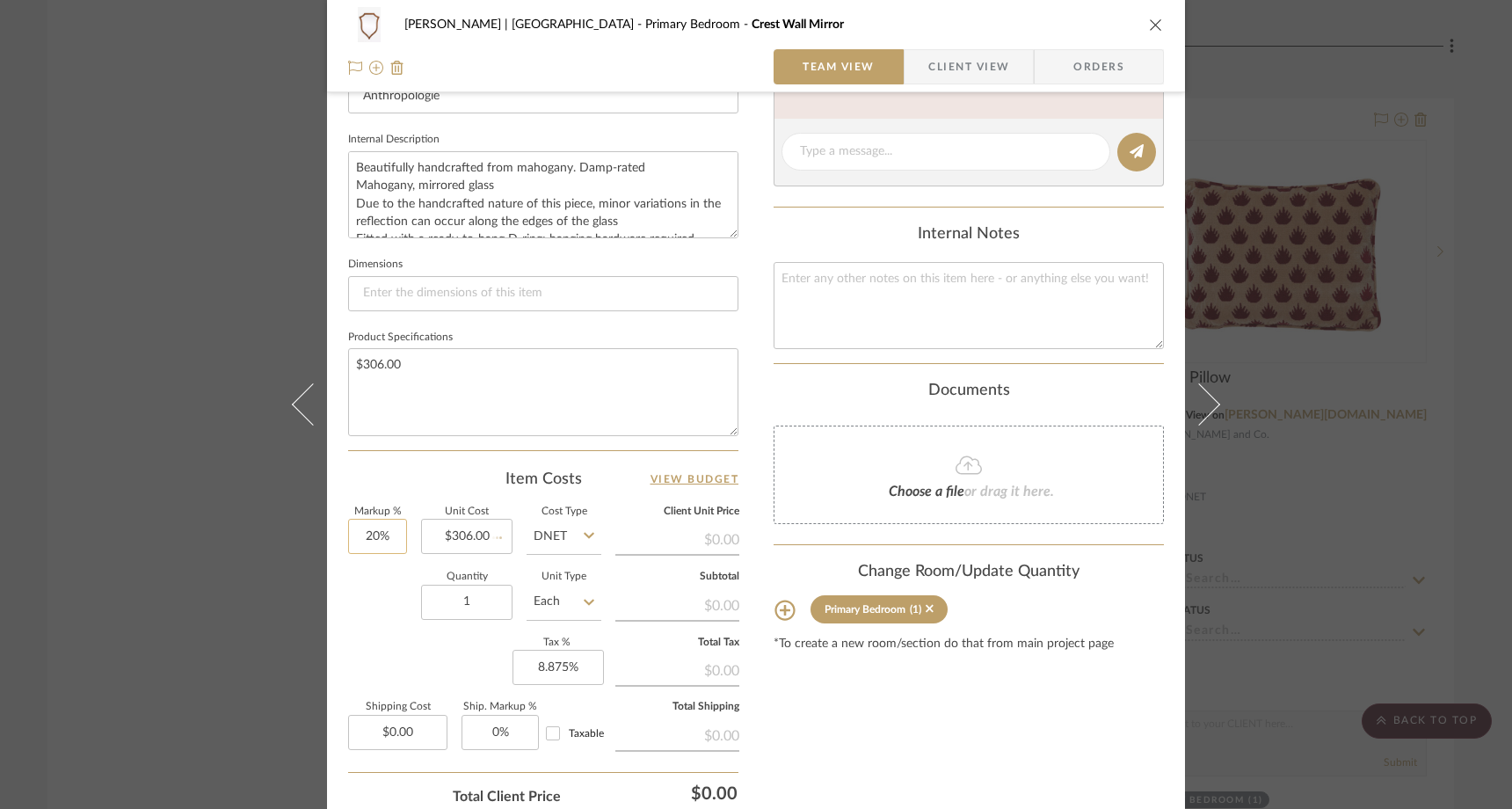 type 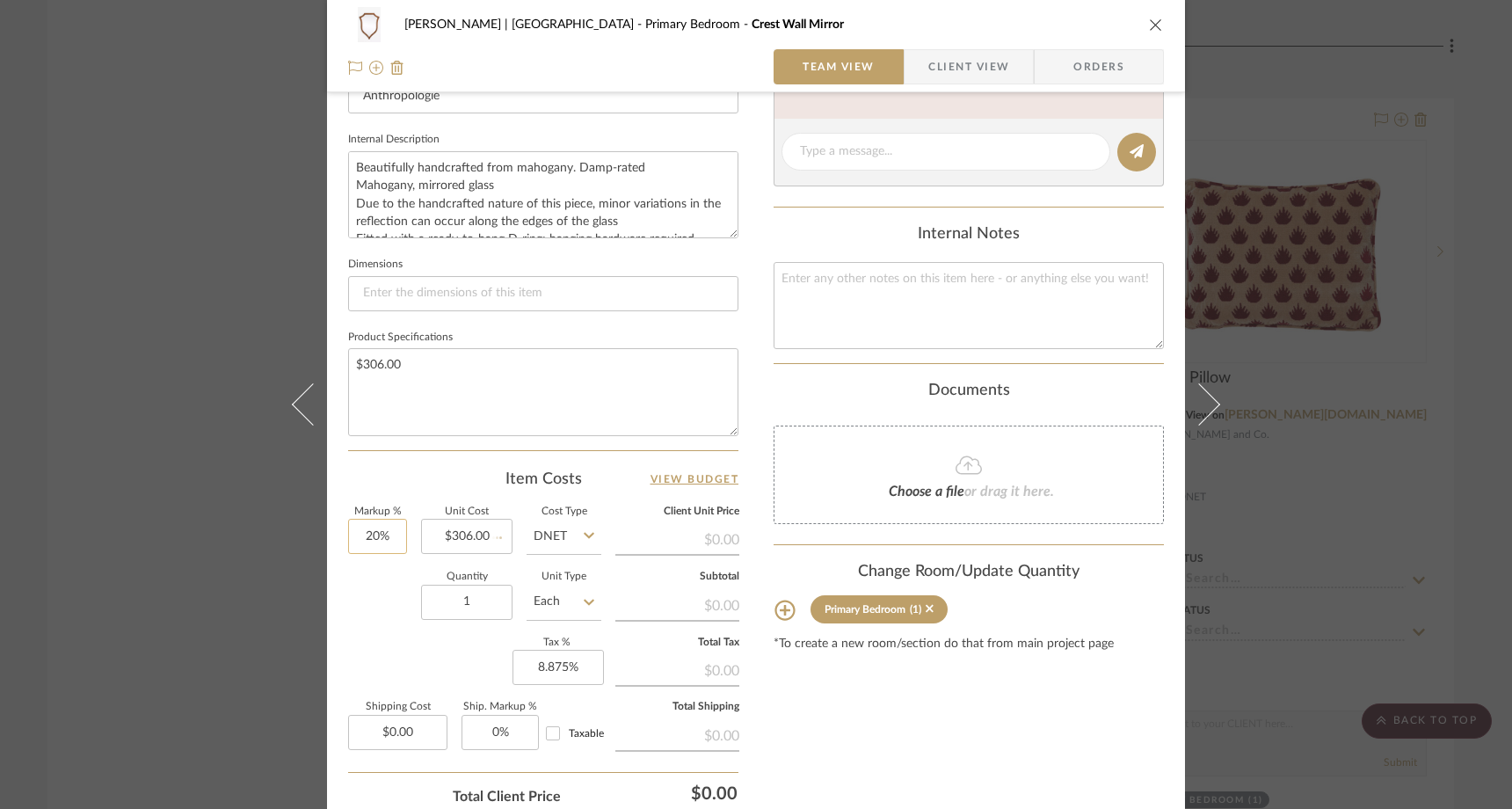 type 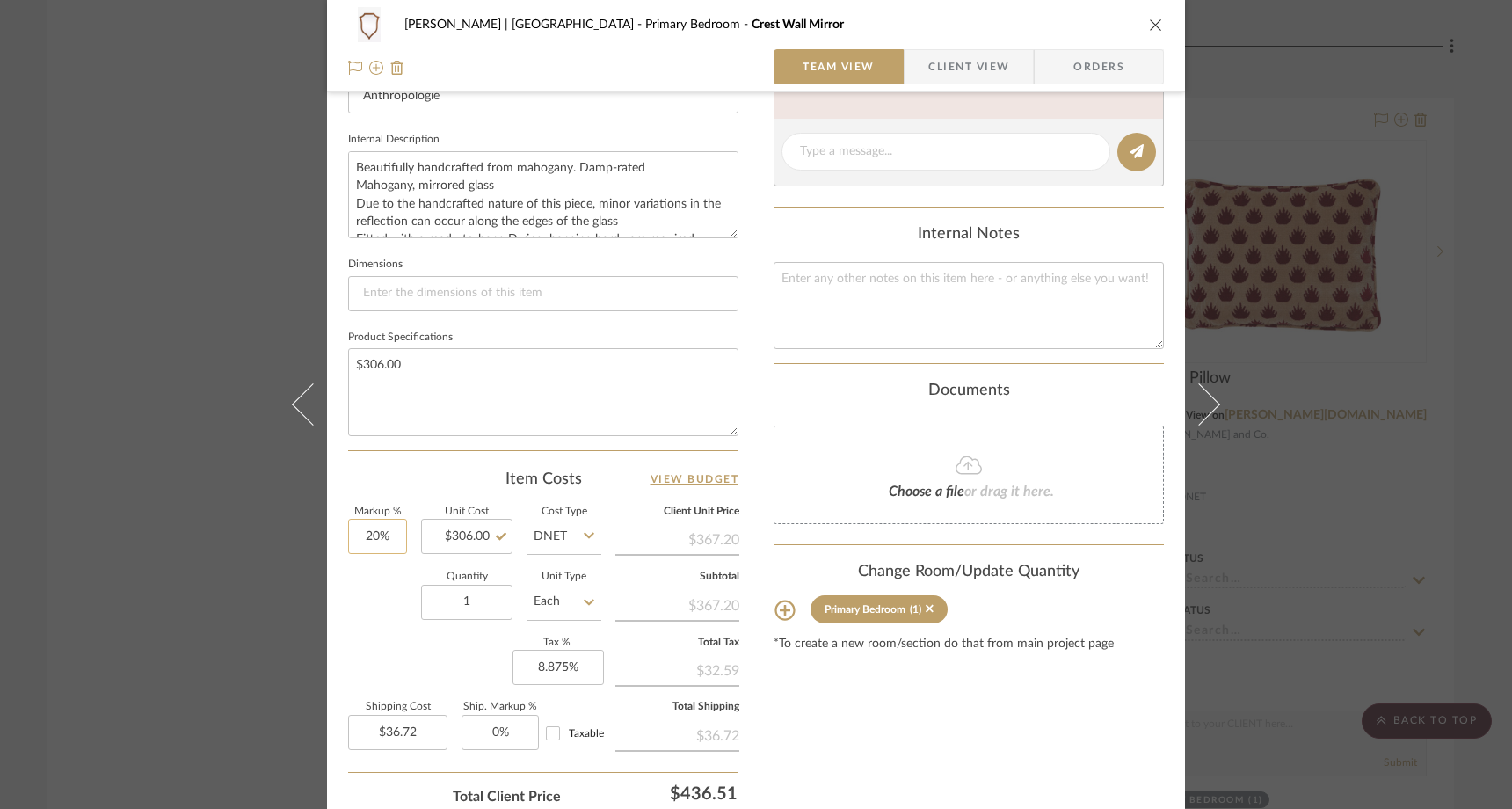 type on "20" 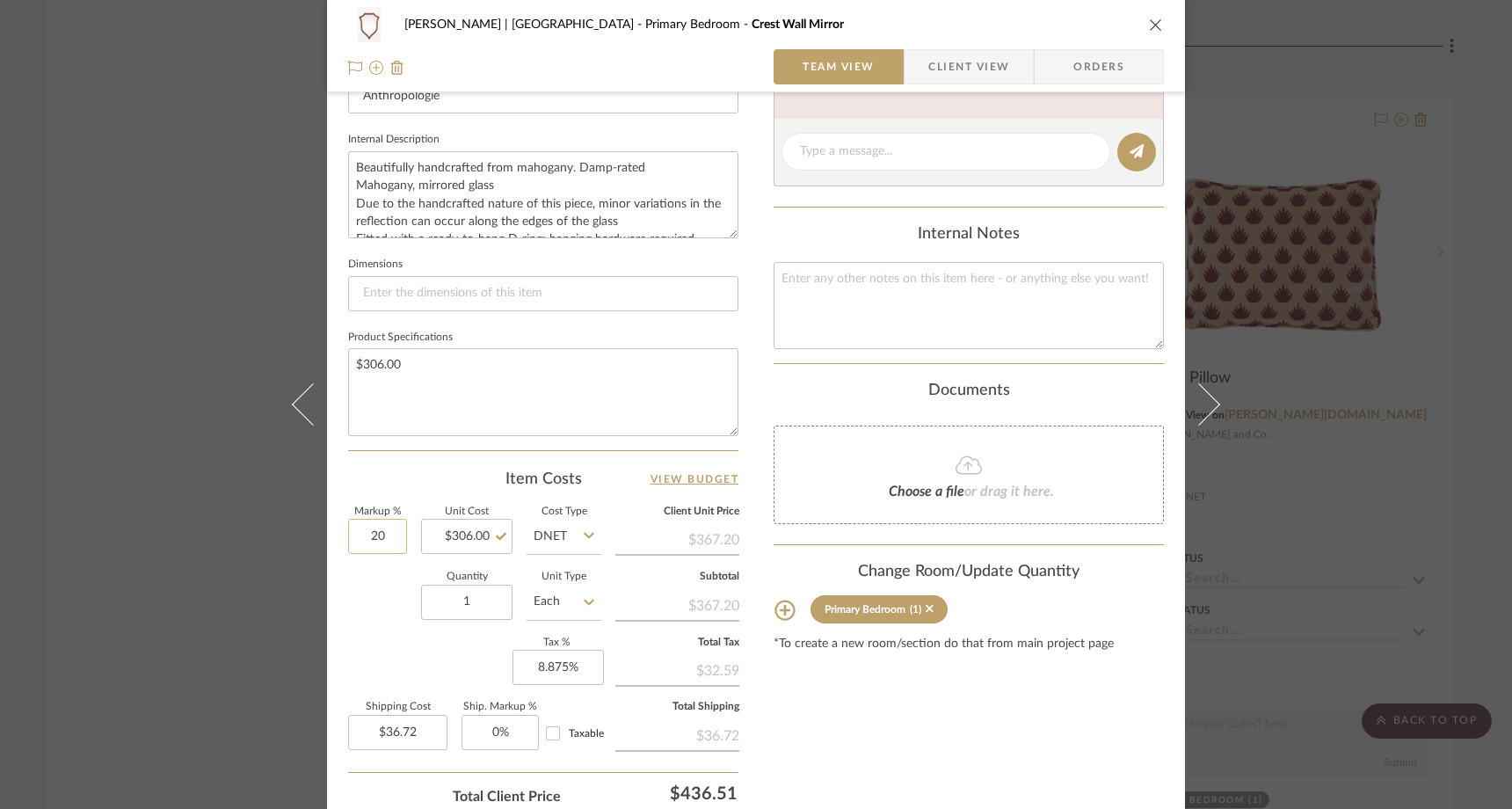 click on "20" 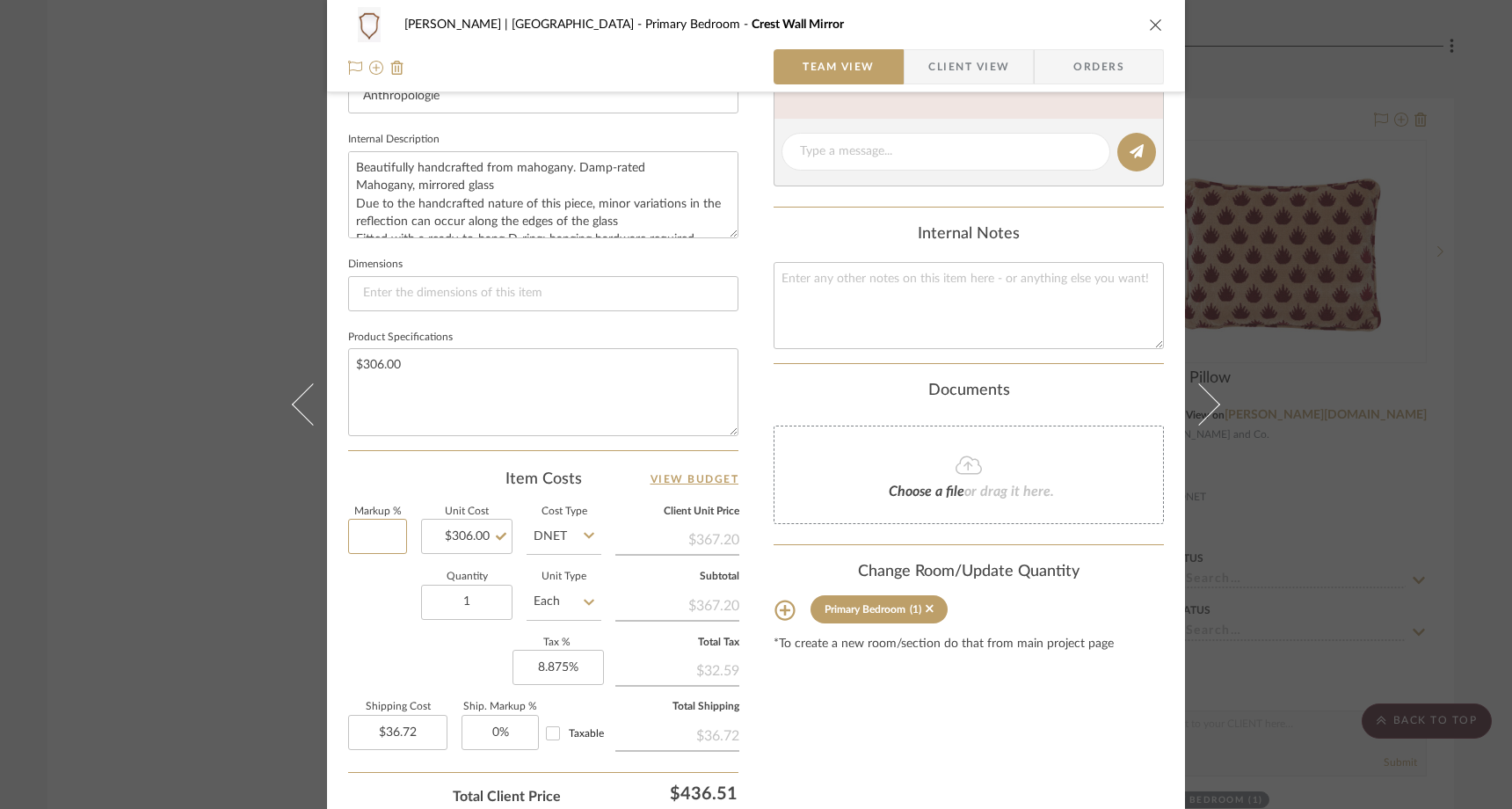 type 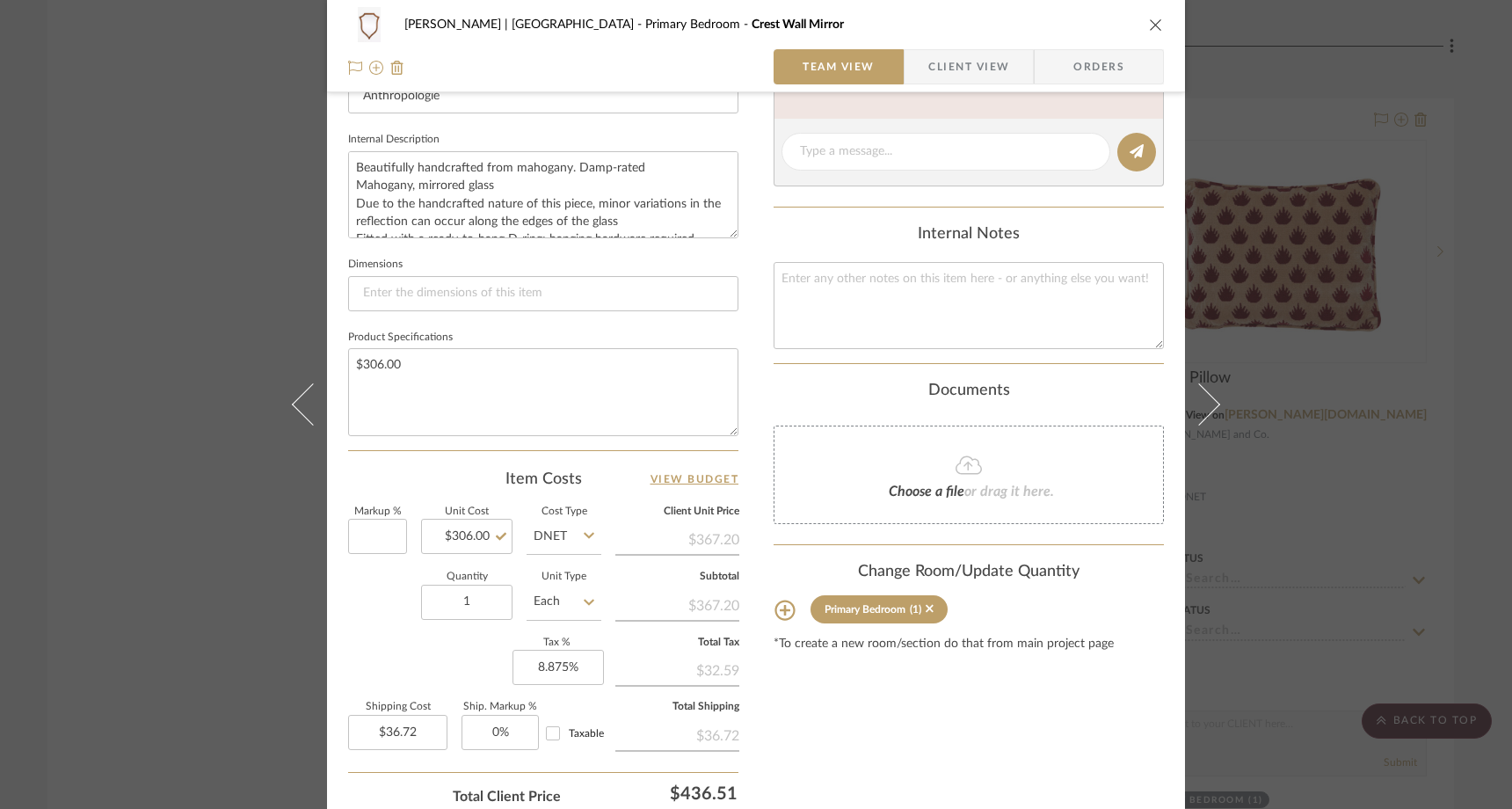 click on "Quantity  1  Unit Type  Each" 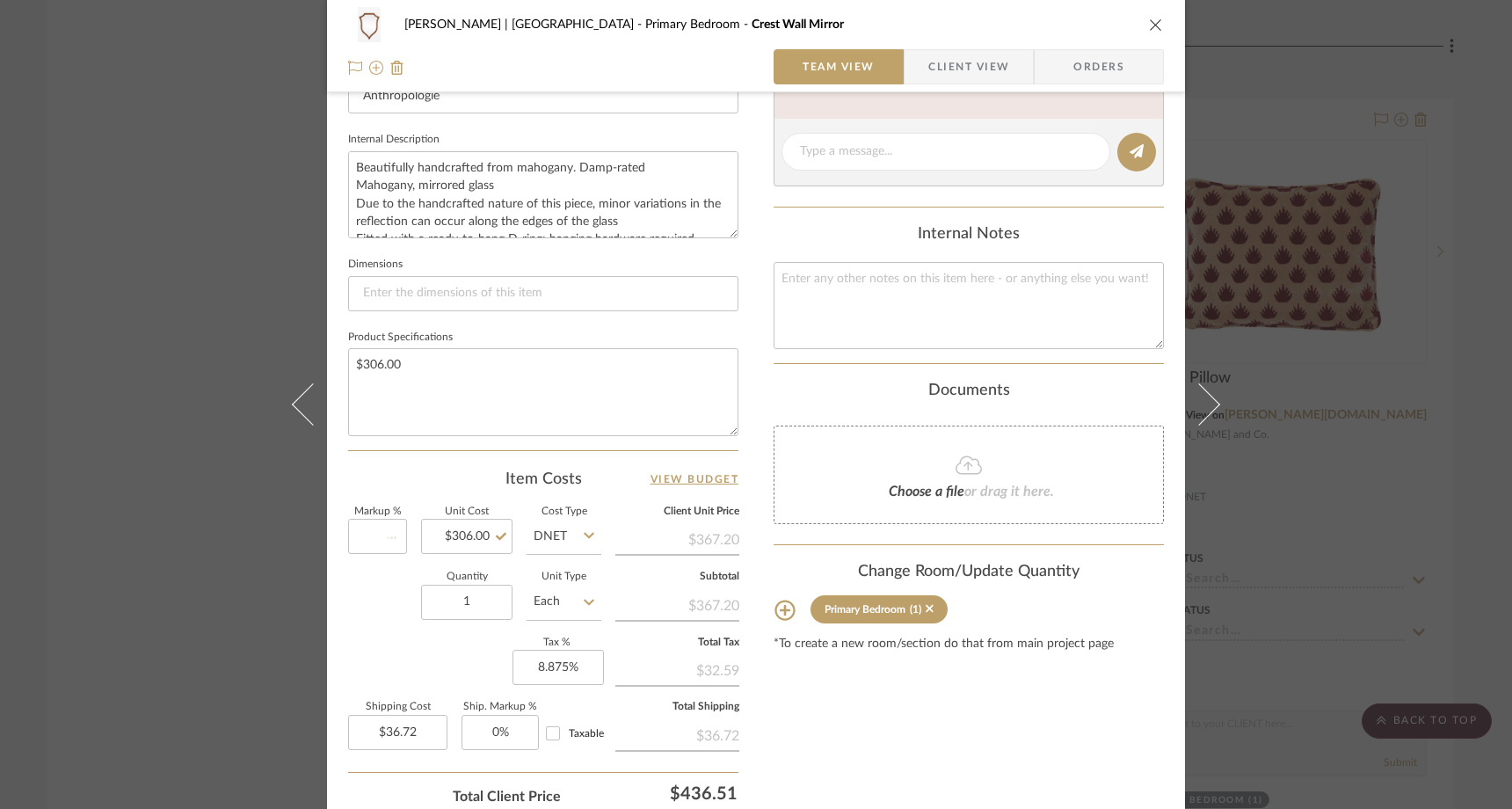 type 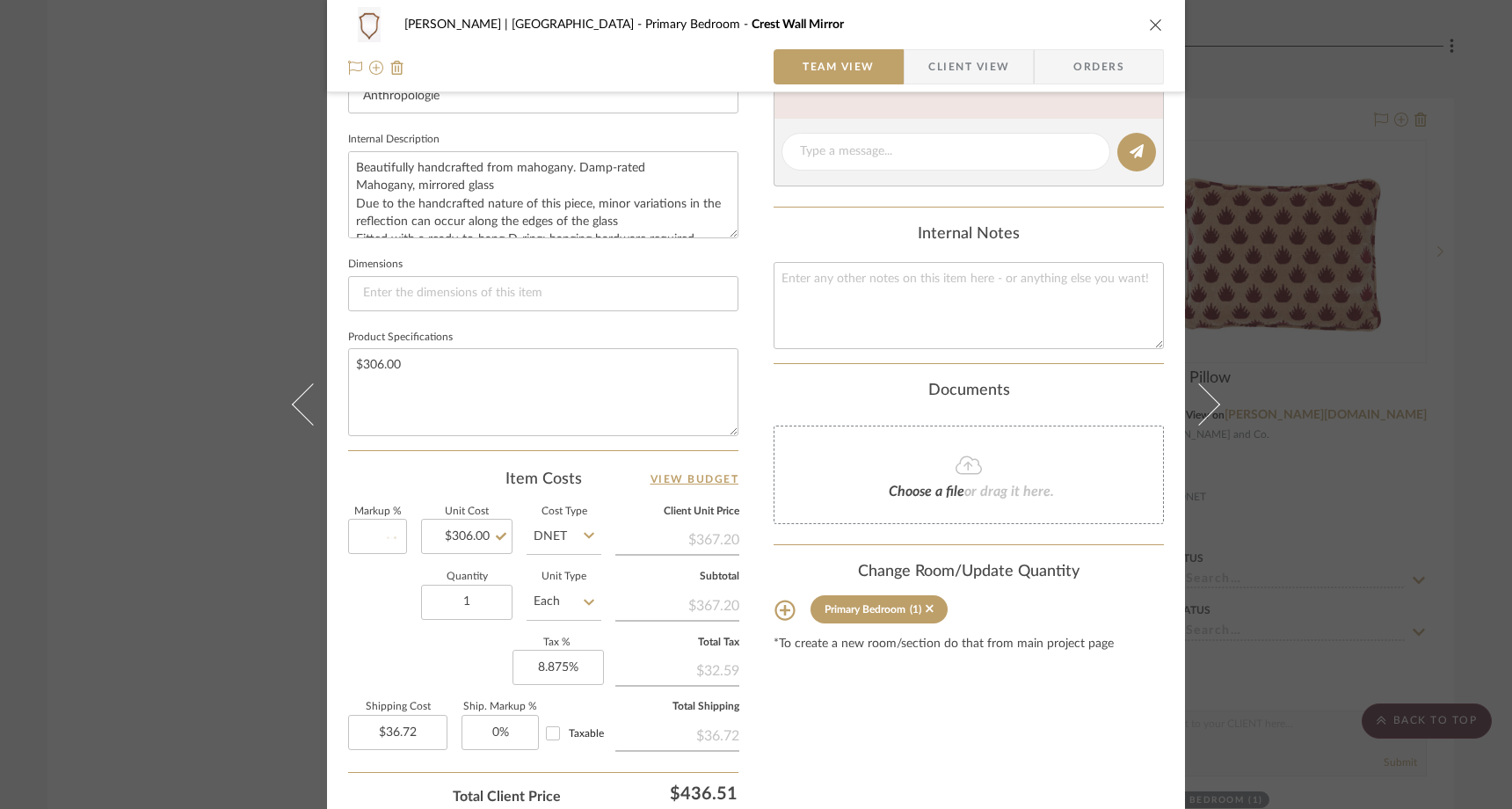 type on "0%" 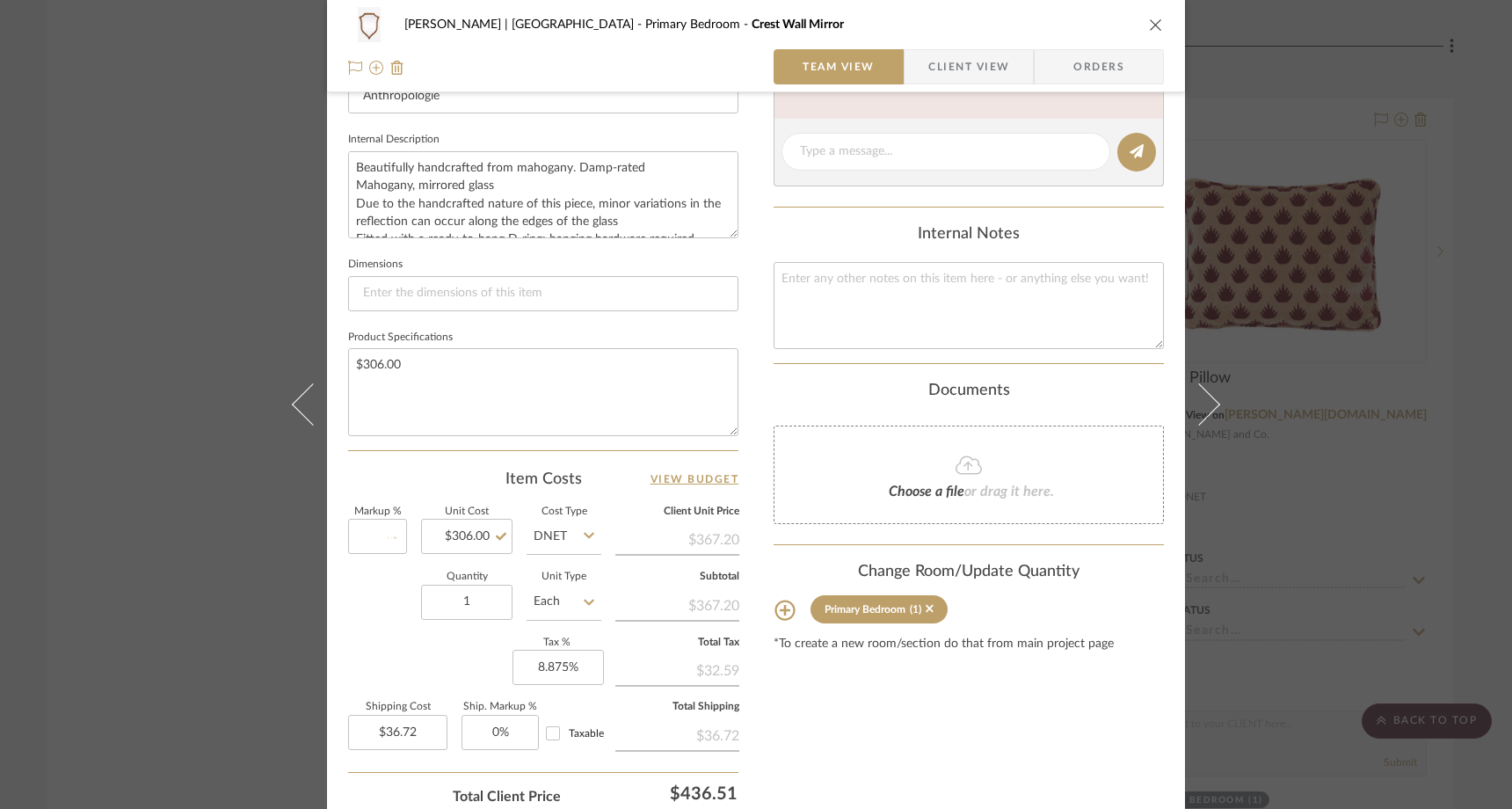 type on "$30.60" 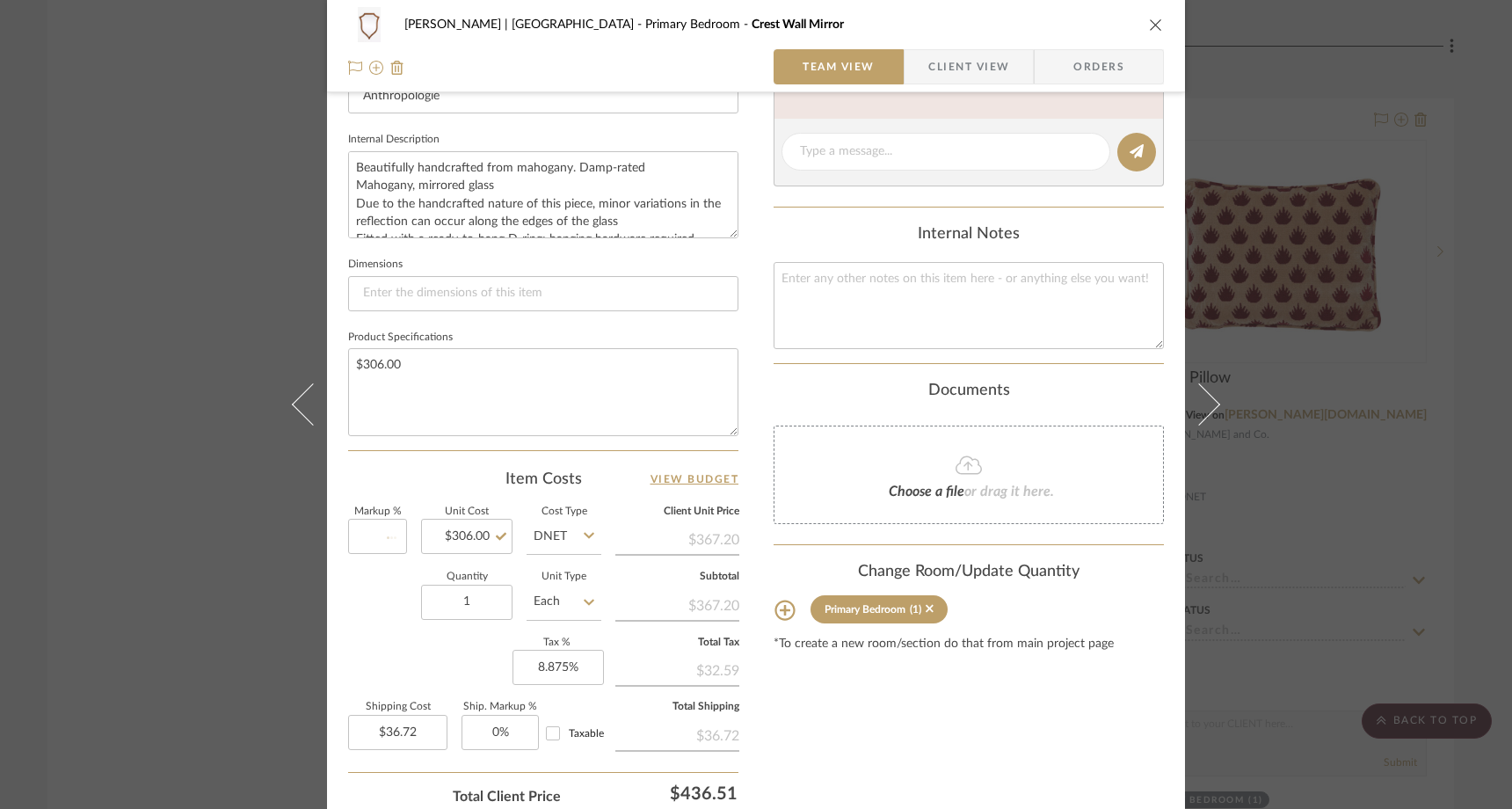 type 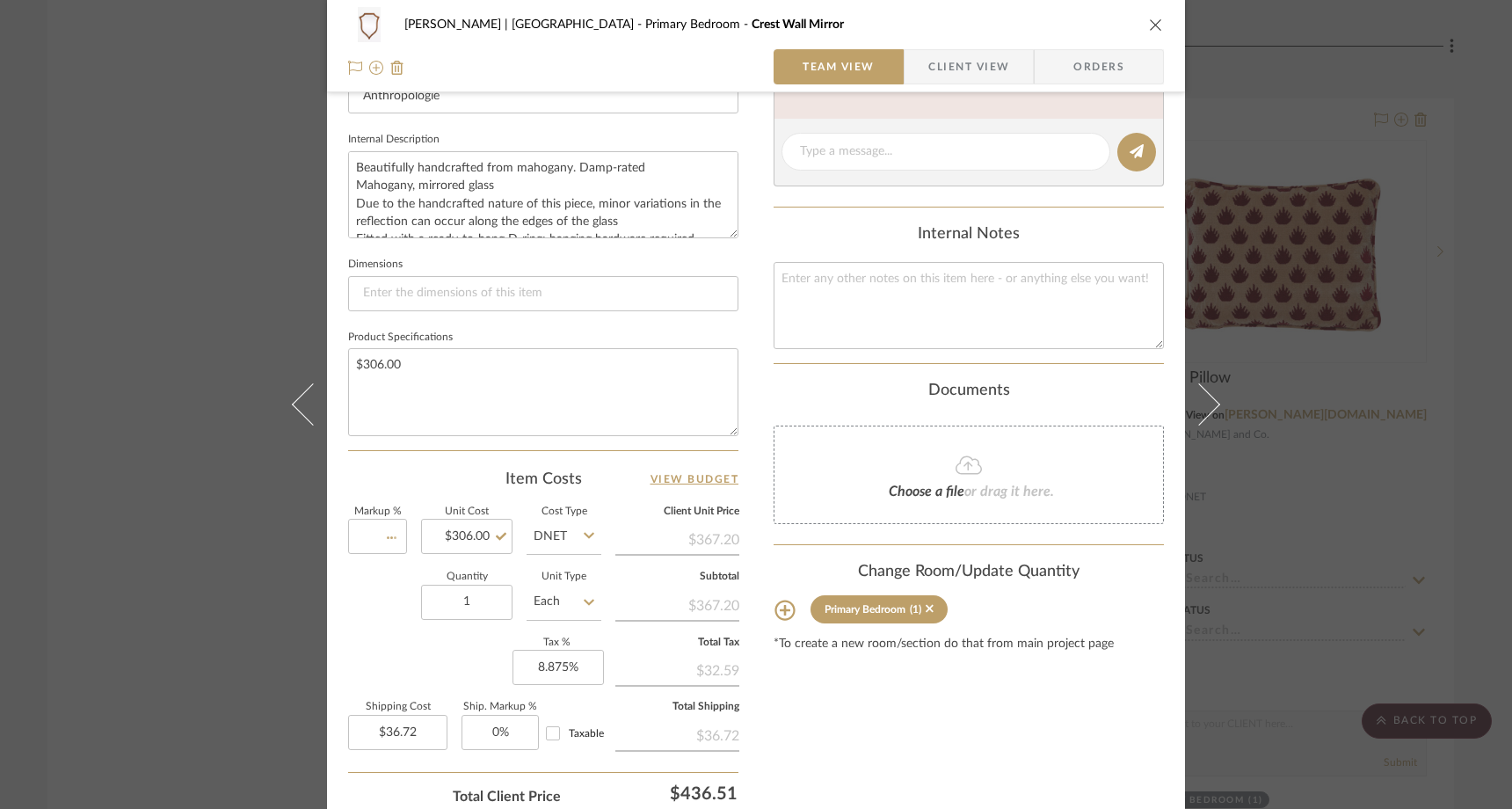 type 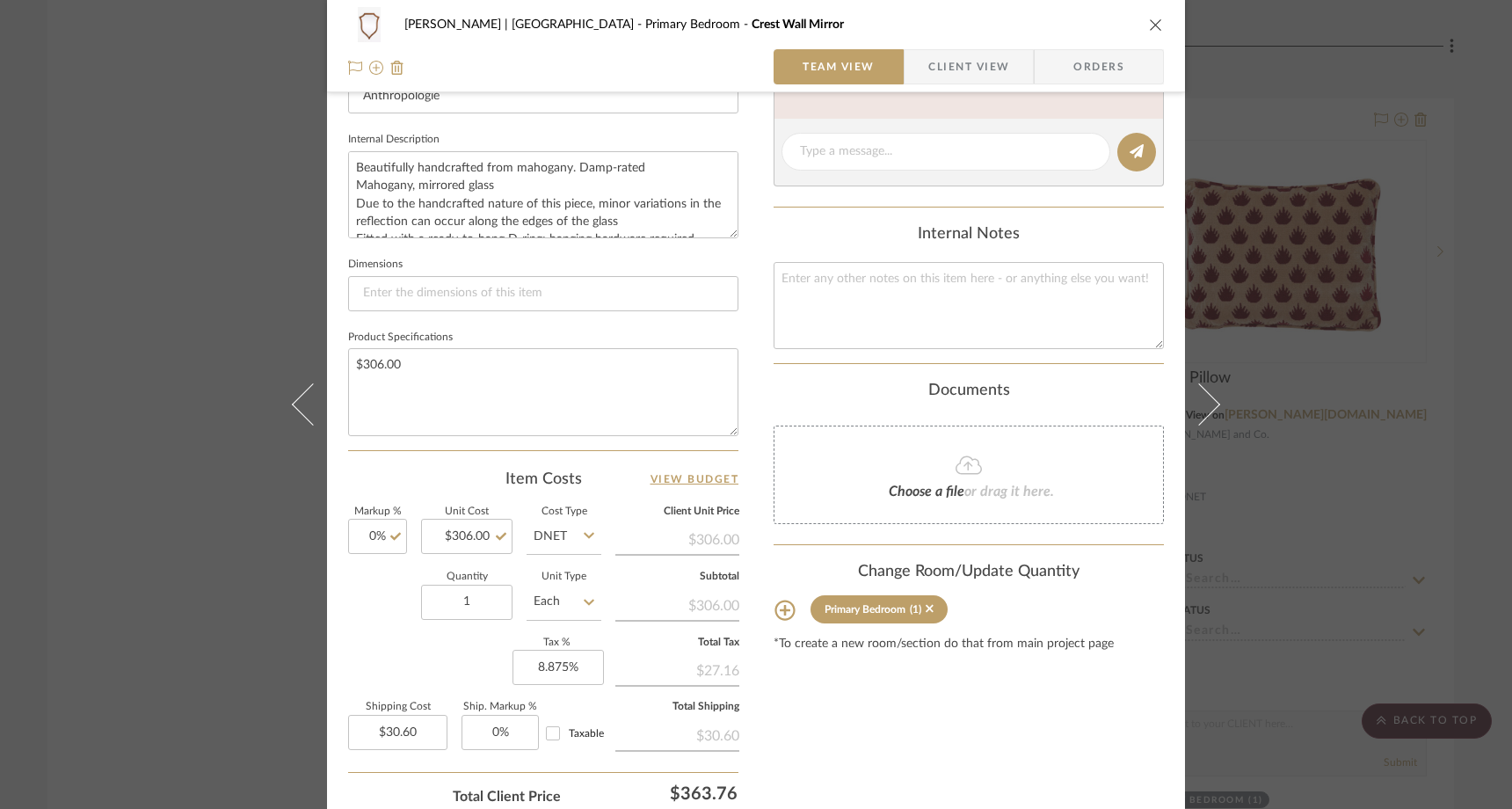 click on "Ferree | Brooklyn Heights Primary Bedroom Crest Wall Mirror Team View Client View Orders 1 / 2  Team-Facing Details   Item Name  Crest Wall Mirror  Brand  Anthropologie  Internal Description  Beautifully handcrafted from mahogany. Damp-rated
Mahogany, mirrored glass
Due to the handcrafted nature of this piece, minor variations in the reflection can occur along the edges of the glass
Fitted with a ready-to-hang D-ring; hanging hardware required
Wipe clean with a damp microfiber cloth
Imported  Dimensions   Product Specifications  $306.00  Item Costs   View Budget   Markup %  0%  Unit Cost  $306.00  Cost Type  DNET  Client Unit Price   $306.00   Quantity  1  Unit Type  Each  Subtotal   $306.00   Tax %  8.875%  Total Tax   $27.16   Shipping Cost  $30.60  Ship. Markup %  0% Taxable  Total Shipping   $30.60  Total Client Price  $363.76  Your Cost  $363.76  Your Margin  $0.00  Content here copies to Client View - confirm visibility there.  Show in Client Dashboard   Include in Budget   View Budget  Team Status (1)" at bounding box center [756, 404] 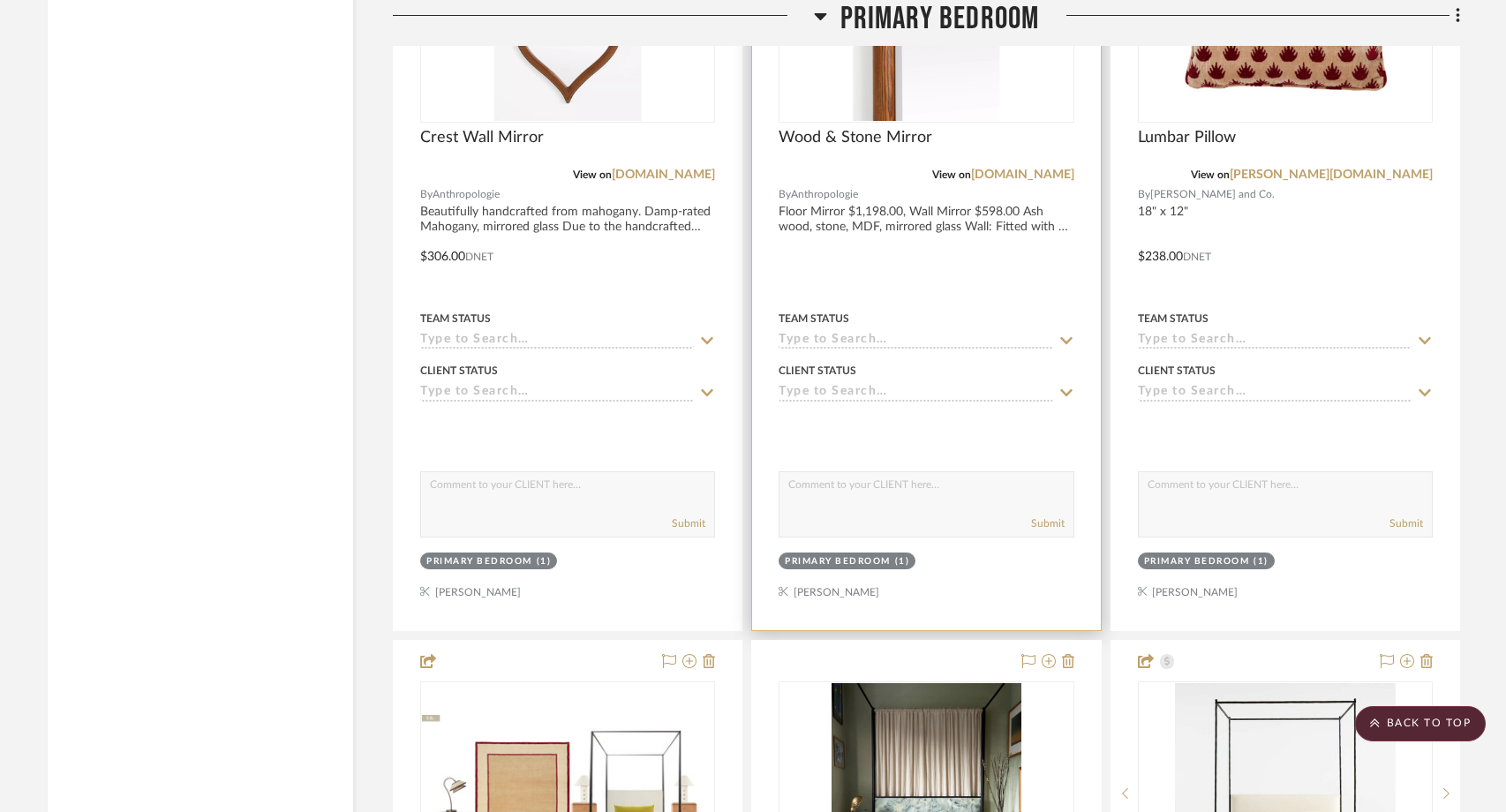 scroll, scrollTop: 9137, scrollLeft: 0, axis: vertical 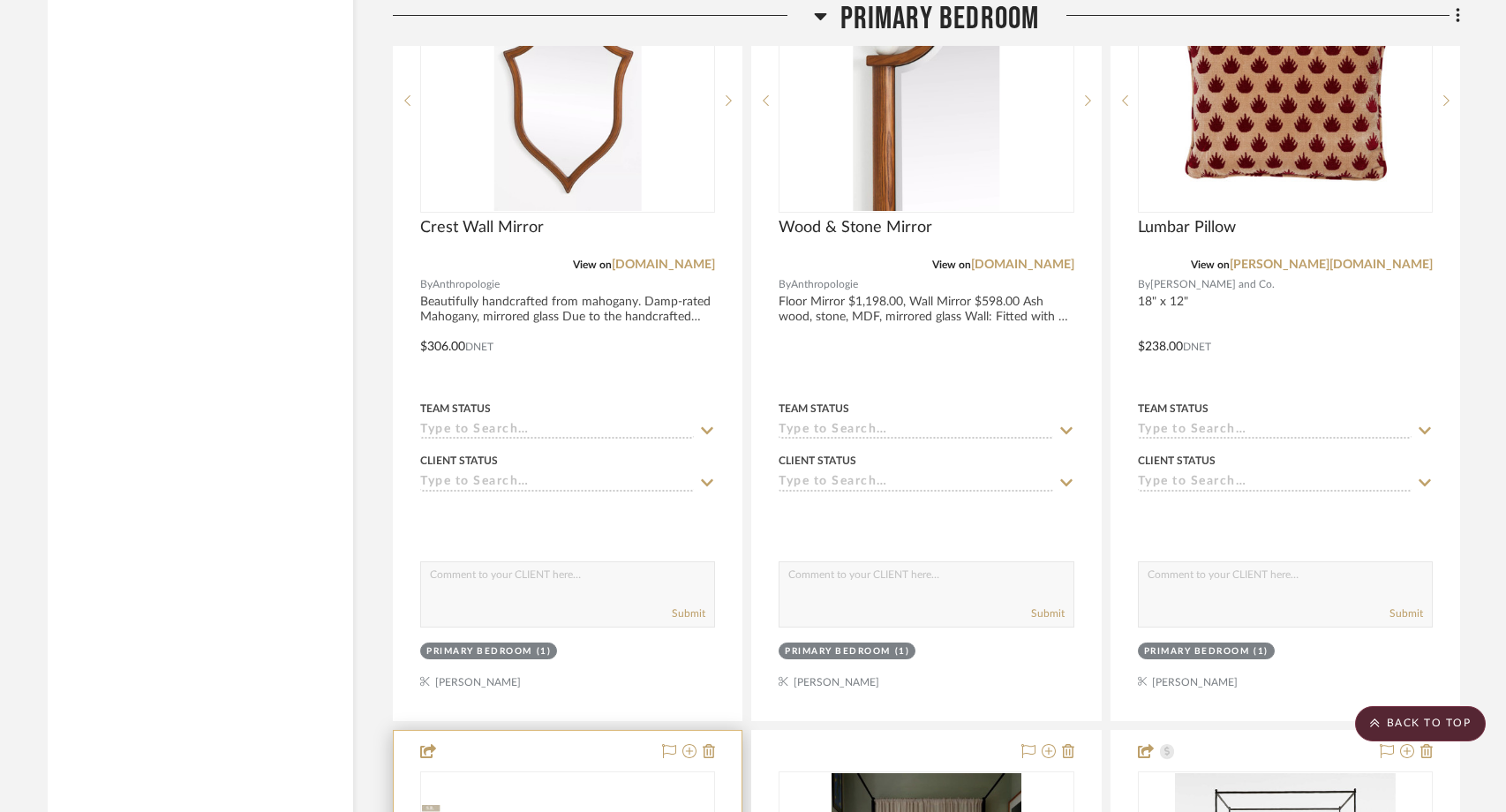 type 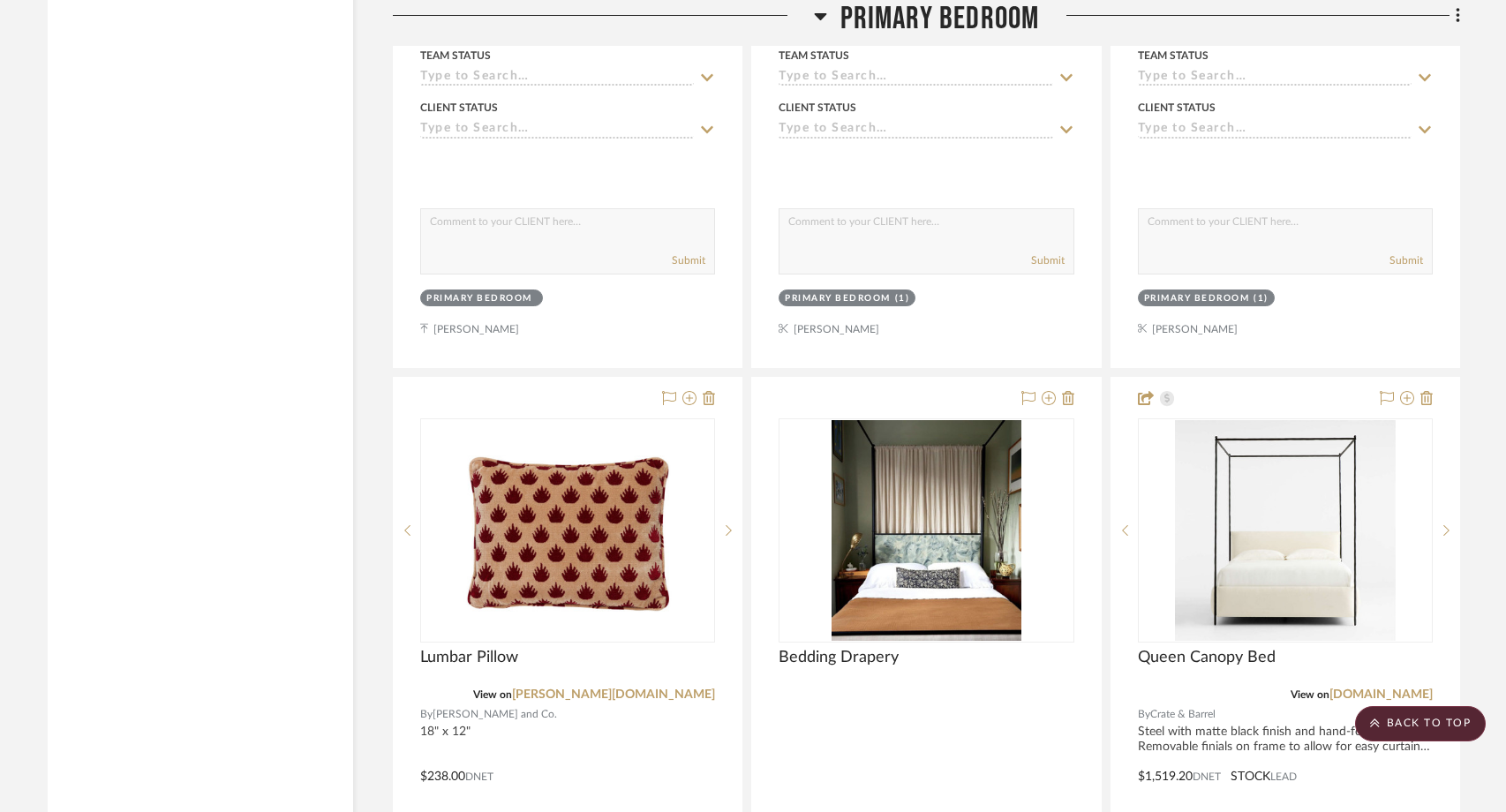 scroll, scrollTop: 9599, scrollLeft: 0, axis: vertical 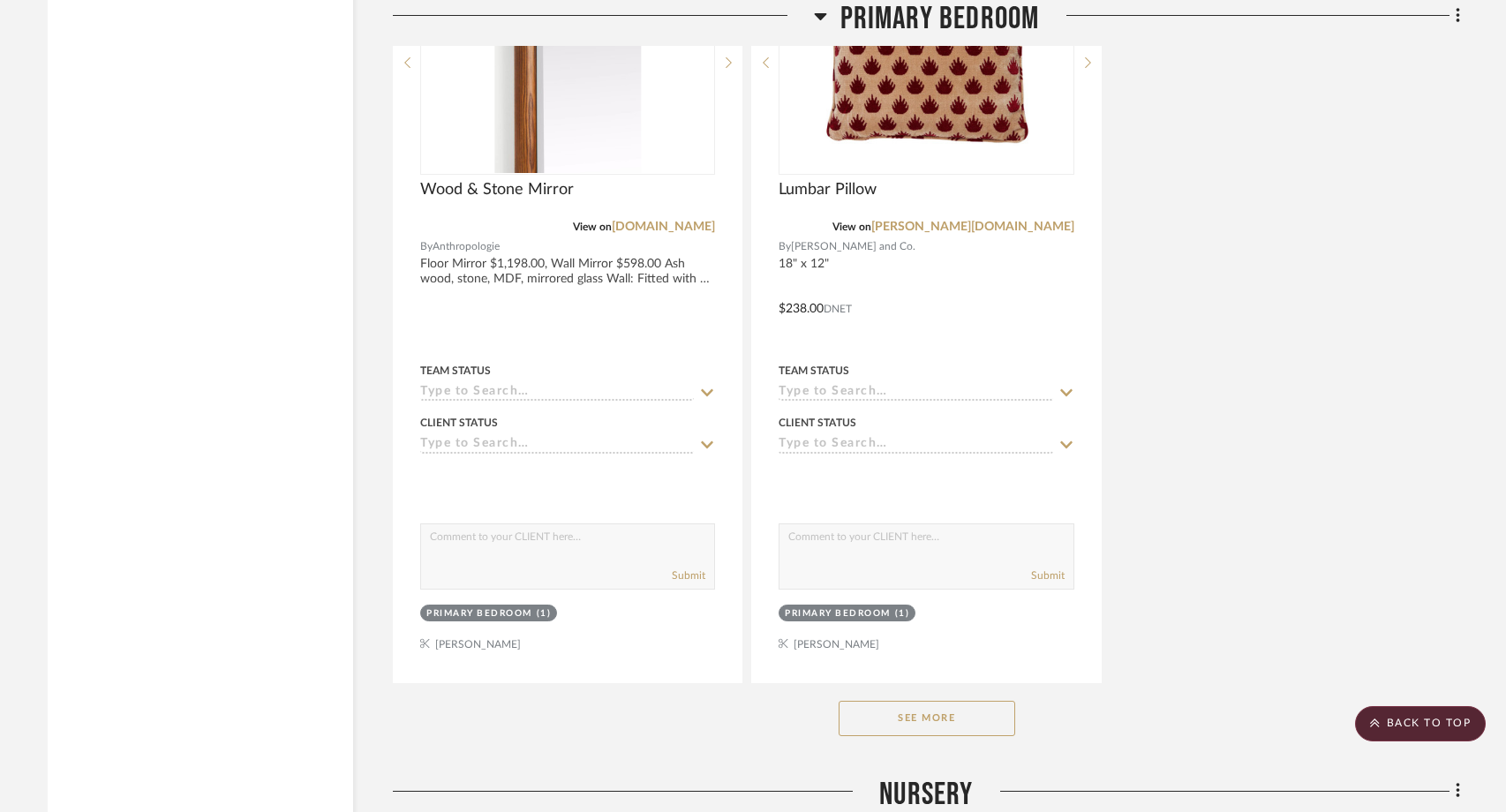 click on "See More" 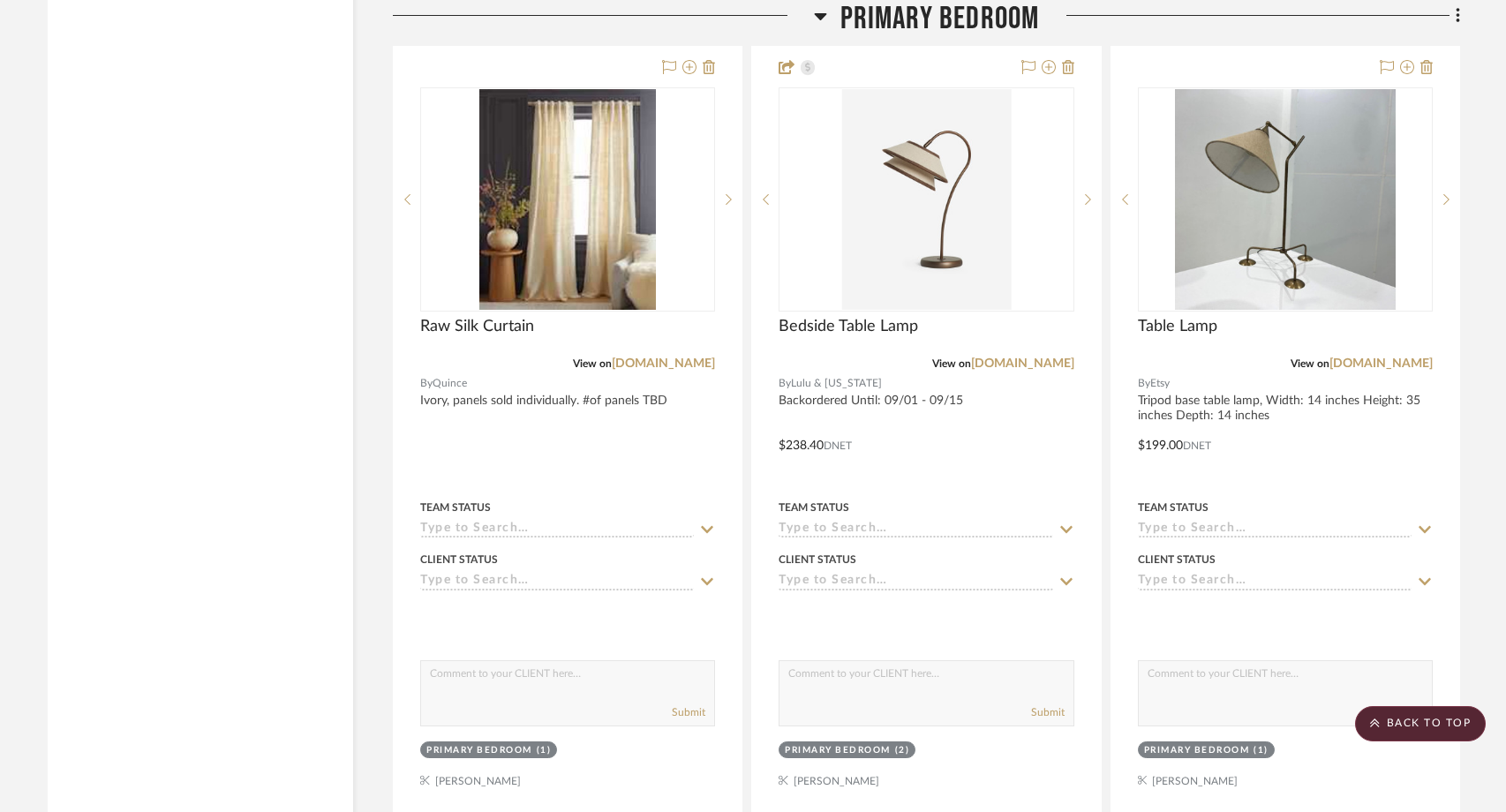 scroll, scrollTop: 12174, scrollLeft: 0, axis: vertical 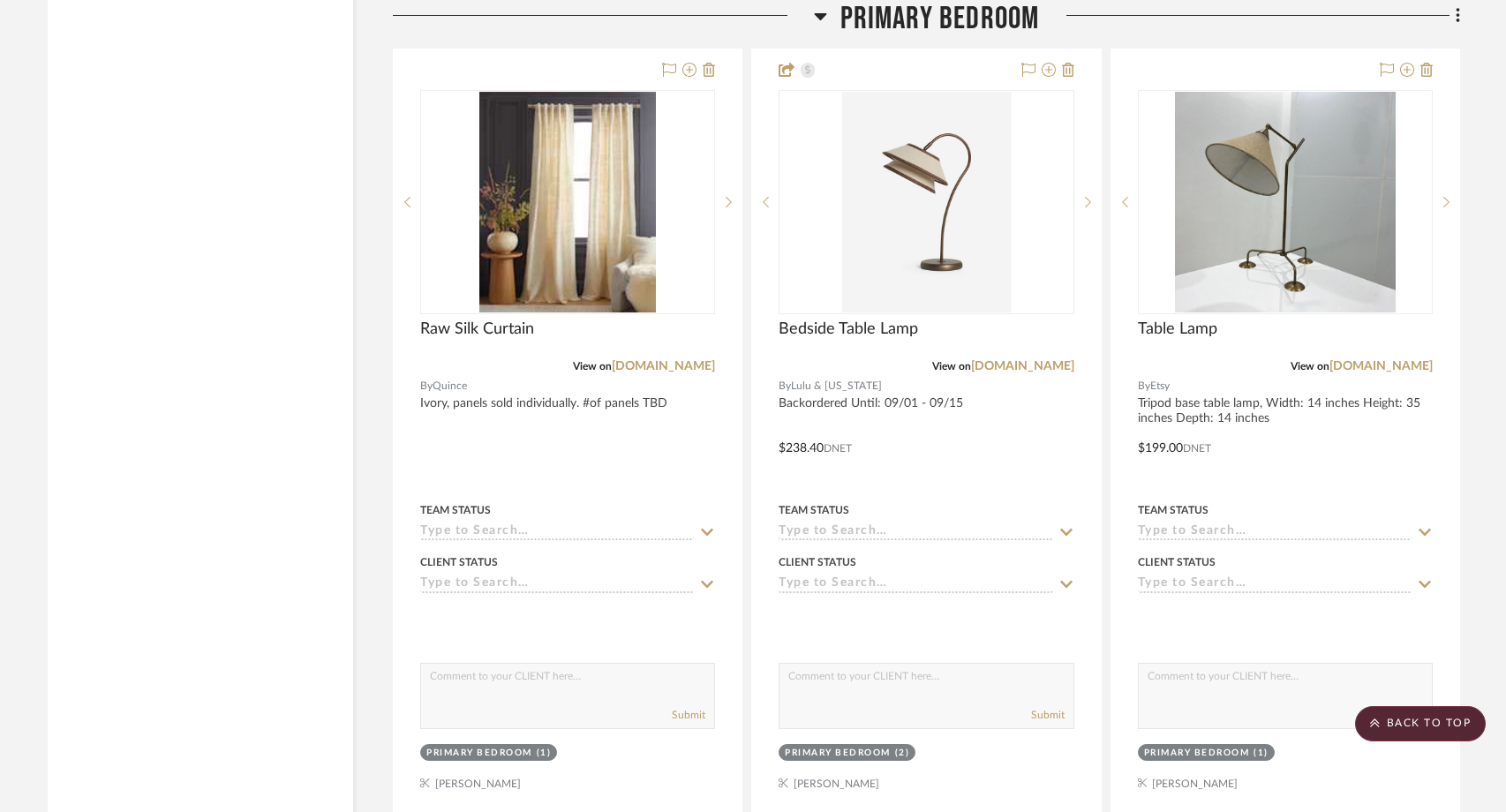 type 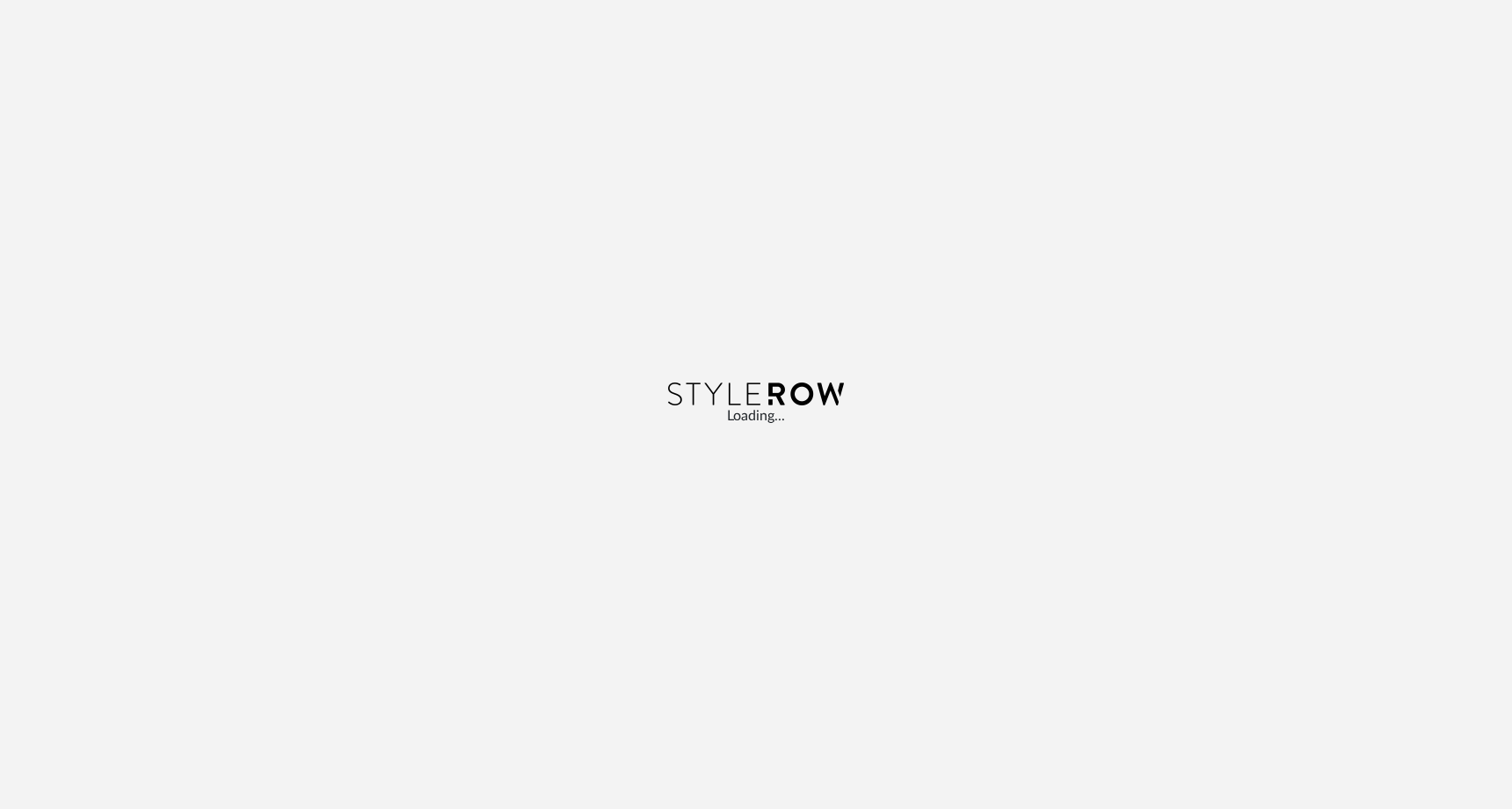 scroll, scrollTop: 0, scrollLeft: 0, axis: both 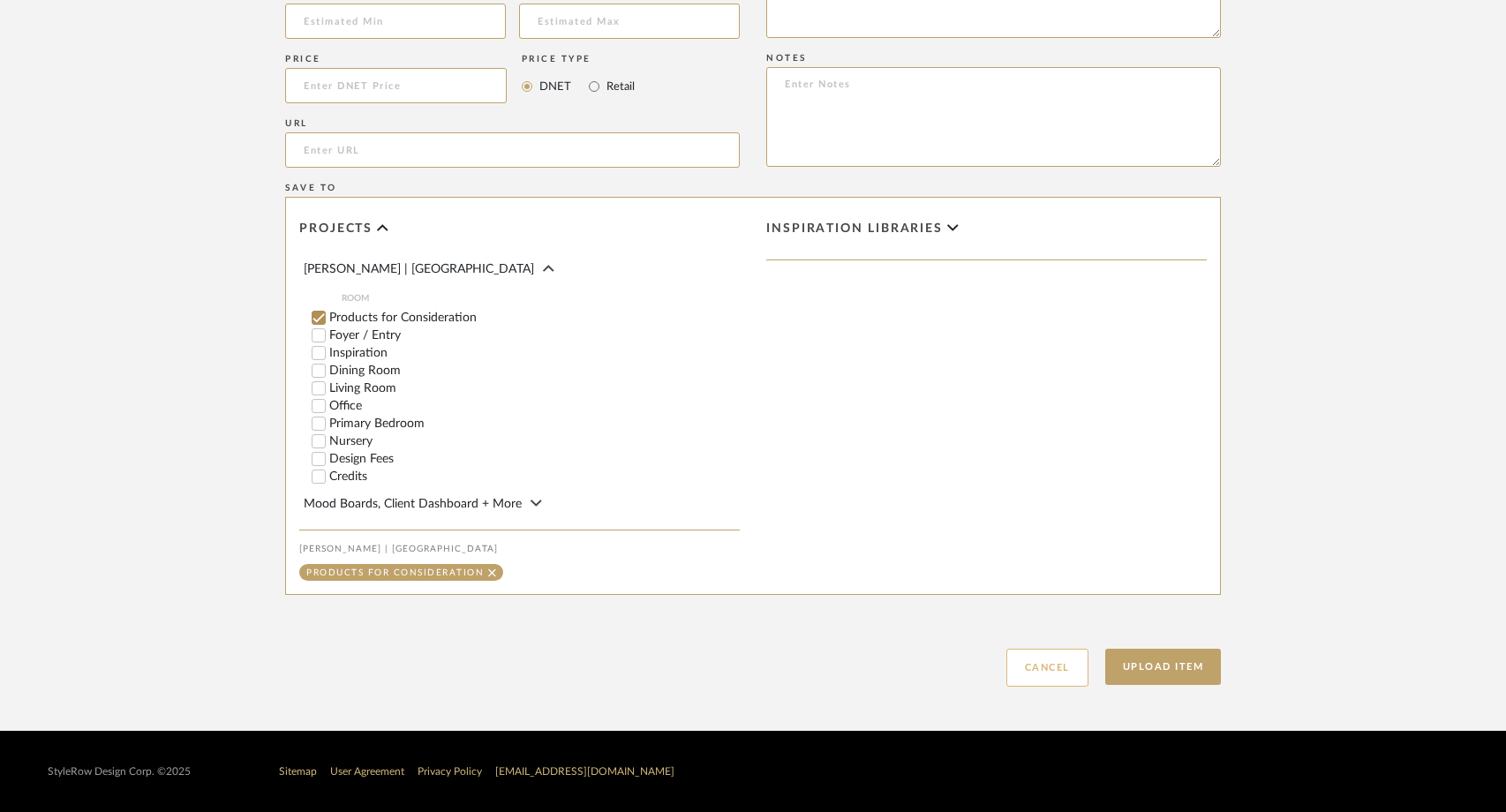click on "Cancel" 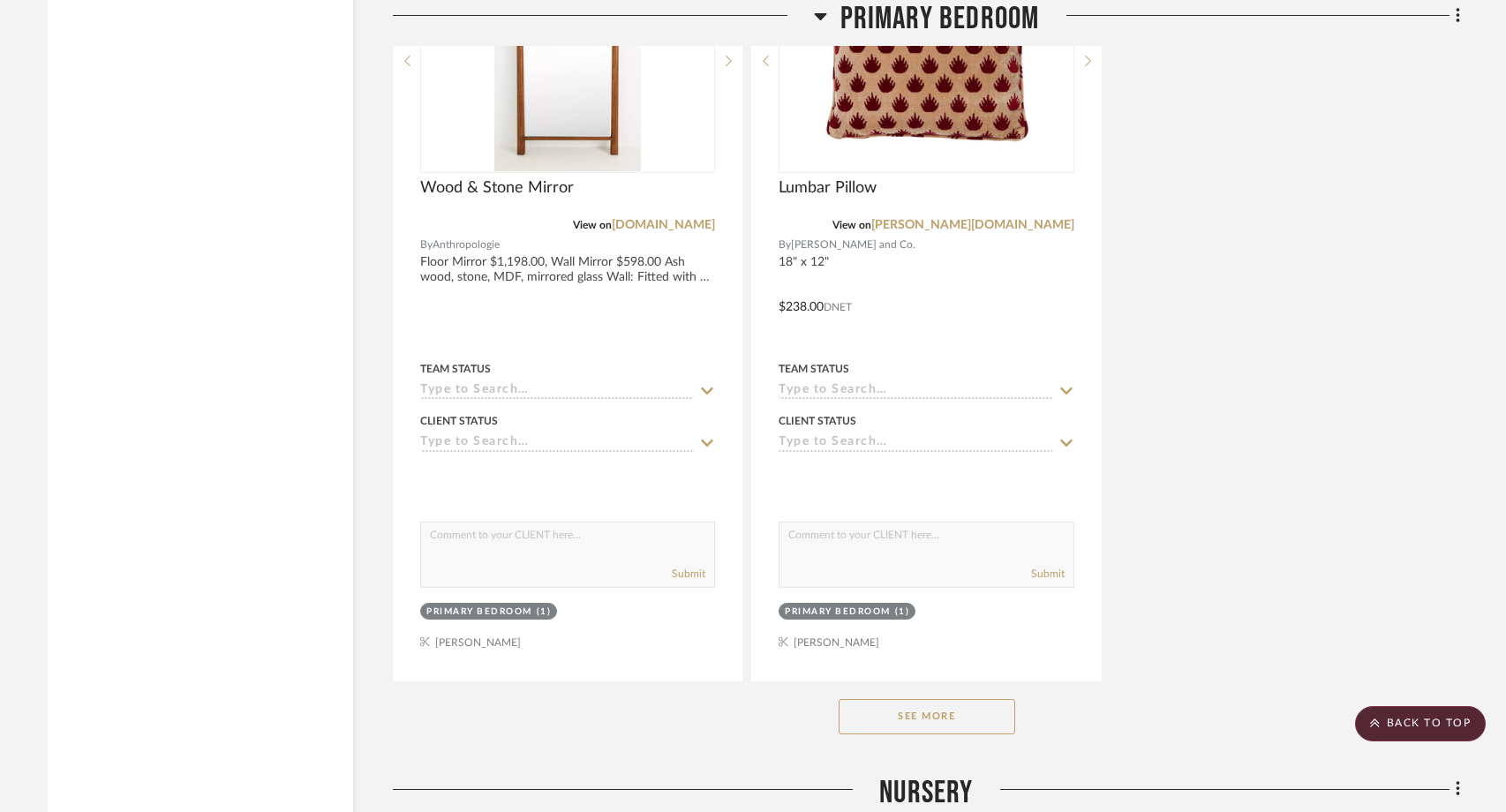 scroll, scrollTop: 10755, scrollLeft: 0, axis: vertical 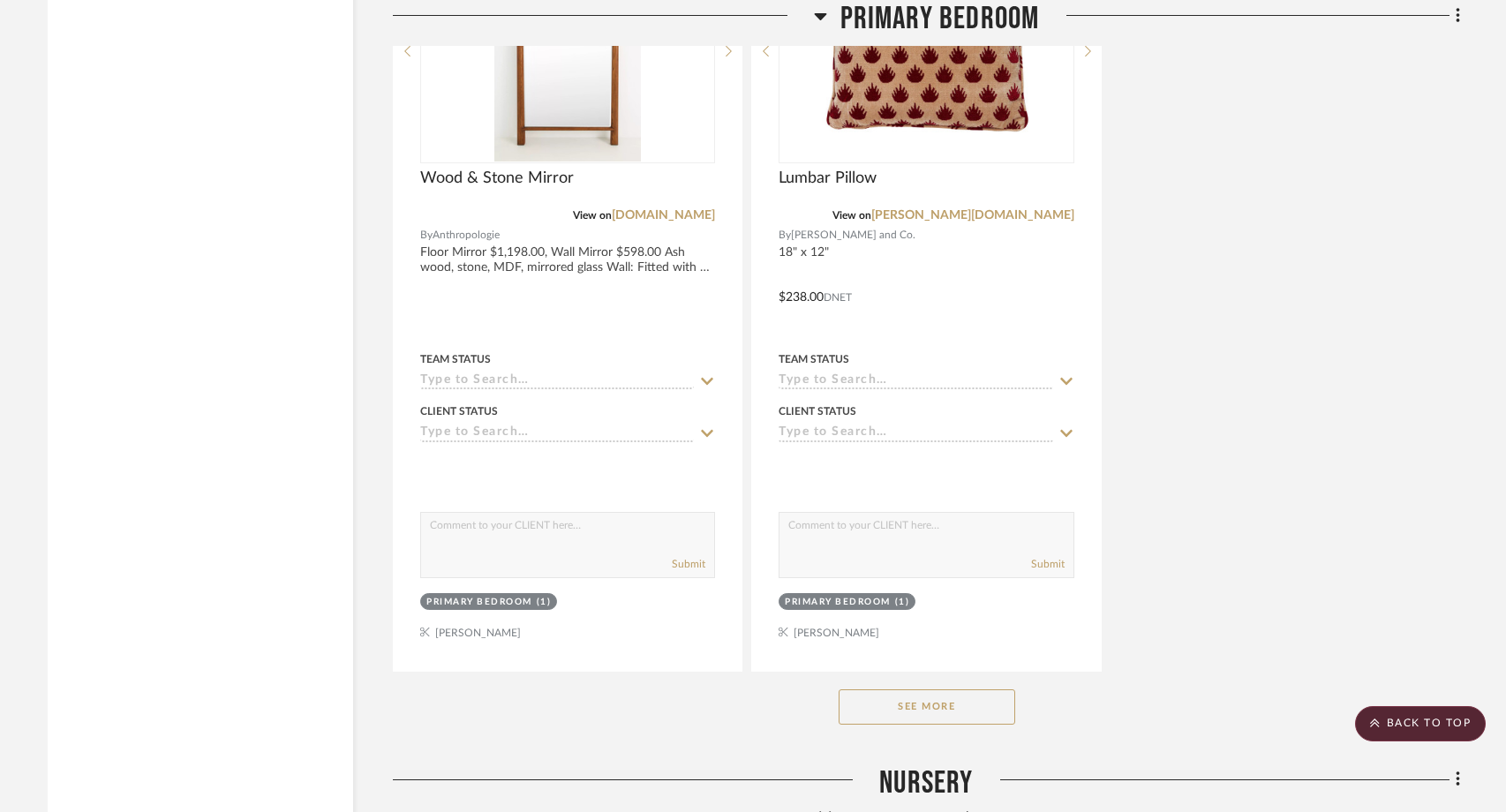 click on "See More" 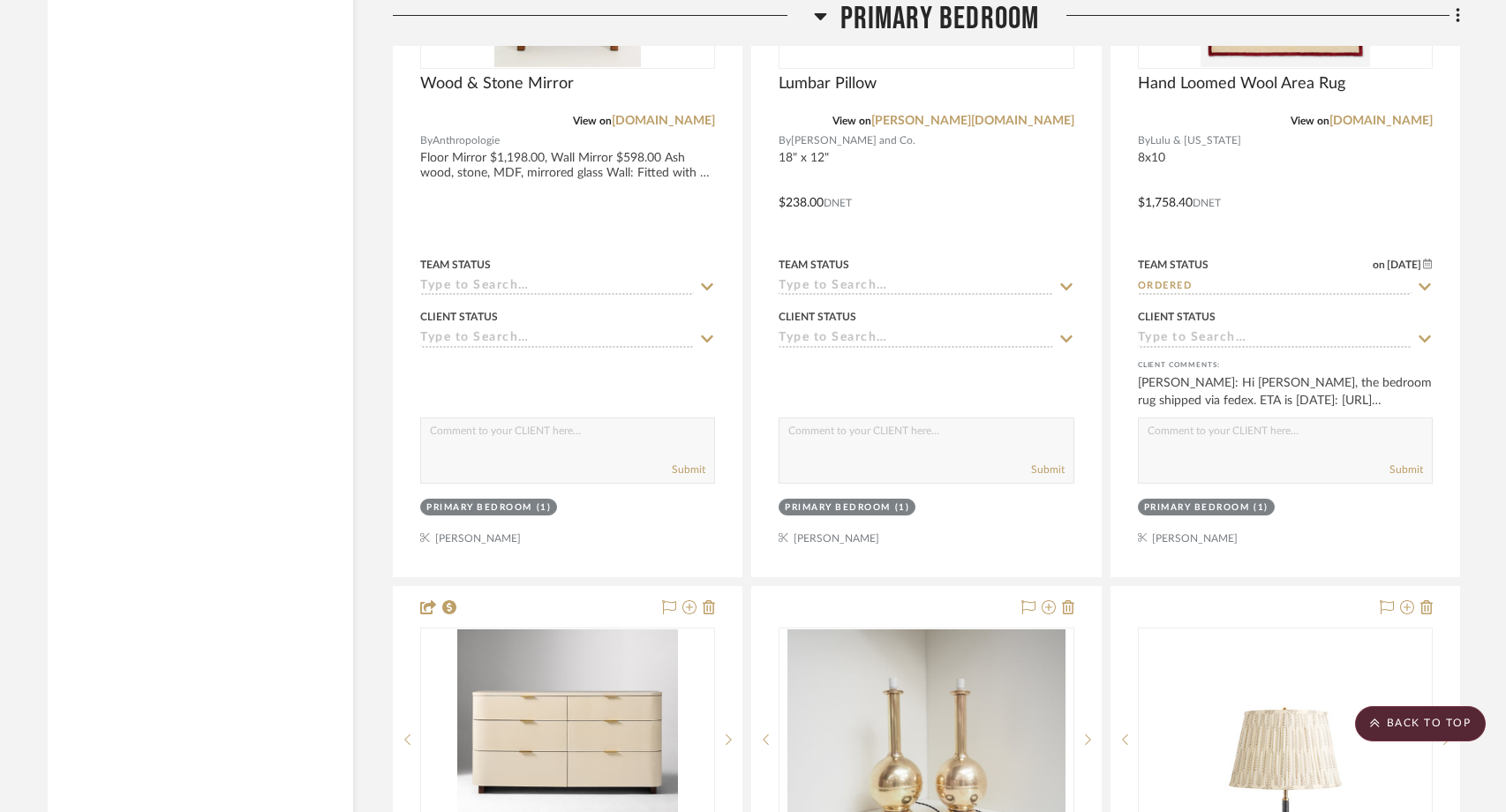 scroll, scrollTop: 10876, scrollLeft: 0, axis: vertical 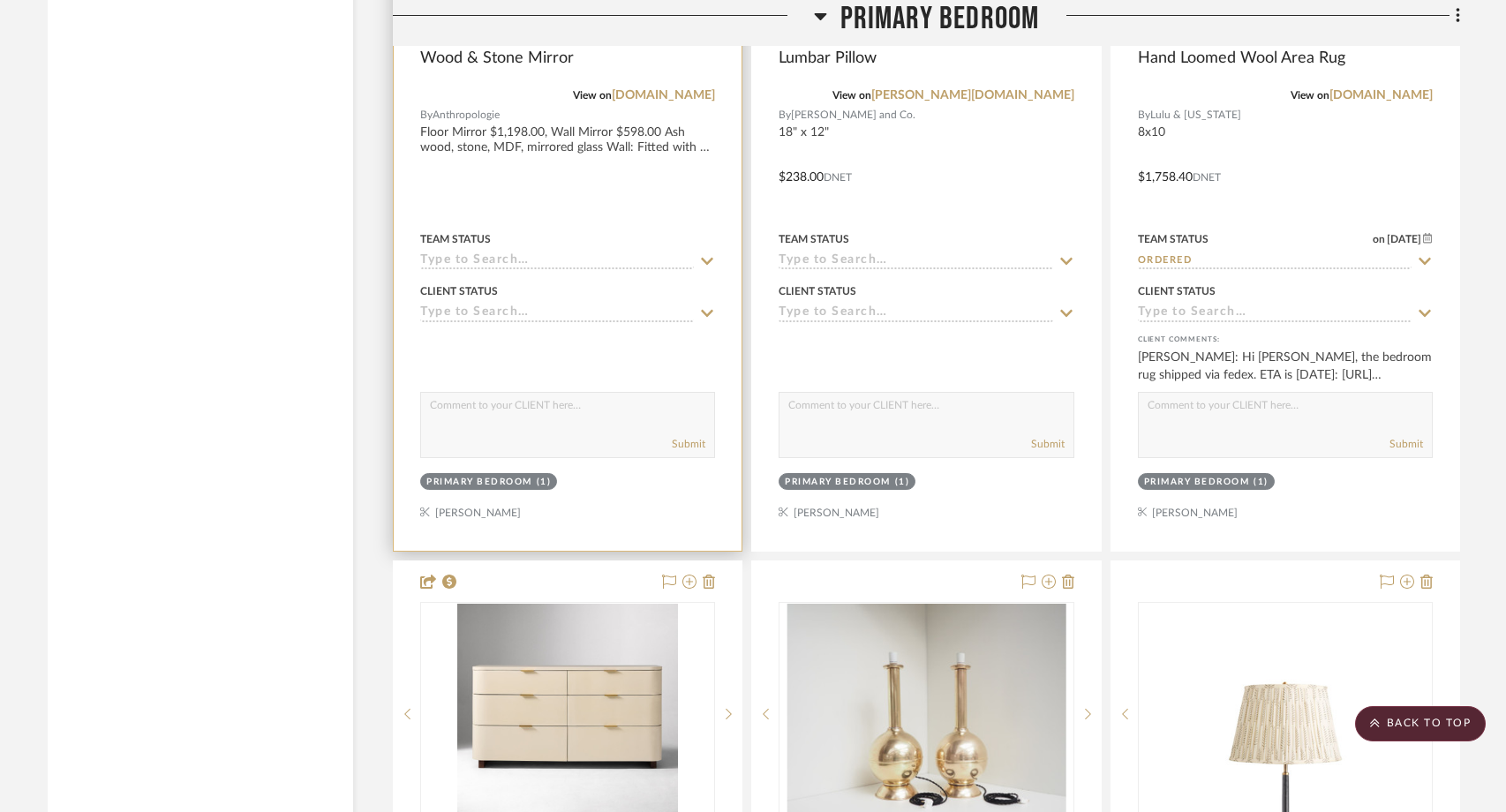 type 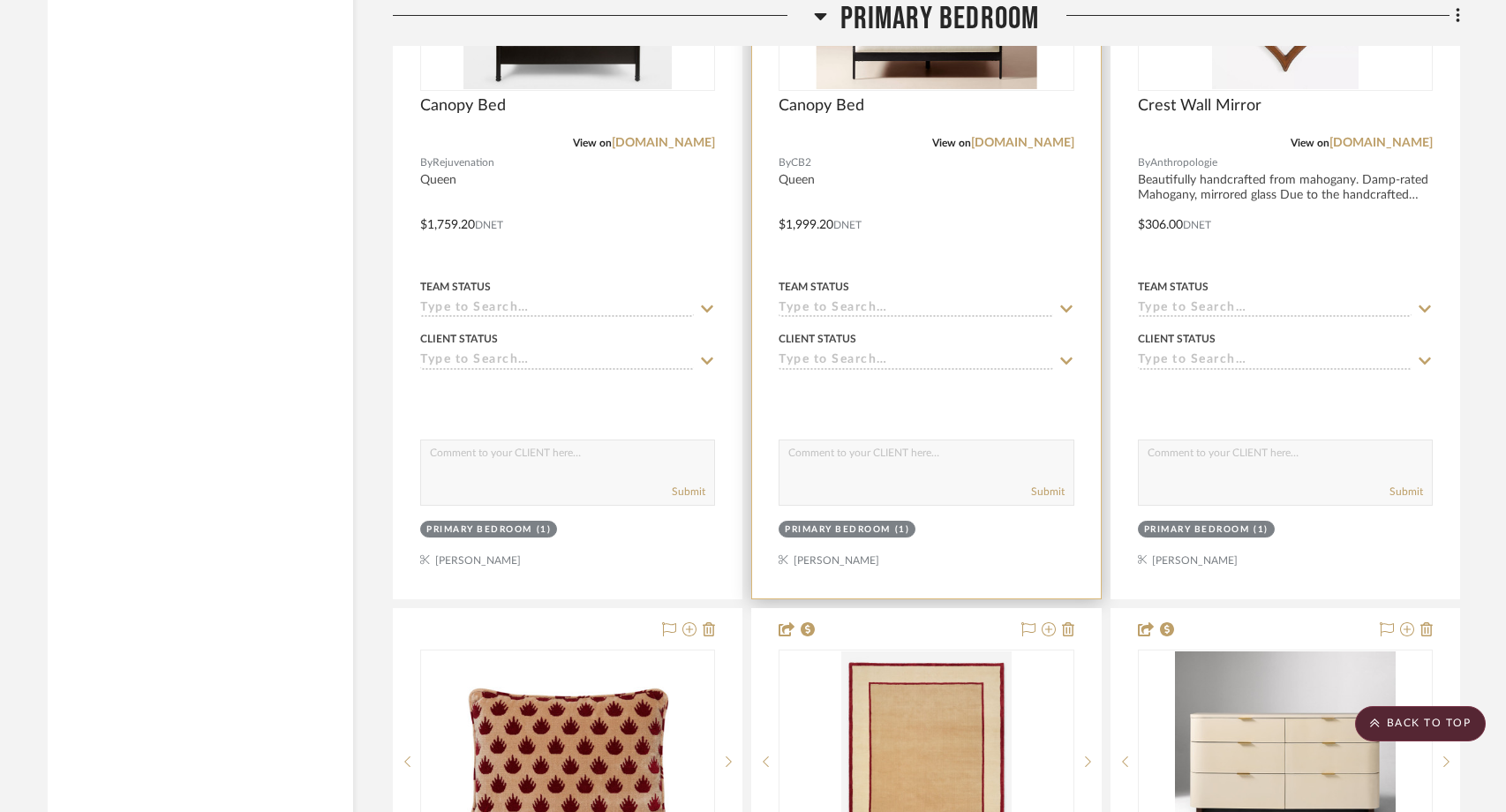 scroll, scrollTop: 10058, scrollLeft: 0, axis: vertical 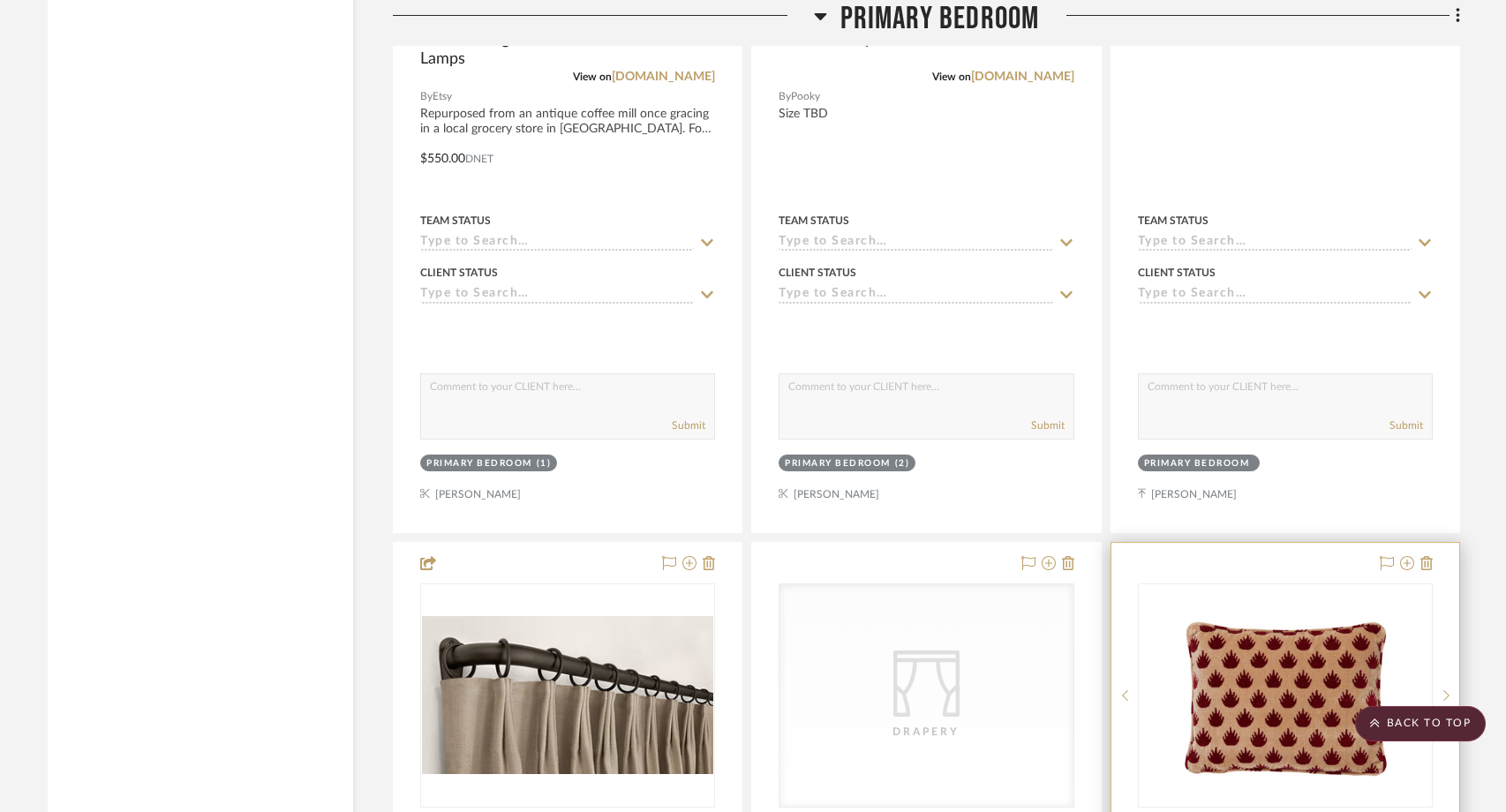 drag, startPoint x: 1322, startPoint y: 461, endPoint x: 1328, endPoint y: 522, distance: 61.294372 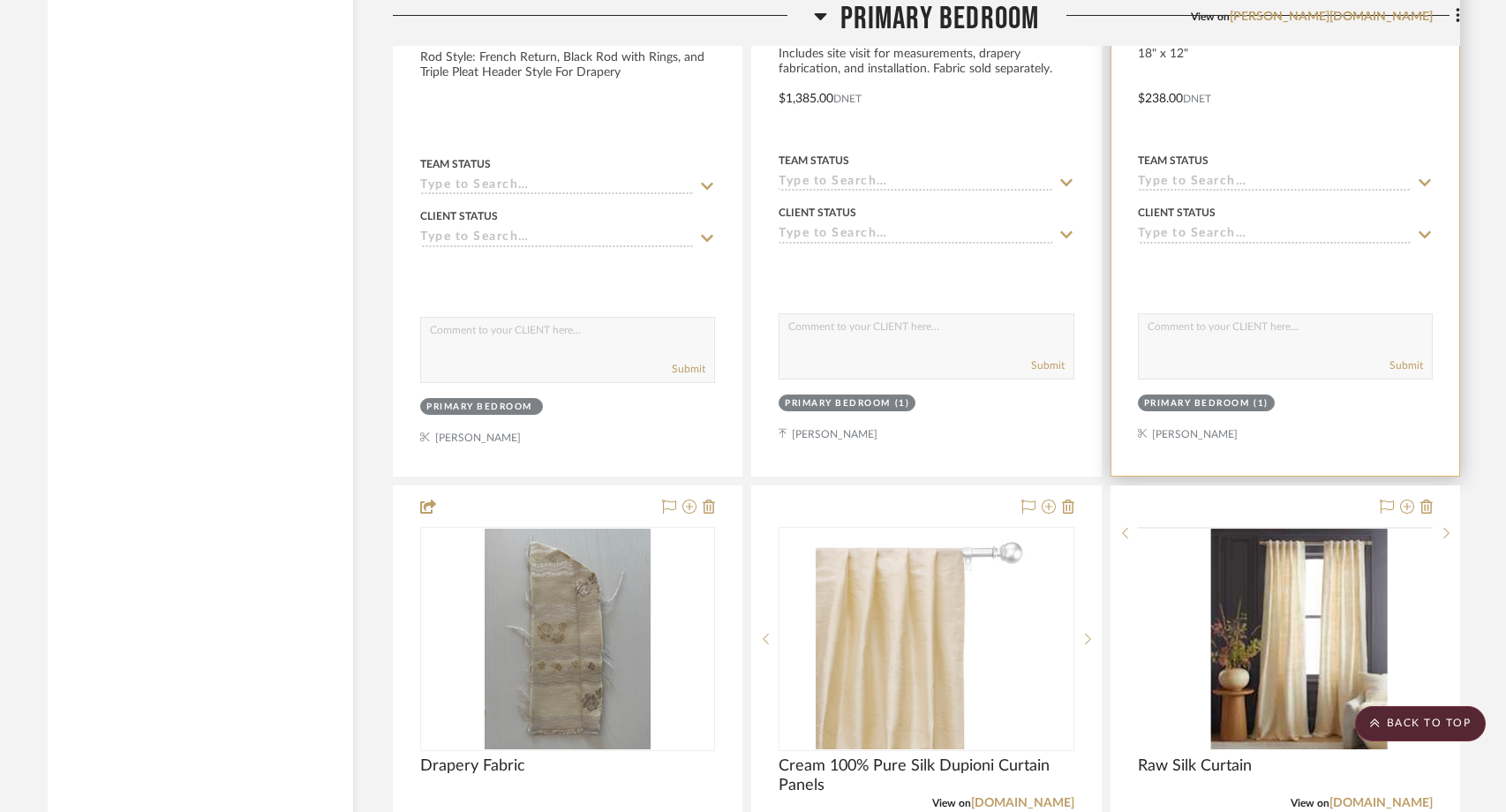 scroll, scrollTop: 12532, scrollLeft: 0, axis: vertical 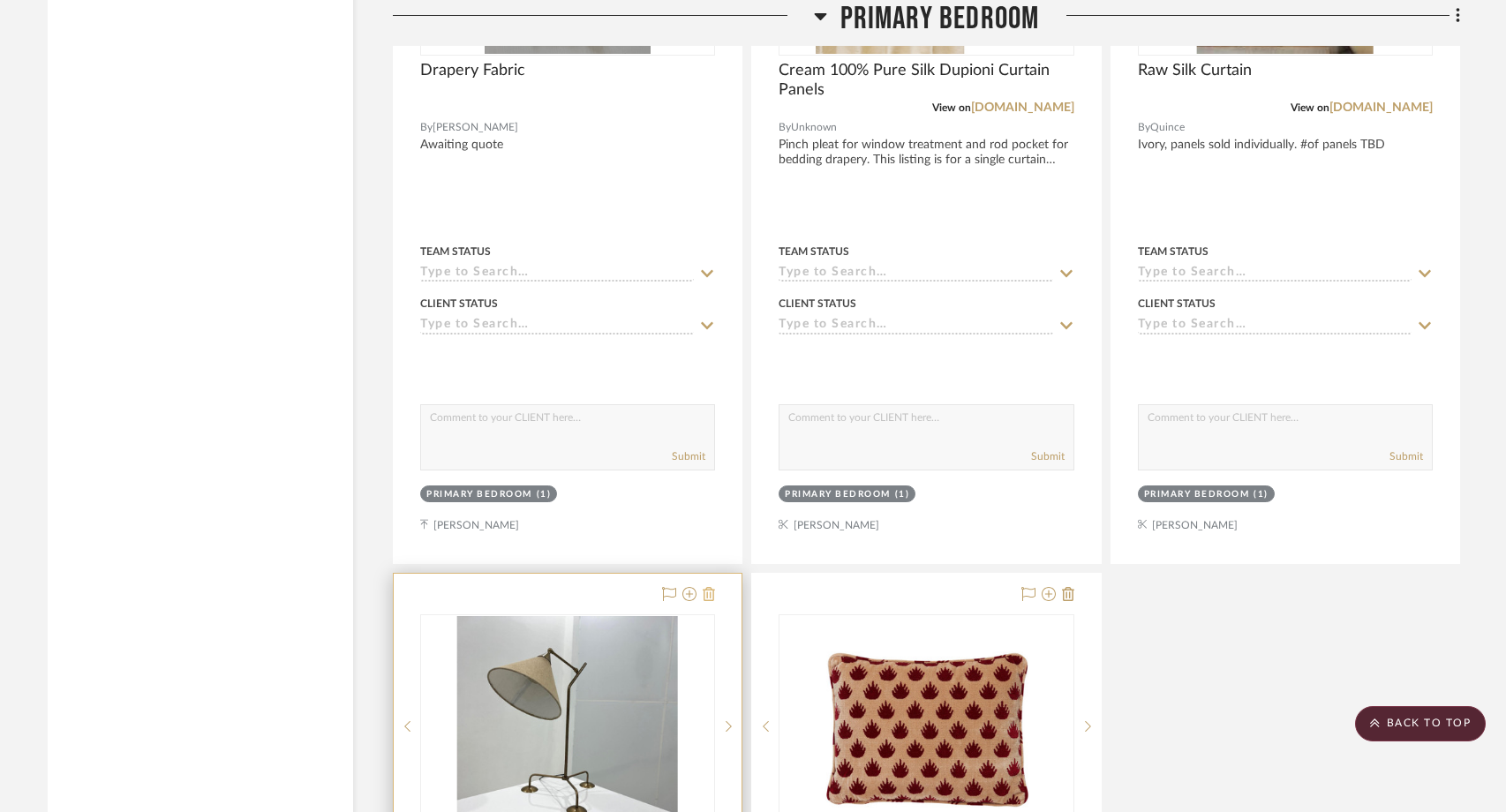 click 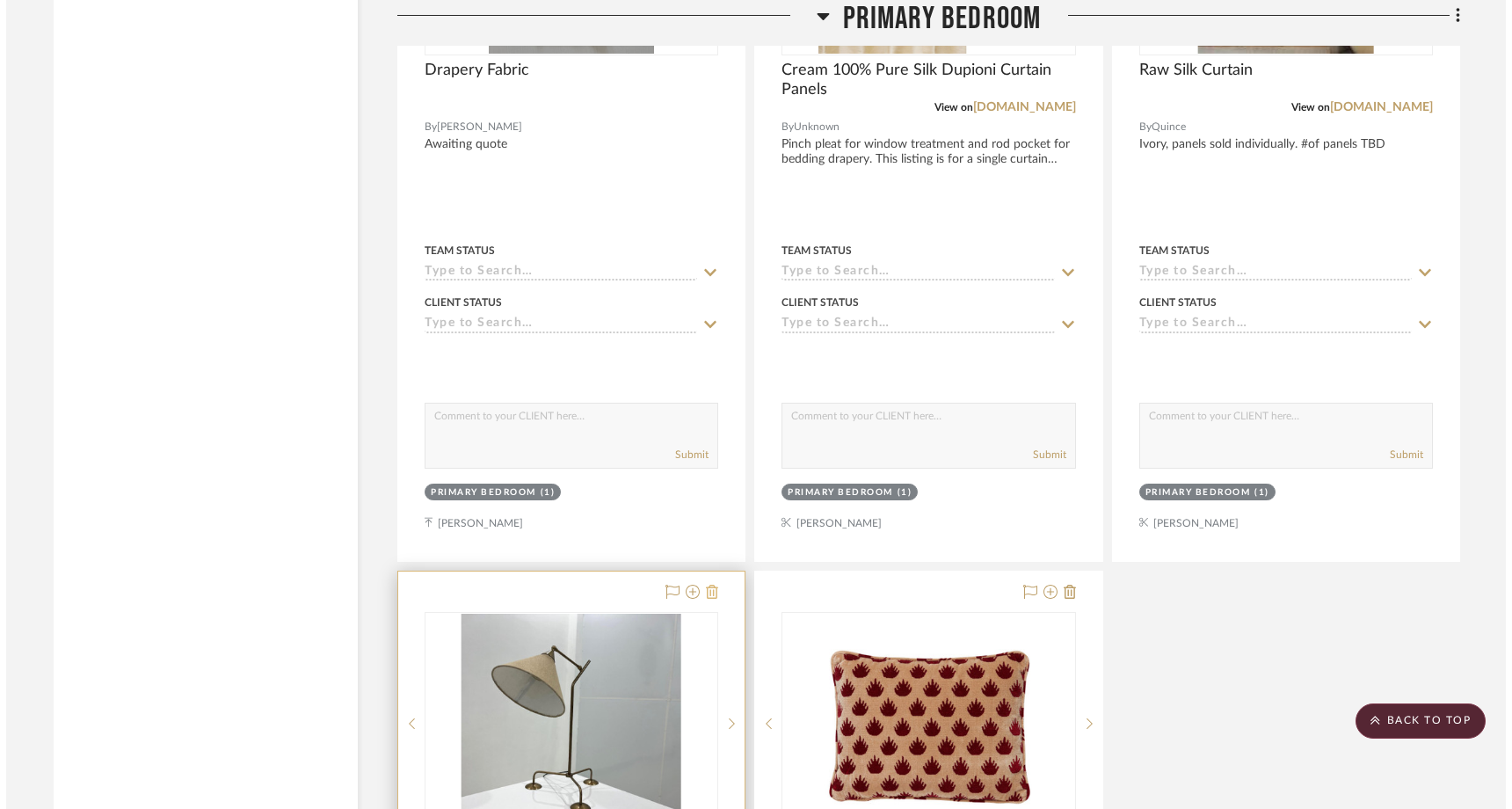 scroll, scrollTop: 0, scrollLeft: 0, axis: both 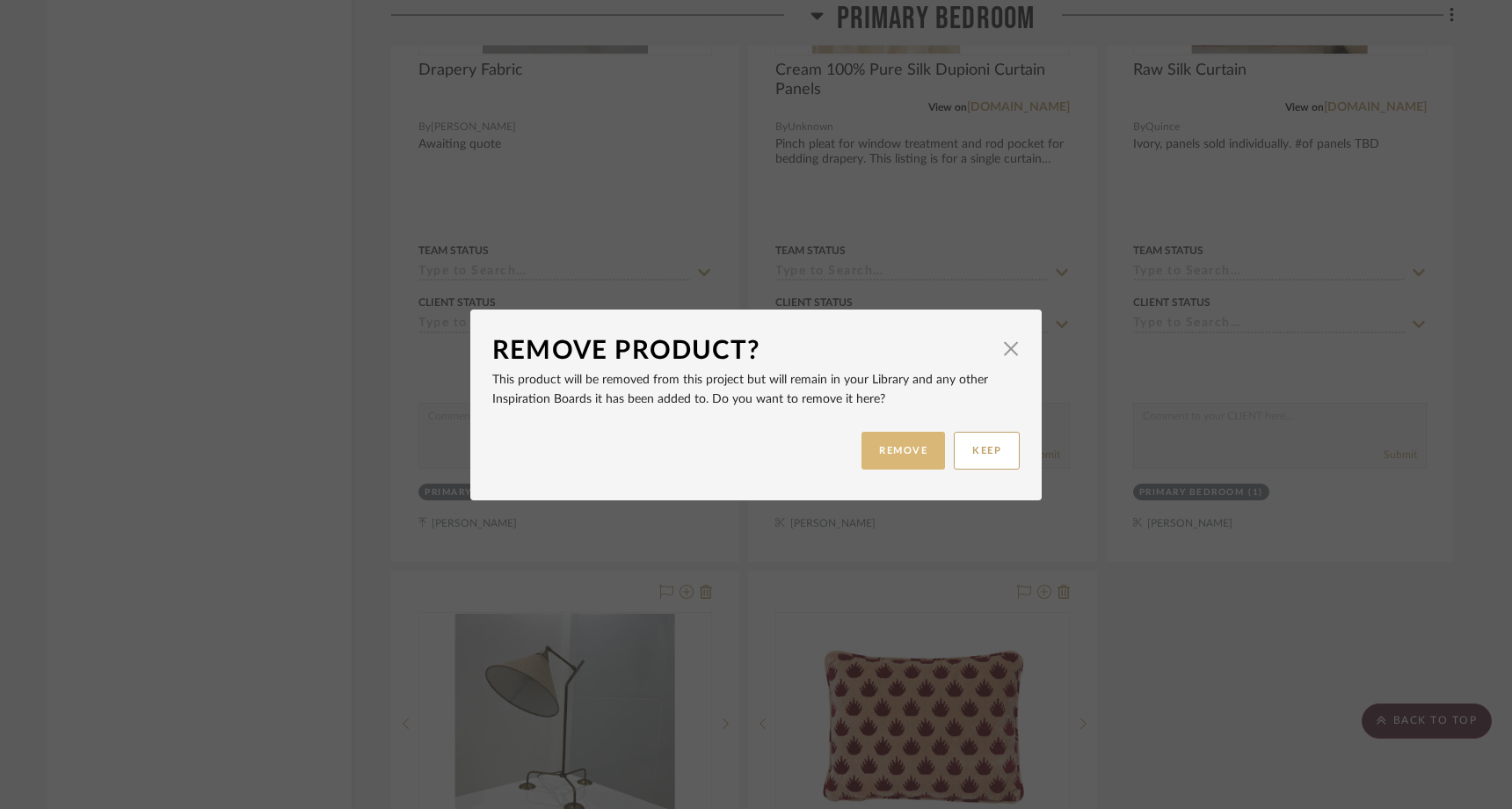 click on "REMOVE" at bounding box center [903, 450] 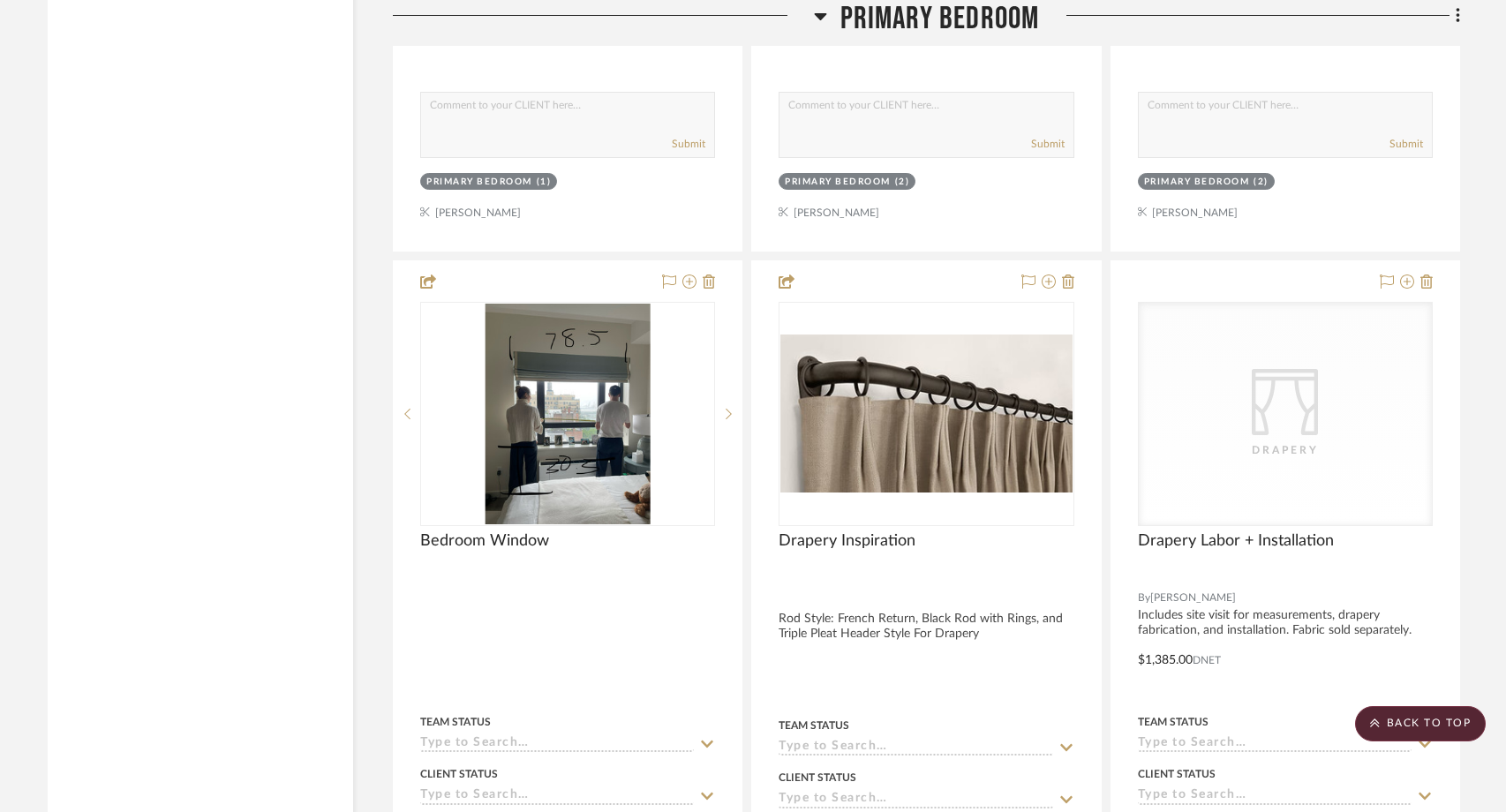 scroll, scrollTop: 11978, scrollLeft: 0, axis: vertical 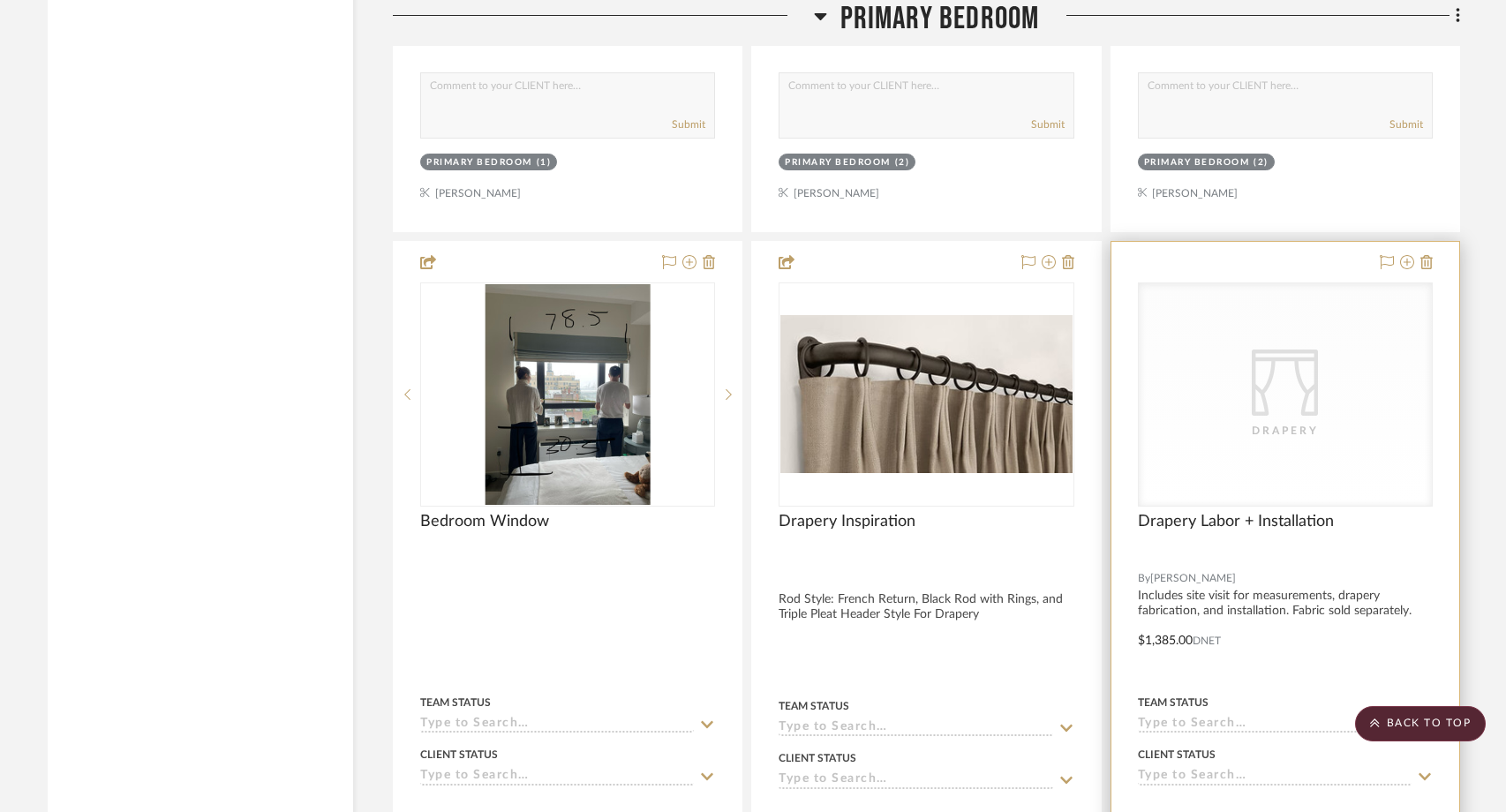 click on "CategoryIconFabrics
Created with Sketch.
Drapery" at bounding box center [1285, 395] 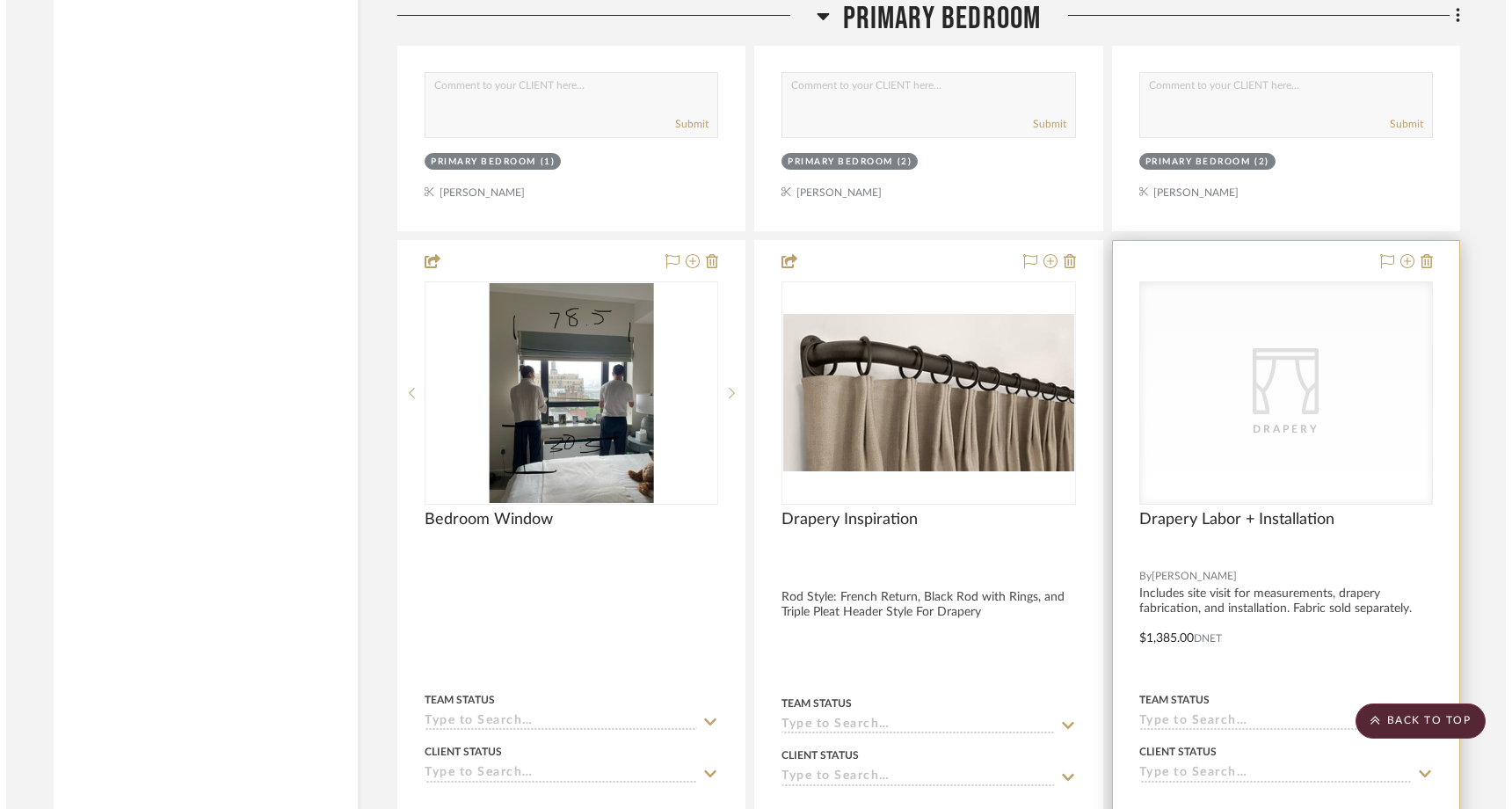scroll, scrollTop: 0, scrollLeft: 0, axis: both 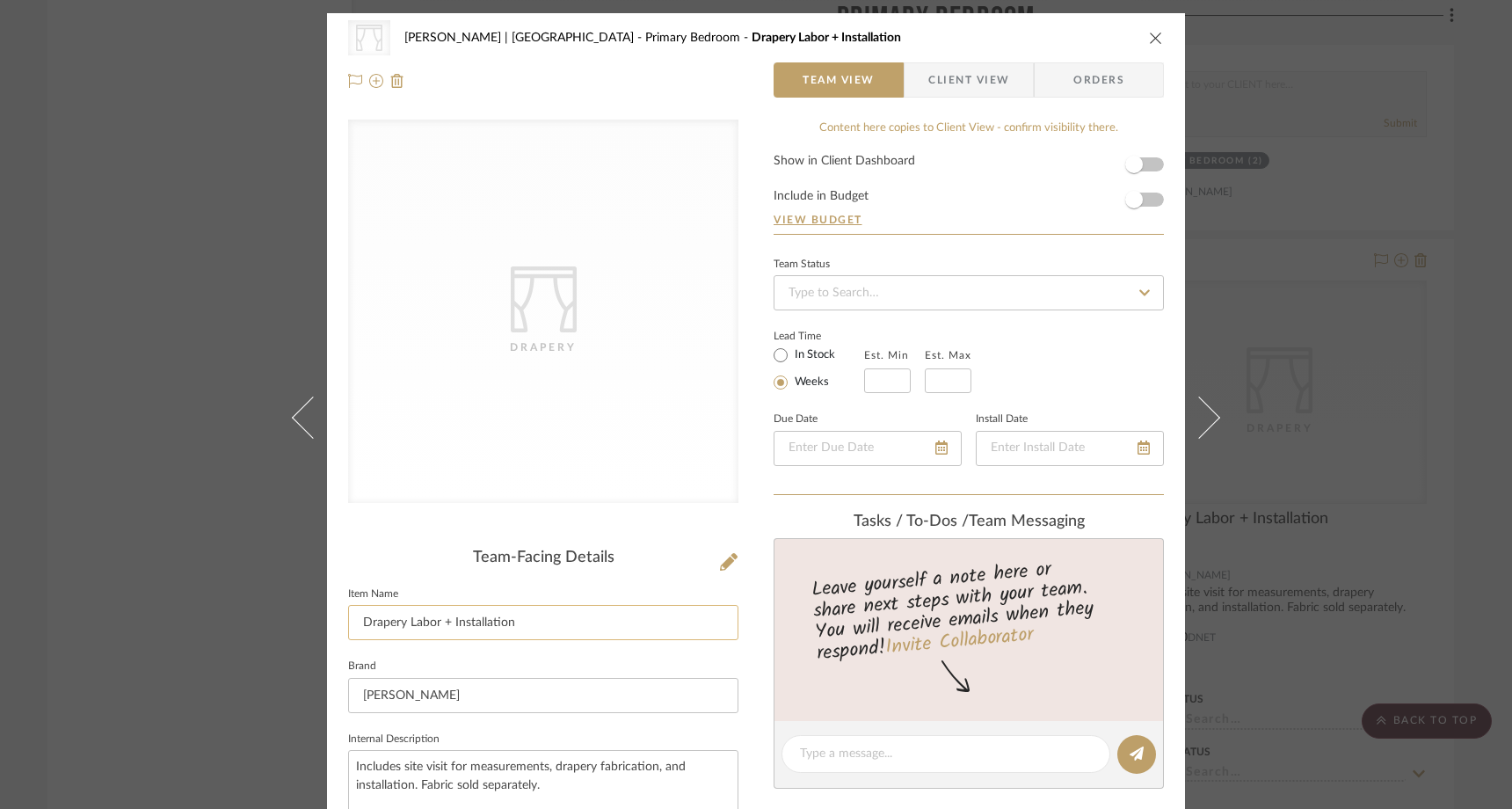 click on "Drapery Labor + Installation" 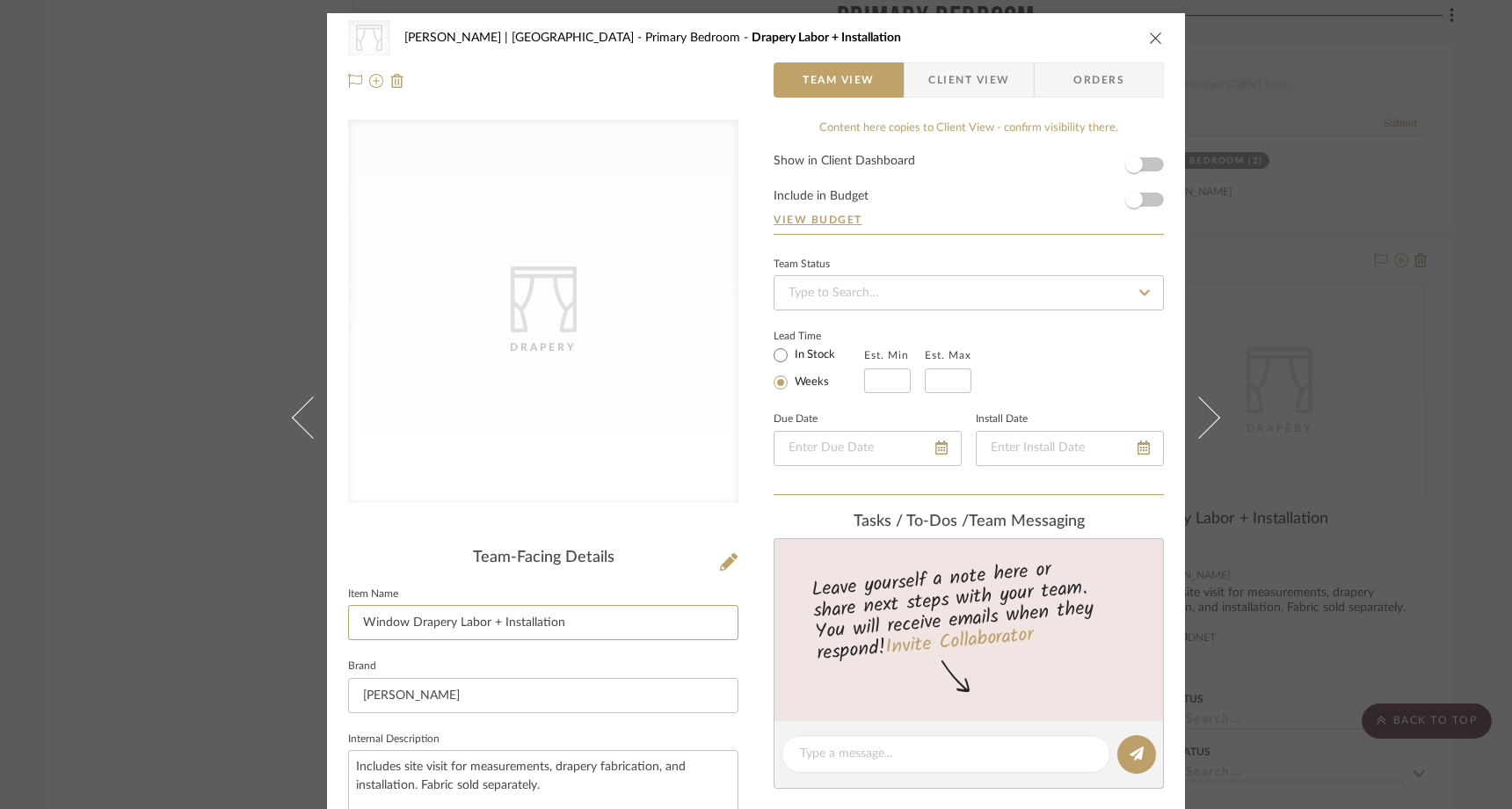 type on "Window Drapery Labor + Installation" 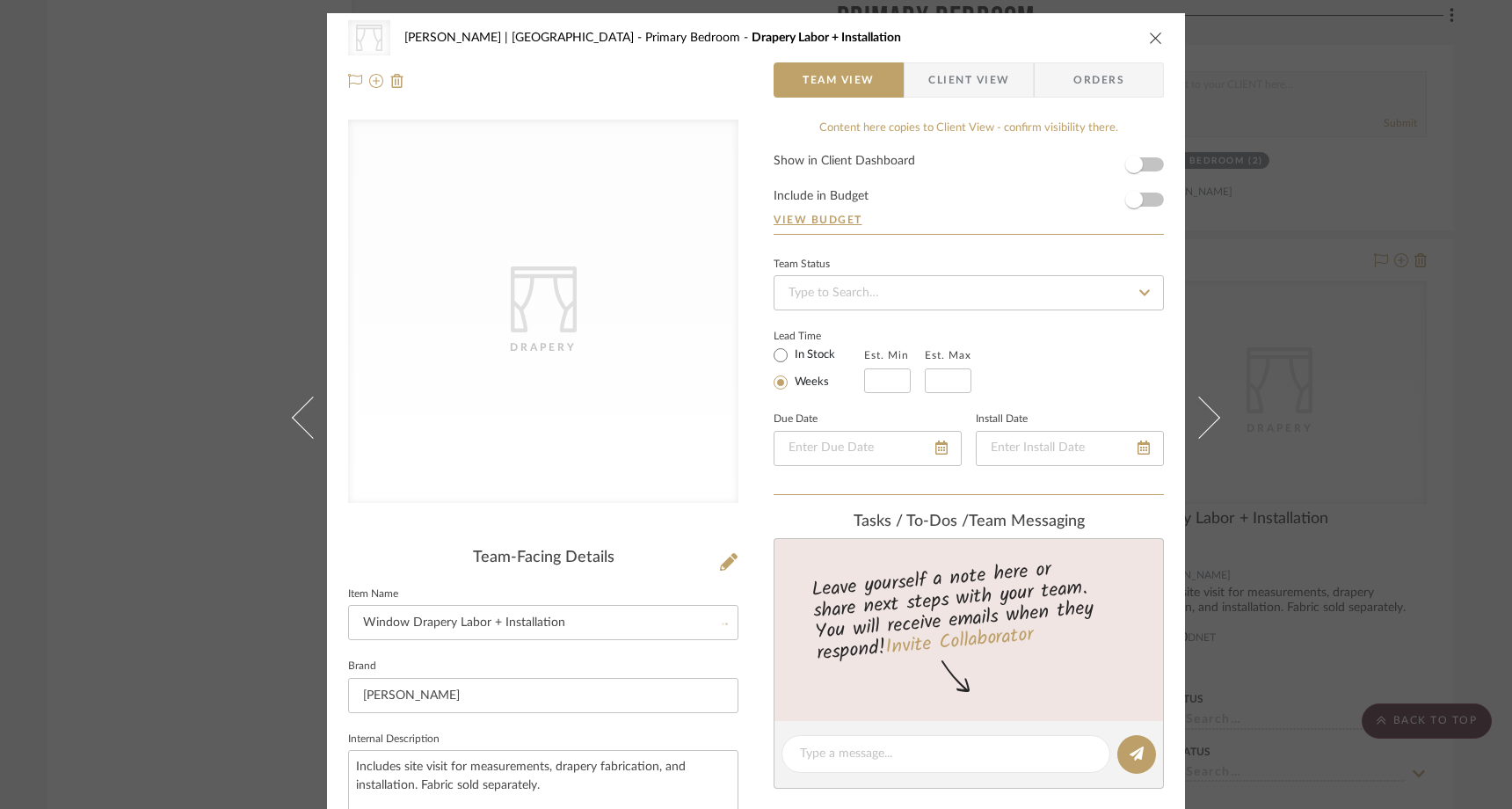click on "Brand  Zarin Fabrics" 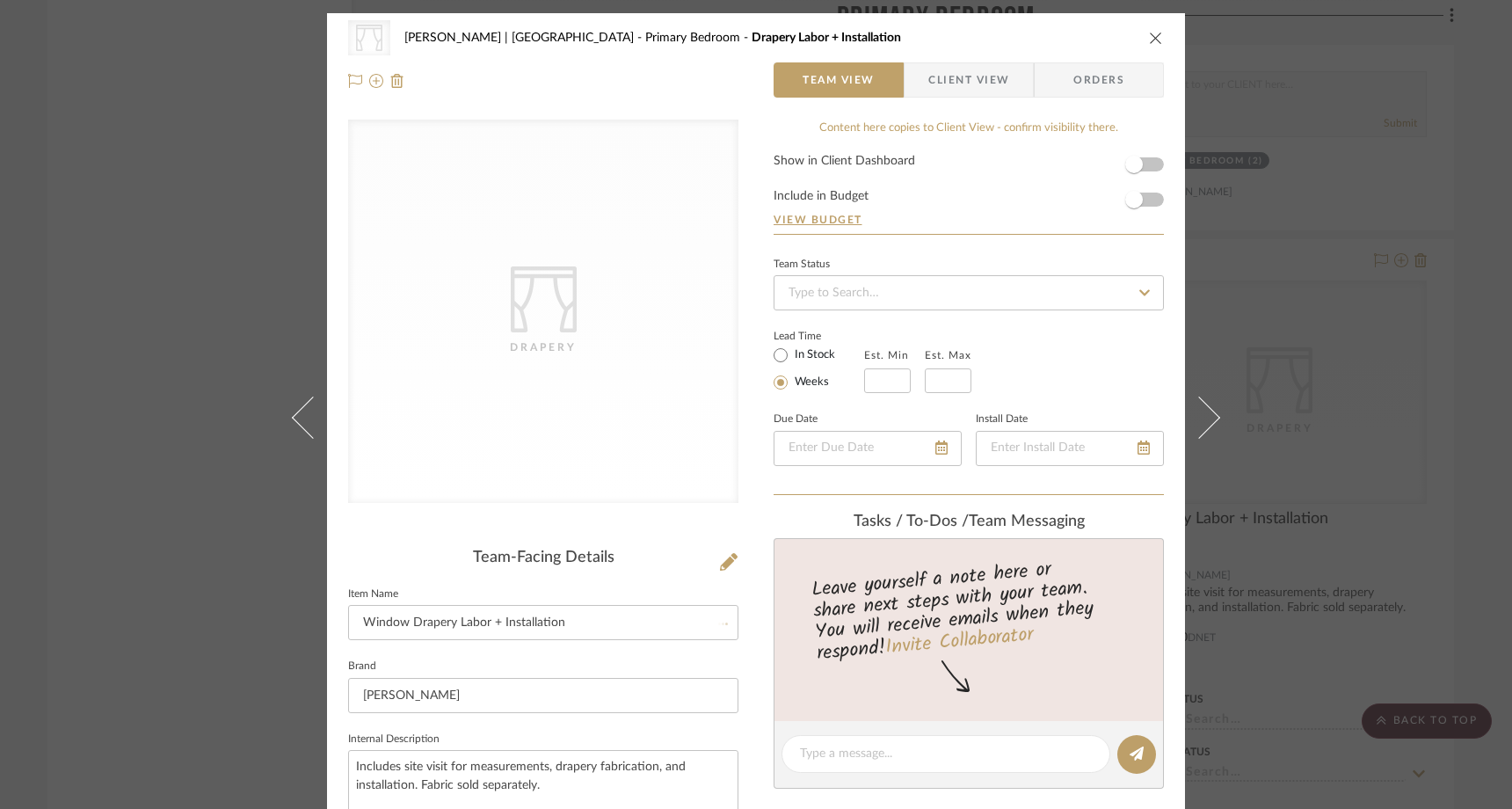 type 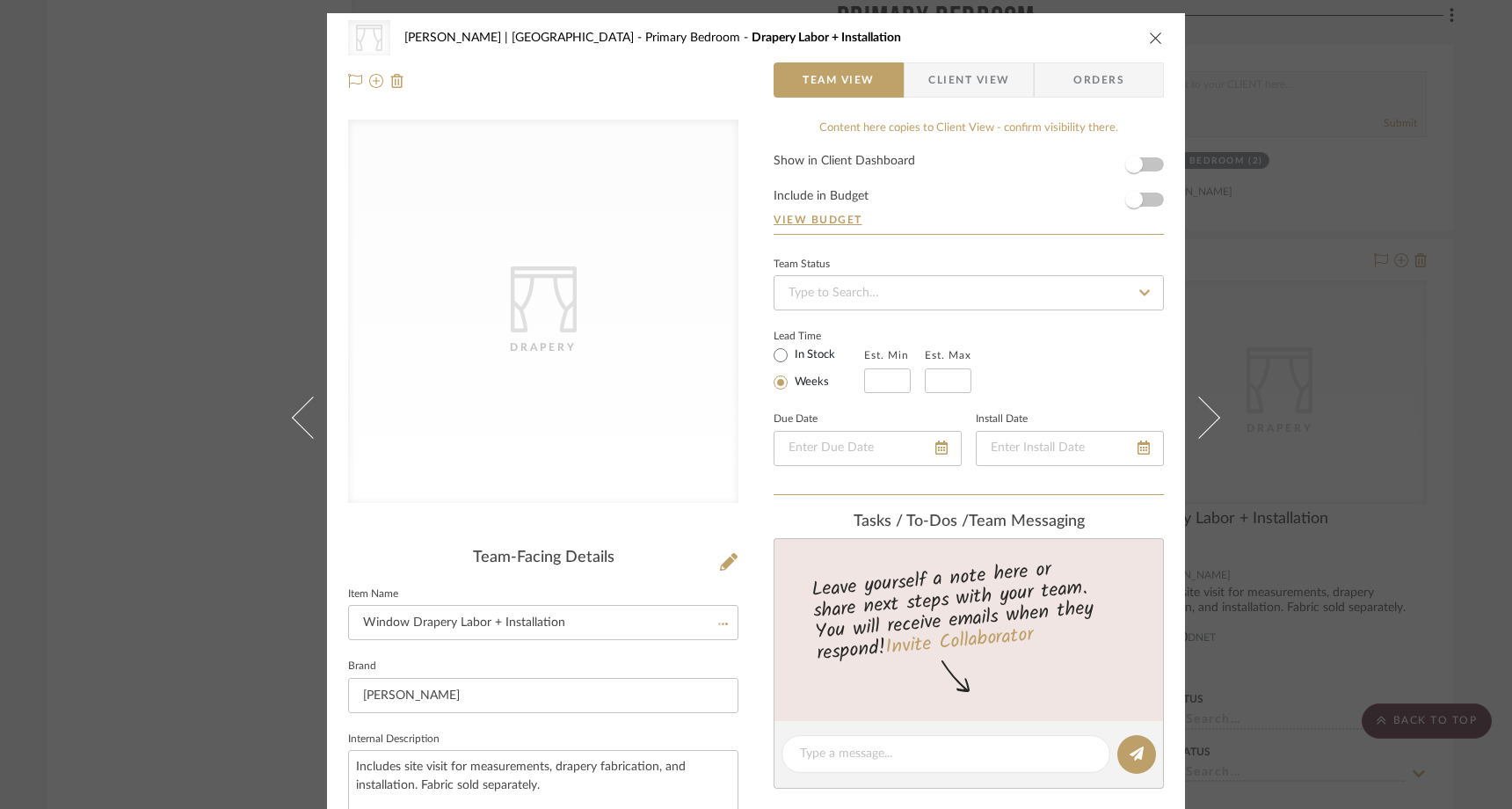 type 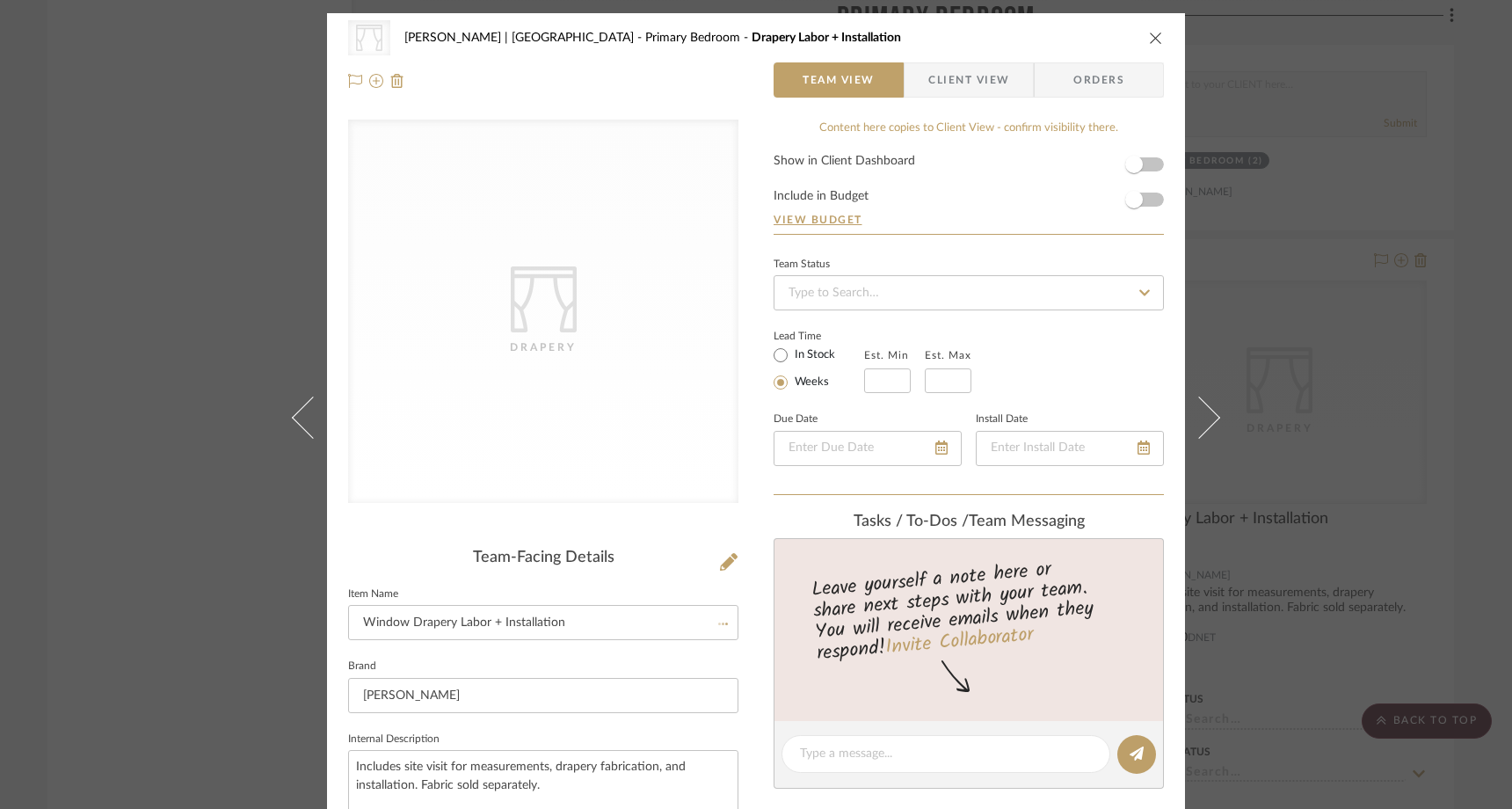 type 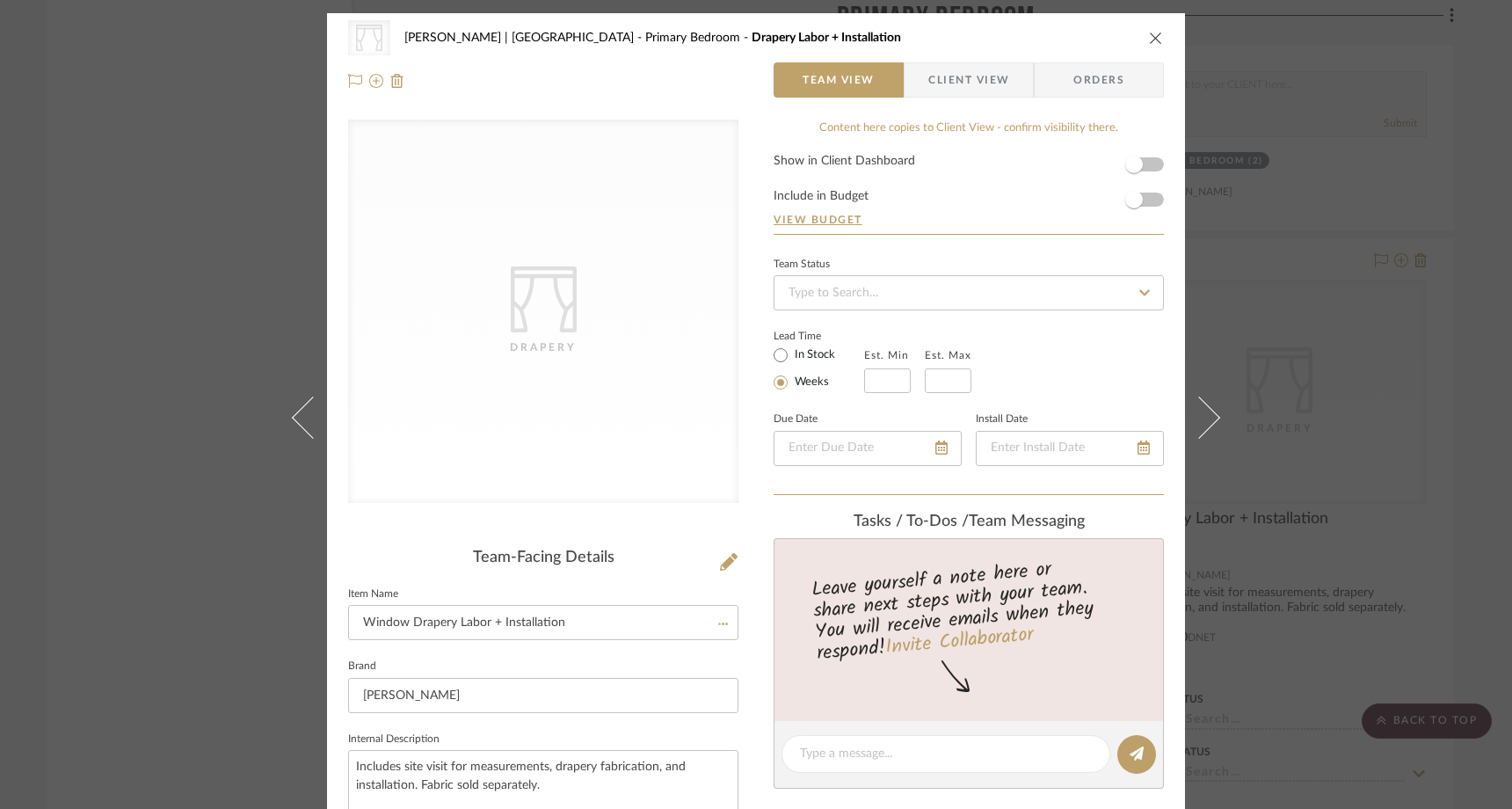 type 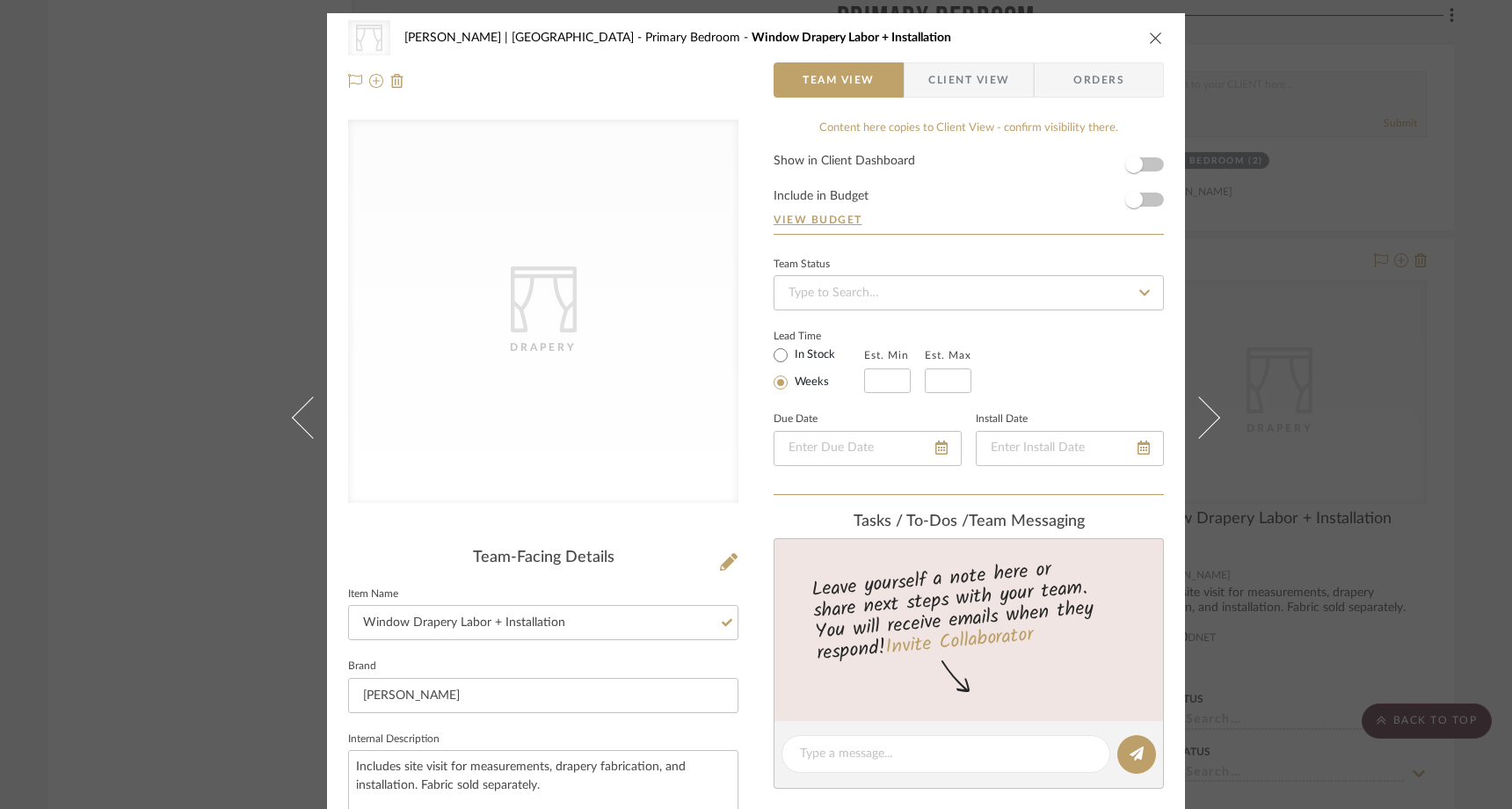 click at bounding box center (1156, 38) 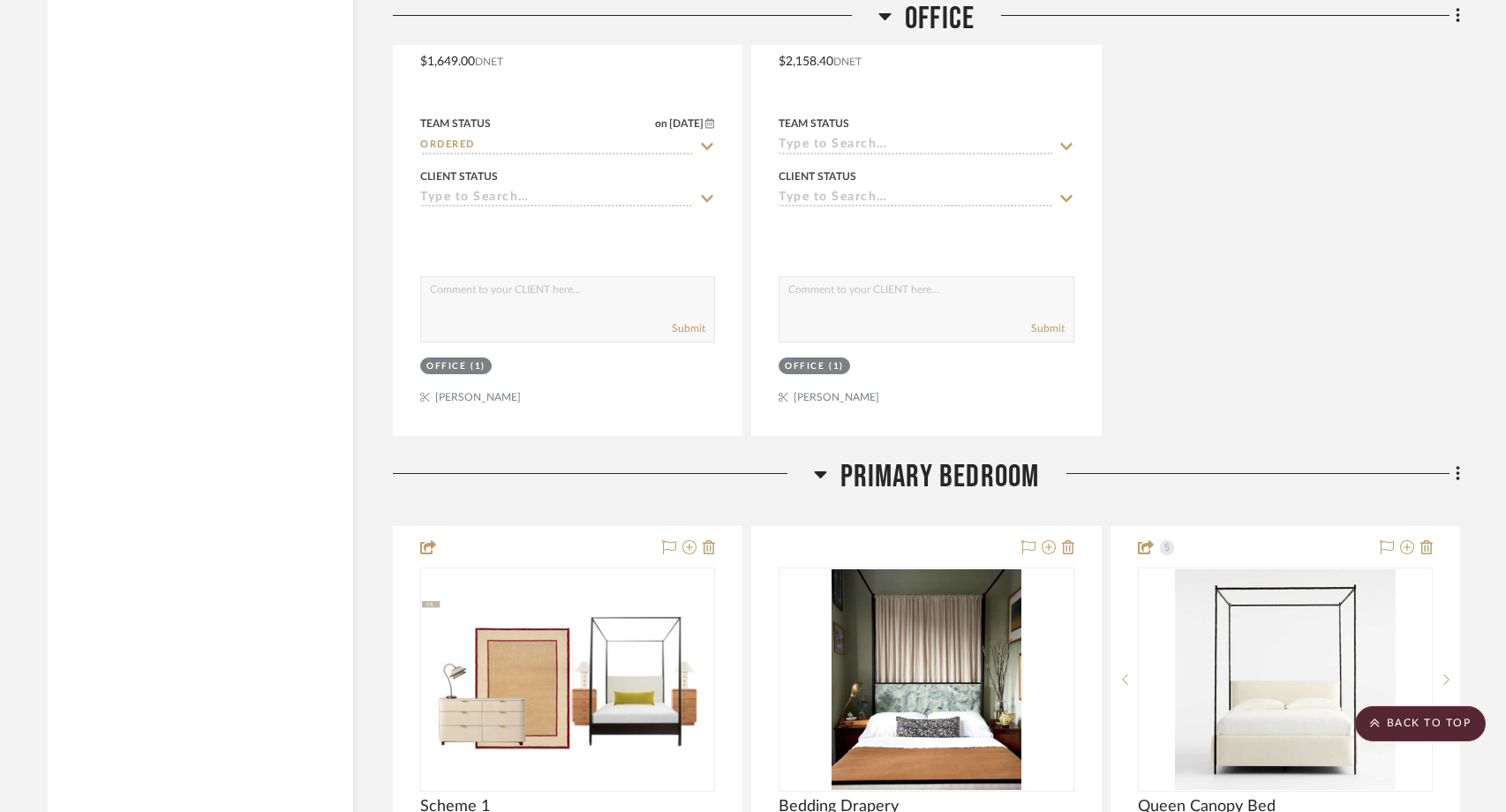 scroll, scrollTop: 8548, scrollLeft: 0, axis: vertical 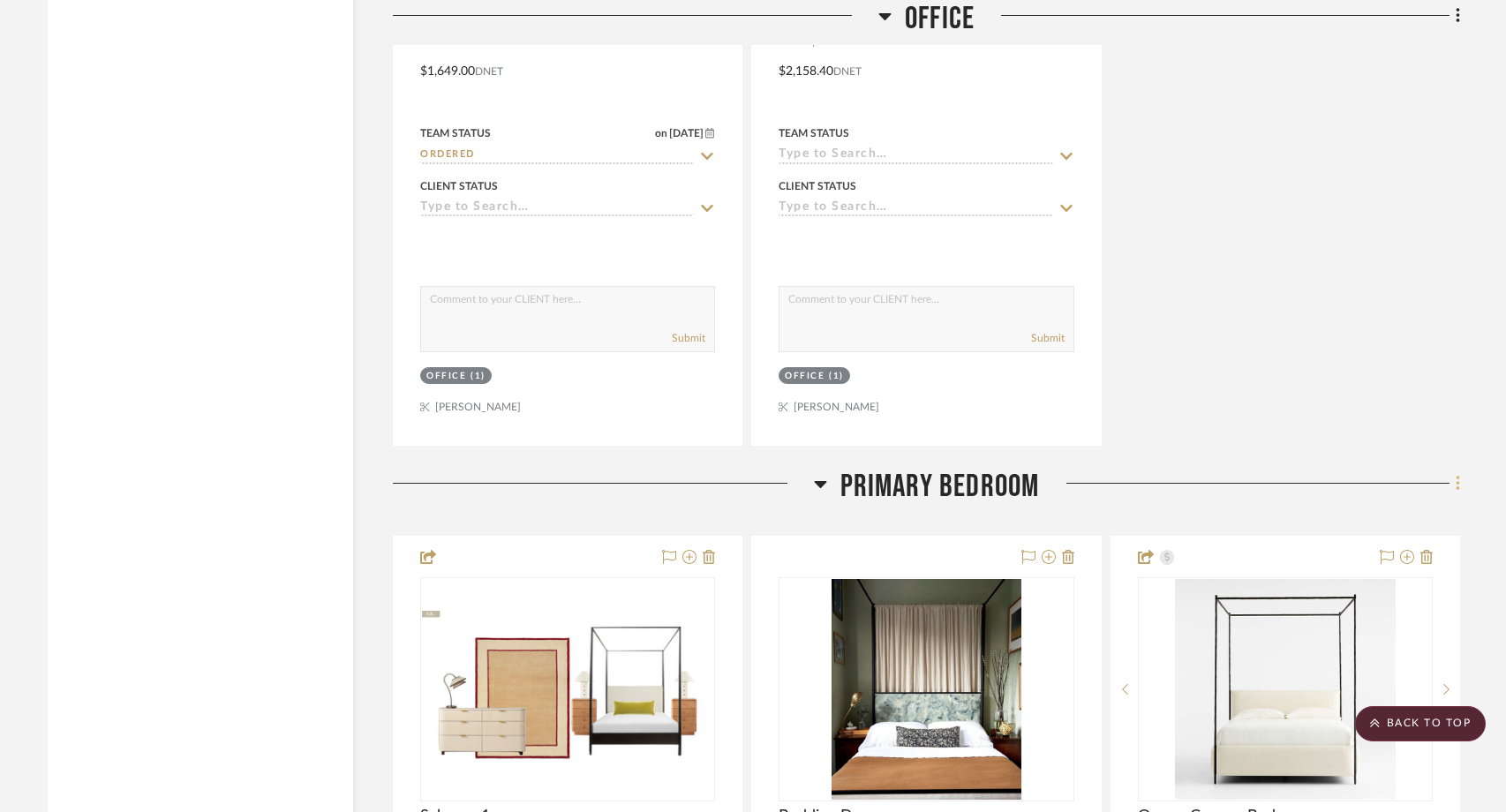 click 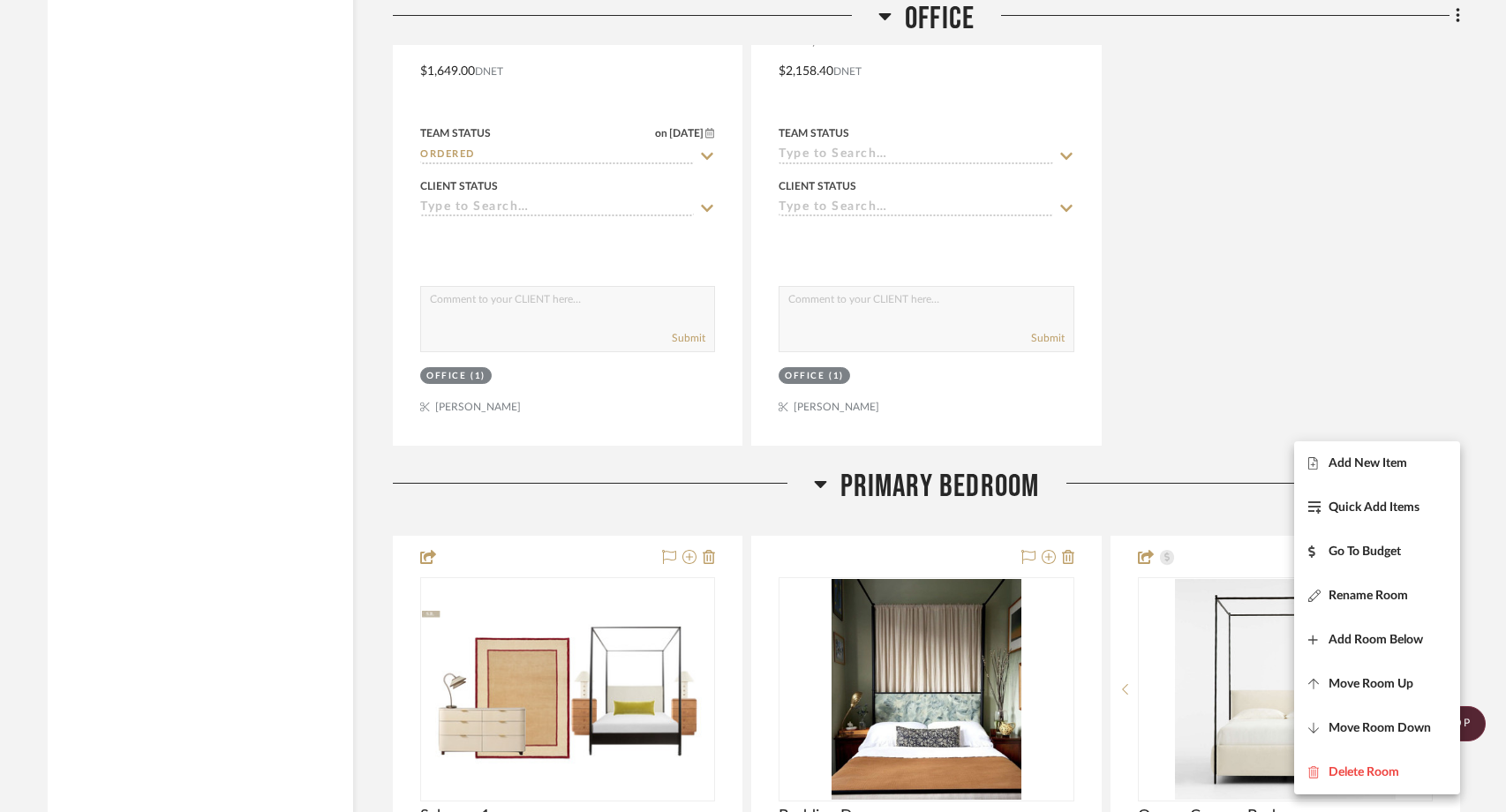 type 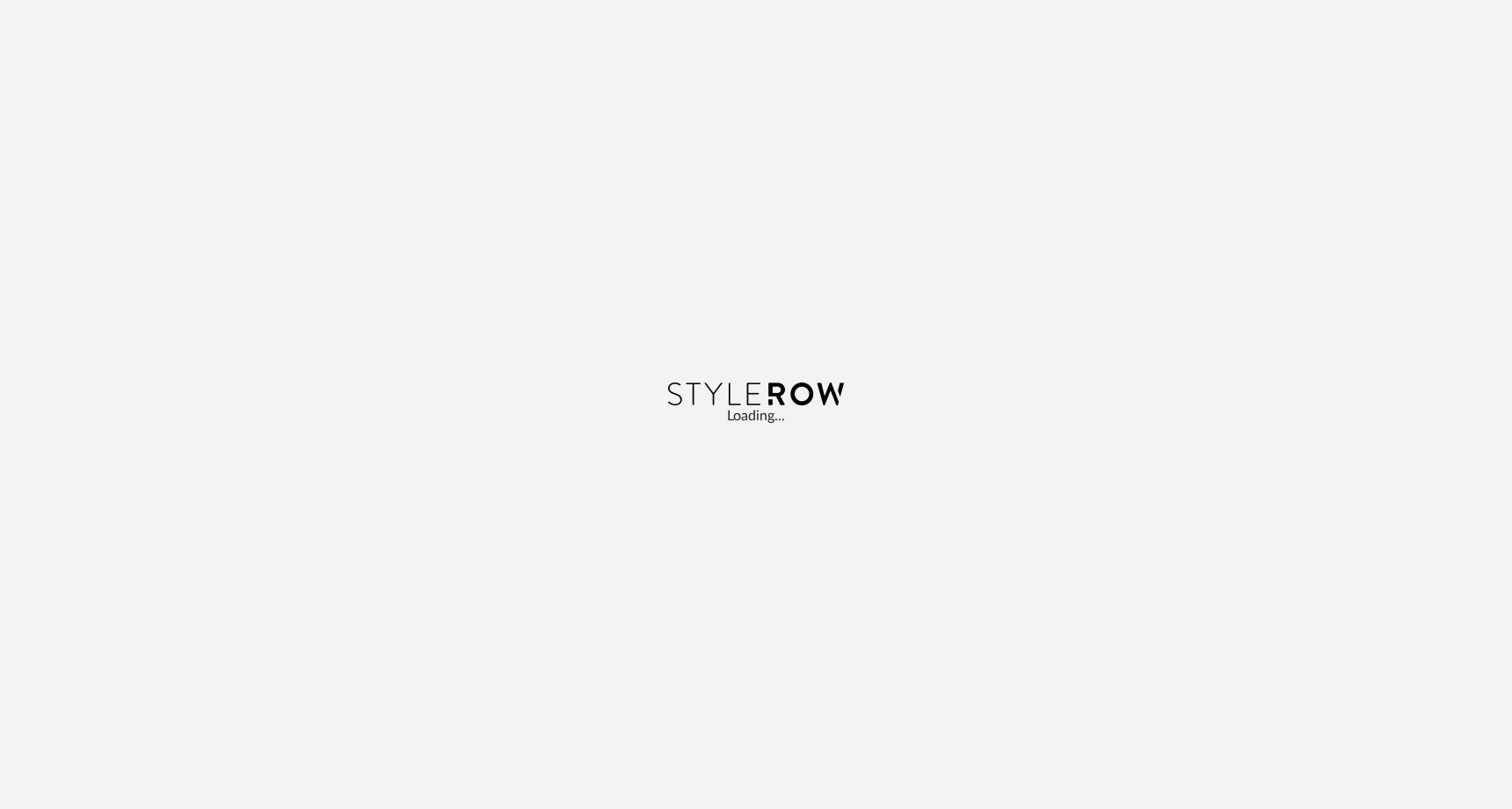 scroll, scrollTop: 0, scrollLeft: 0, axis: both 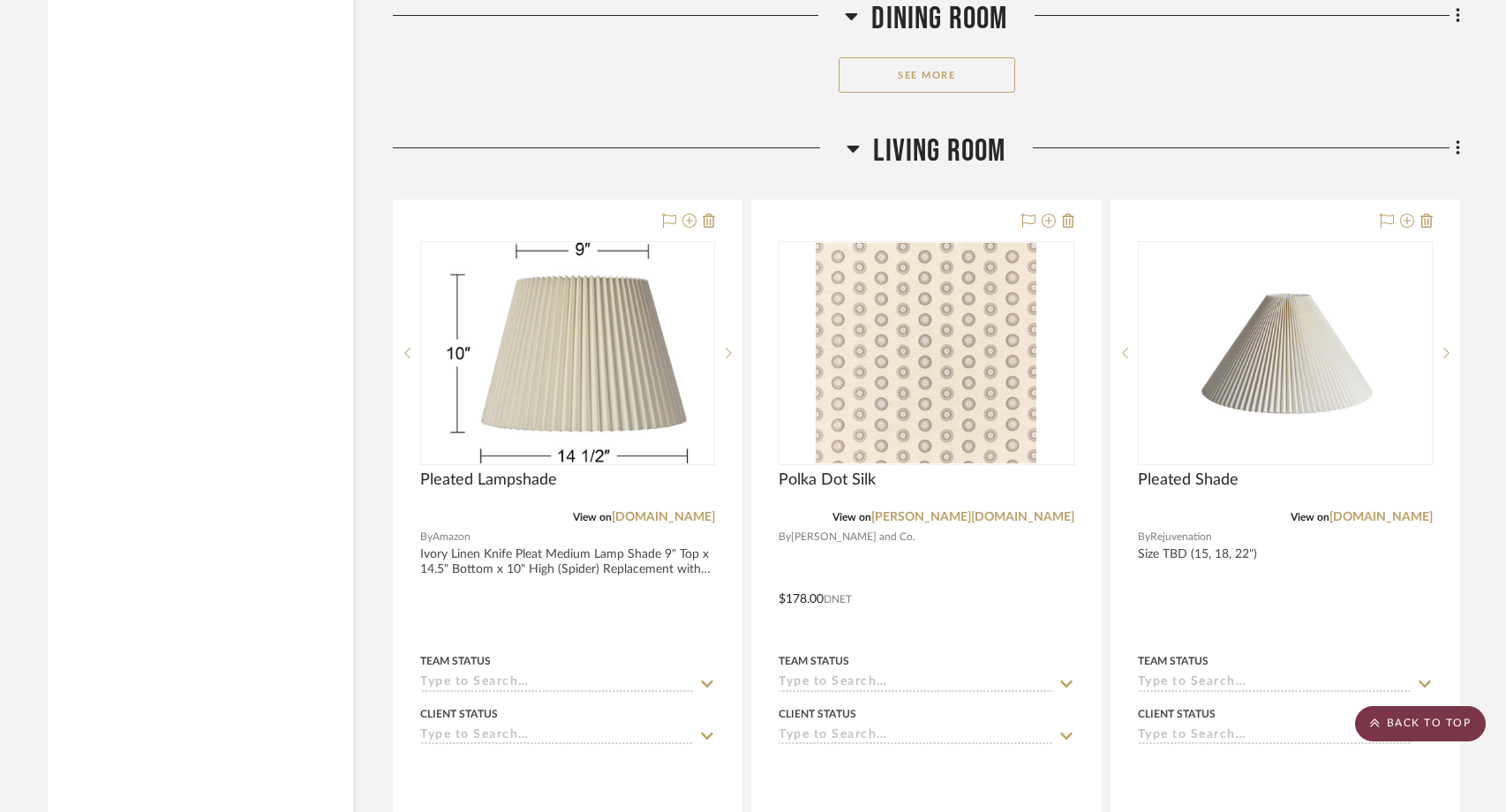 click on "BACK TO TOP" 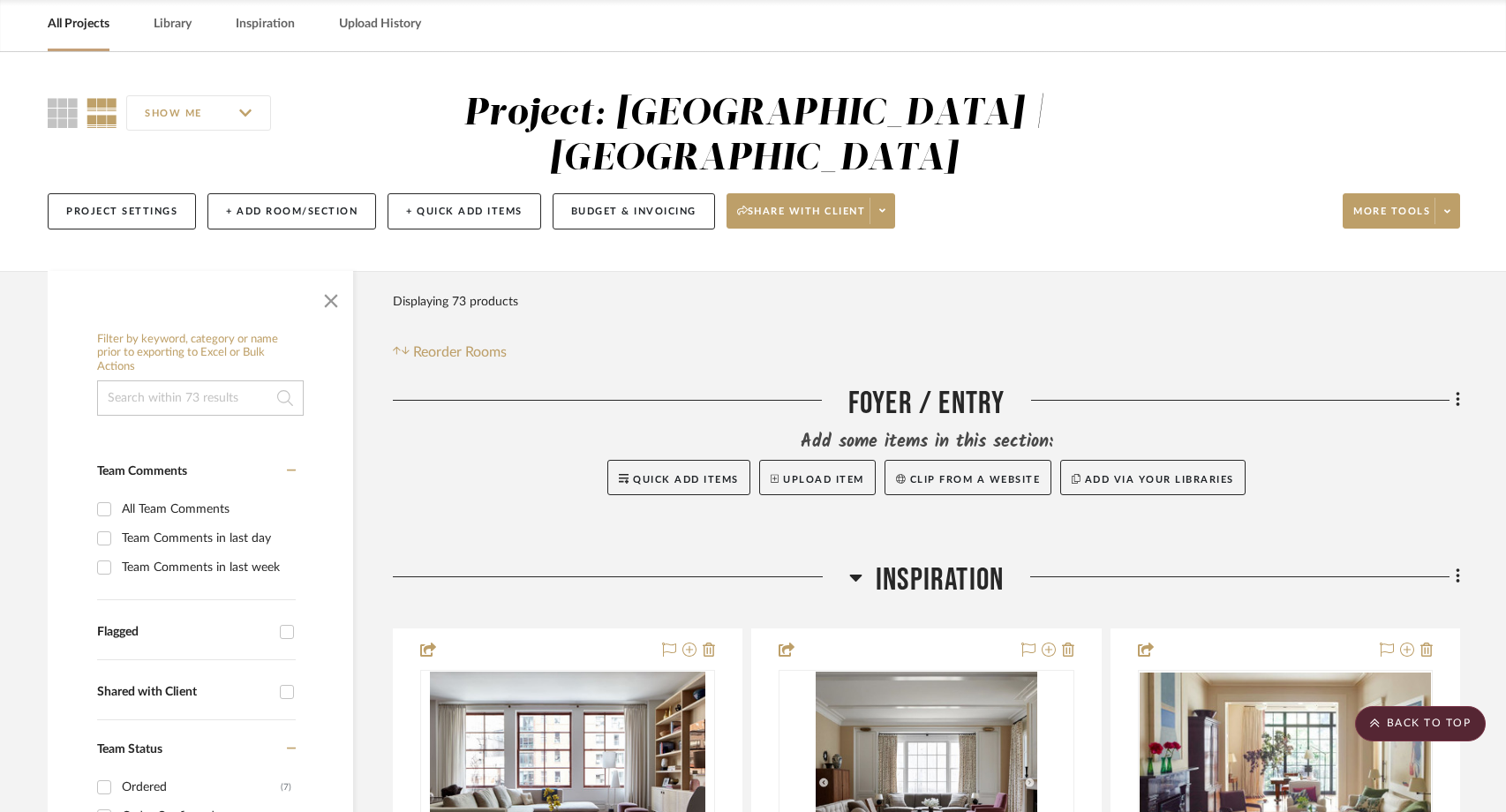 scroll, scrollTop: 0, scrollLeft: 0, axis: both 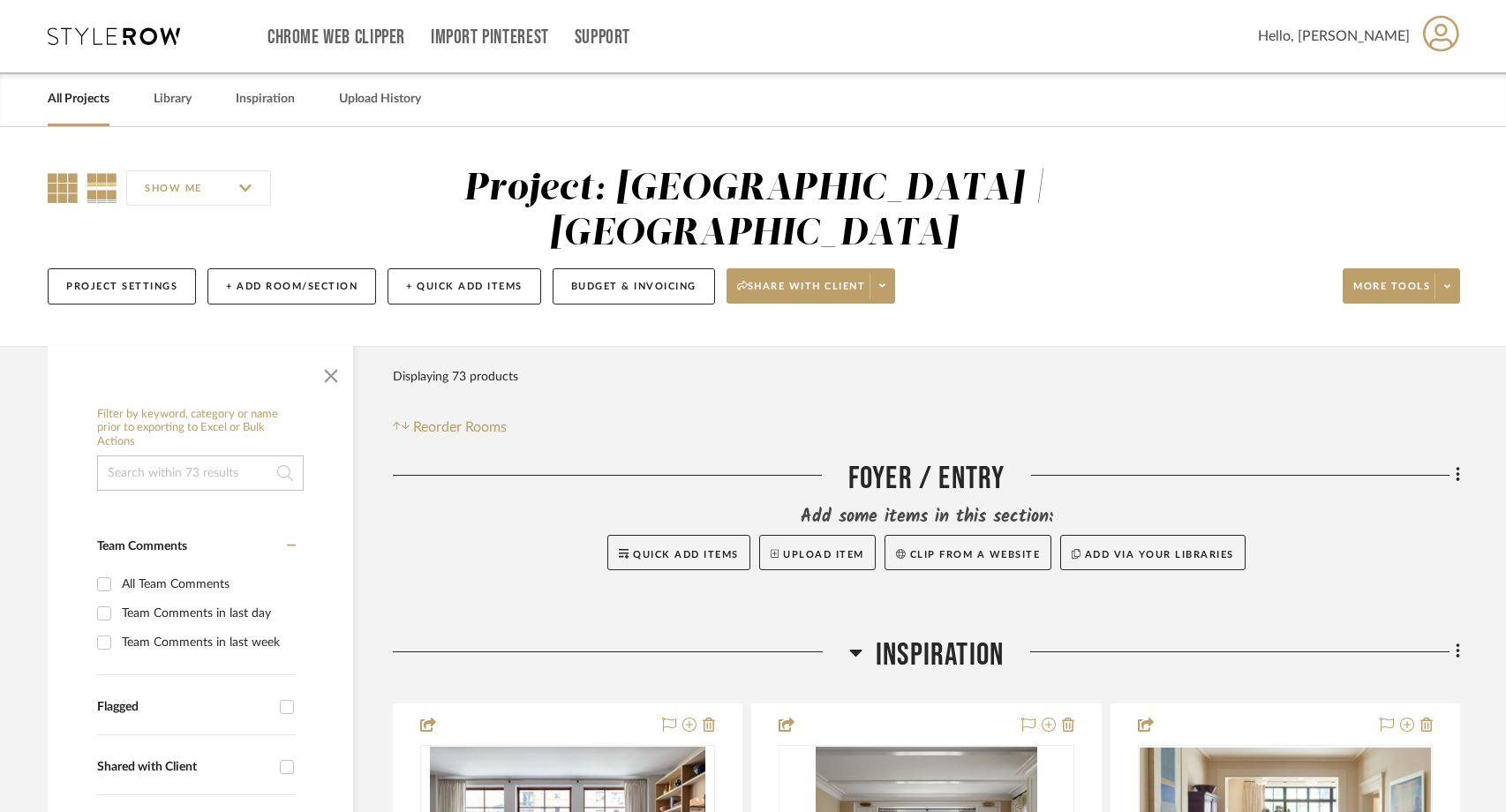 click 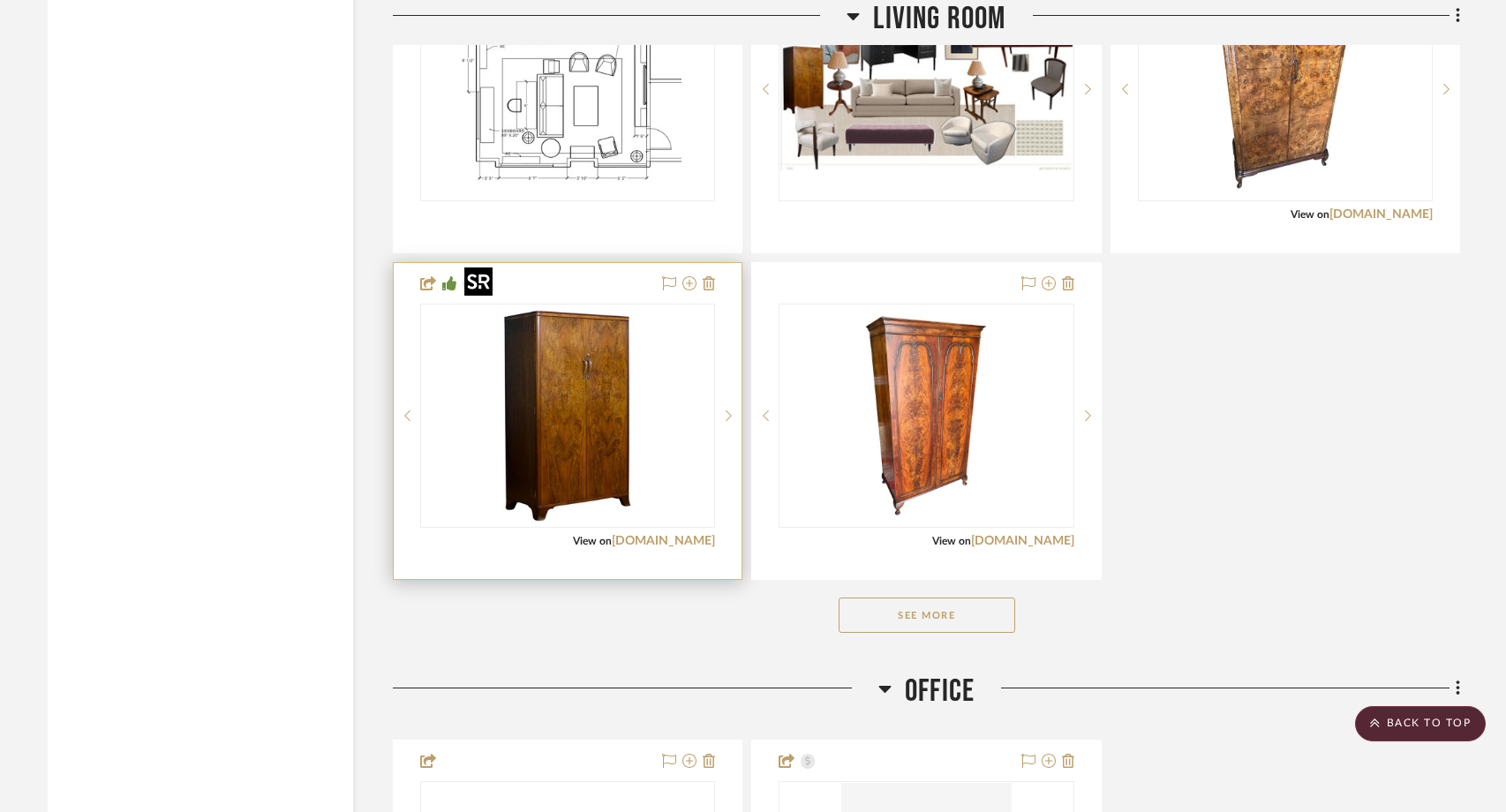 scroll, scrollTop: 3452, scrollLeft: 0, axis: vertical 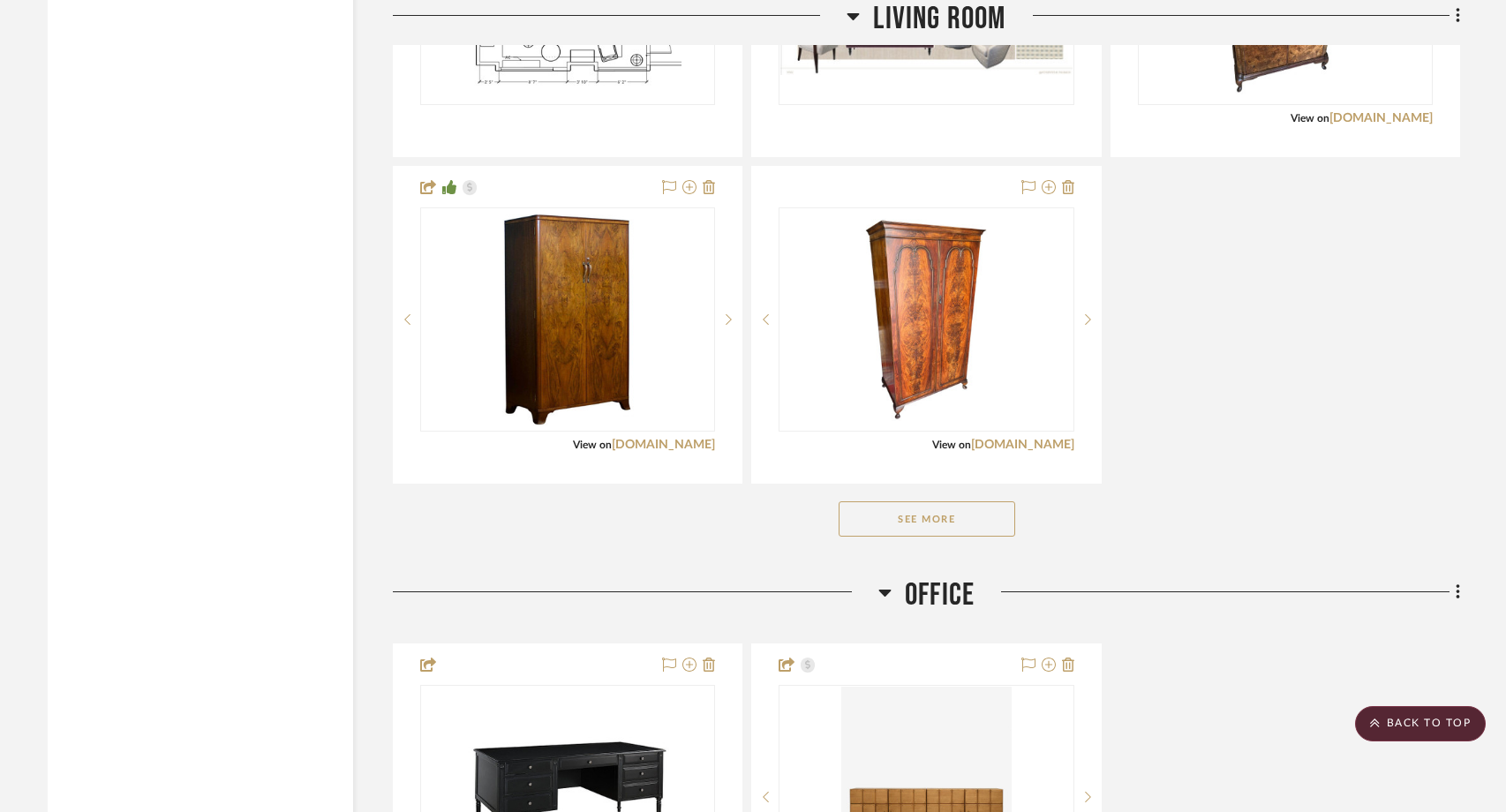 click on "See More" 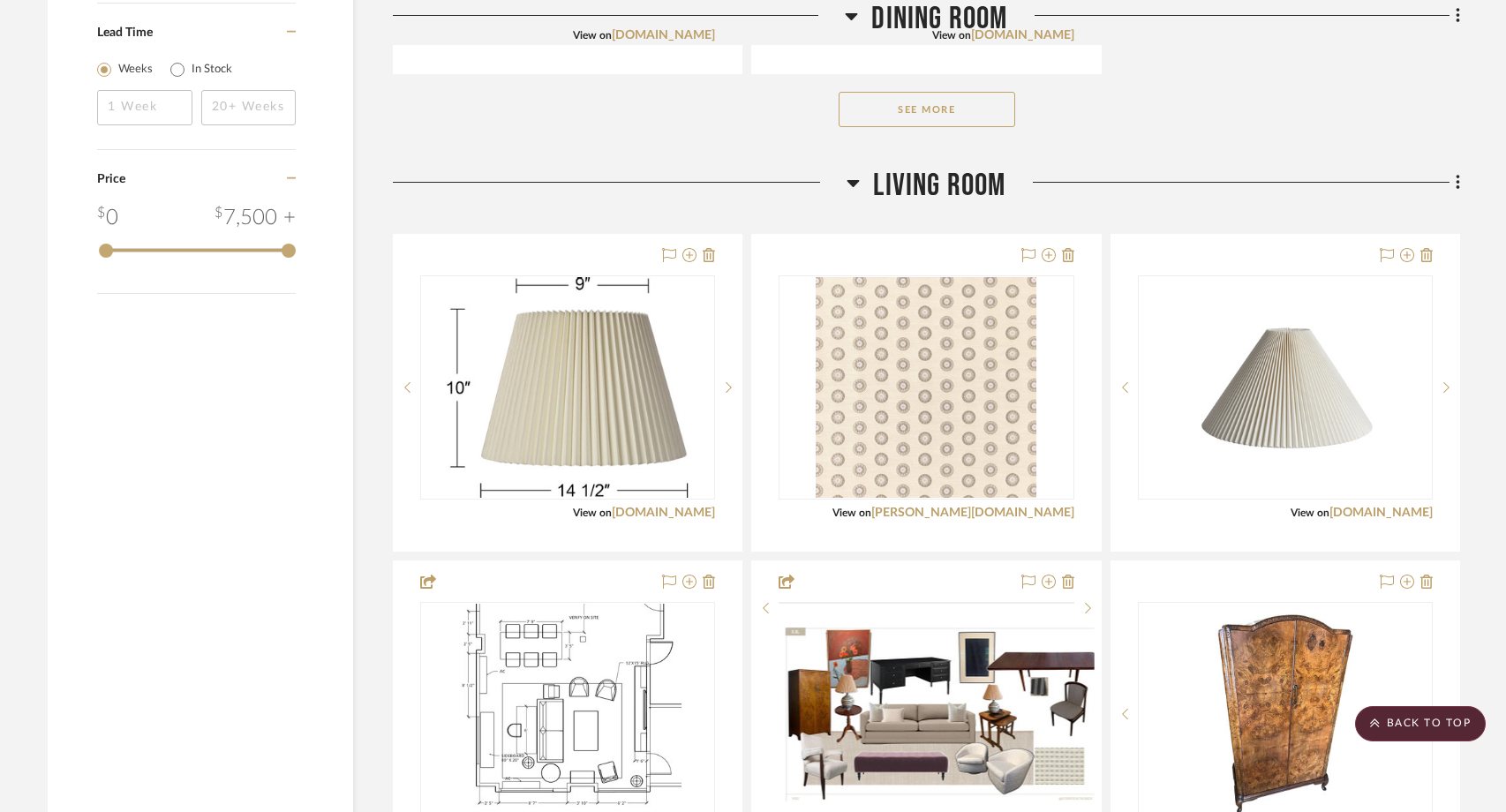 scroll, scrollTop: 2718, scrollLeft: 0, axis: vertical 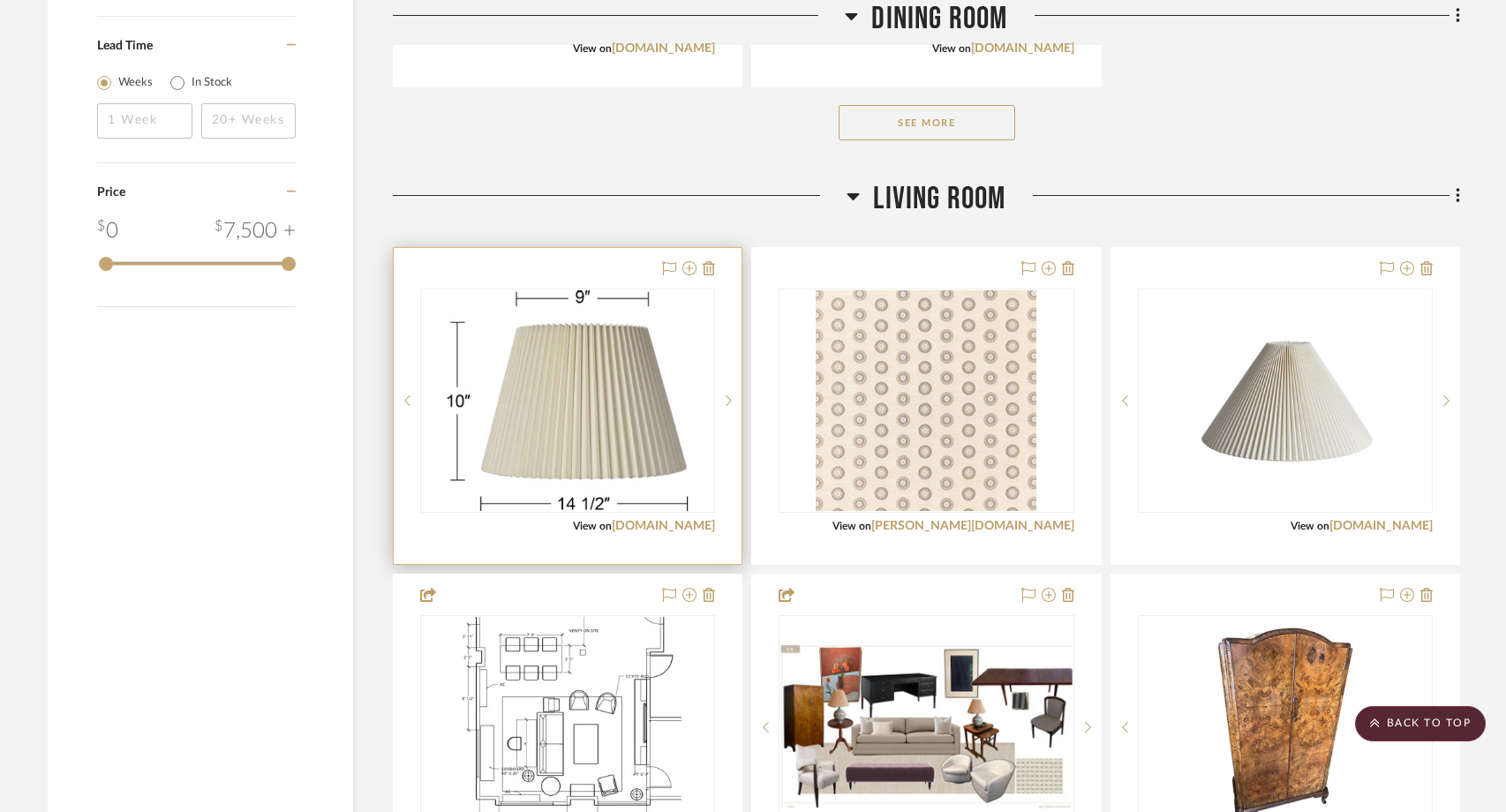 type 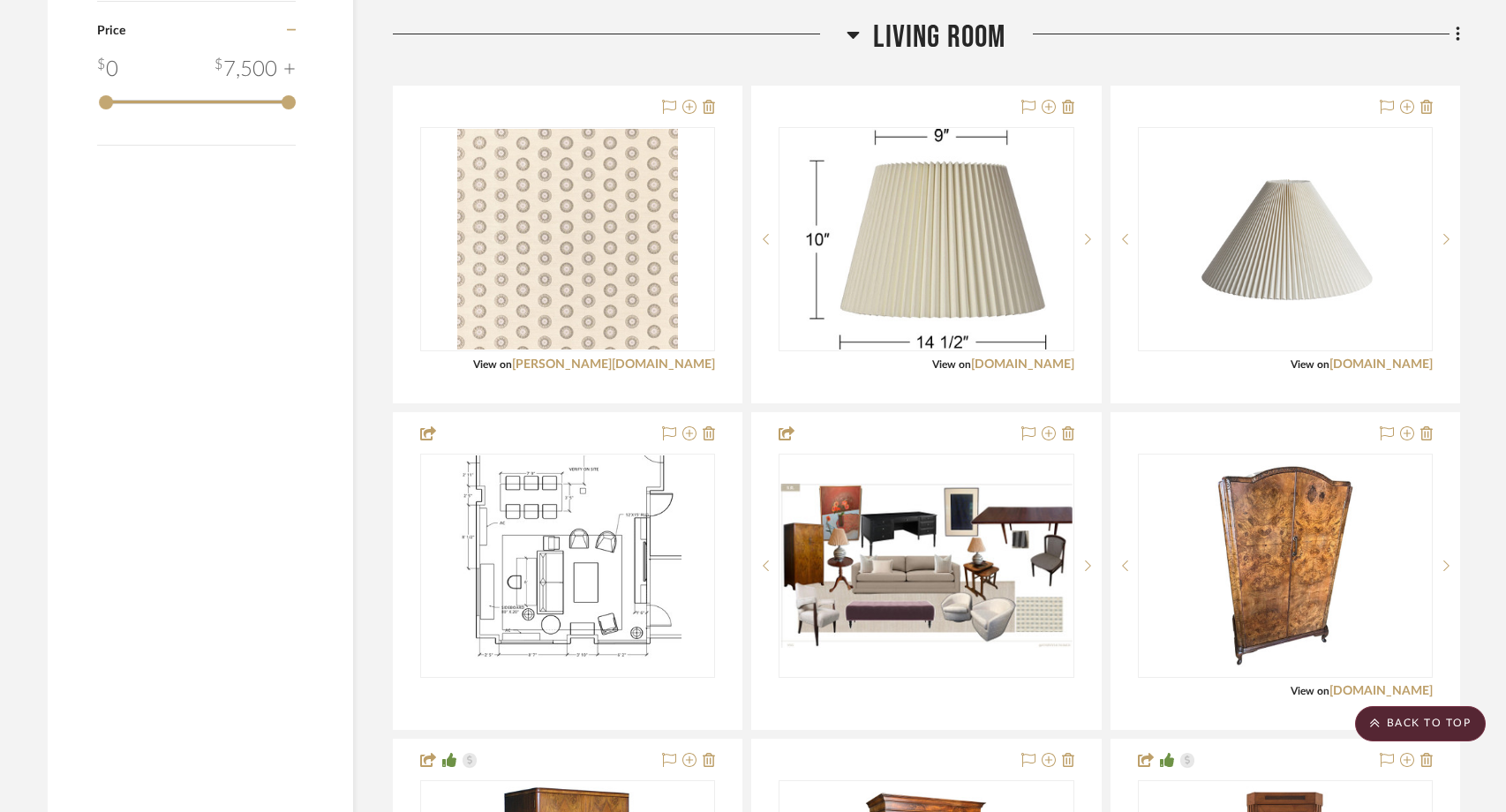 scroll, scrollTop: 2914, scrollLeft: 0, axis: vertical 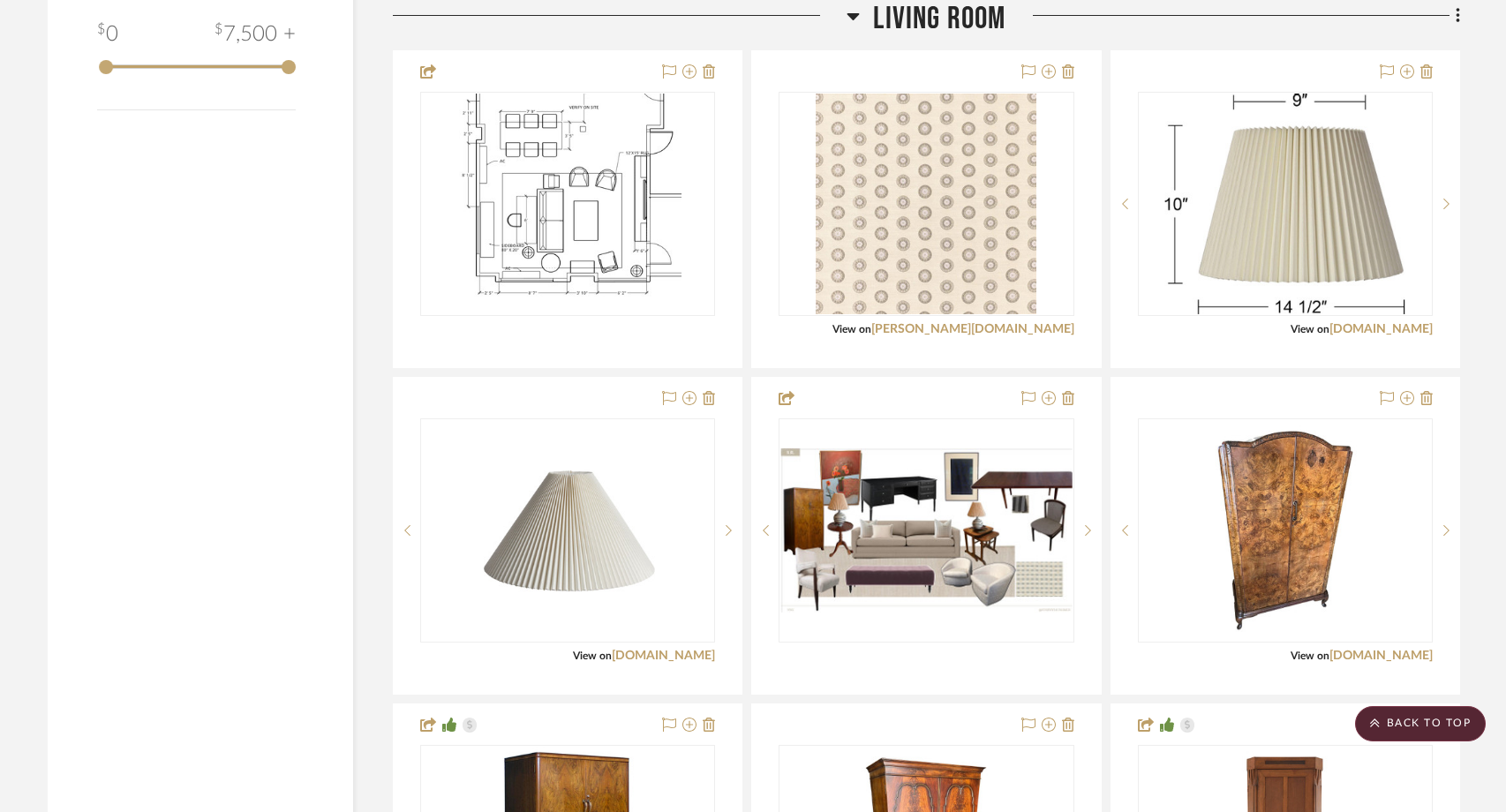 drag, startPoint x: 632, startPoint y: 352, endPoint x: 625, endPoint y: 345, distance: 9.899495 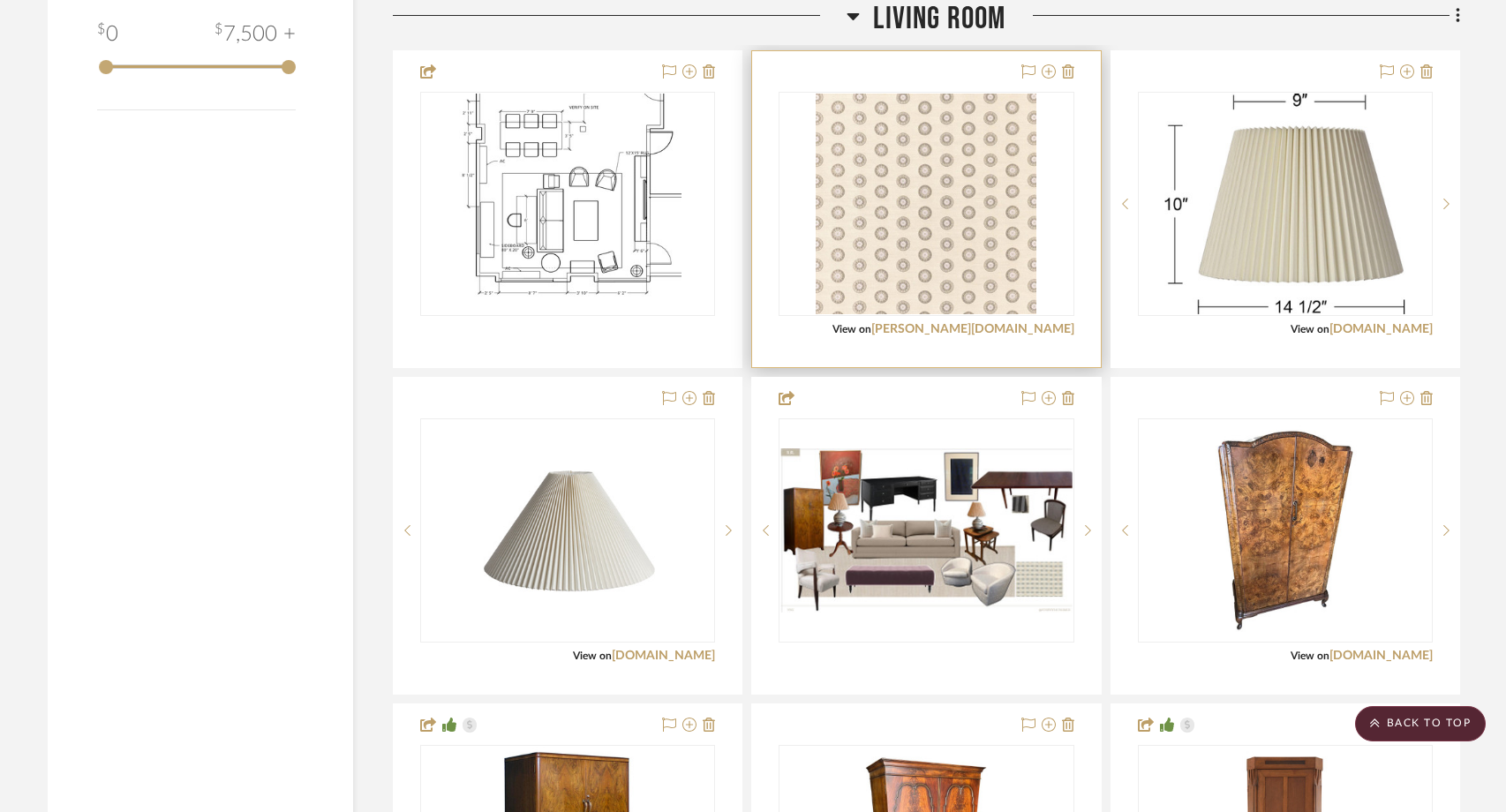 click at bounding box center [926, 209] 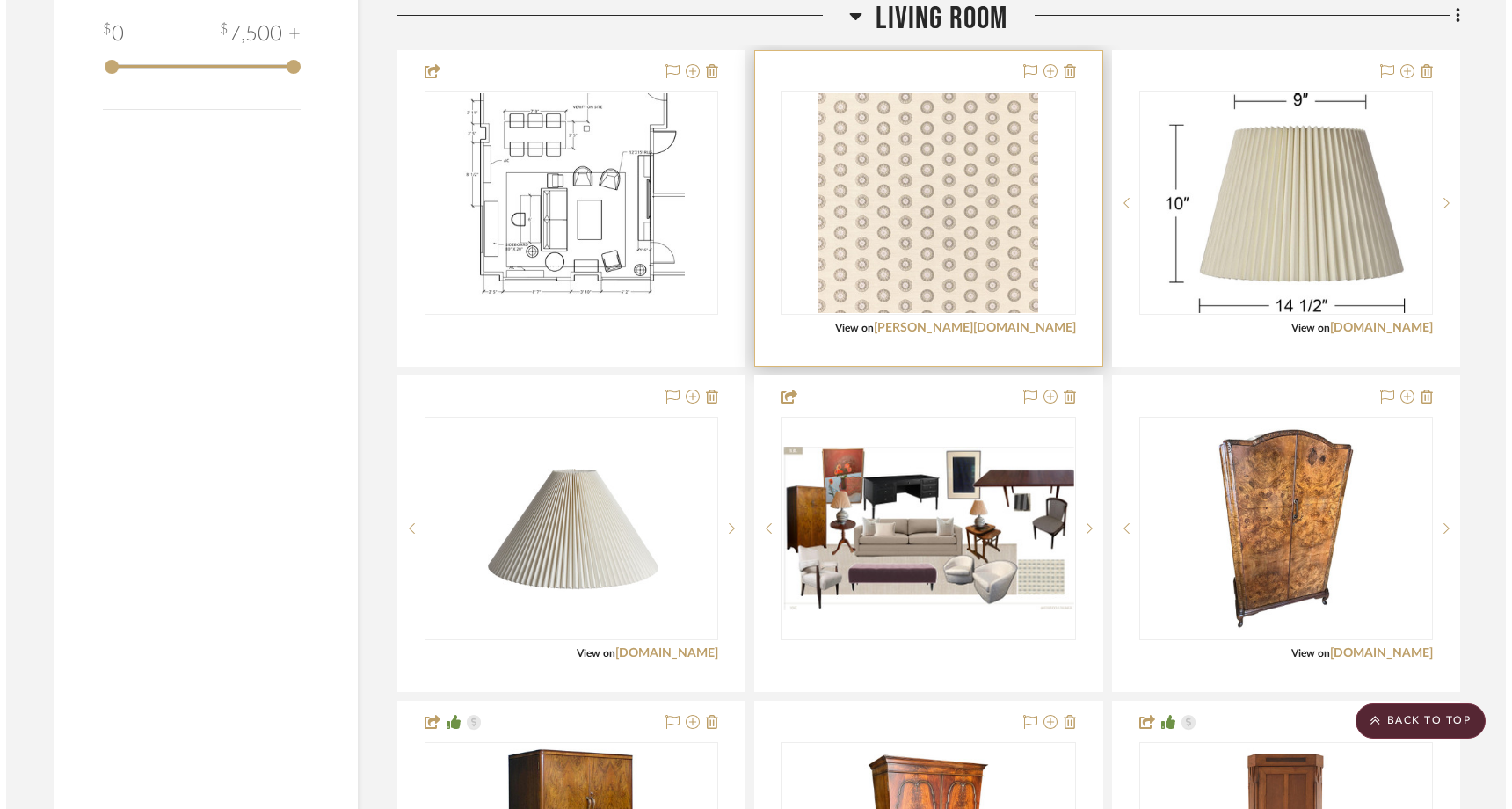 scroll, scrollTop: 0, scrollLeft: 0, axis: both 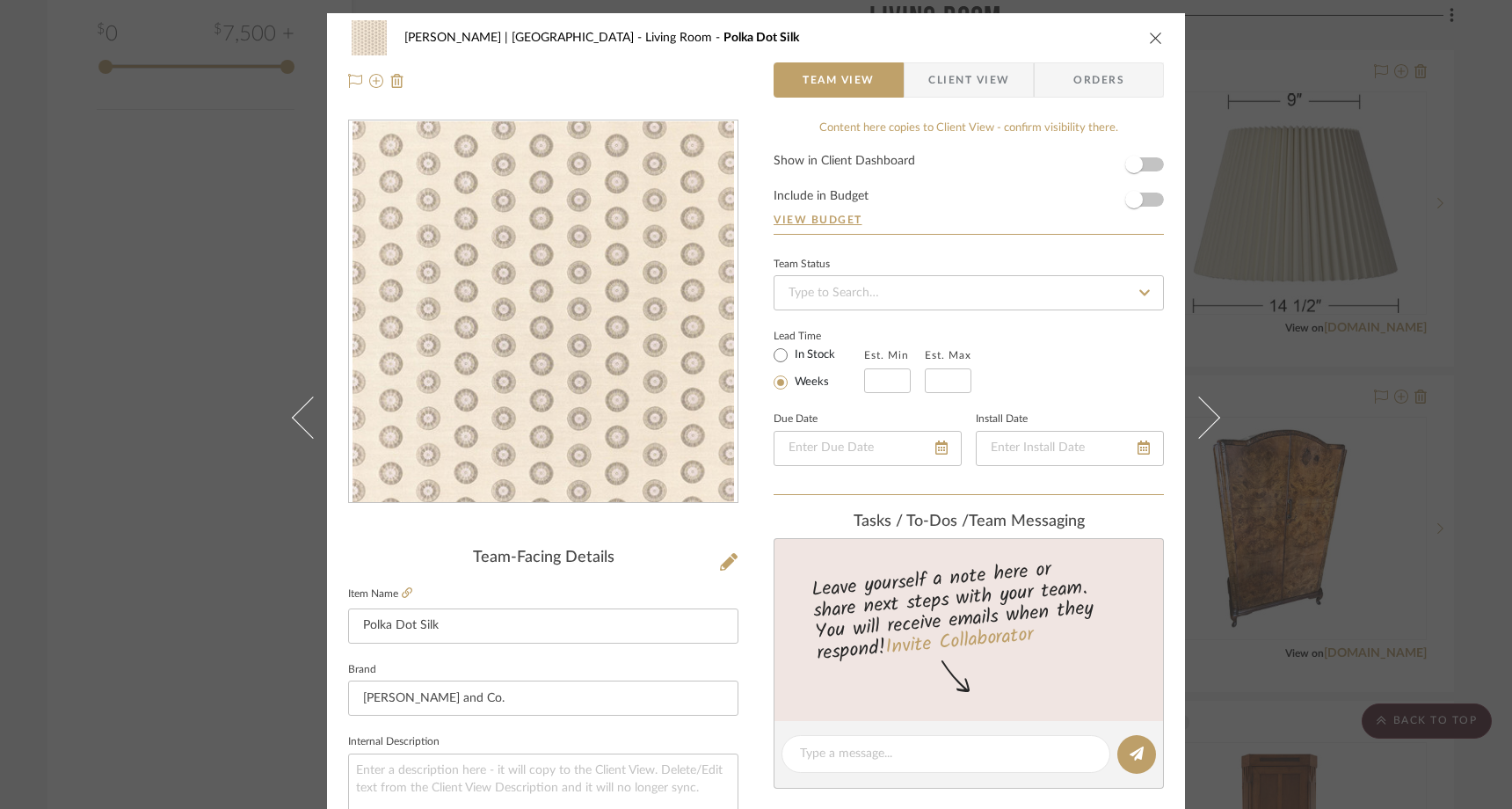 click on "Ferree | Brooklyn Heights Living Room Polka Dot Silk Team View Client View Orders  Team-Facing Details   Item Name  Polka Dot Silk  Brand  Schumacher and Co.  Internal Description   Dimensions   Product Specifications  Shibori Circle
in Ermine
62242  Item Costs   View Budget   Markup %  20%  Unit Cost  $178.00  Cost Type  DNET  Client Unit Price   $213.60   Quantity  2  Unit Type  Each  Subtotal   $427.20   Tax %  8.875%  Total Tax   $37.91   Shipping Cost  $42.72  Ship. Markup %  0% Taxable  Total Shipping   $42.72  Total Client Price  $507.83  Your Cost  $430.32  Your Margin  $71.20  Content here copies to Client View - confirm visibility there.  Show in Client Dashboard   Include in Budget   View Budget  Team Status  Lead Time  In Stock Weeks  Est. Min   Est. Max   Due Date   Install Date  Tasks / To-Dos /  team Messaging  Leave yourself a note here or share next steps with your team. You will receive emails when they
respond!  Invite Collaborator Internal Notes  Documents  Choose a file (2)" at bounding box center (756, 404) 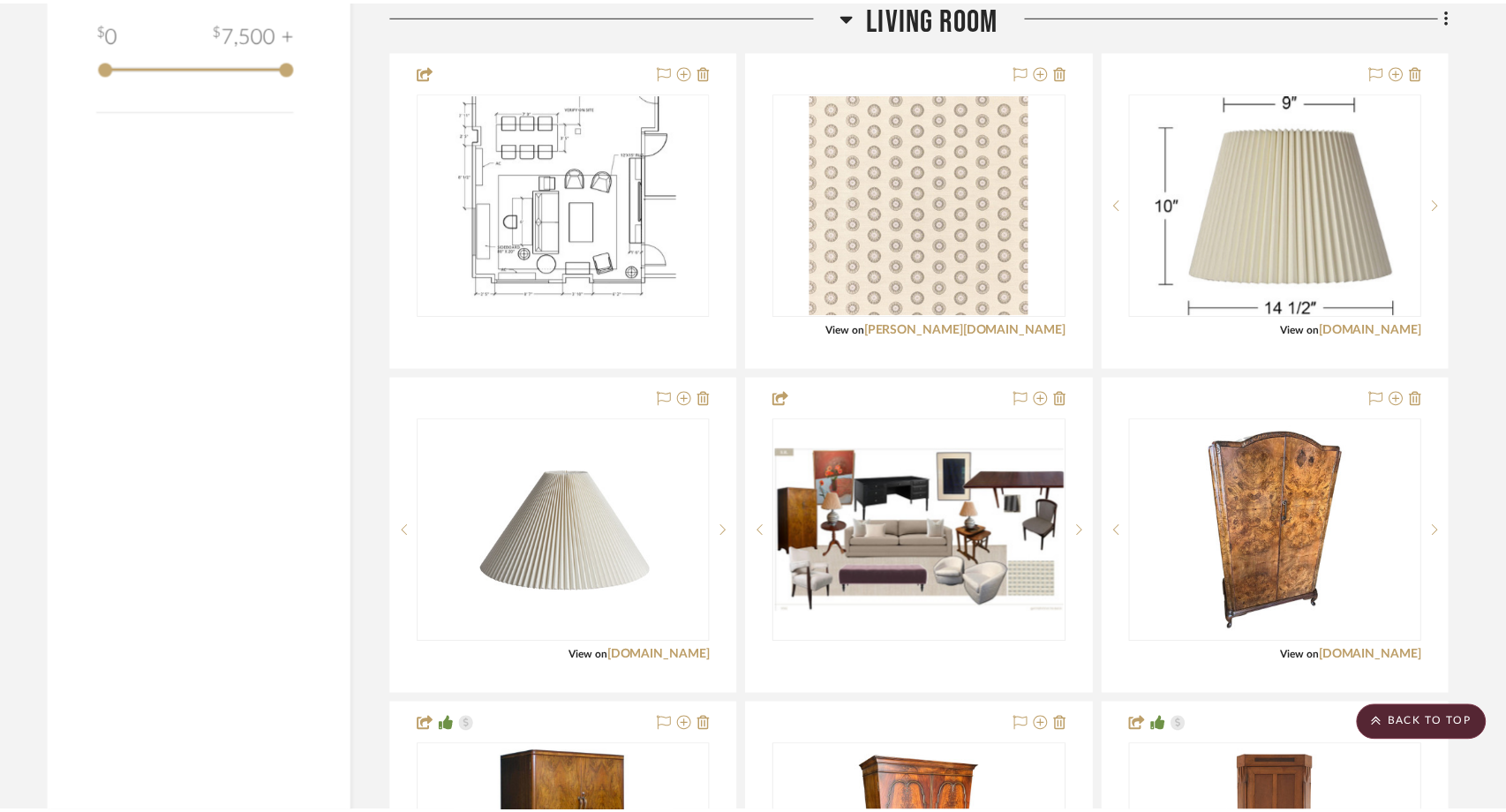 scroll, scrollTop: 2914, scrollLeft: 0, axis: vertical 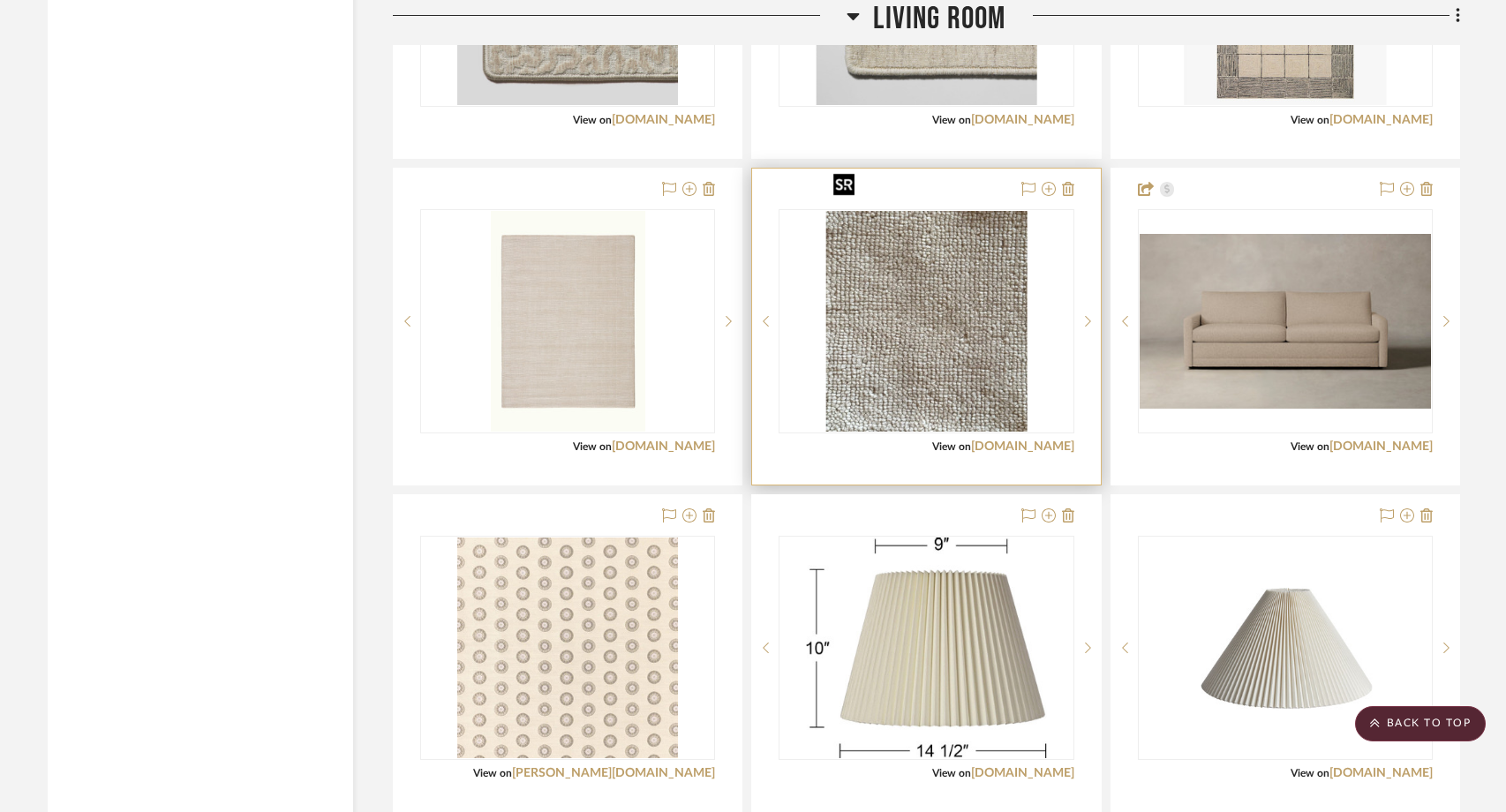 click at bounding box center (927, 321) 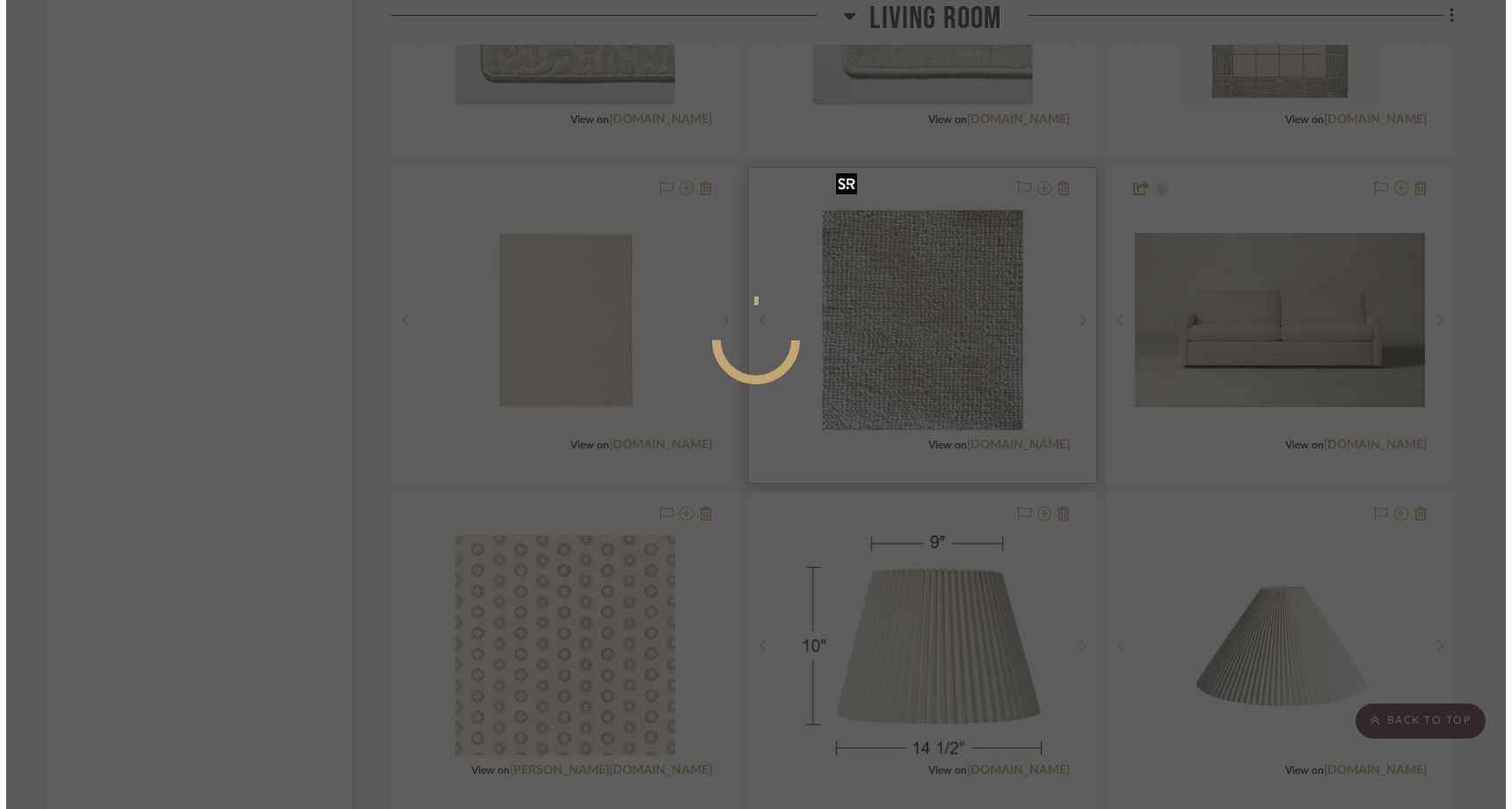 scroll, scrollTop: 0, scrollLeft: 0, axis: both 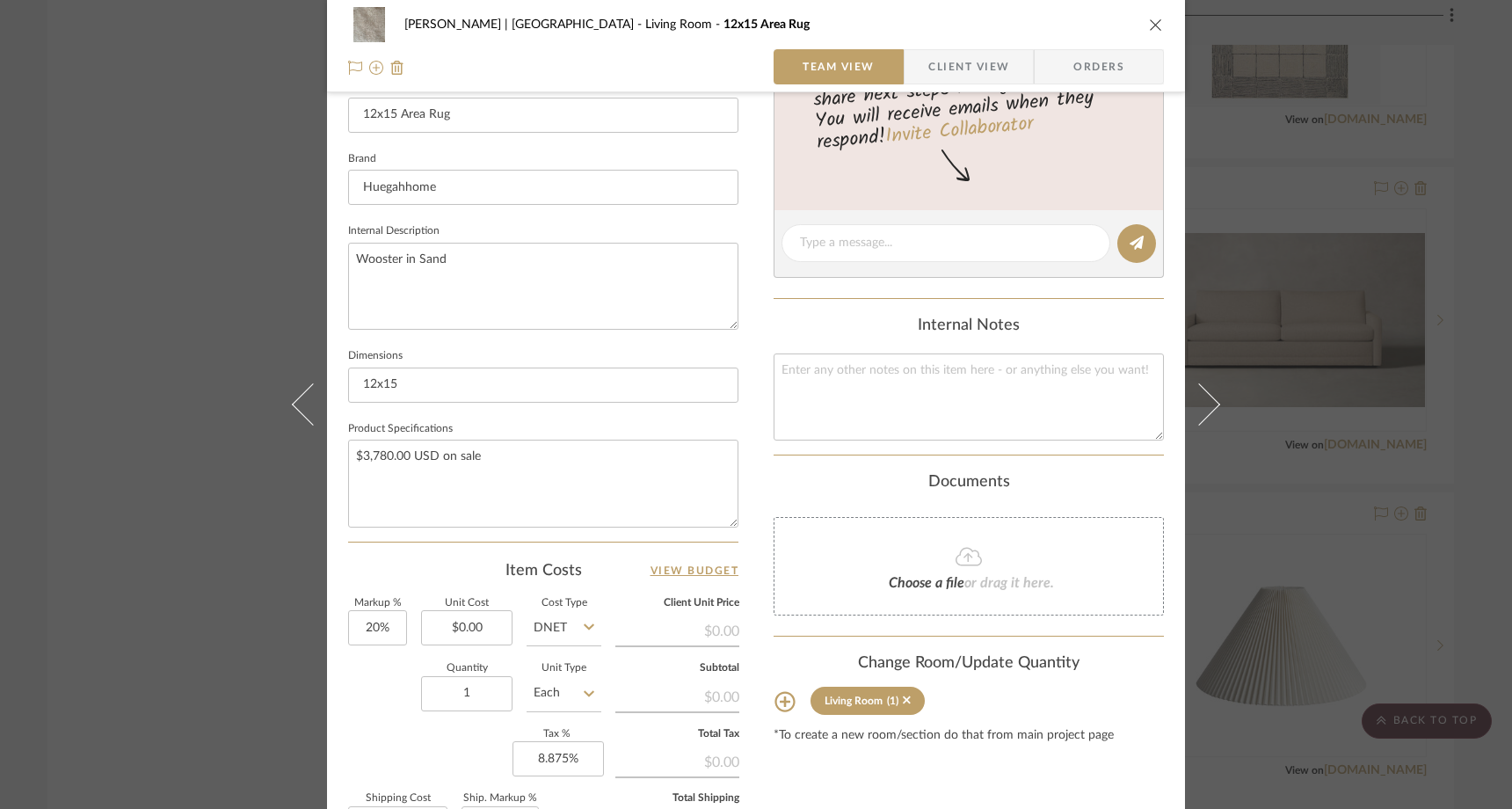 click on "Ferree | Brooklyn Heights Living Room 12x15 Area Rug Team View Client View Orders 1 / 2  Team-Facing Details   Item Name  12x15 Area Rug  Brand  Huegahhome  Internal Description  Wooster in Sand  Dimensions  12x15  Product Specifications  $3,780.00 USD on sale  Item Costs   View Budget   Markup %  20%  Unit Cost  $0.00  Cost Type  DNET  Client Unit Price   $0.00   Quantity  1  Unit Type  Each  Subtotal   $0.00   Tax %  8.875%  Total Tax   $0.00   Shipping Cost  $0.00  Ship. Markup %  0% Taxable  Total Shipping   $0.00  Total Client Price  $0.00  Your Cost  $0.00  Your Margin  $0.00  Content here copies to Client View - confirm visibility there.  Show in Client Dashboard   Include in Budget   View Budget  Team Status  Lead Time  In Stock Weeks  Est. Min   Est. Max   Due Date   Install Date  Tasks / To-Dos /  team Messaging  Leave yourself a note here or share next steps with your team. You will receive emails when they
respond!  Invite Collaborator Internal Notes  Documents  Choose a file (1)" at bounding box center [756, 404] 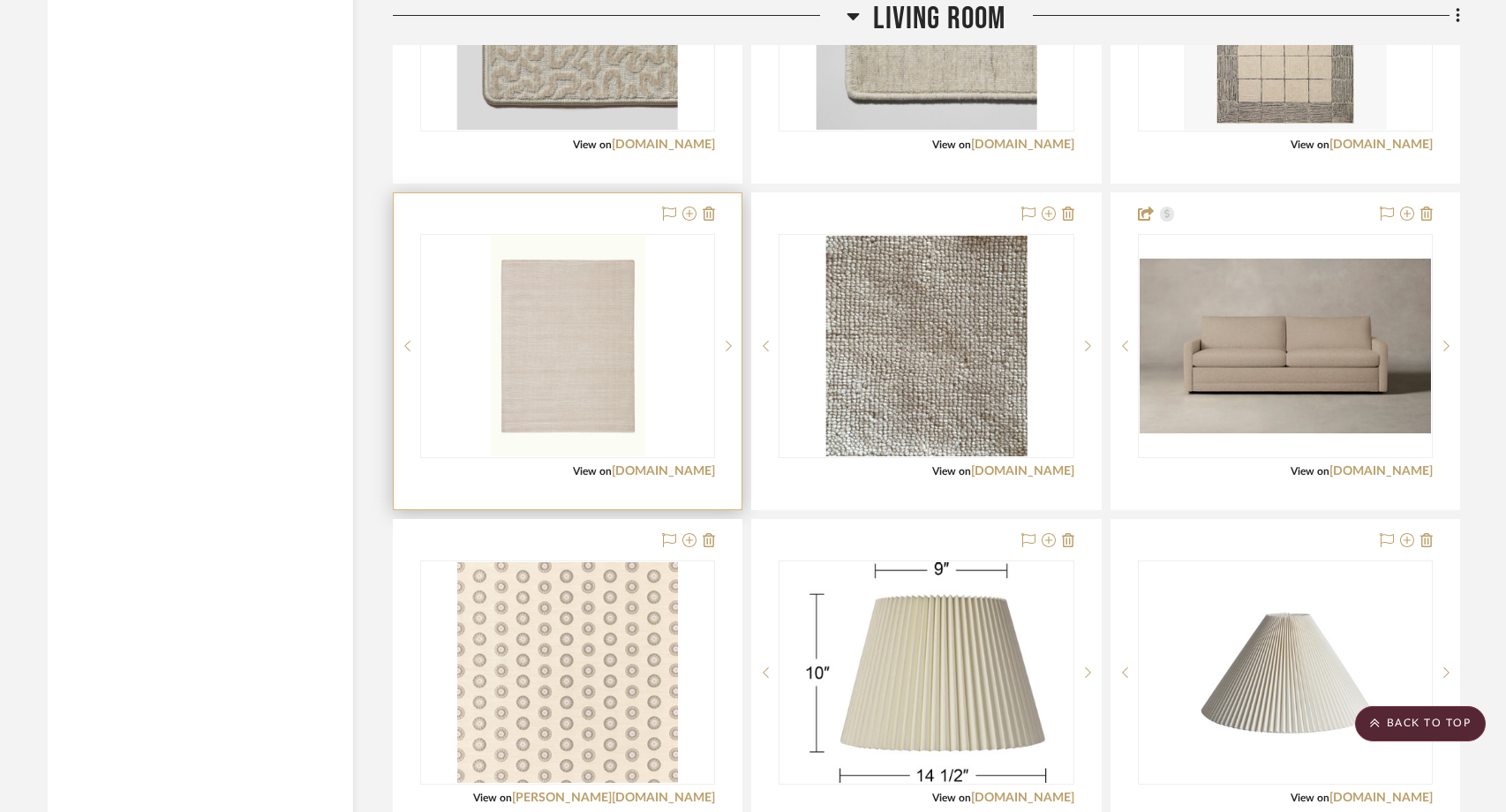 scroll, scrollTop: 3764, scrollLeft: 0, axis: vertical 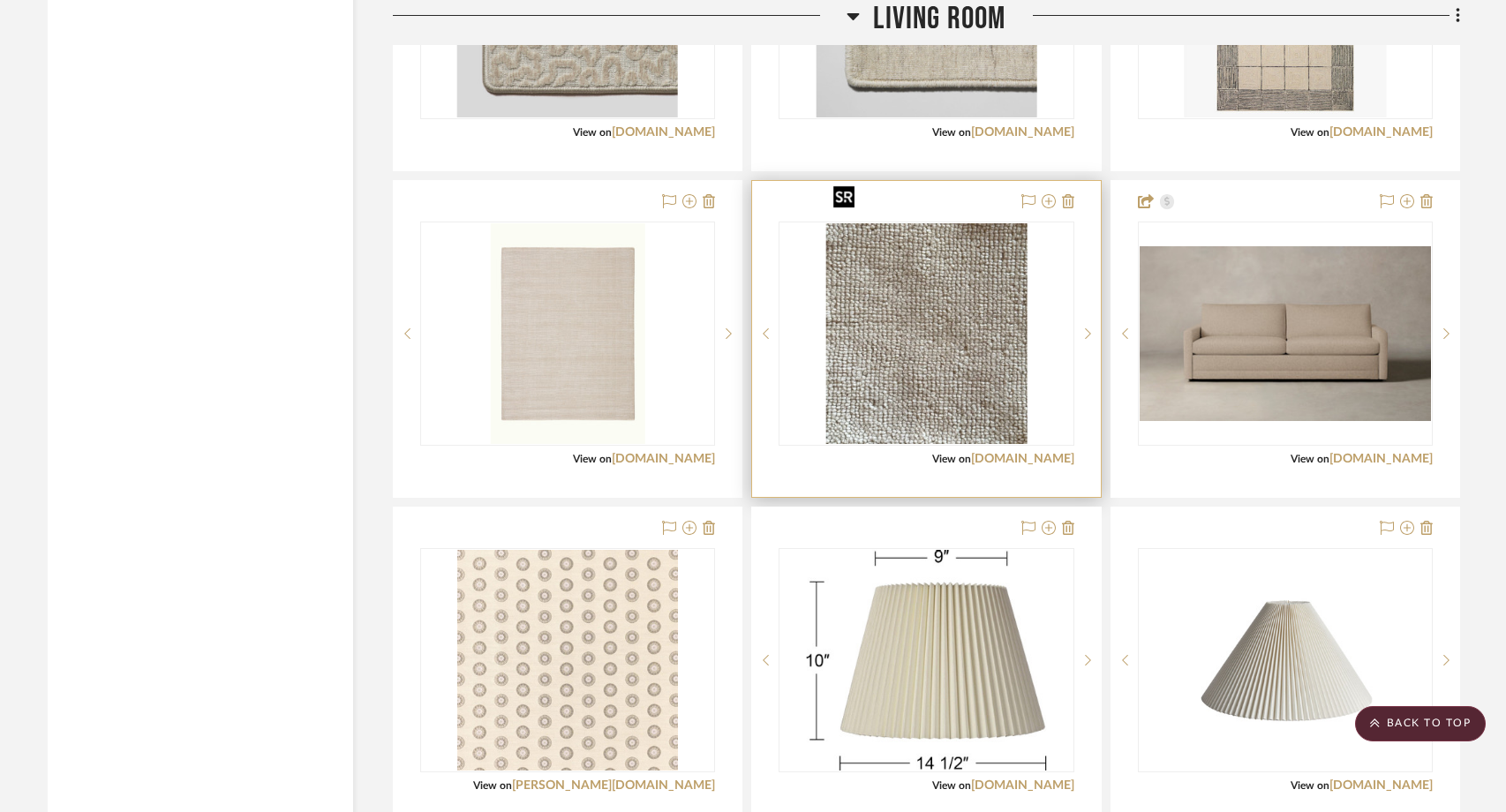 click at bounding box center [927, 334] 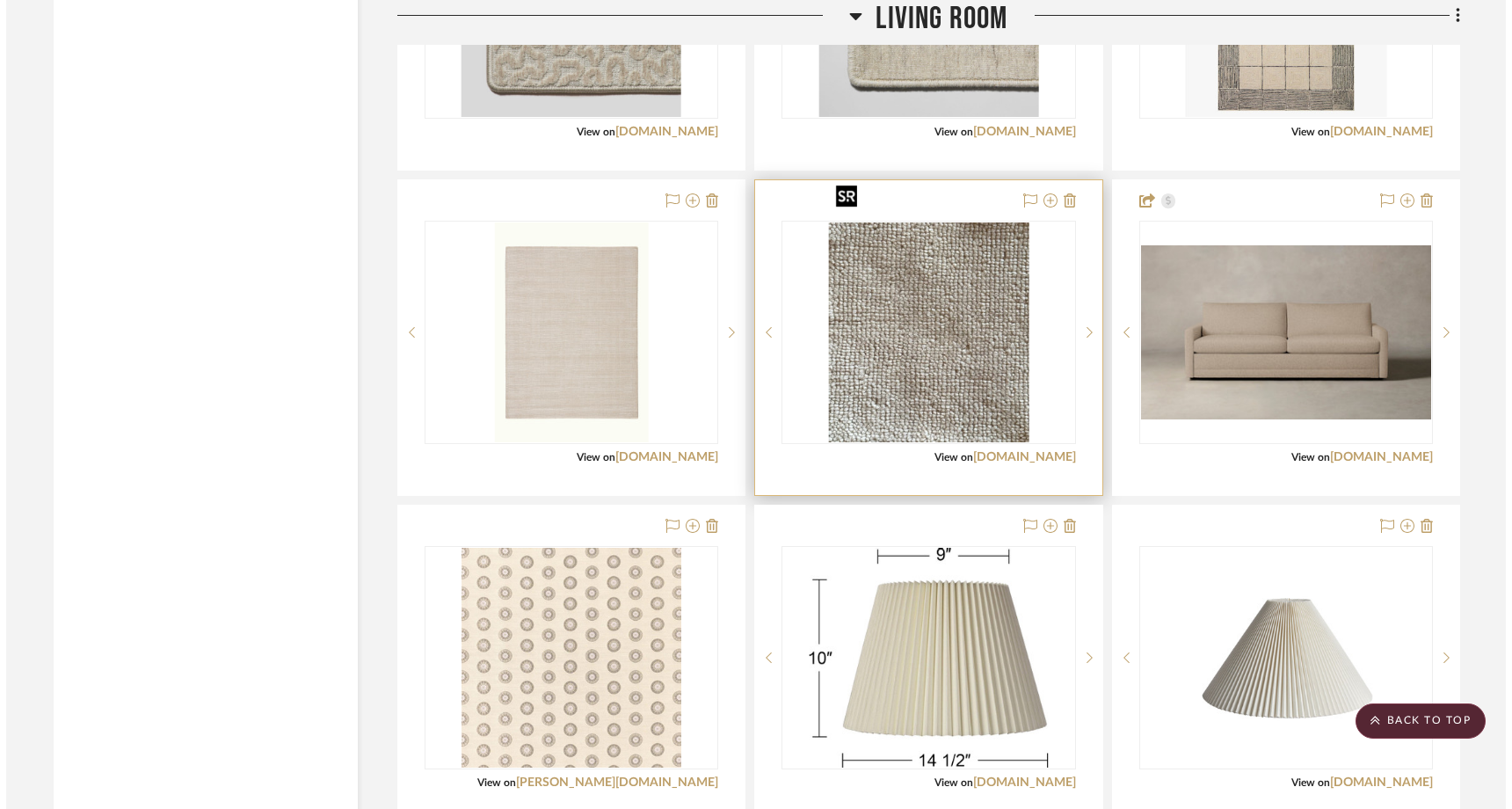scroll, scrollTop: 0, scrollLeft: 0, axis: both 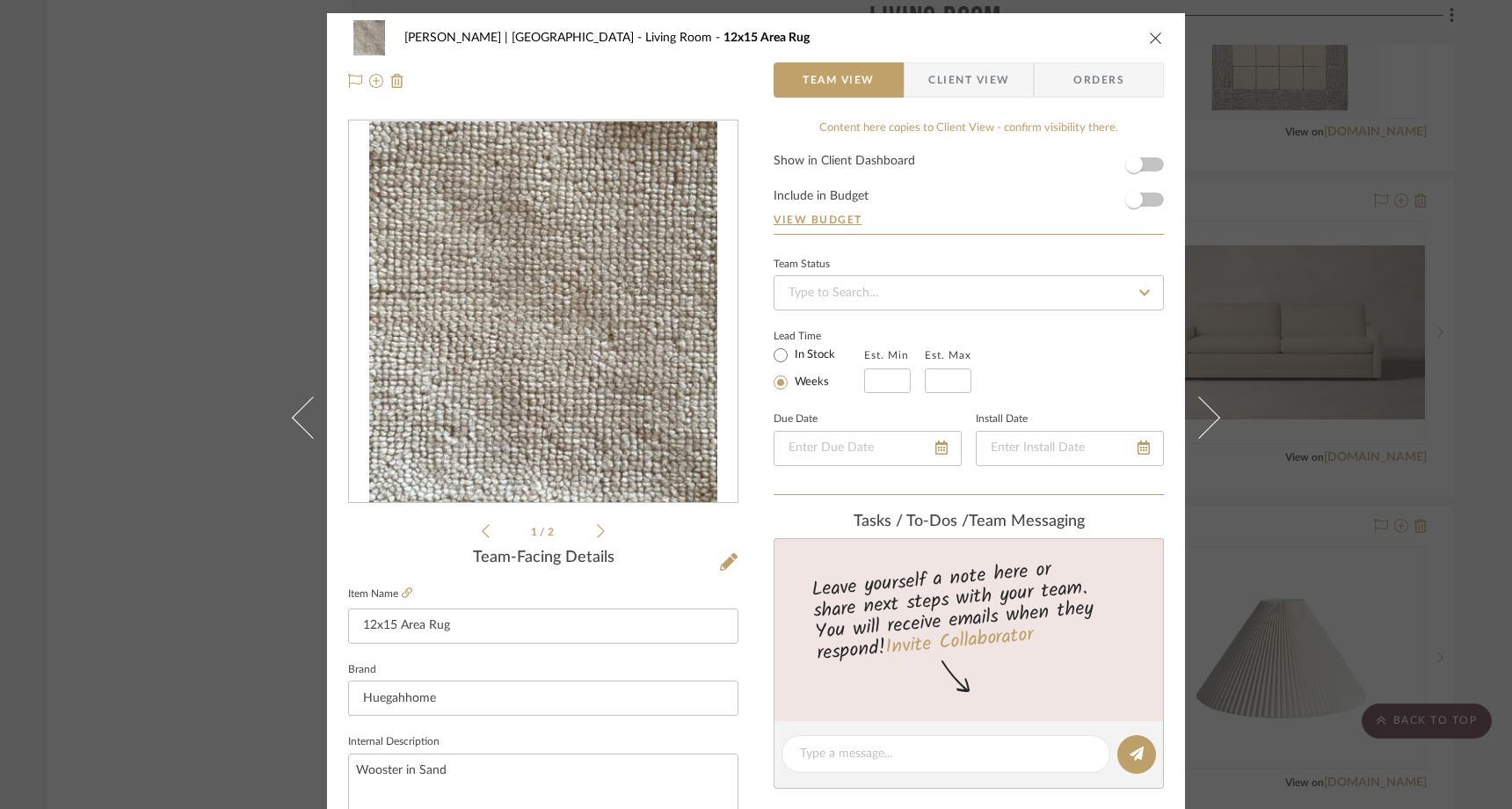 click on "Ferree | Brooklyn Heights Living Room 12x15 Area Rug Team View Client View Orders 1 / 2  Team-Facing Details   Item Name  12x15 Area Rug  Brand  Huegahhome  Internal Description  Wooster in Sand  Dimensions  12x15  Product Specifications  $3,780.00 USD on sale  Item Costs   View Budget   Markup %  20%  Unit Cost  $0.00  Cost Type  DNET  Client Unit Price   $0.00   Quantity  1  Unit Type  Each  Subtotal   $0.00   Tax %  8.875%  Total Tax   $0.00   Shipping Cost  $0.00  Ship. Markup %  0% Taxable  Total Shipping   $0.00  Total Client Price  $0.00  Your Cost  $0.00  Your Margin  $0.00  Content here copies to Client View - confirm visibility there.  Show in Client Dashboard   Include in Budget   View Budget  Team Status  Lead Time  In Stock Weeks  Est. Min   Est. Max   Due Date   Install Date  Tasks / To-Dos /  team Messaging  Leave yourself a note here or share next steps with your team. You will receive emails when they
respond!  Invite Collaborator Internal Notes  Documents  Choose a file (1)" at bounding box center [756, 404] 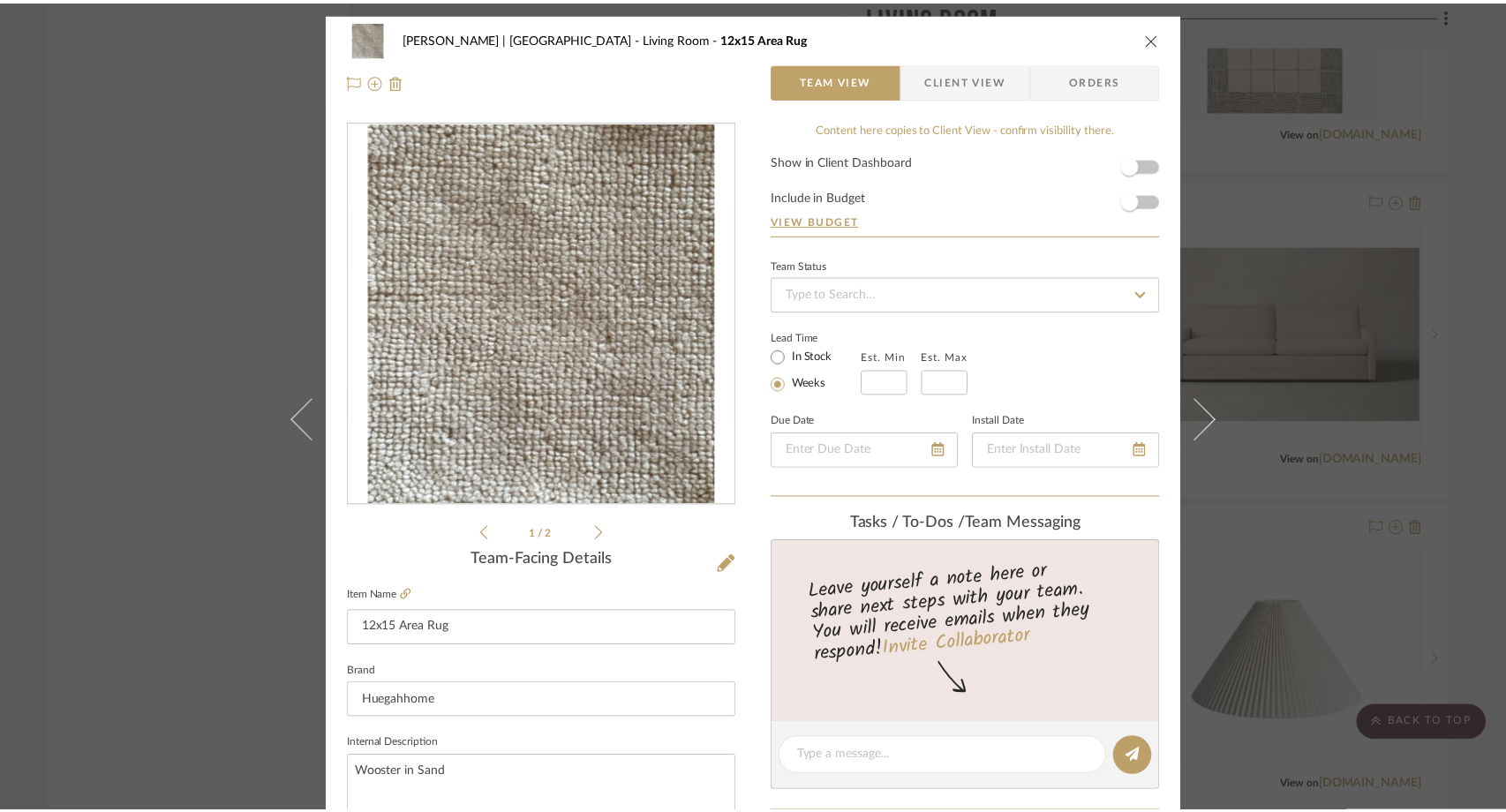 scroll, scrollTop: 3764, scrollLeft: 0, axis: vertical 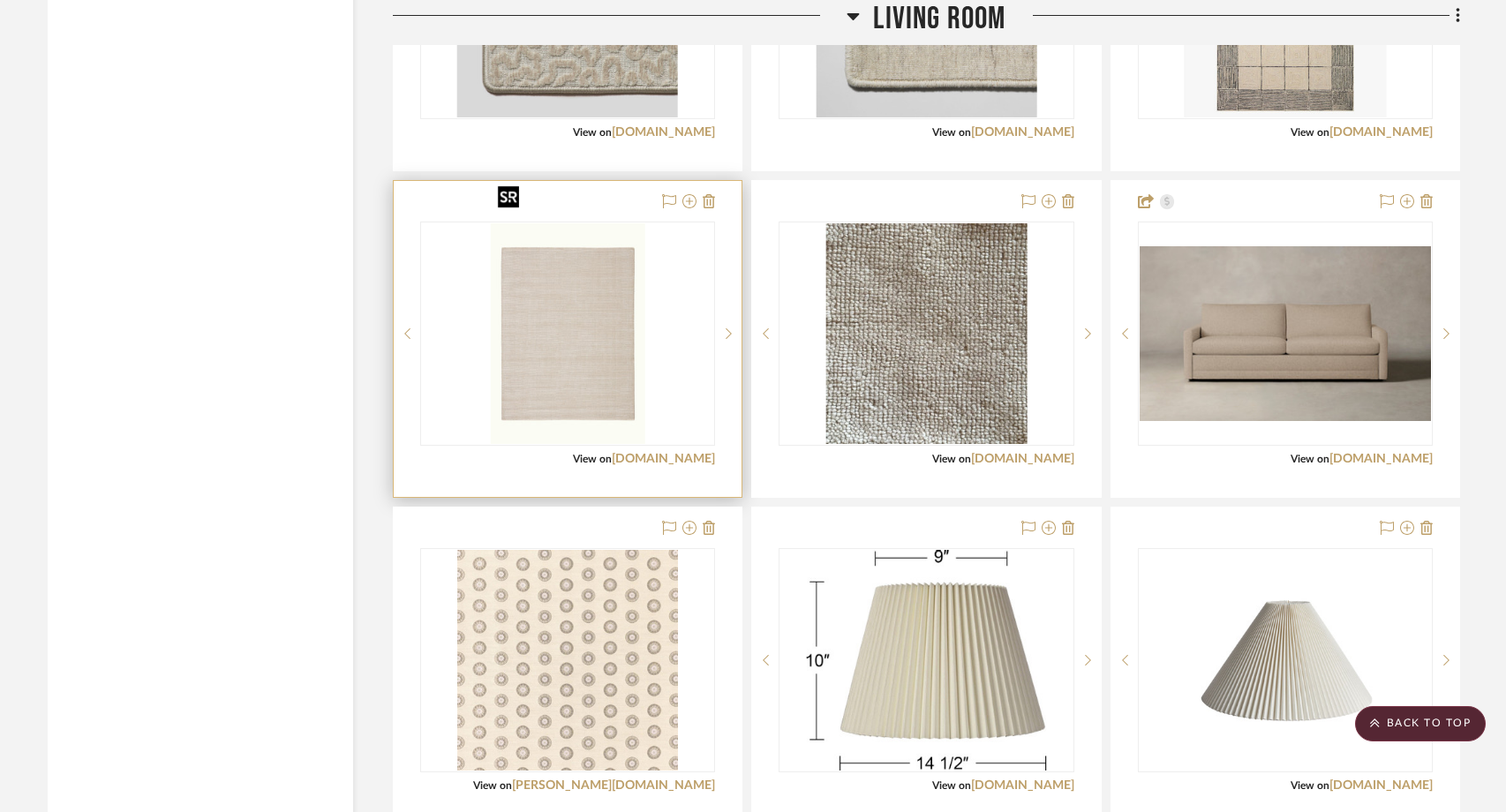 click at bounding box center [568, 334] 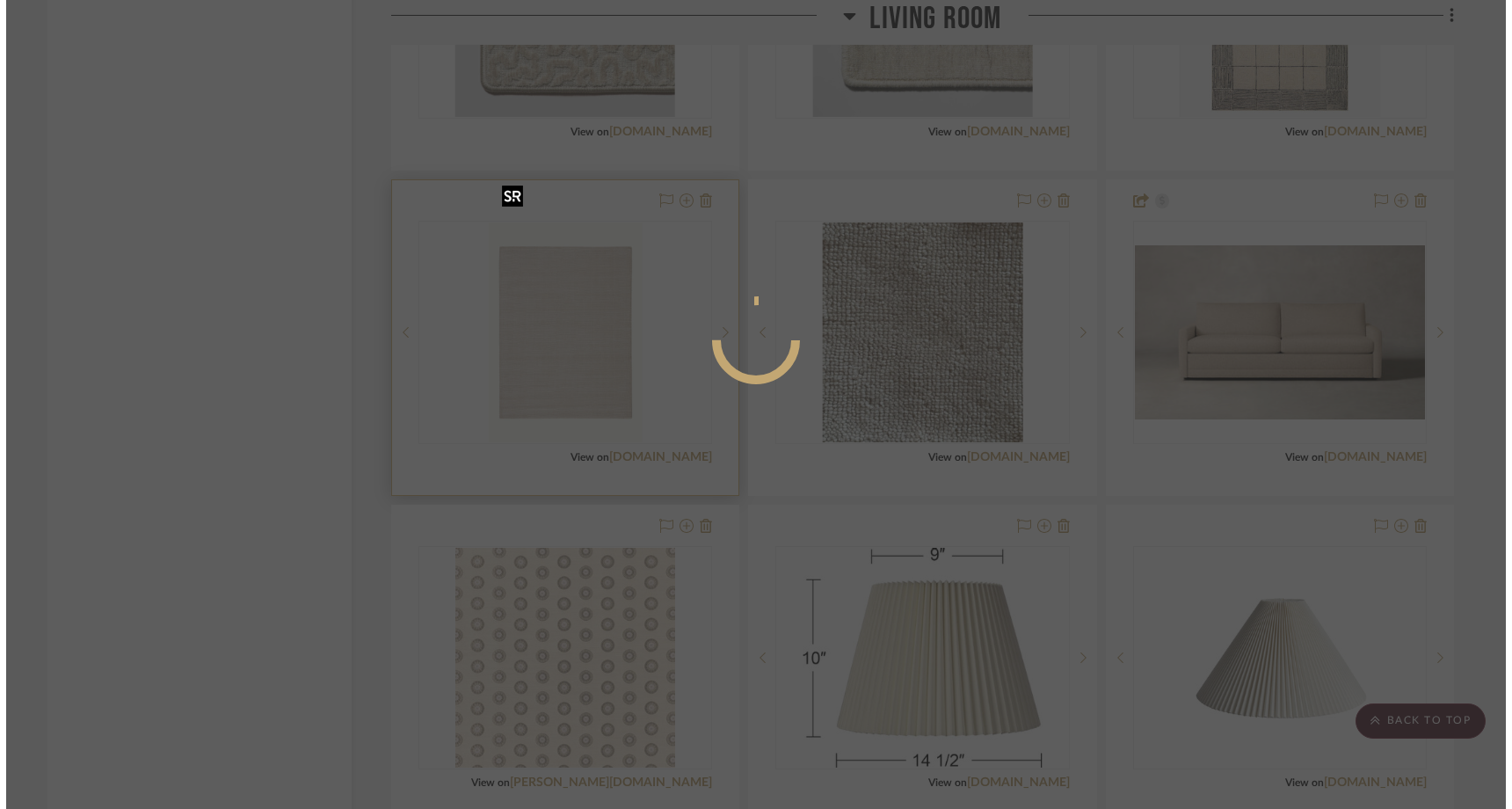 scroll, scrollTop: 0, scrollLeft: 0, axis: both 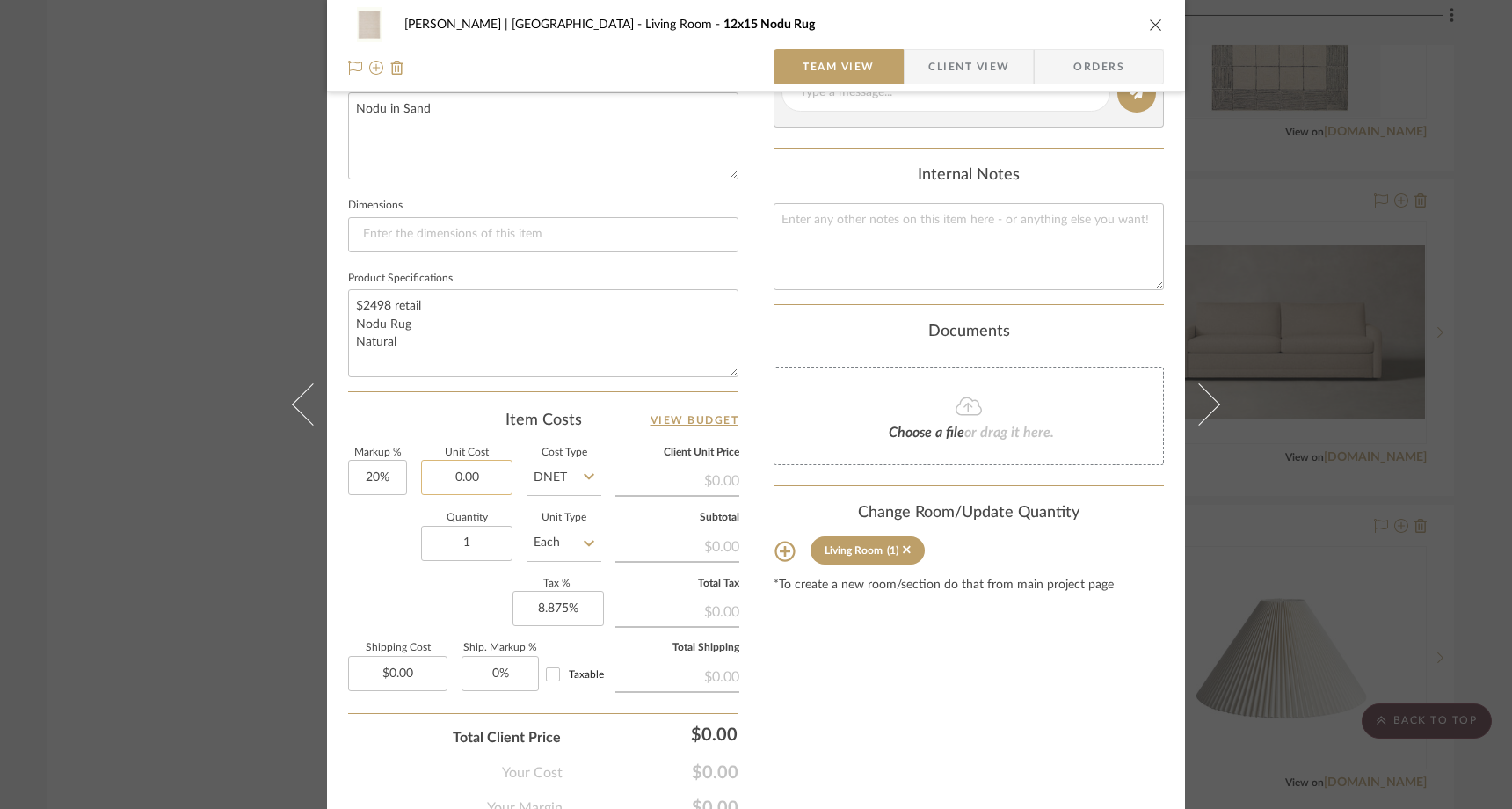 click on "0.00" 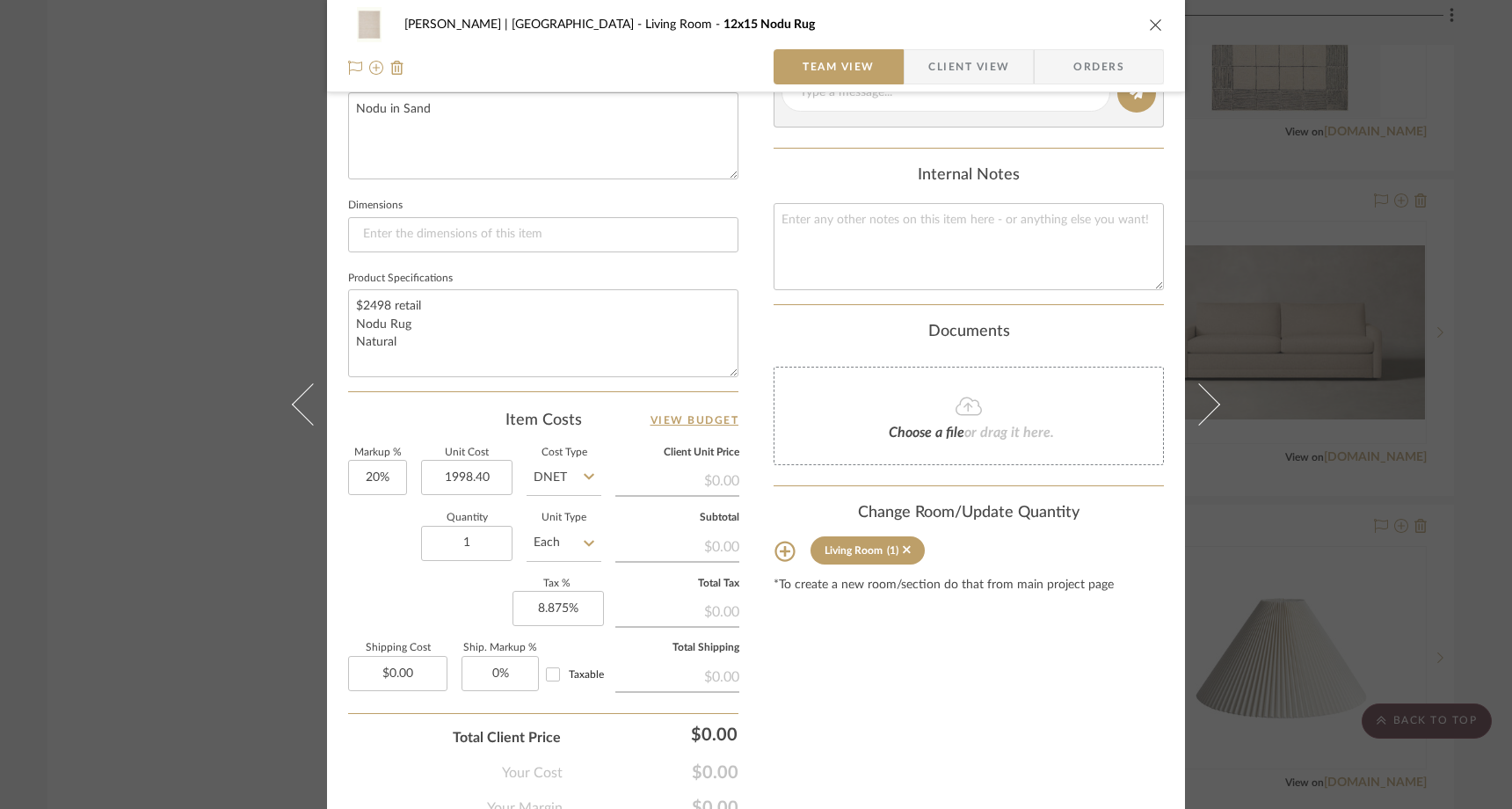type on "$1,998.40" 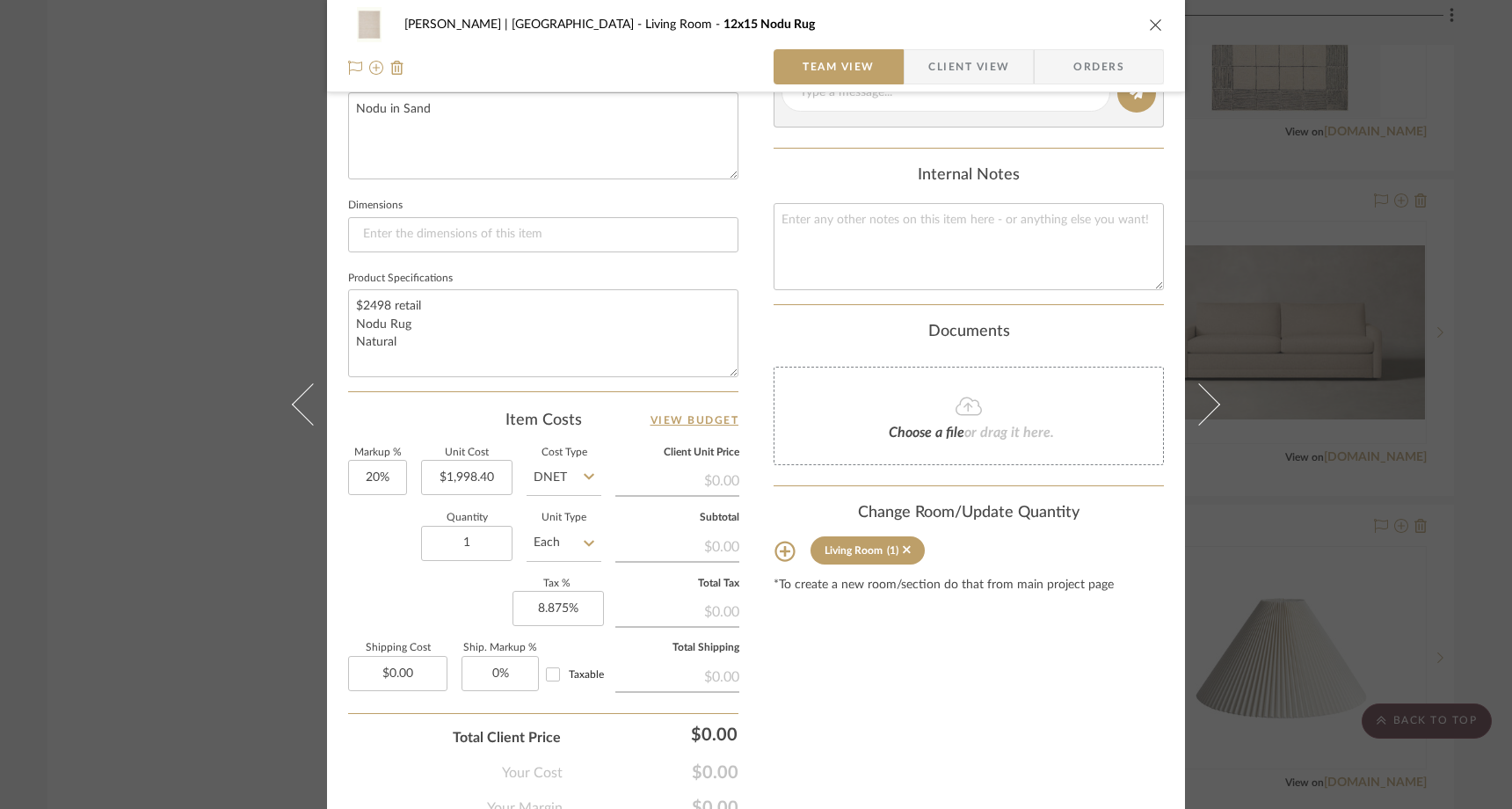 click on "Quantity  1  Unit Type  Each" 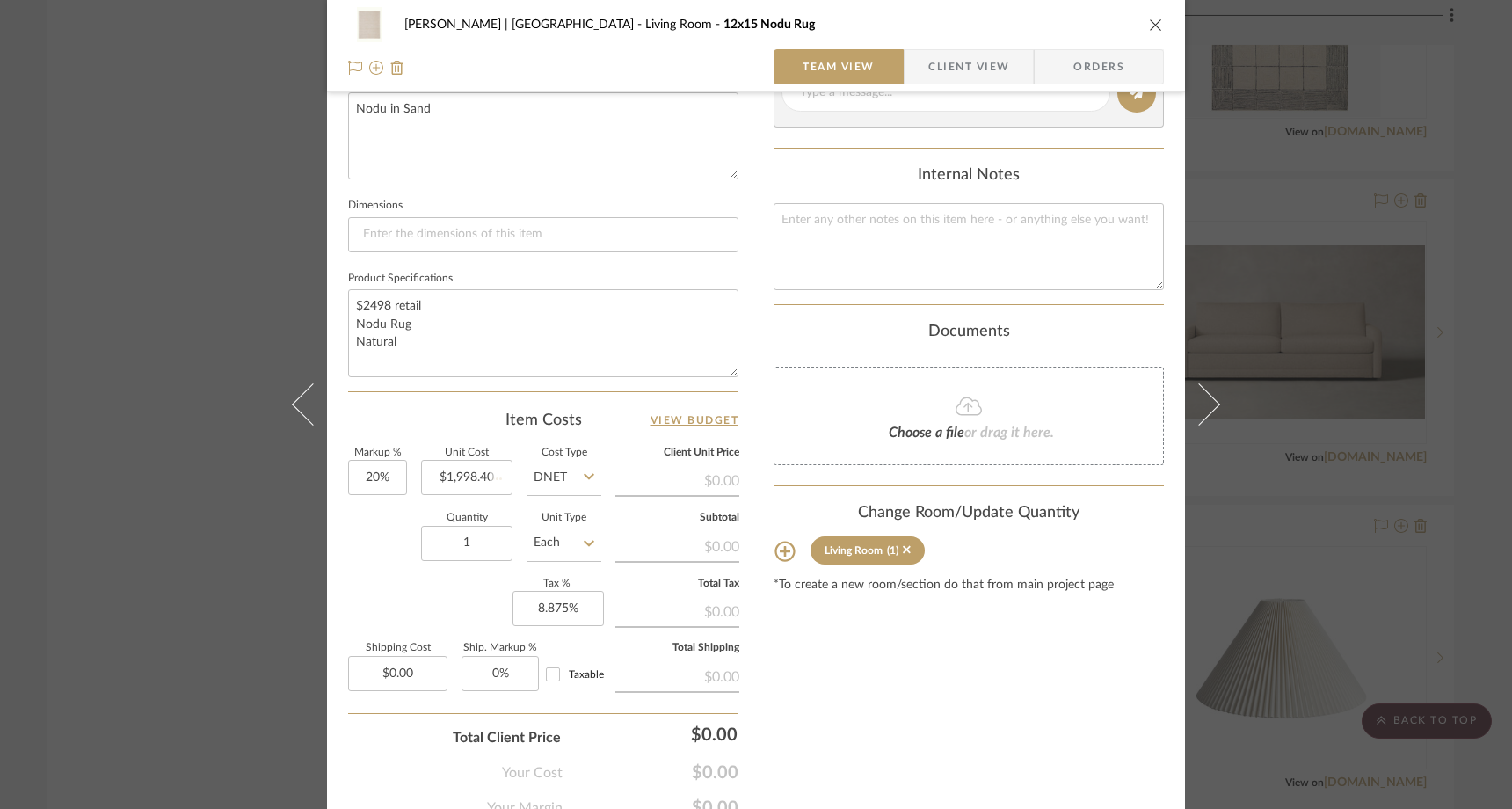 type 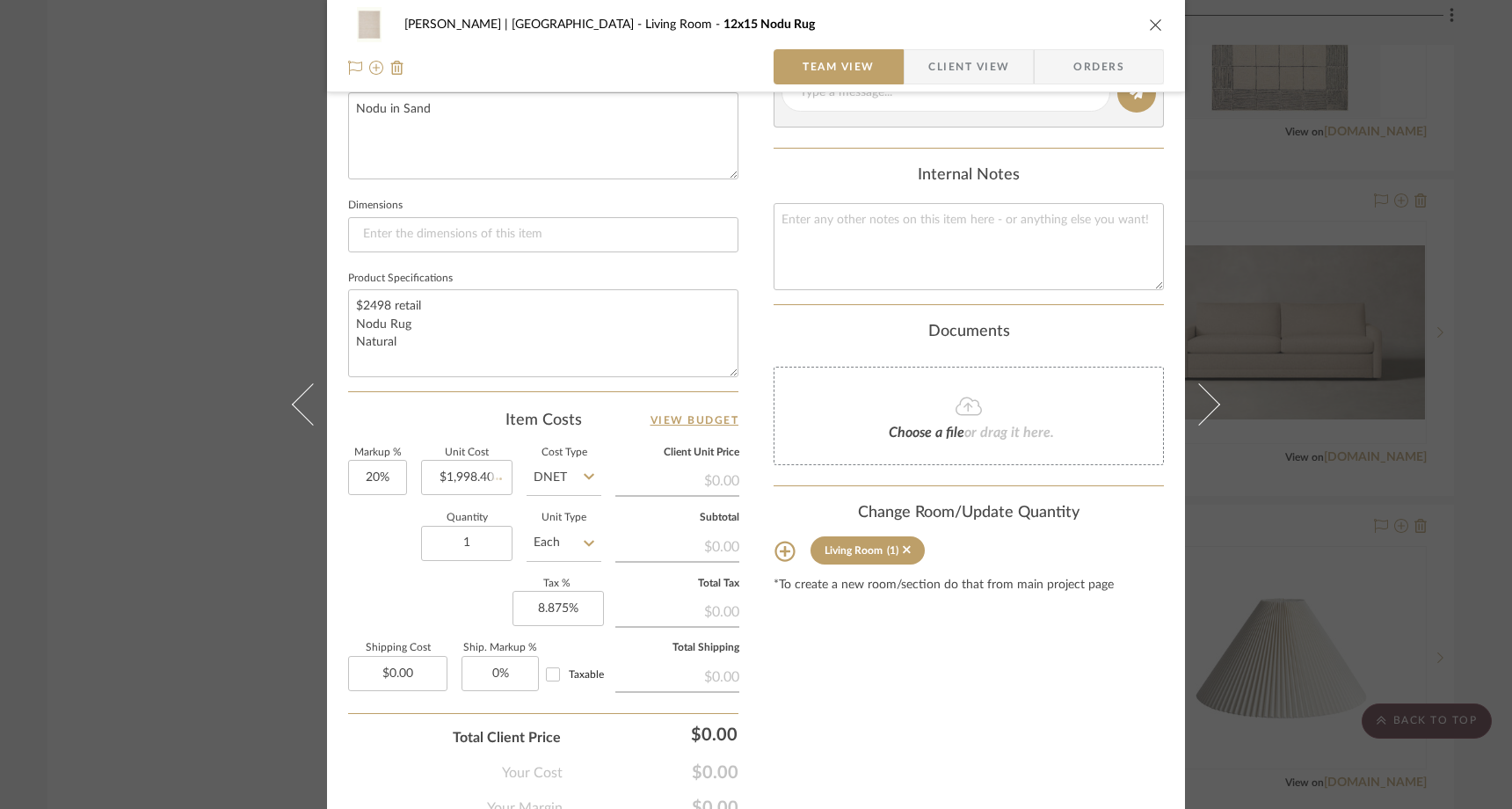 type on "$239.81" 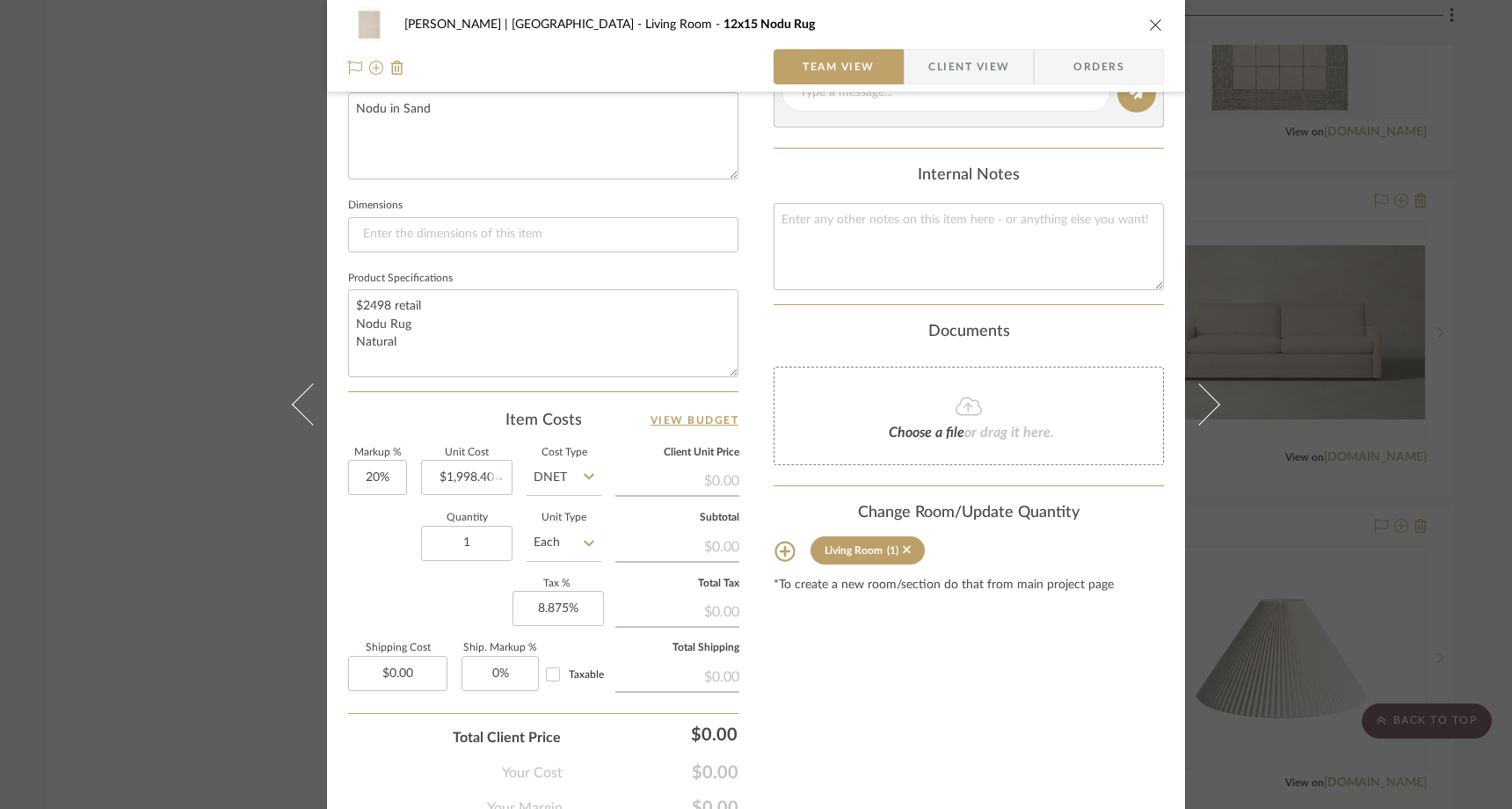 type 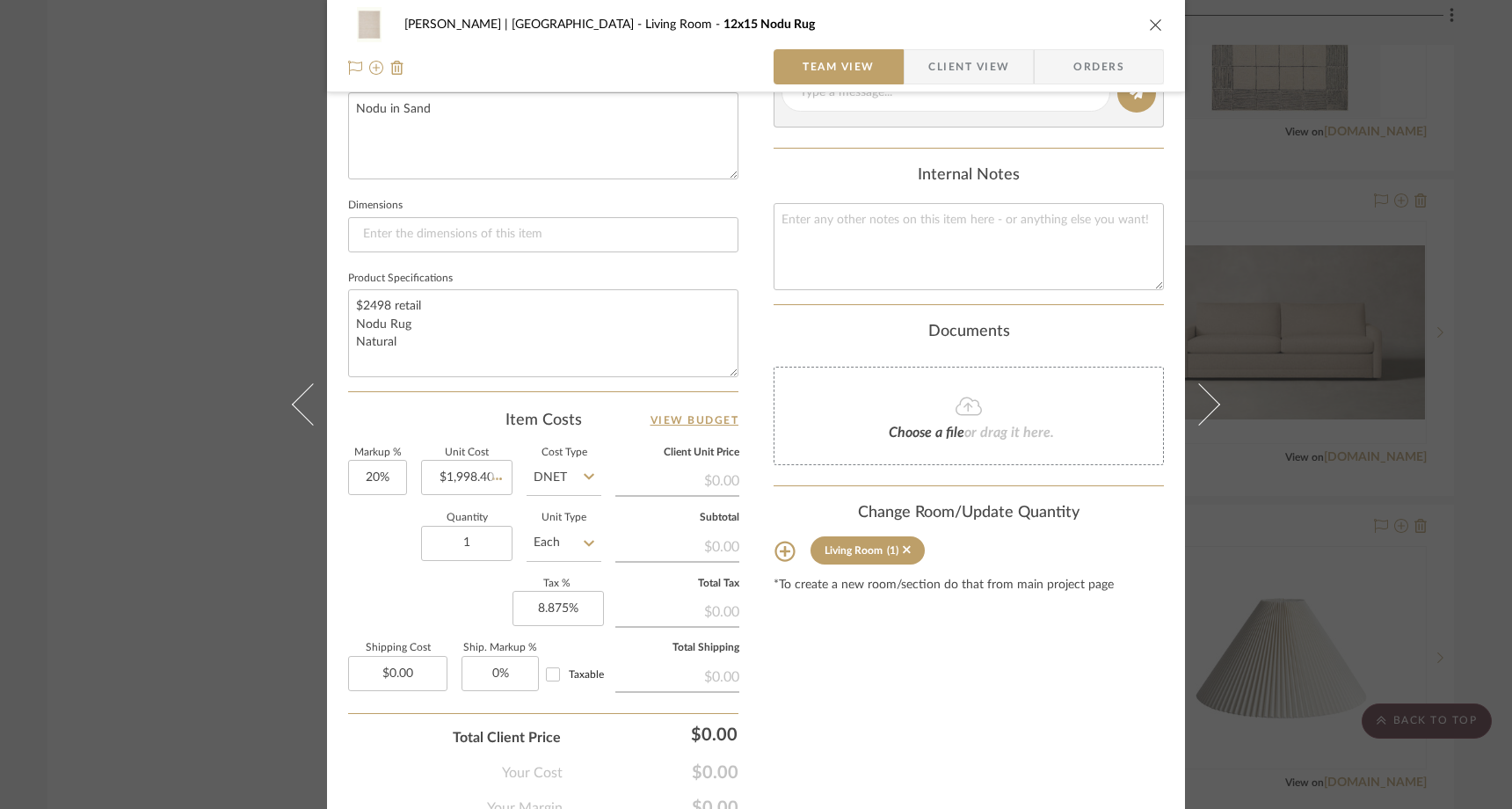 type 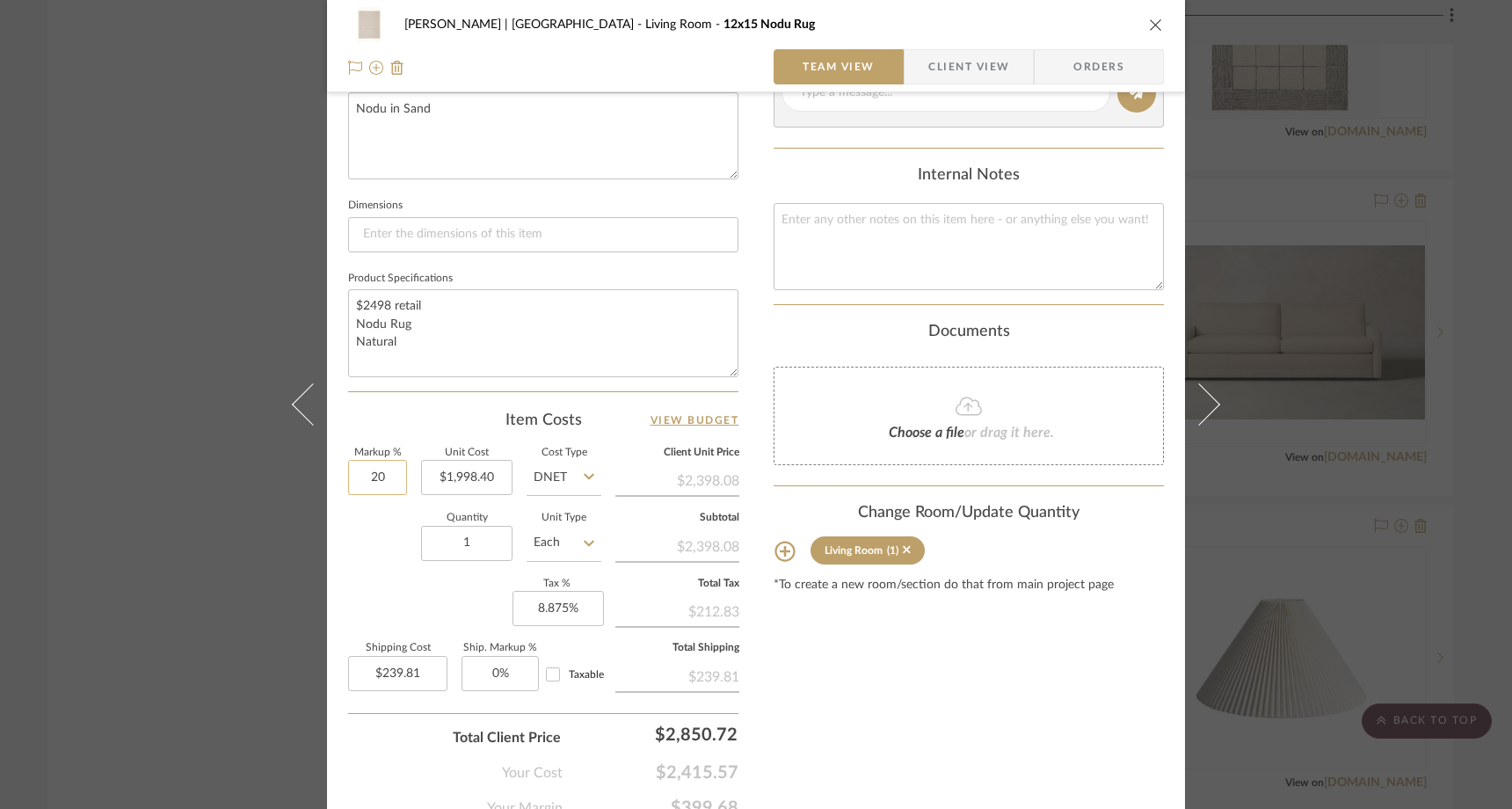 click on "20" 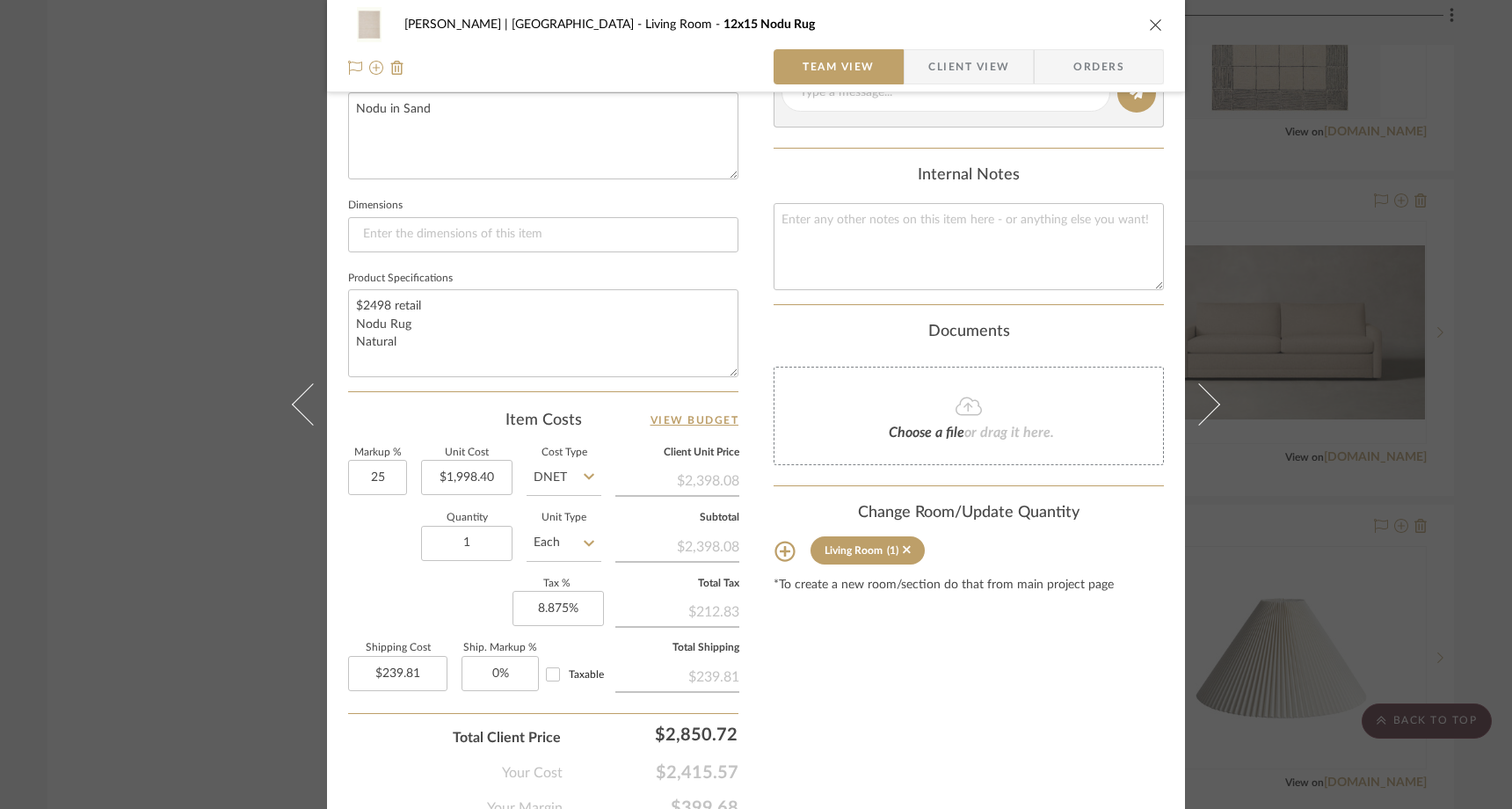 type on "25%" 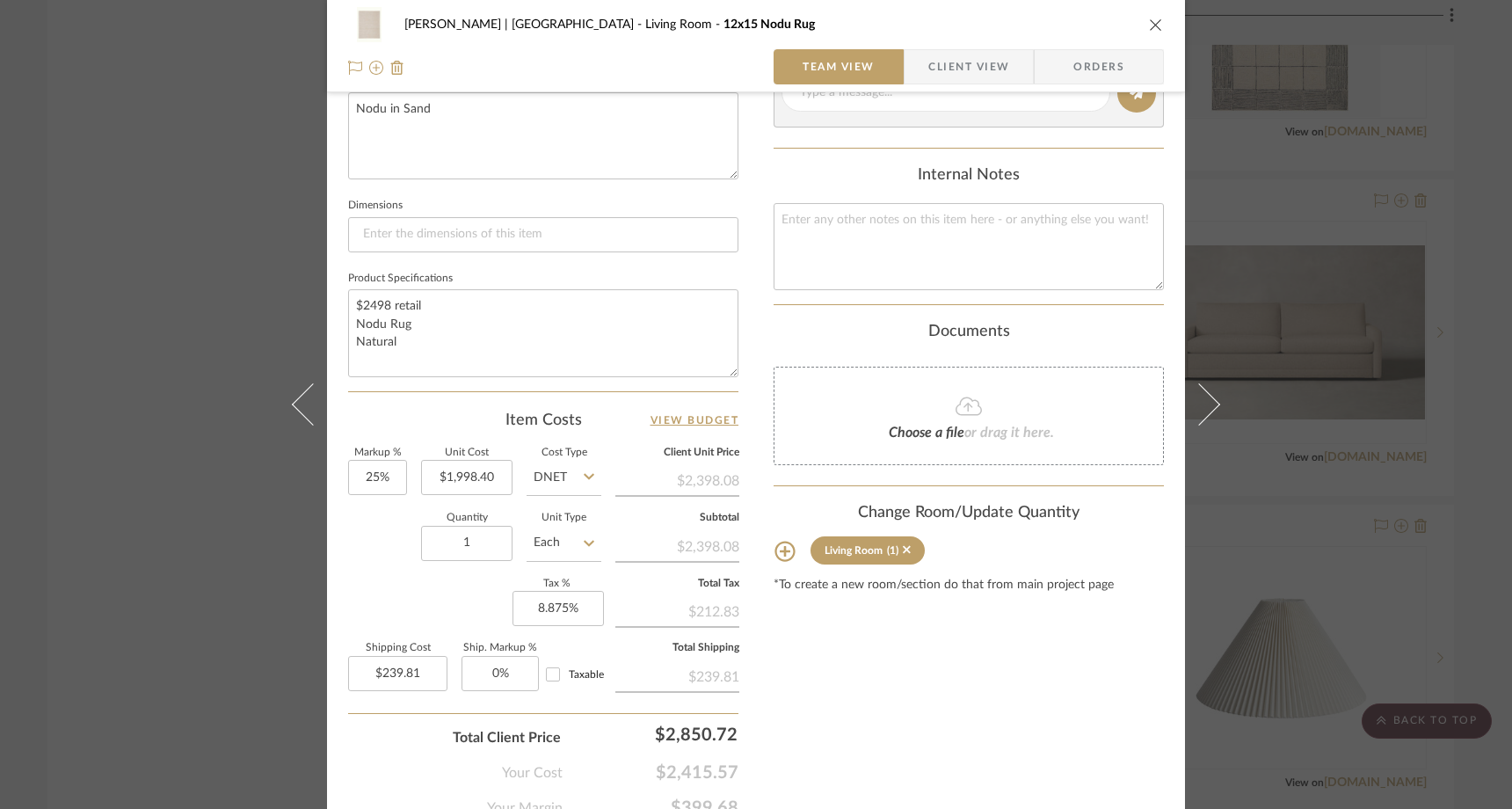 click on "Quantity  1  Unit Type  Each" 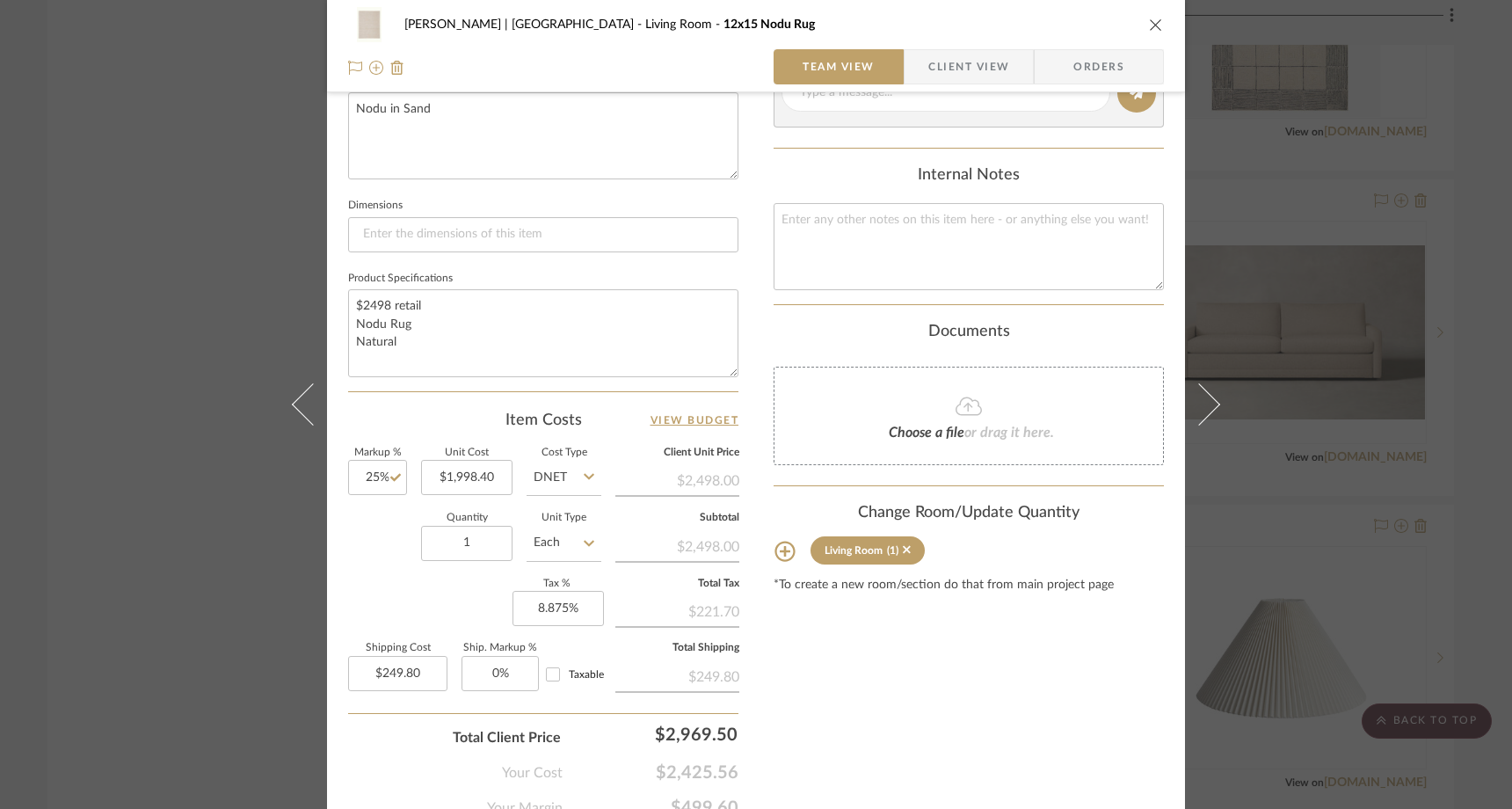 click on "Ferree | Brooklyn Heights Living Room 12x15 Nodu Rug Team View Client View Orders 1 / 4  Team-Facing Details   Item Name  12x15 Nodu Rug  Brand  Enkay  Internal Description  Nodu in Sand  Dimensions   Product Specifications  $2498 retail
Nodu Rug
Natural  Item Costs   View Budget   Markup %  25%  Unit Cost  $1,998.40  Cost Type  DNET  Client Unit Price   $2,498.00   Quantity  1  Unit Type  Each  Subtotal   $2,498.00   Tax %  8.875%  Total Tax   $221.70   Shipping Cost  $249.80  Ship. Markup %  0% Taxable  Total Shipping   $249.80  Total Client Price  $2,969.50  Your Cost  $2,425.56  Your Margin  $499.60  Content here copies to Client View - confirm visibility there.  Show in Client Dashboard   Include in Budget   View Budget  Team Status  Lead Time  In Stock Weeks  Est. Min   Est. Max   Due Date   Install Date  Tasks / To-Dos /  team Messaging  Leave yourself a note here or share next steps with your team. You will receive emails when they
respond!  Invite Collaborator Internal Notes  Documents  (1)" at bounding box center (756, 404) 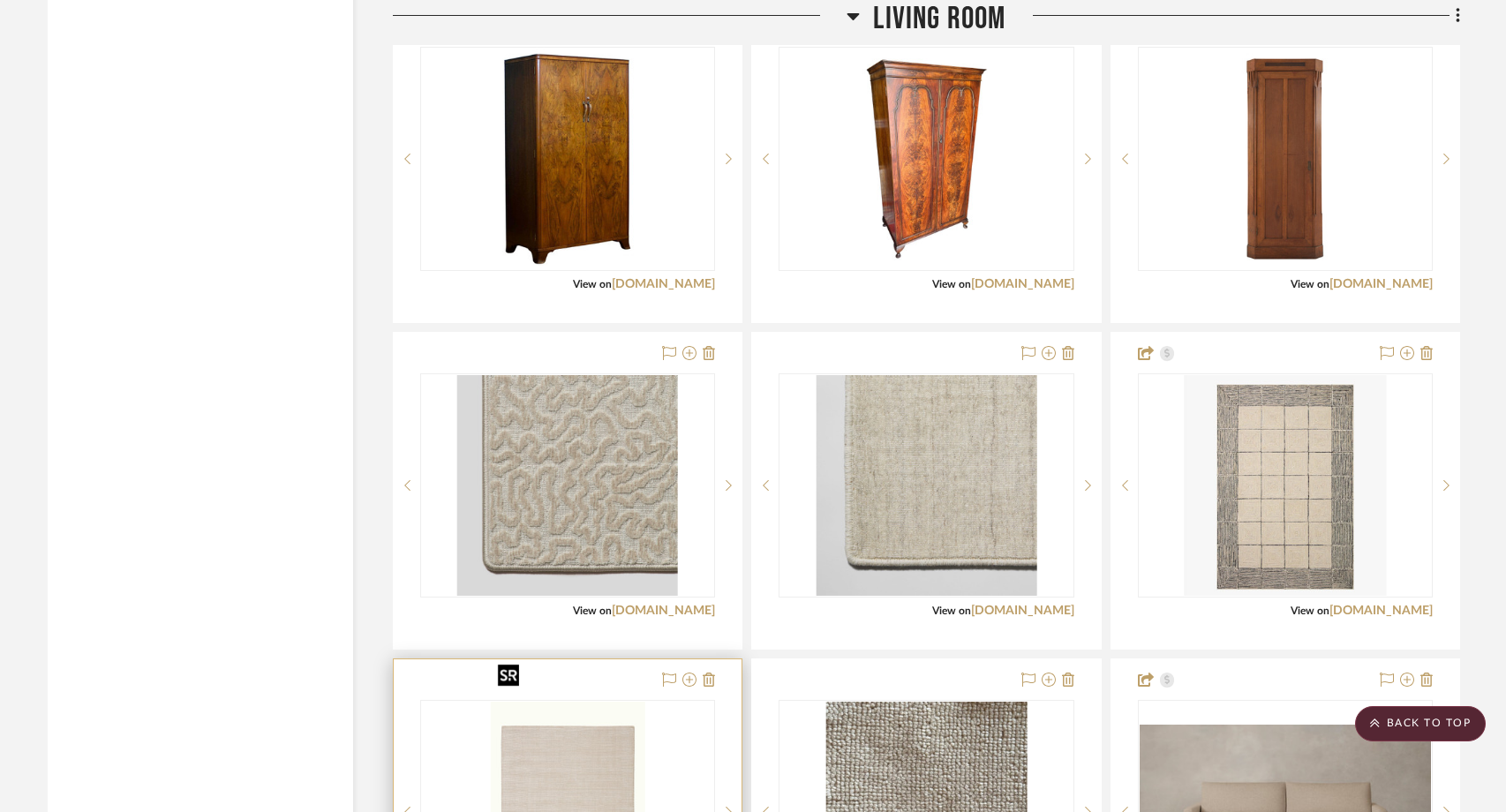 scroll, scrollTop: 3289, scrollLeft: 0, axis: vertical 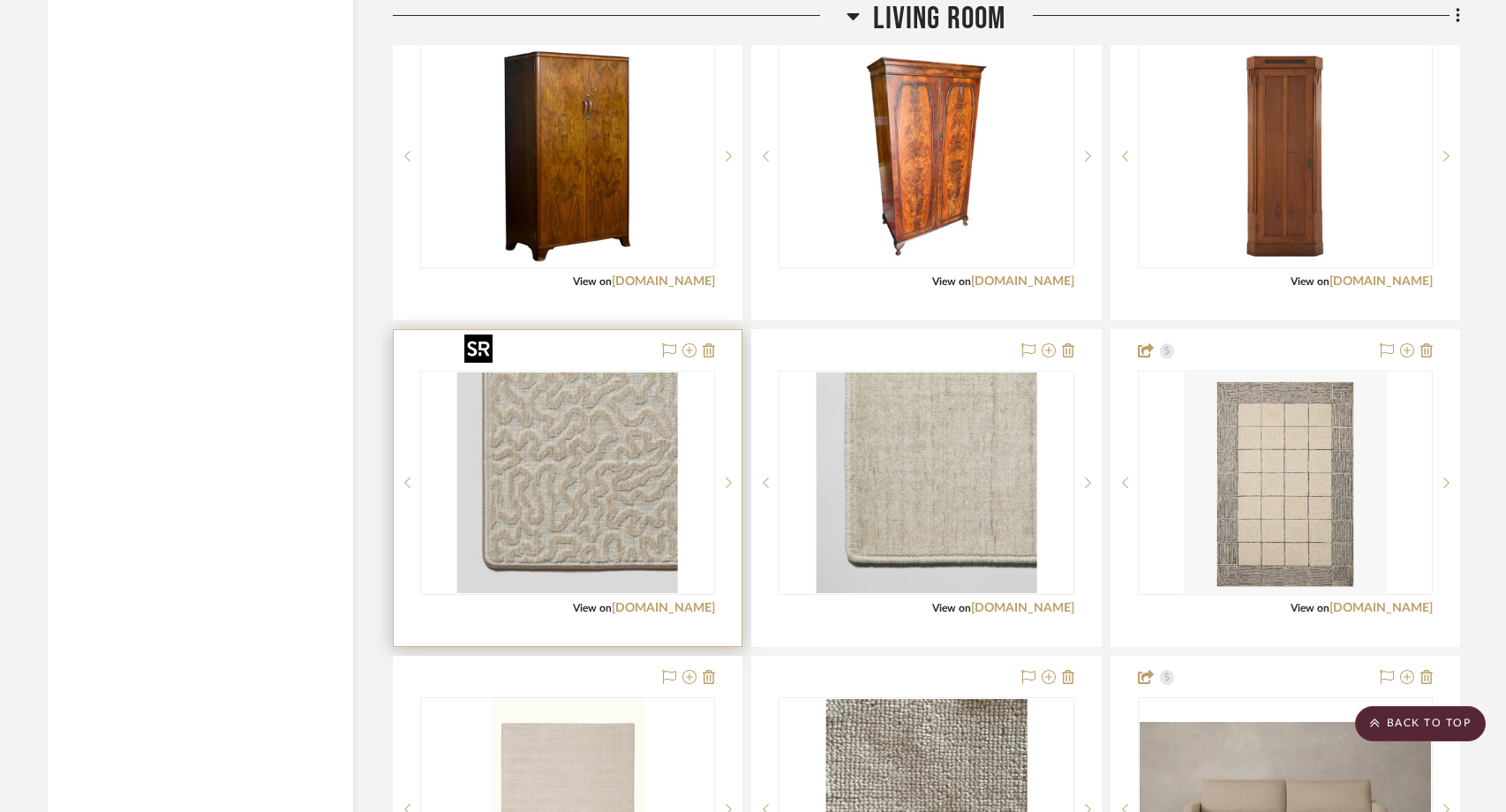 click at bounding box center (568, 483) 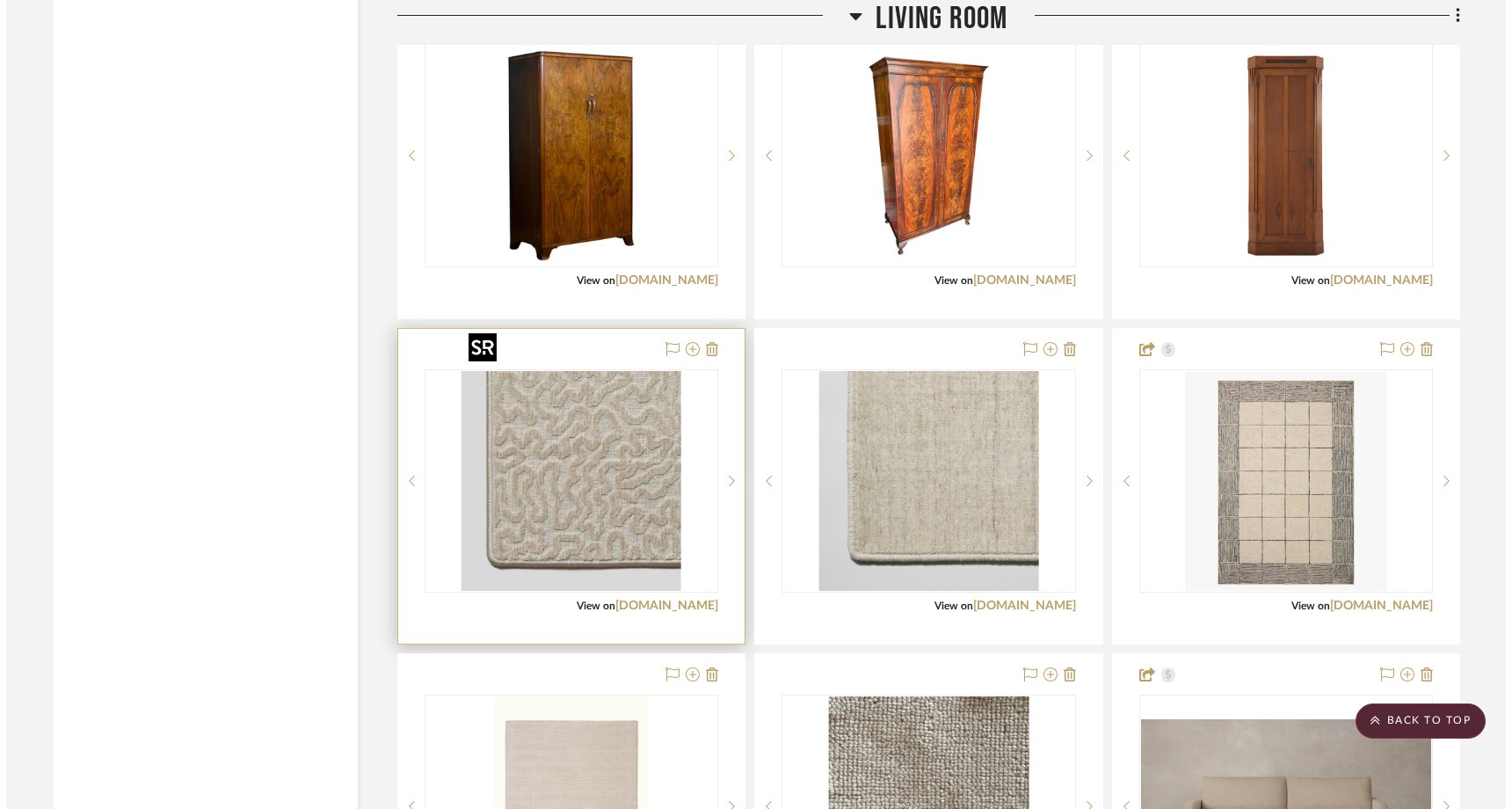 scroll, scrollTop: 0, scrollLeft: 0, axis: both 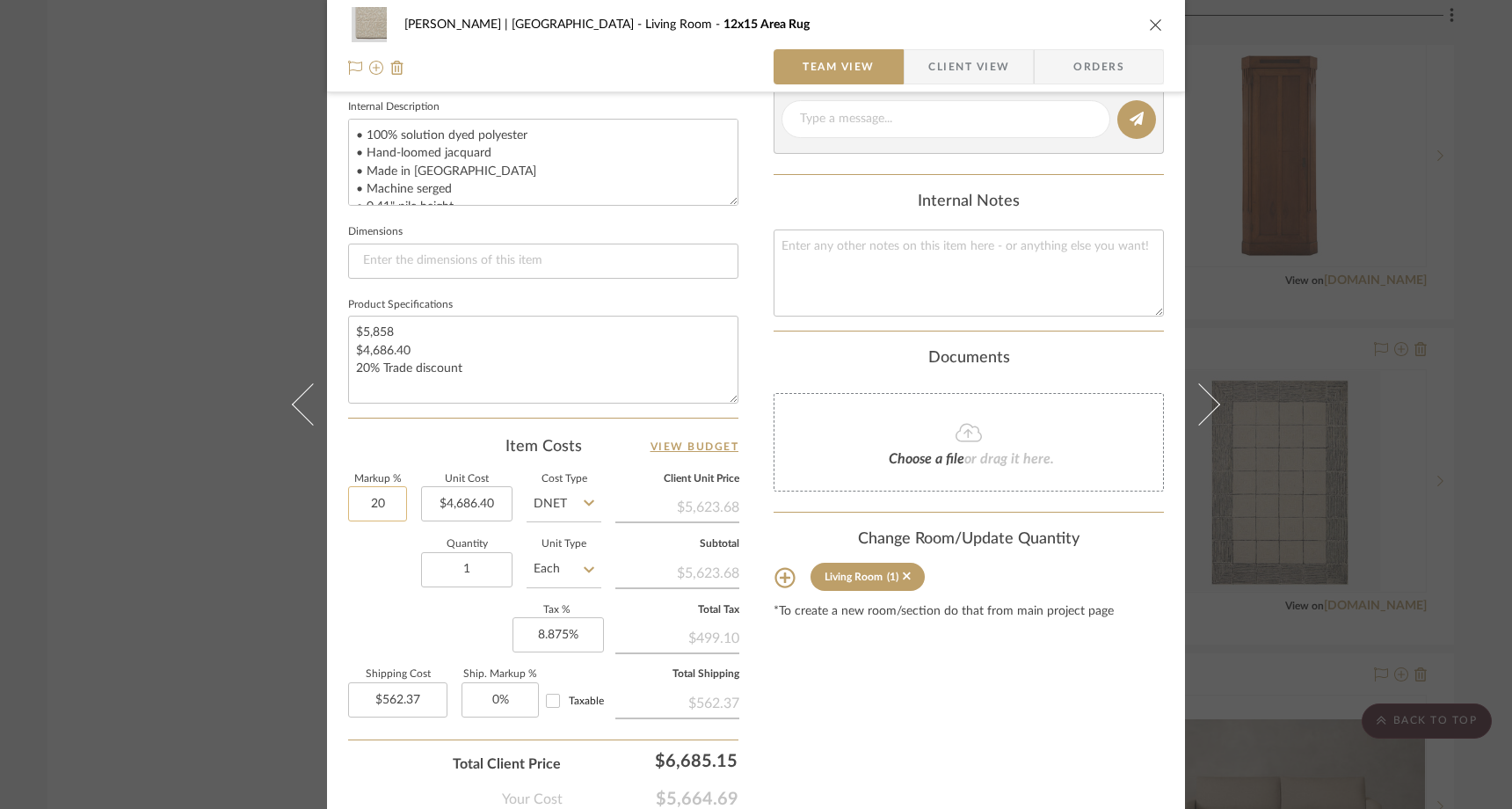 click on "20" 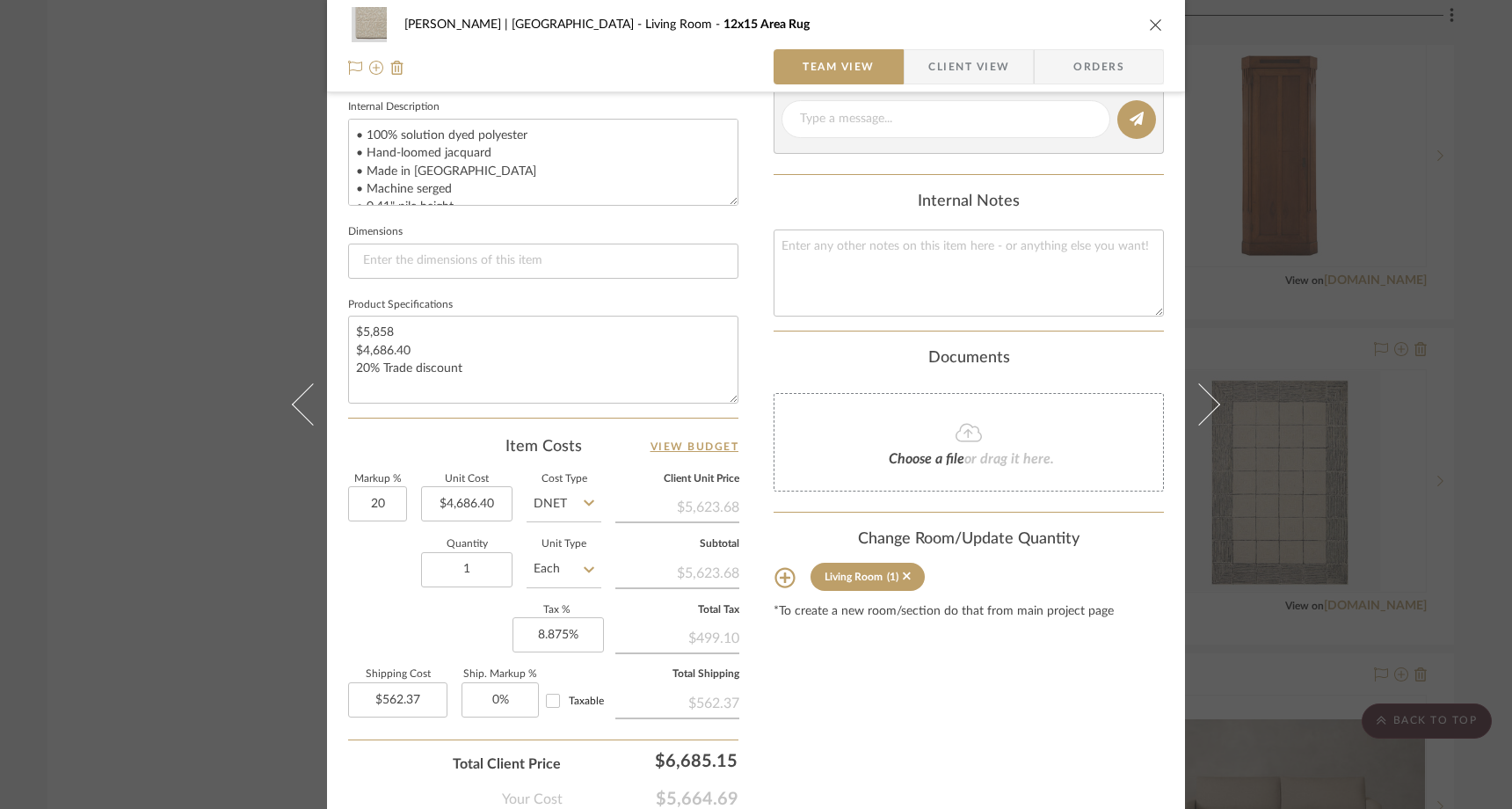 type on "20%" 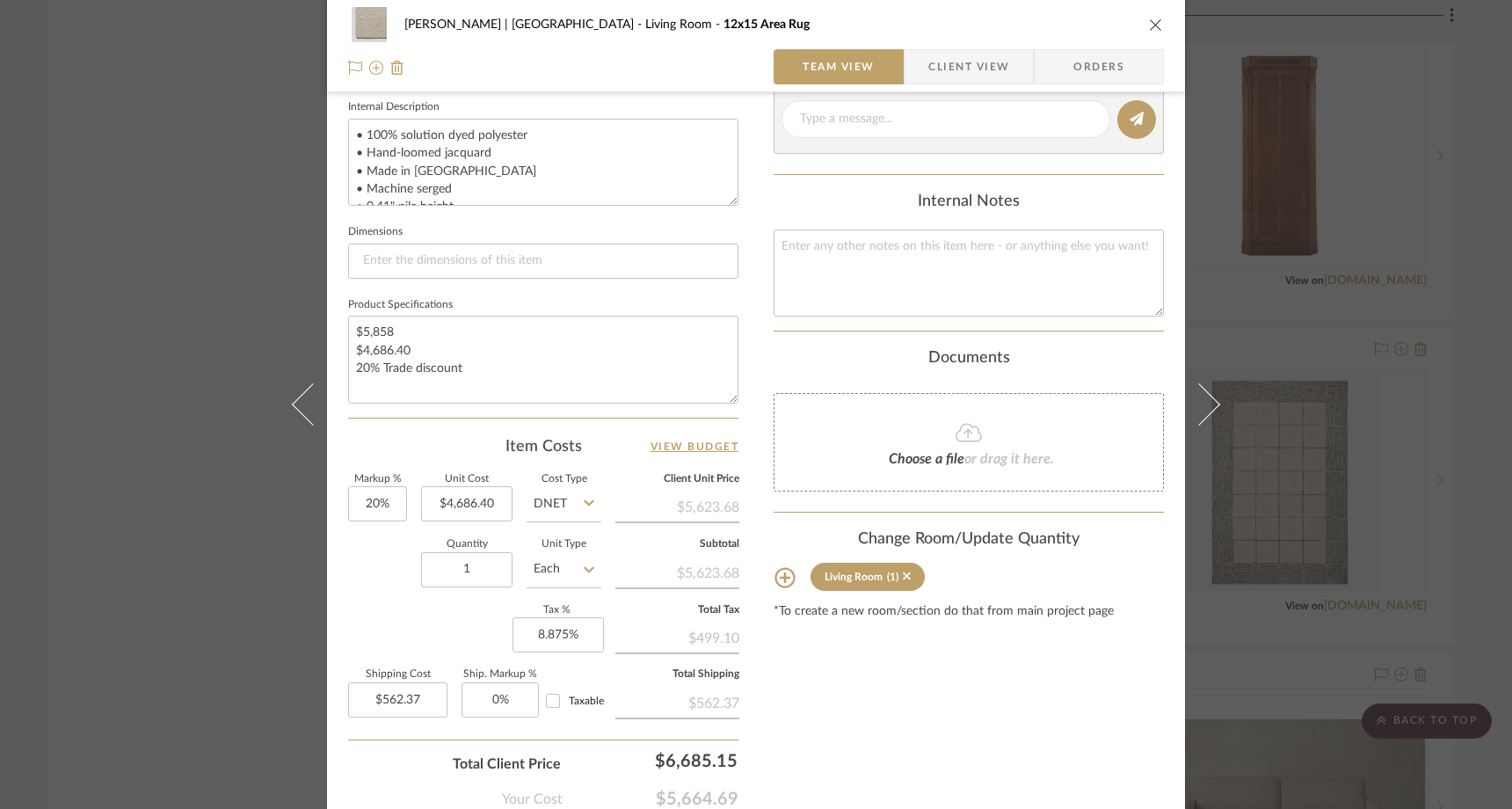 click on "Ferree | Brooklyn Heights Living Room 12x15 Area Rug Team View Client View Orders 1 / 4  Team-Facing Details   Item Name  12x15 Area Rug  Brand  Ernesta  Internal Description  • 100% solution dyed polyester
• Hand-loomed jacquard
• Made in India
• Machine serged
• 0.41" pile height  Dimensions   Product Specifications  $5,858
$4,686.40
20% Trade discount  Item Costs   View Budget   Markup %  20%  Unit Cost  $4,686.40  Cost Type  DNET  Client Unit Price   $5,623.68   Quantity  1  Unit Type  Each  Subtotal   $5,623.68   Tax %  8.875%  Total Tax   $499.10   Shipping Cost  $562.37  Ship. Markup %  0% Taxable  Total Shipping   $562.37  Total Client Price  $6,685.15  Your Cost  $5,664.69  Your Margin  $937.28  Content here copies to Client View - confirm visibility there.  Show in Client Dashboard   Include in Budget   View Budget  Team Status  Lead Time  In Stock Weeks  Est. Min   Est. Max   Due Date   Install Date  Tasks / To-Dos /  team Messaging Invite Collaborator Internal Notes  Documents  (1)" at bounding box center (756, 404) 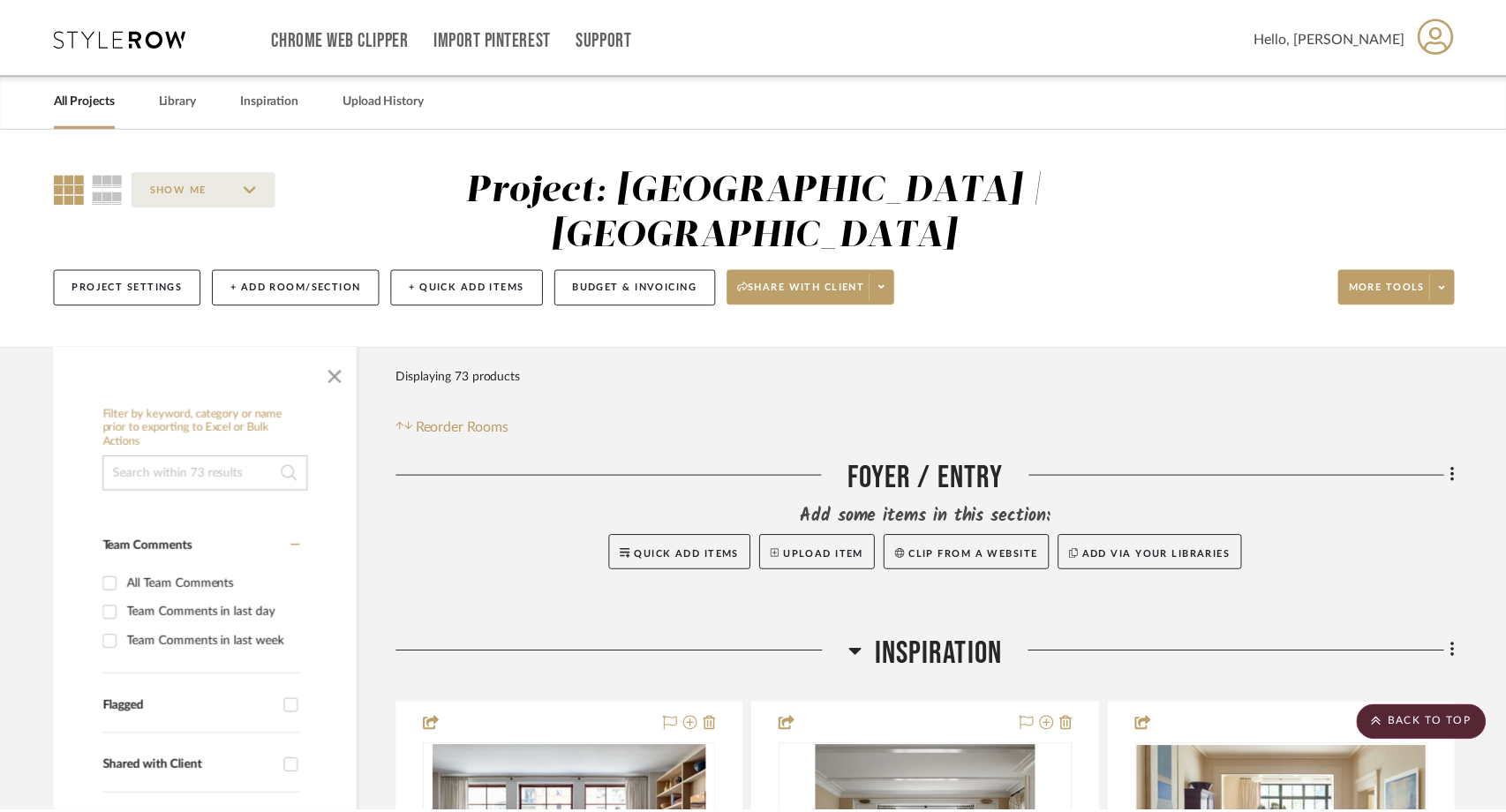 scroll, scrollTop: 3289, scrollLeft: 0, axis: vertical 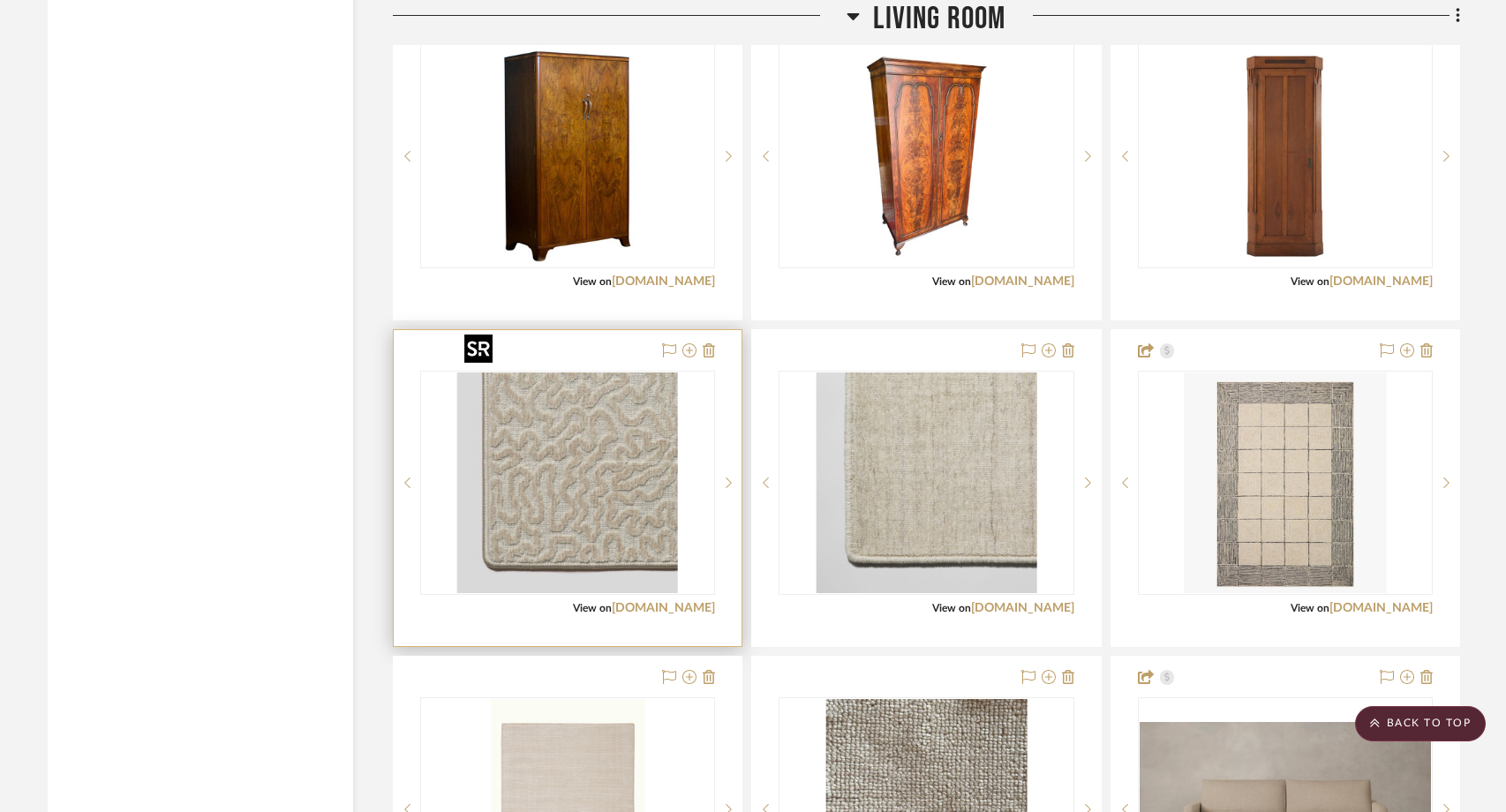 click at bounding box center (568, 483) 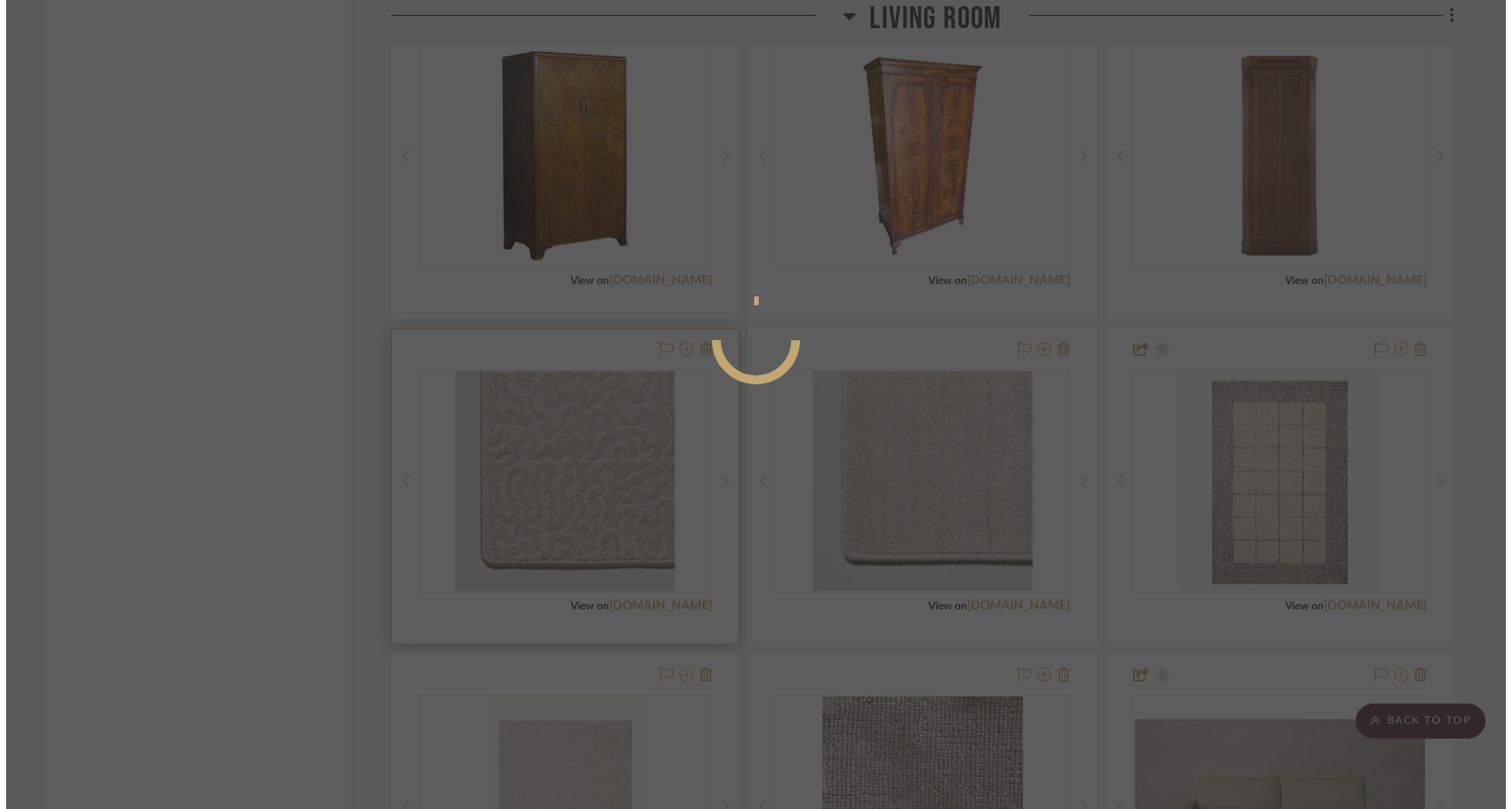 scroll, scrollTop: 0, scrollLeft: 0, axis: both 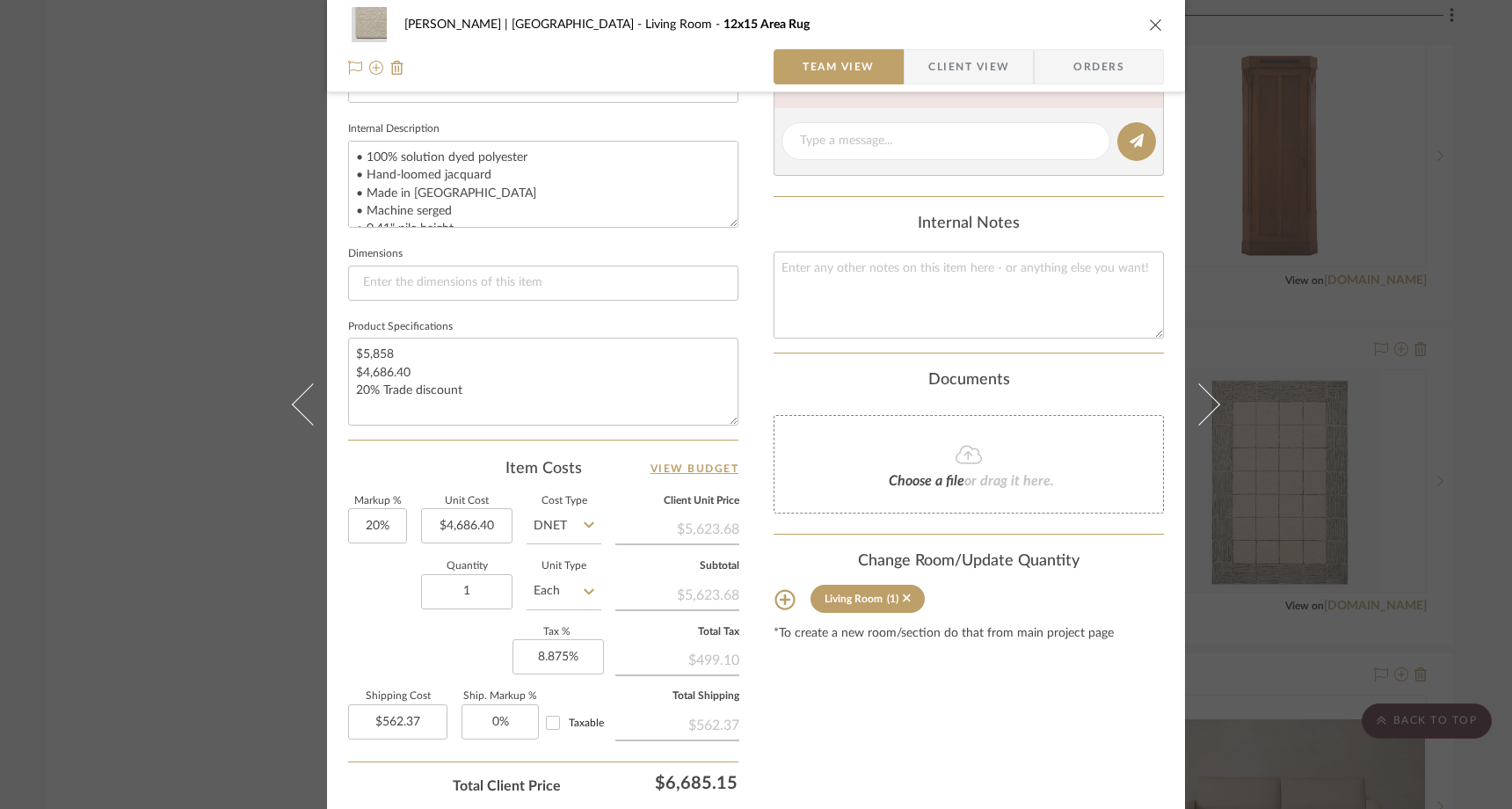 click on "Ferree | Brooklyn Heights Living Room 12x15 Area Rug Team View Client View Orders 1 / 4  Team-Facing Details   Item Name  12x15 Area Rug  Brand  Ernesta  Internal Description  • 100% solution dyed polyester
• Hand-loomed jacquard
• Made in India
• Machine serged
• 0.41" pile height  Dimensions   Product Specifications  $5,858
$4,686.40
20% Trade discount  Item Costs   View Budget   Markup %  20%  Unit Cost  $4,686.40  Cost Type  DNET  Client Unit Price   $5,623.68   Quantity  1  Unit Type  Each  Subtotal   $5,623.68   Tax %  8.875%  Total Tax   $499.10   Shipping Cost  $562.37  Ship. Markup %  0% Taxable  Total Shipping   $562.37  Total Client Price  $6,685.15  Your Cost  $5,664.69  Your Margin  $937.28  Content here copies to Client View - confirm visibility there.  Show in Client Dashboard   Include in Budget   View Budget  Team Status  Lead Time  In Stock Weeks  Est. Min   Est. Max   Due Date   Install Date  Tasks / To-Dos /  team Messaging Invite Collaborator Internal Notes  Documents  (1)" at bounding box center [756, 404] 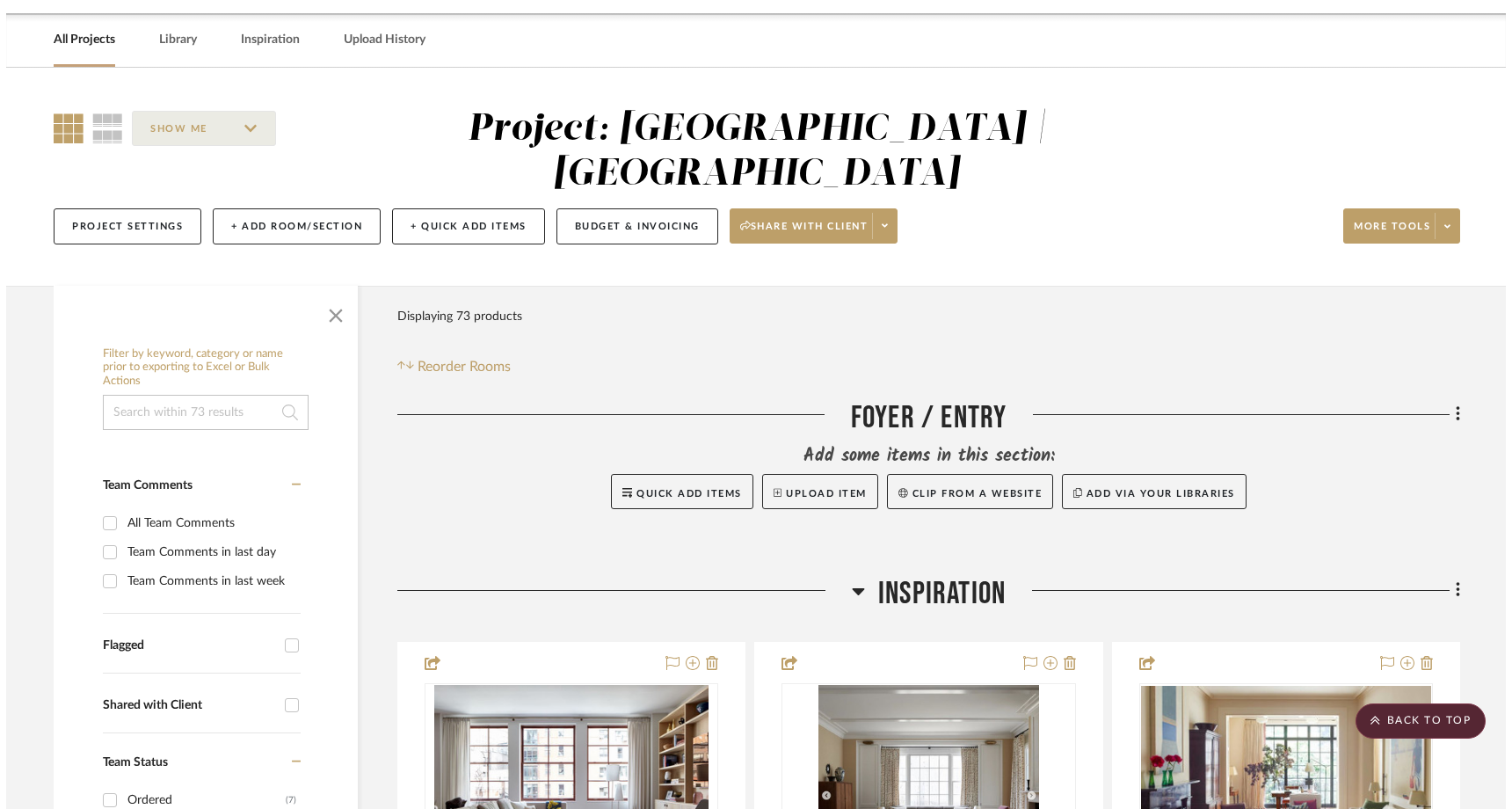 scroll, scrollTop: 0, scrollLeft: 0, axis: both 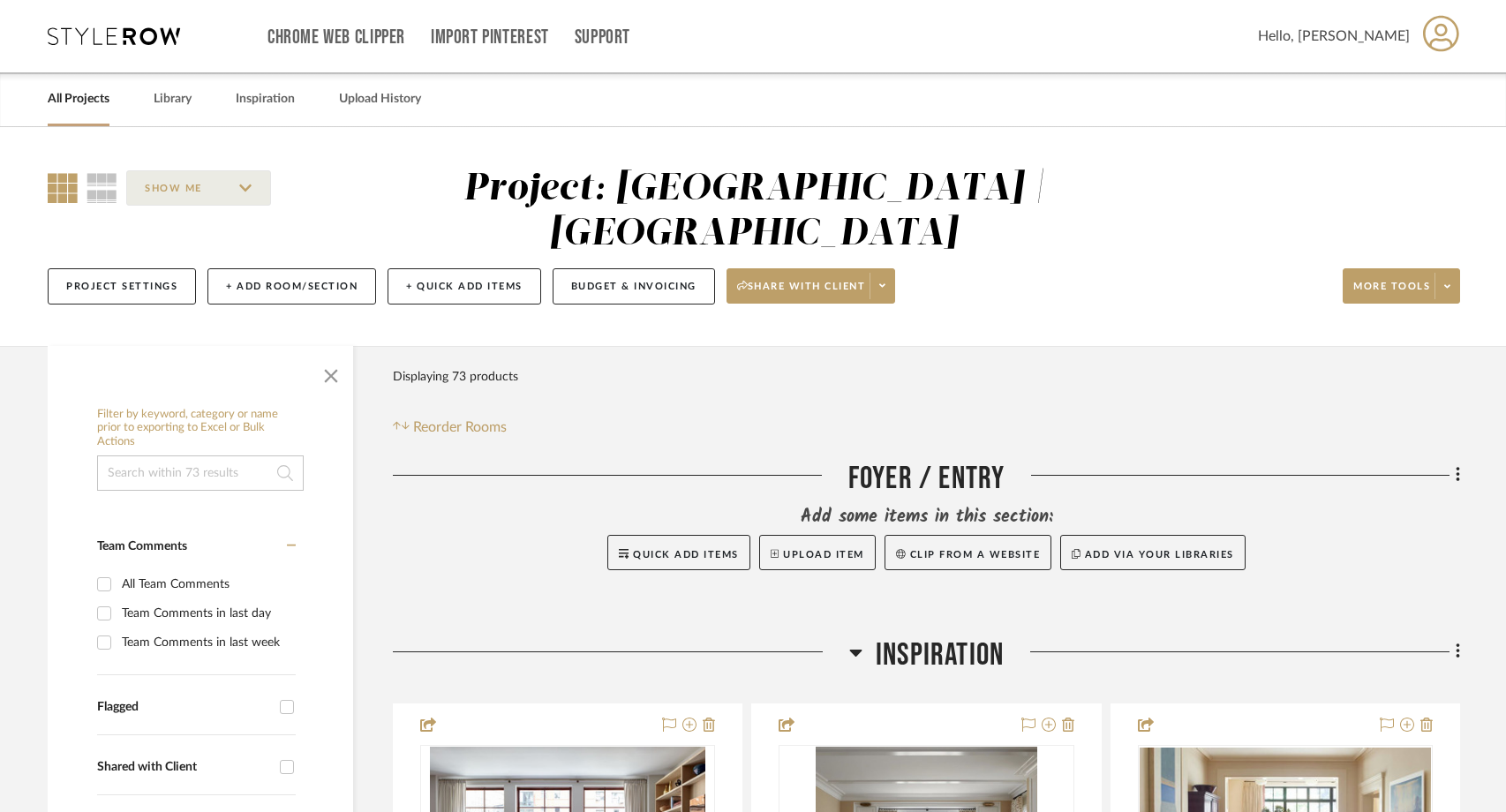 click at bounding box center [114, 36] 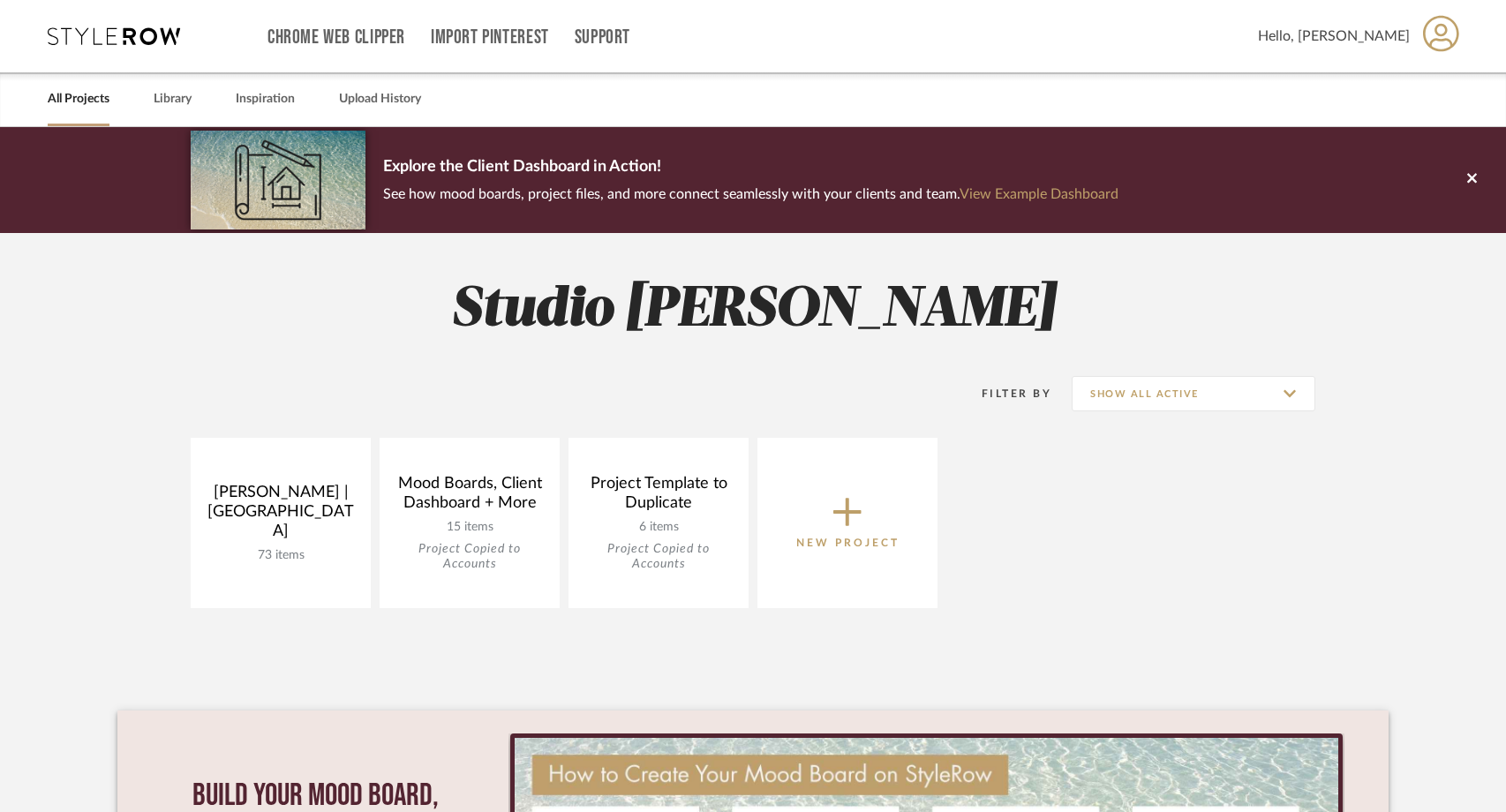 click 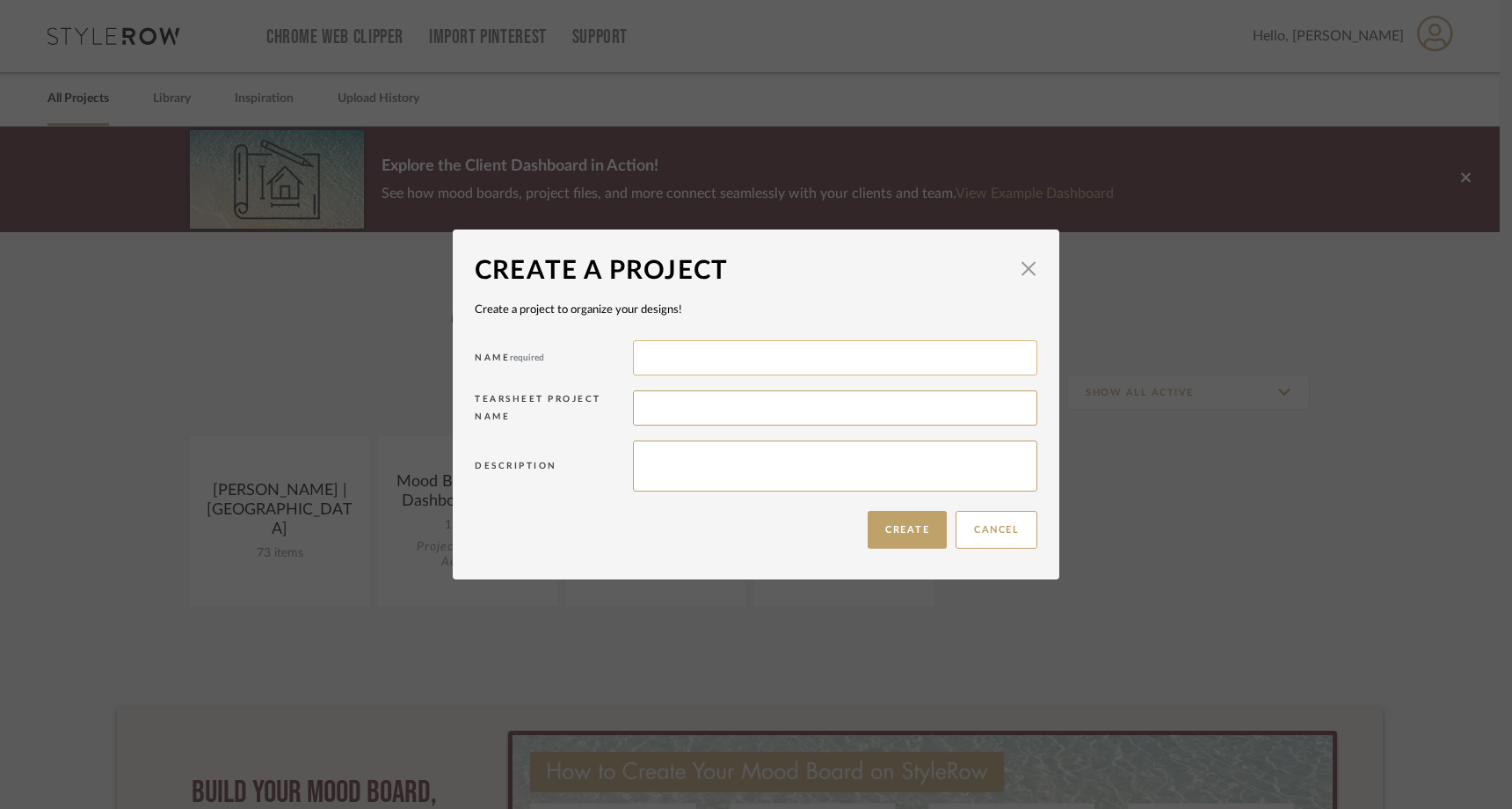 click at bounding box center (835, 358) 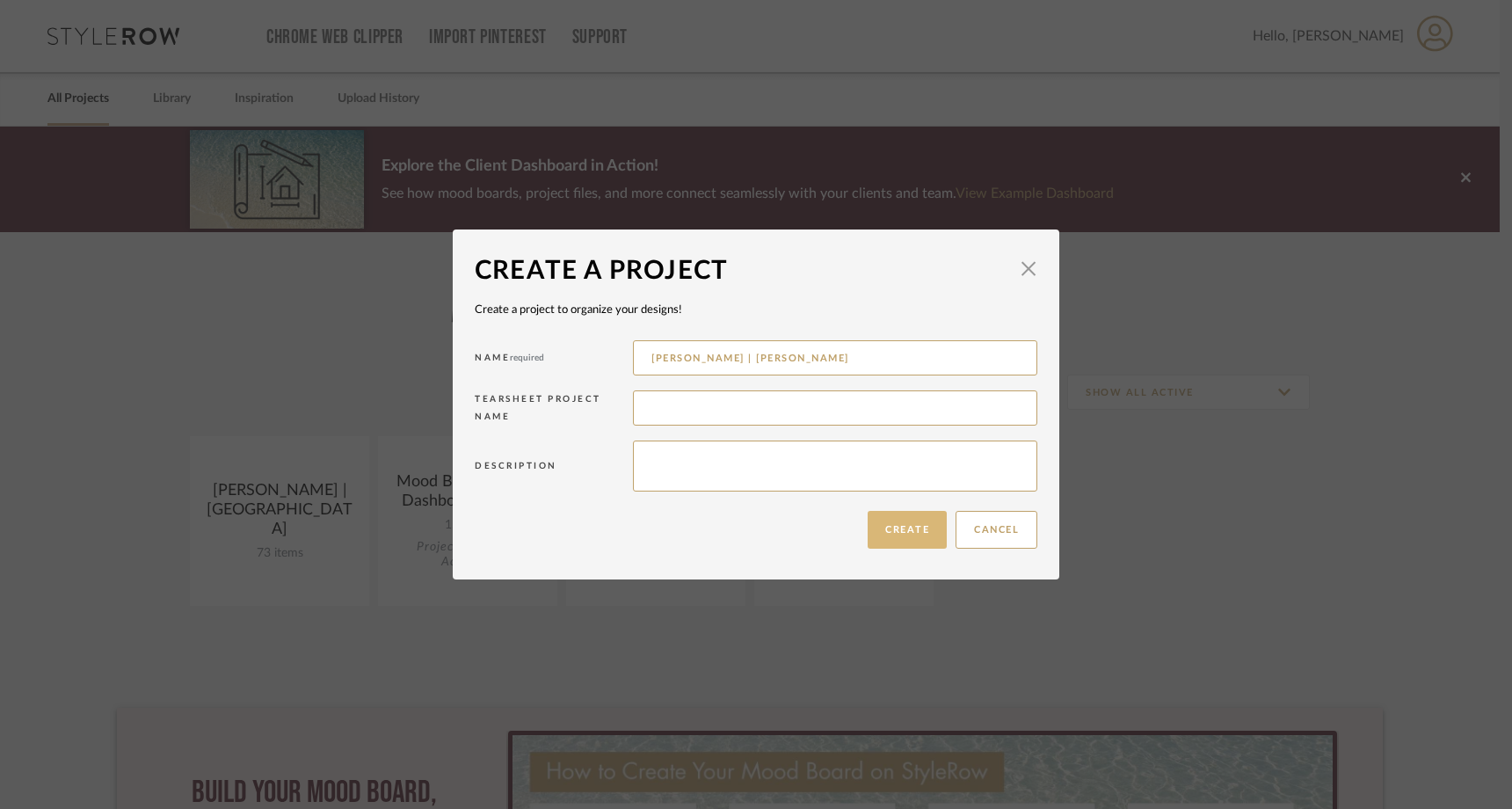 type on "Youngren | Clinton Hill" 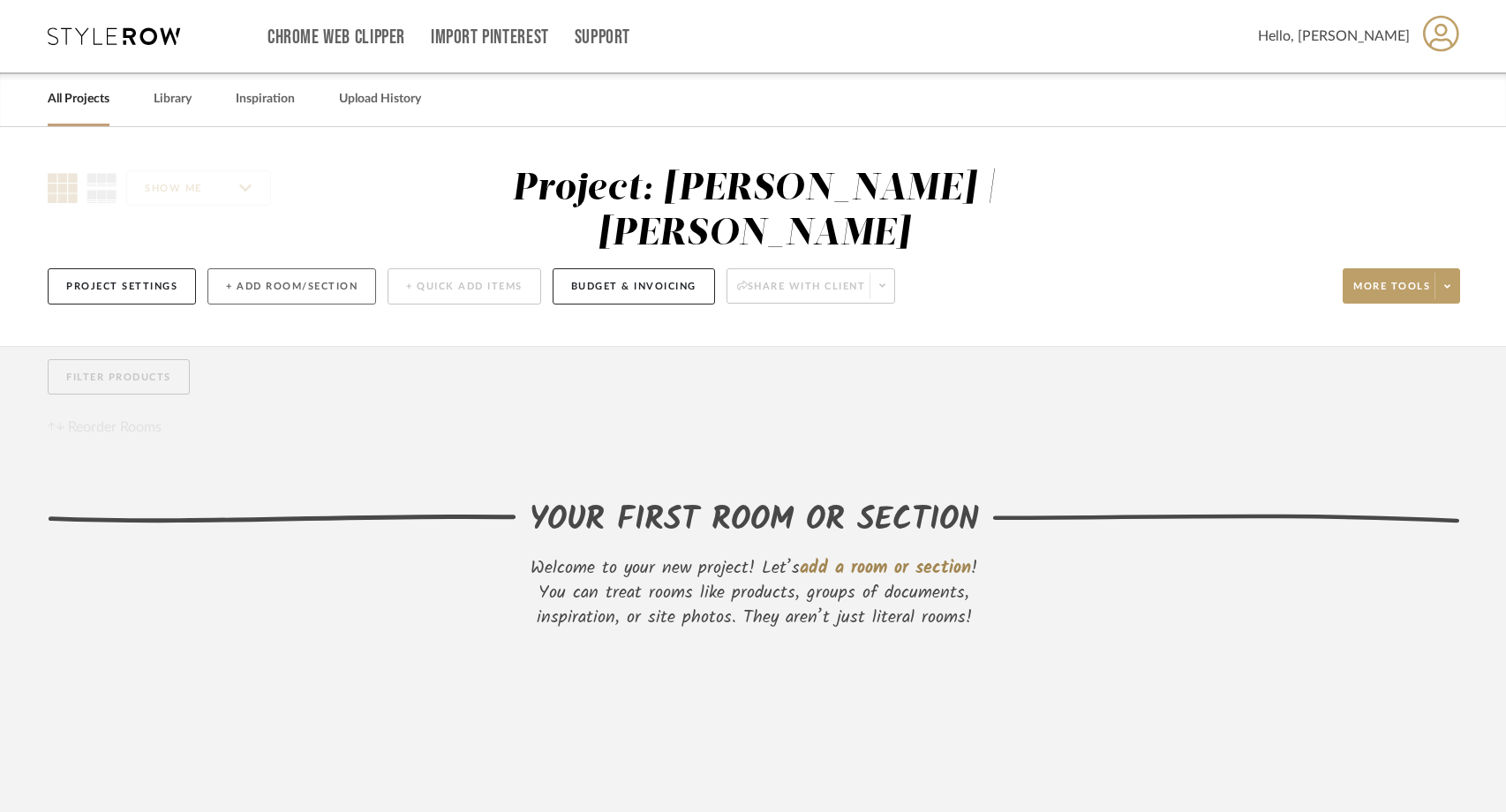 click on "+ Add Room/Section" 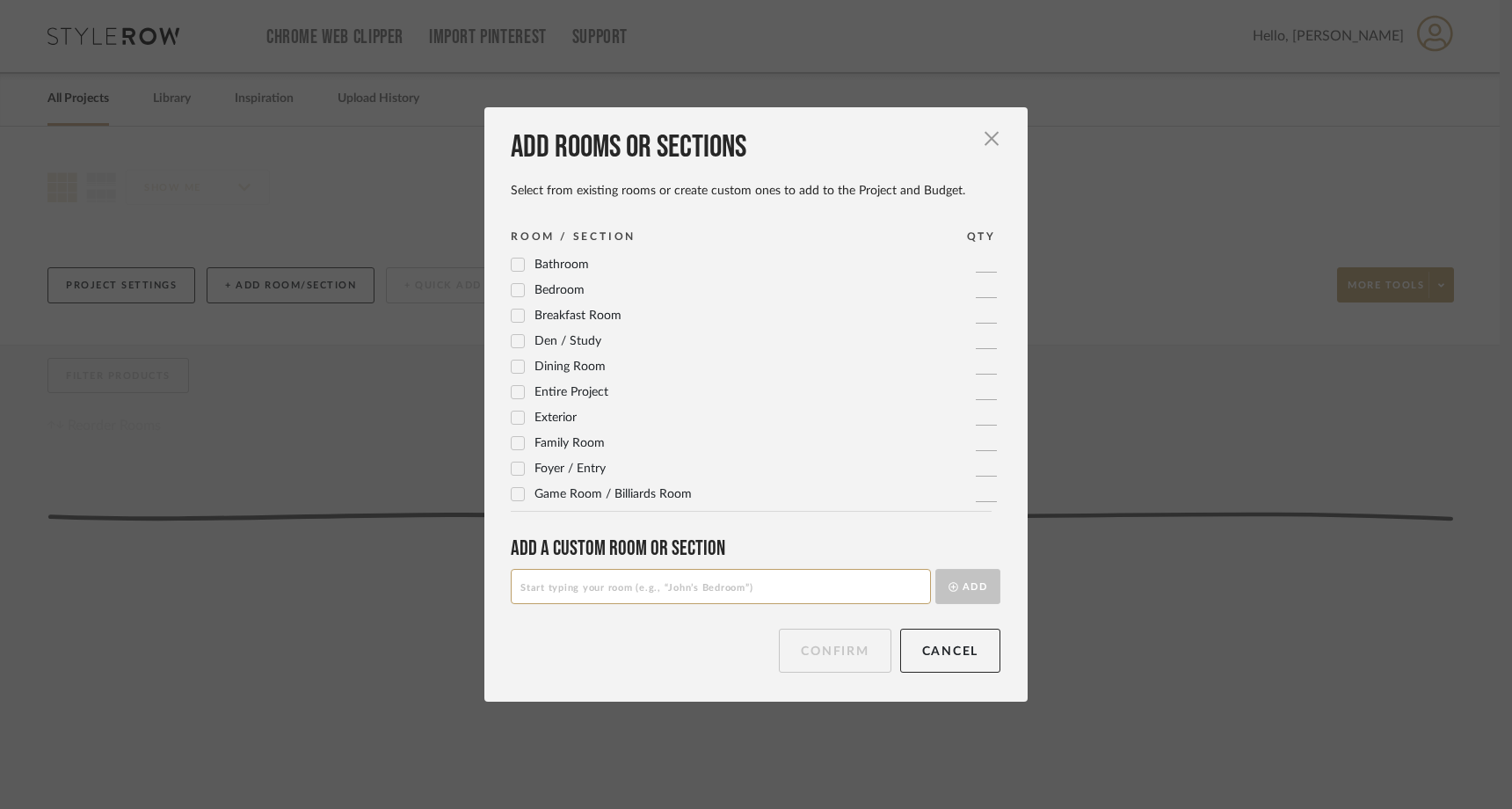 scroll, scrollTop: 27, scrollLeft: 0, axis: vertical 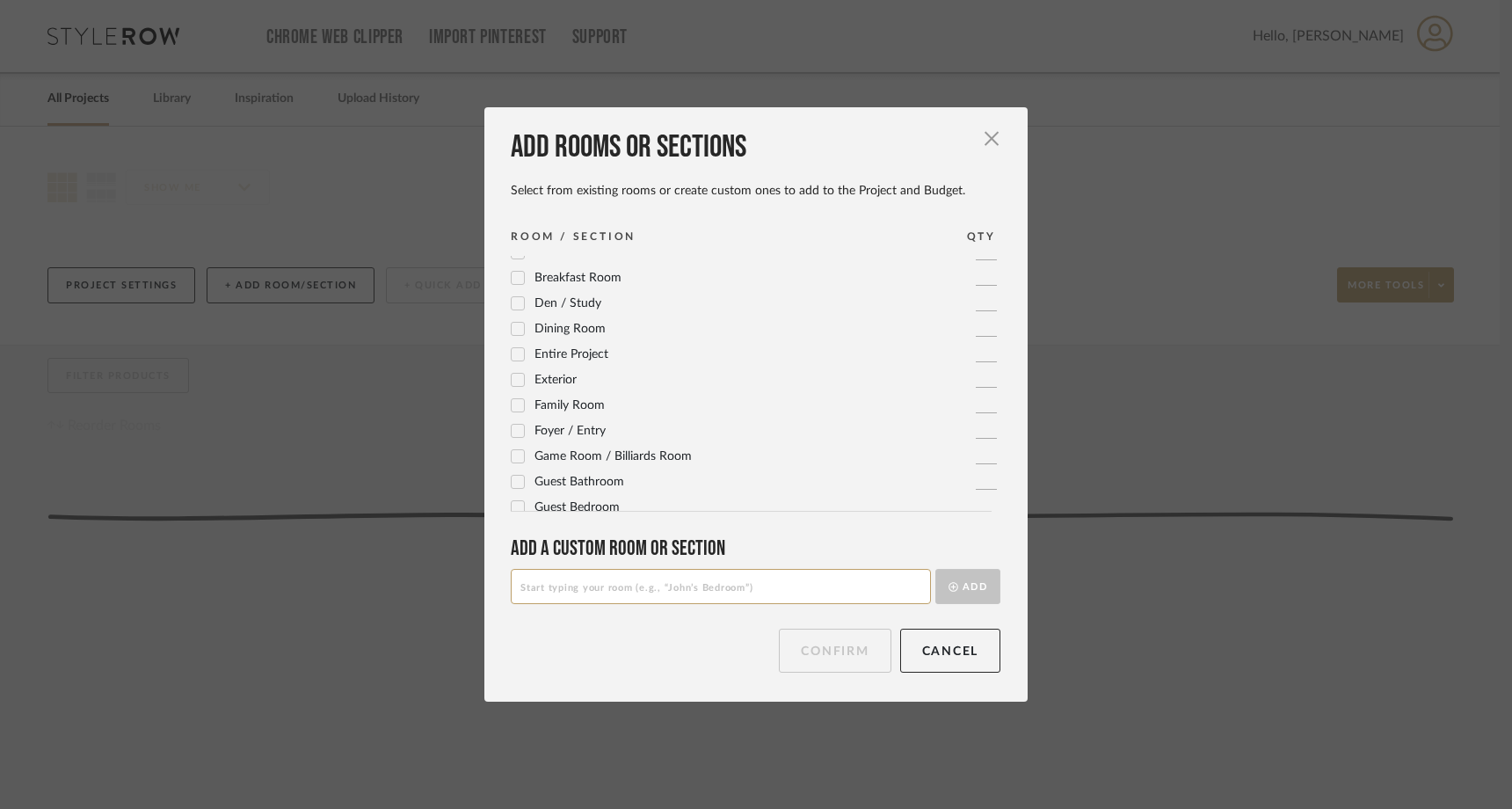 click 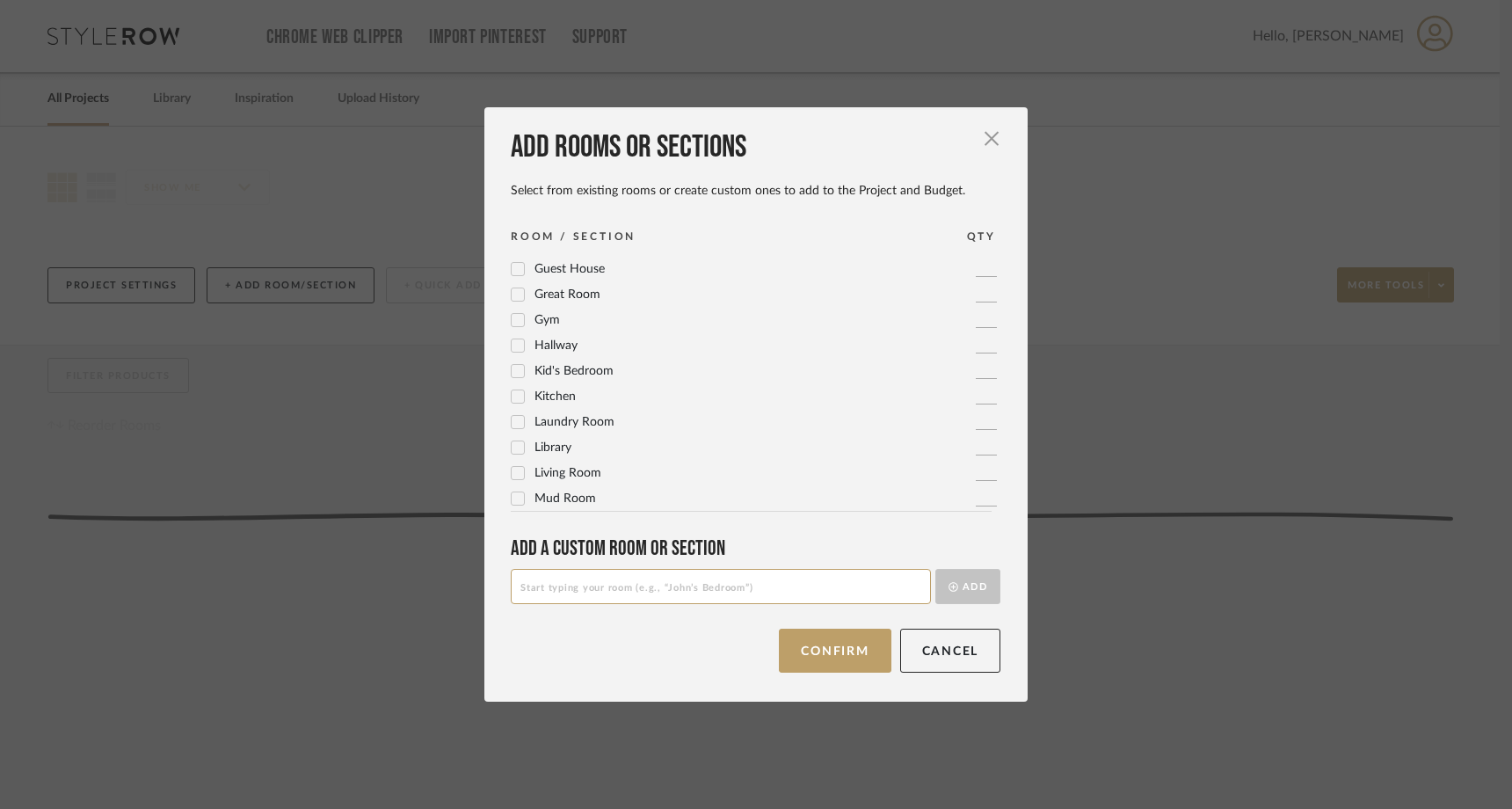 scroll, scrollTop: 330, scrollLeft: 0, axis: vertical 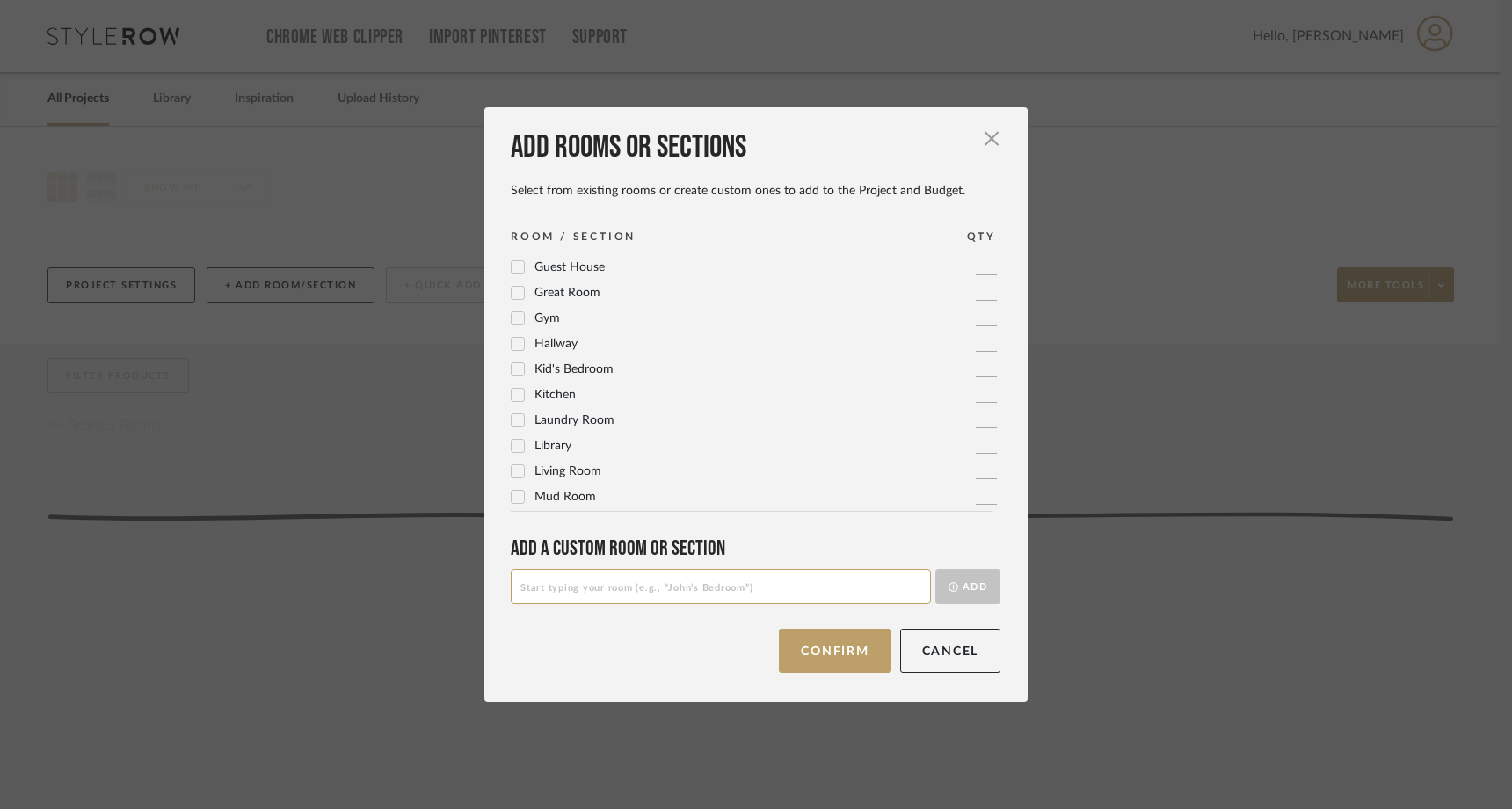 click 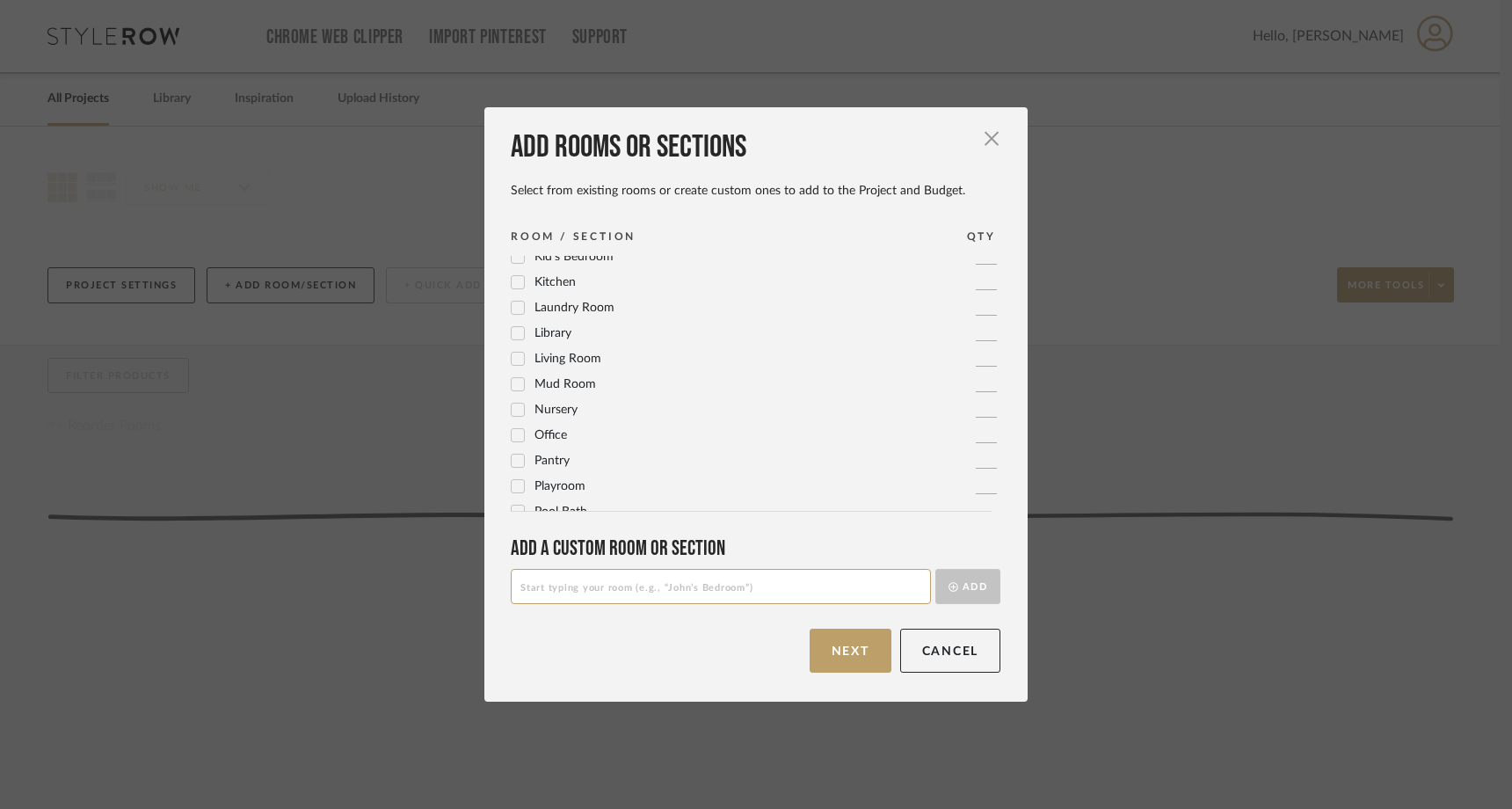 scroll, scrollTop: 449, scrollLeft: 0, axis: vertical 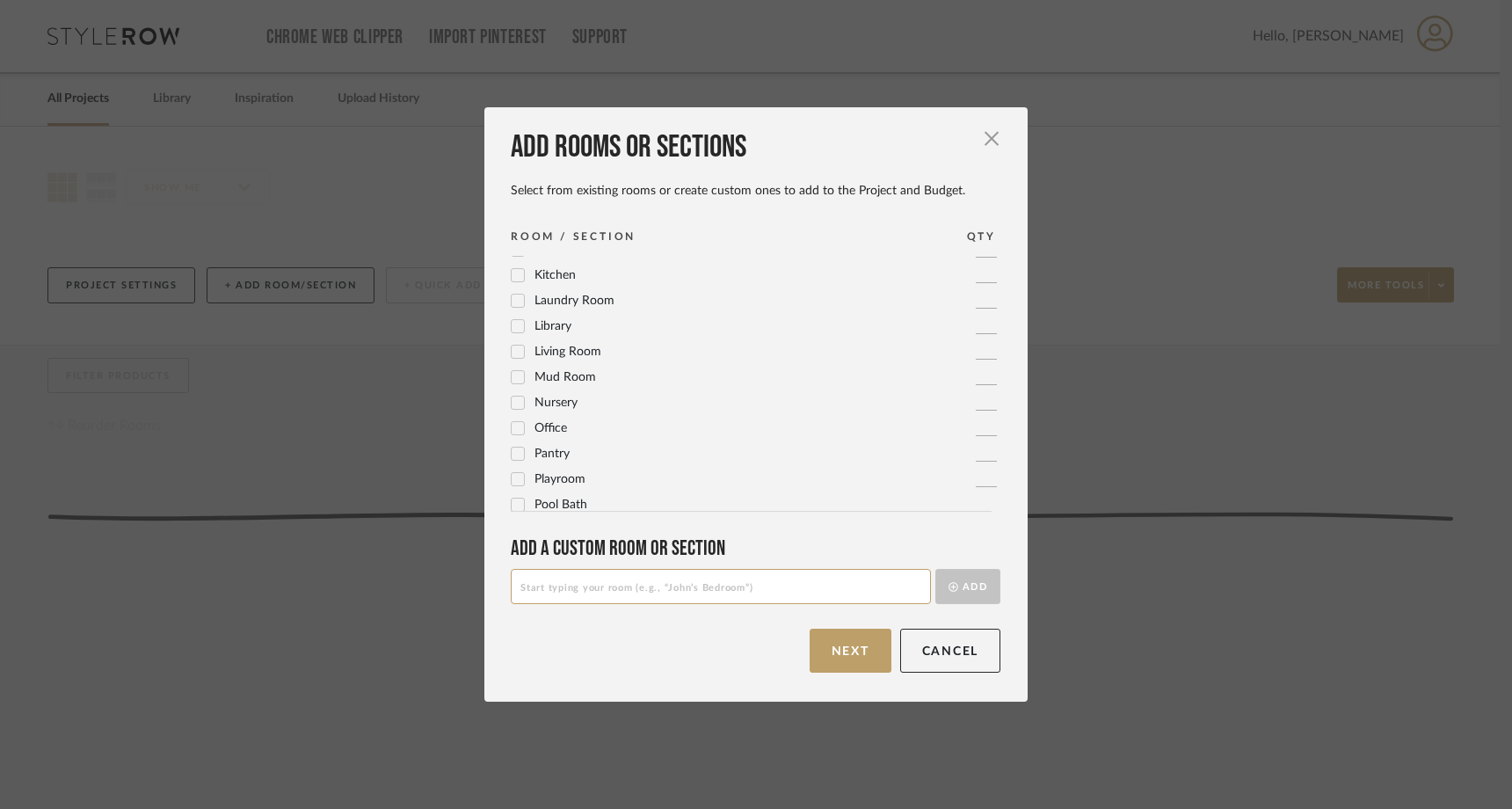 click 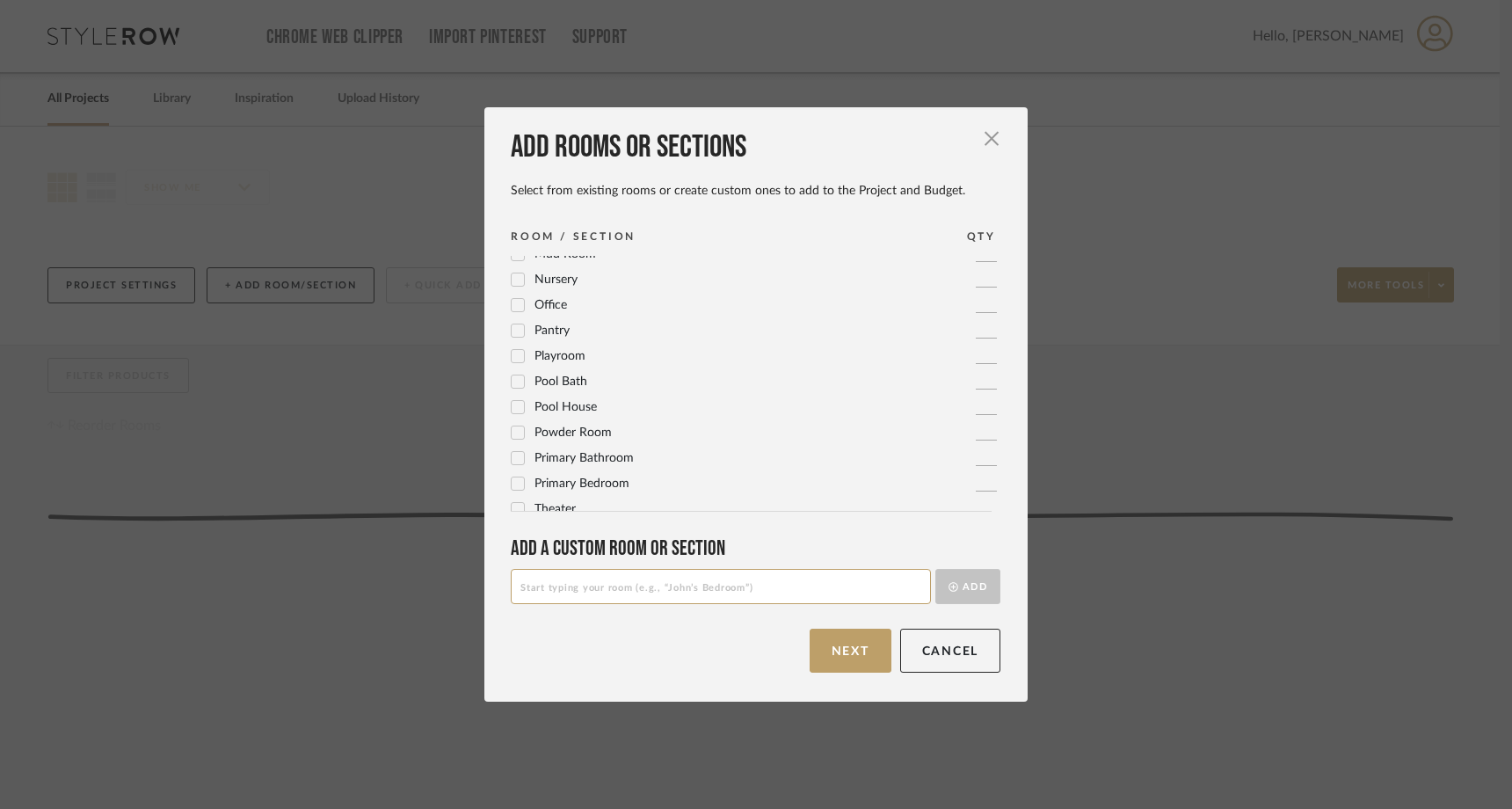scroll, scrollTop: 587, scrollLeft: 0, axis: vertical 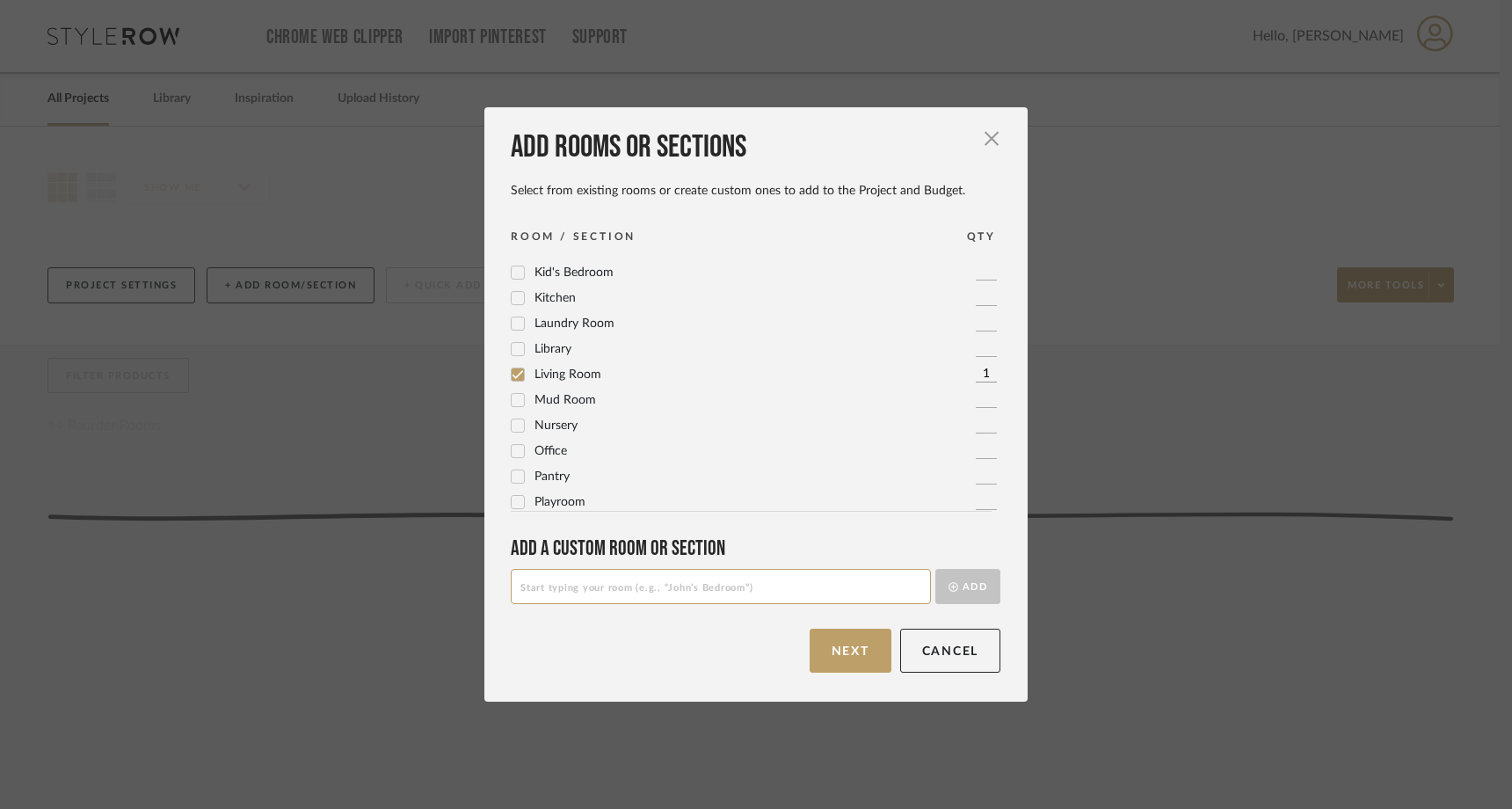 click 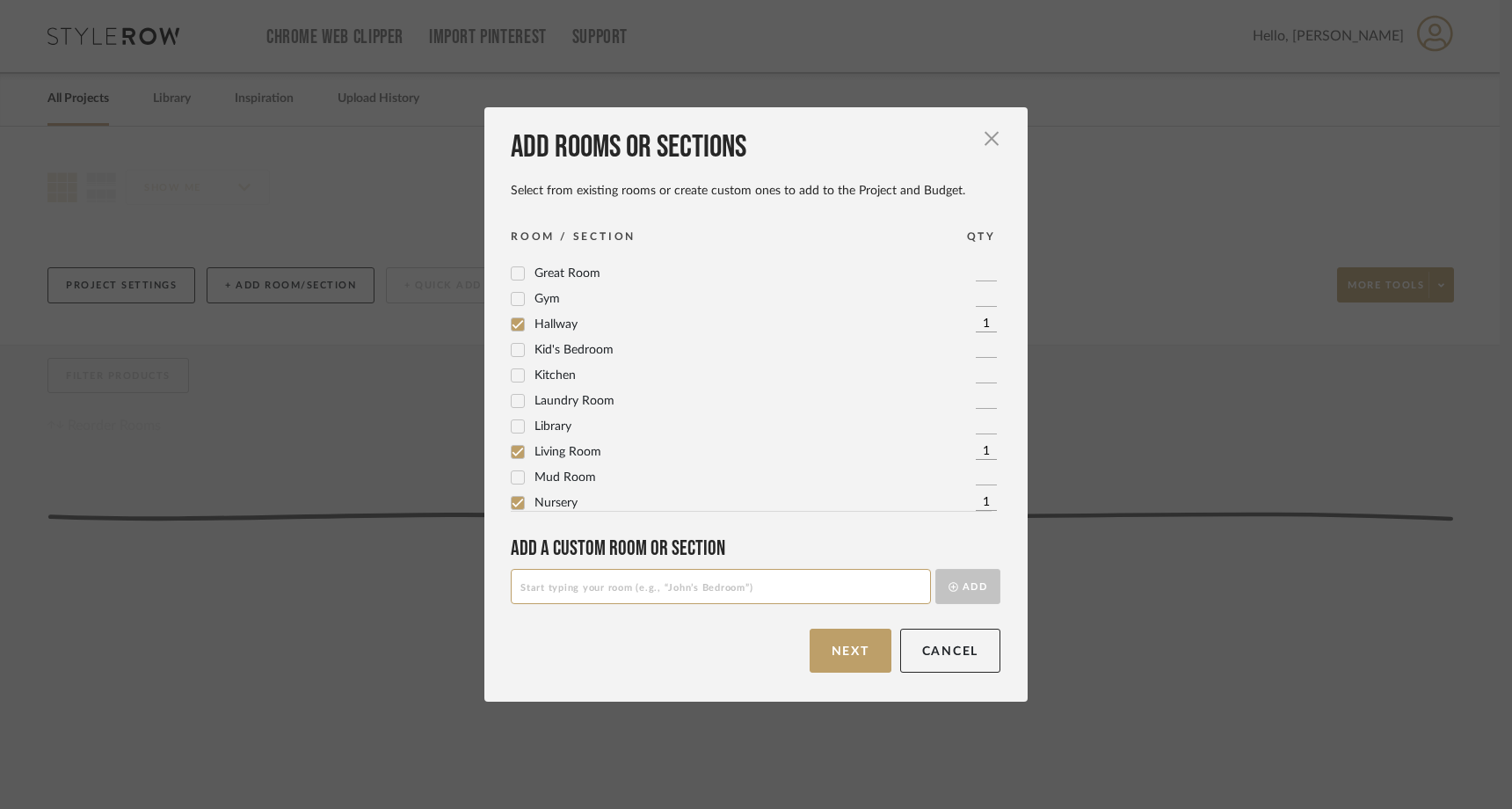 scroll, scrollTop: 0, scrollLeft: 0, axis: both 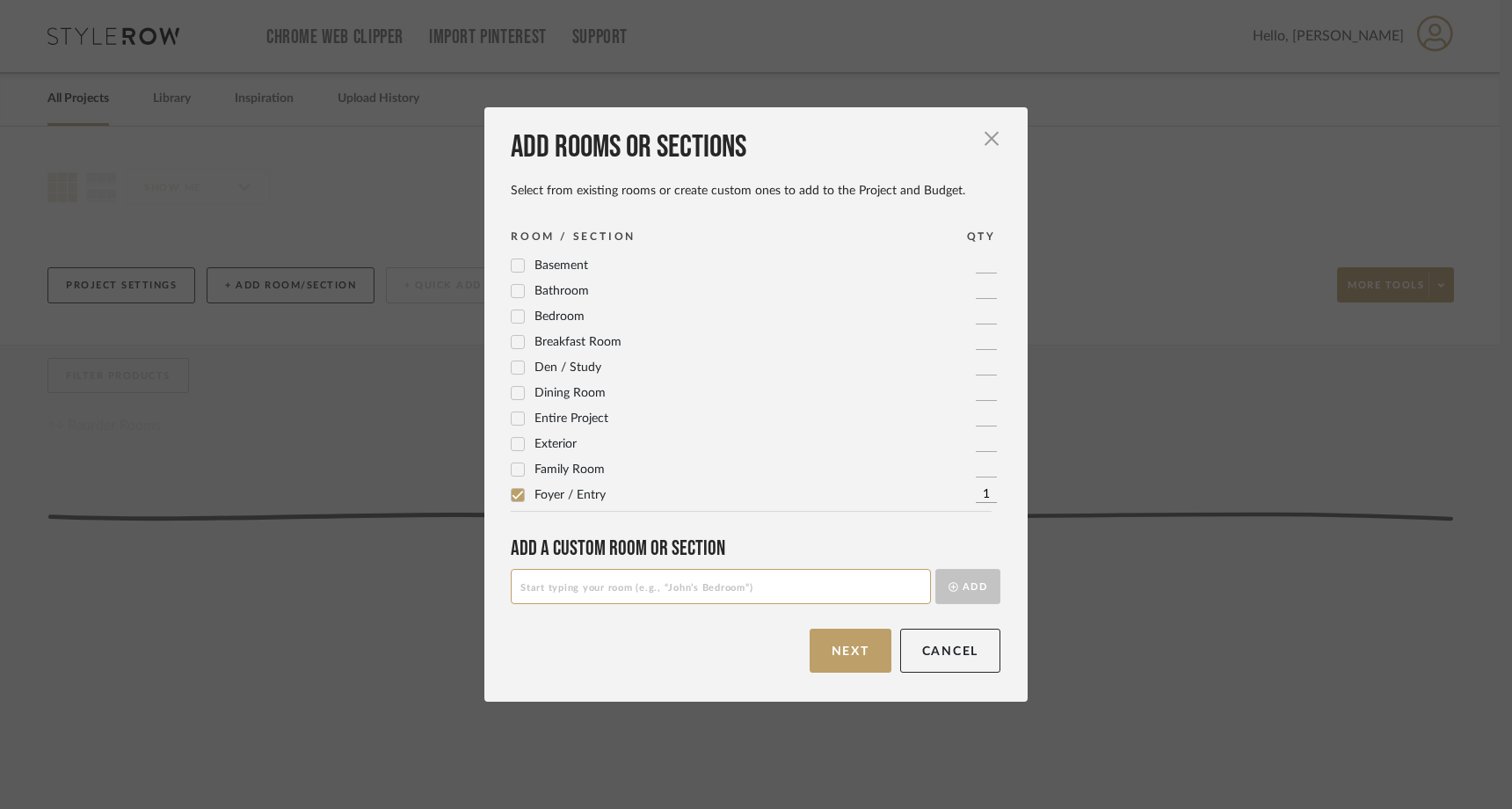 click 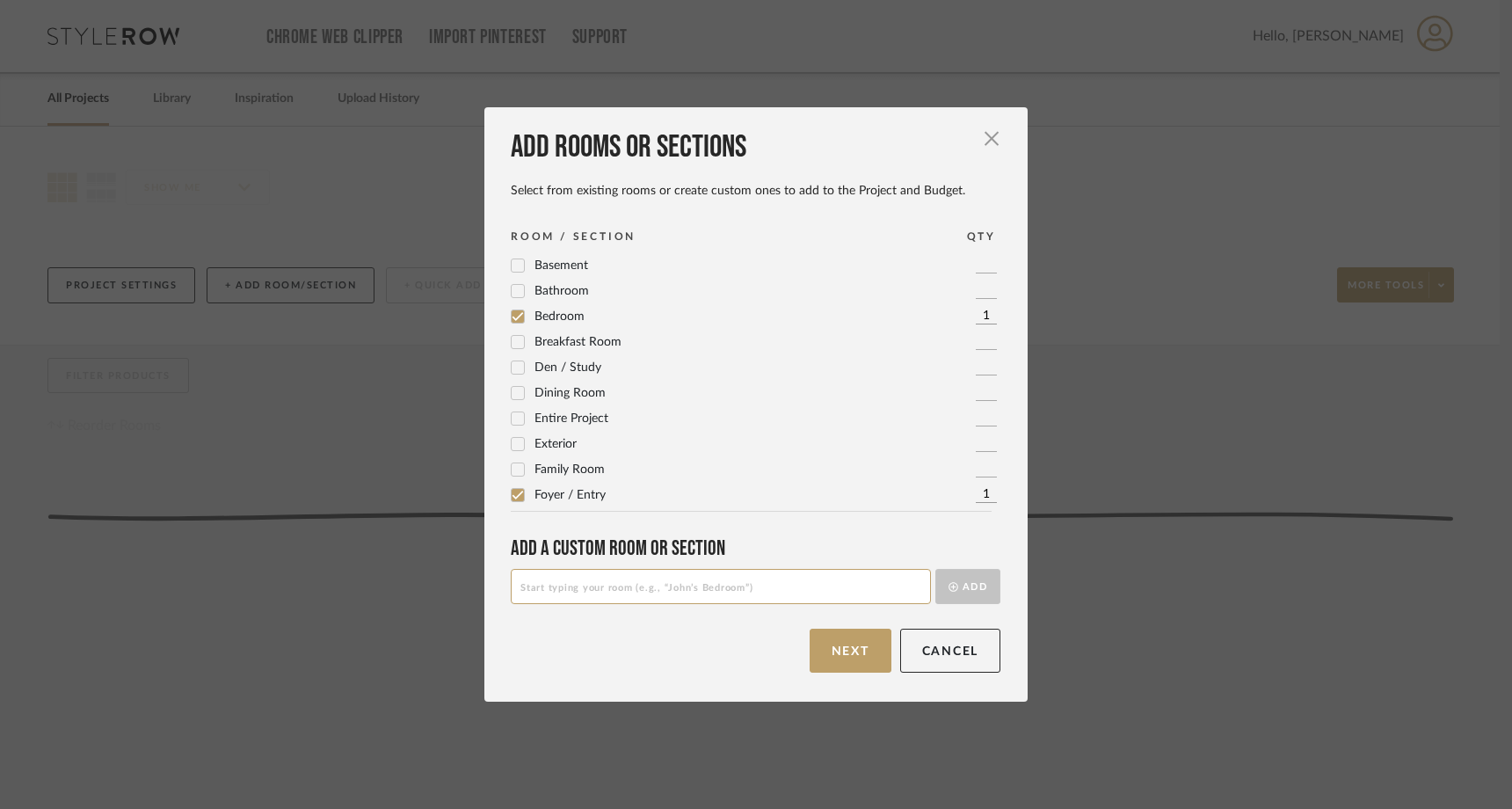click 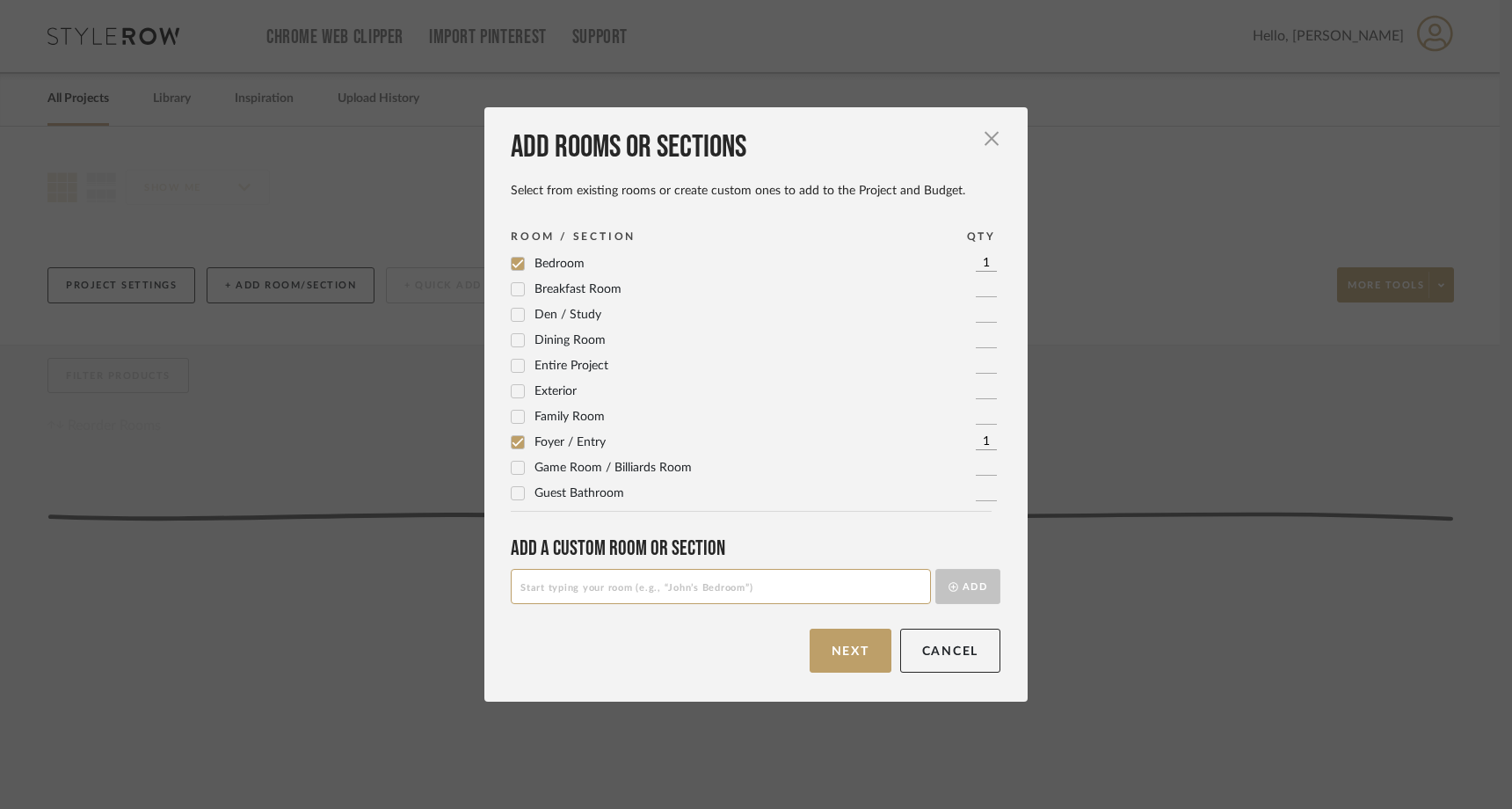 scroll, scrollTop: 55, scrollLeft: 0, axis: vertical 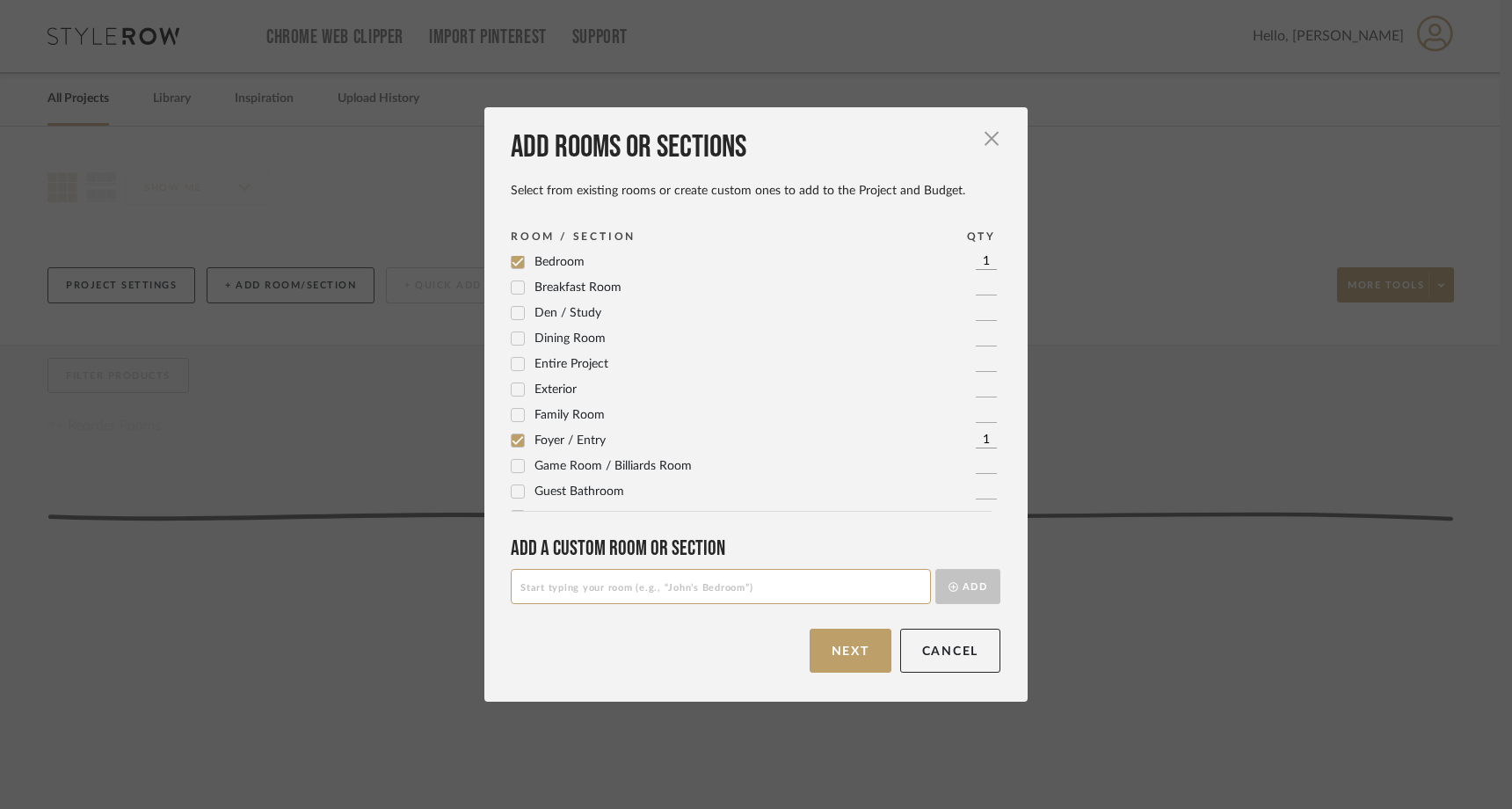 click 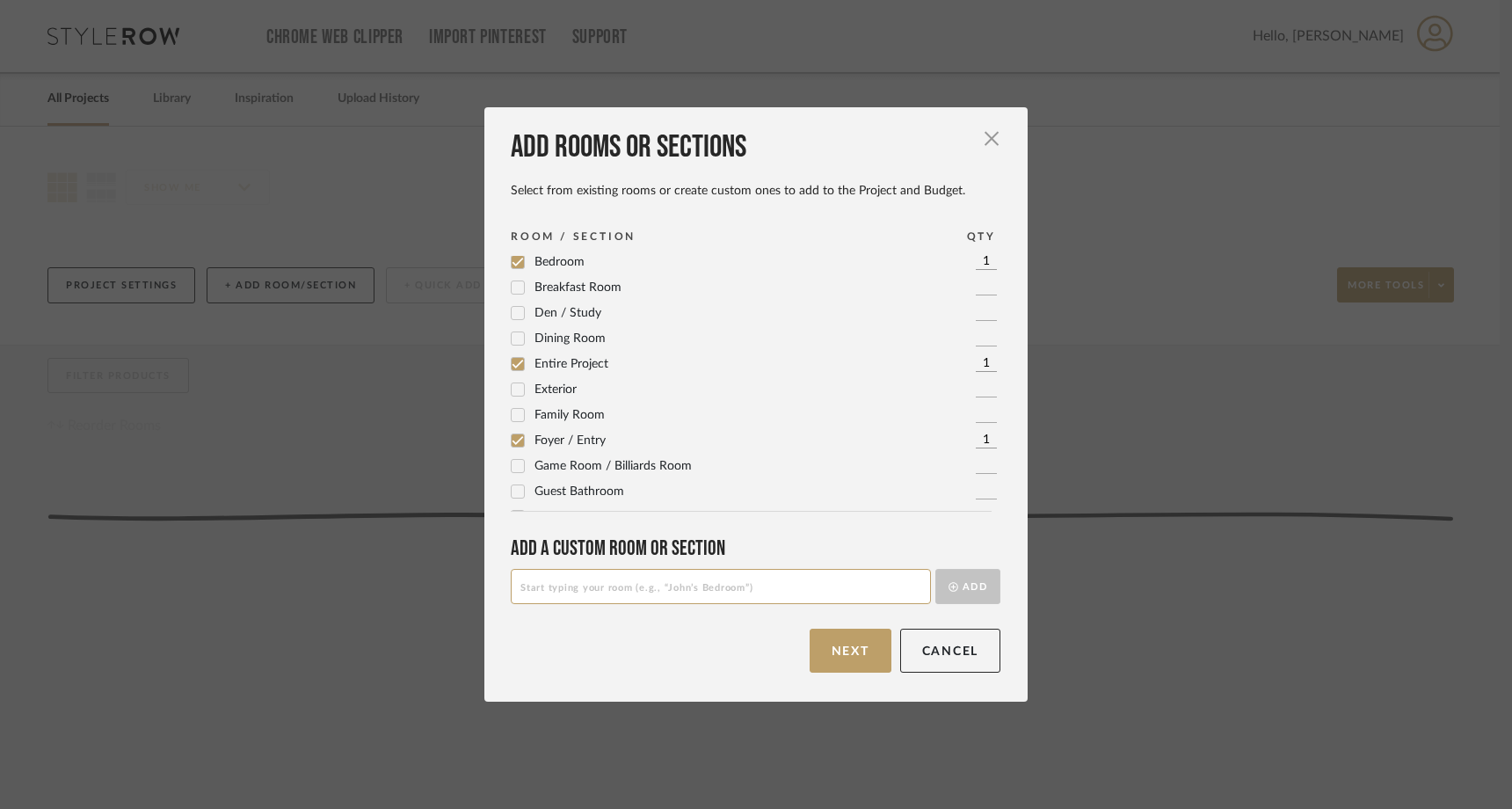 click 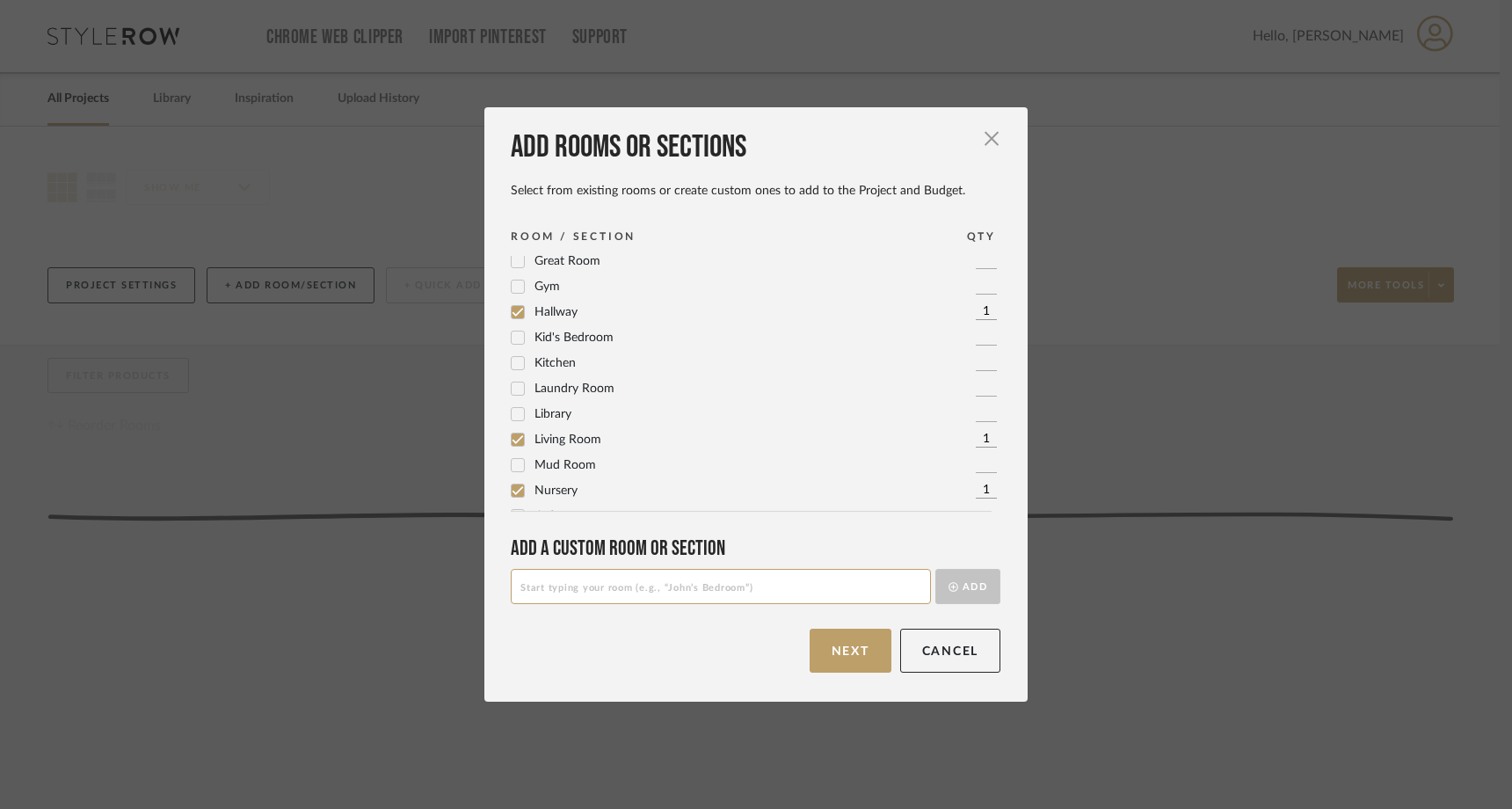 scroll, scrollTop: 353, scrollLeft: 0, axis: vertical 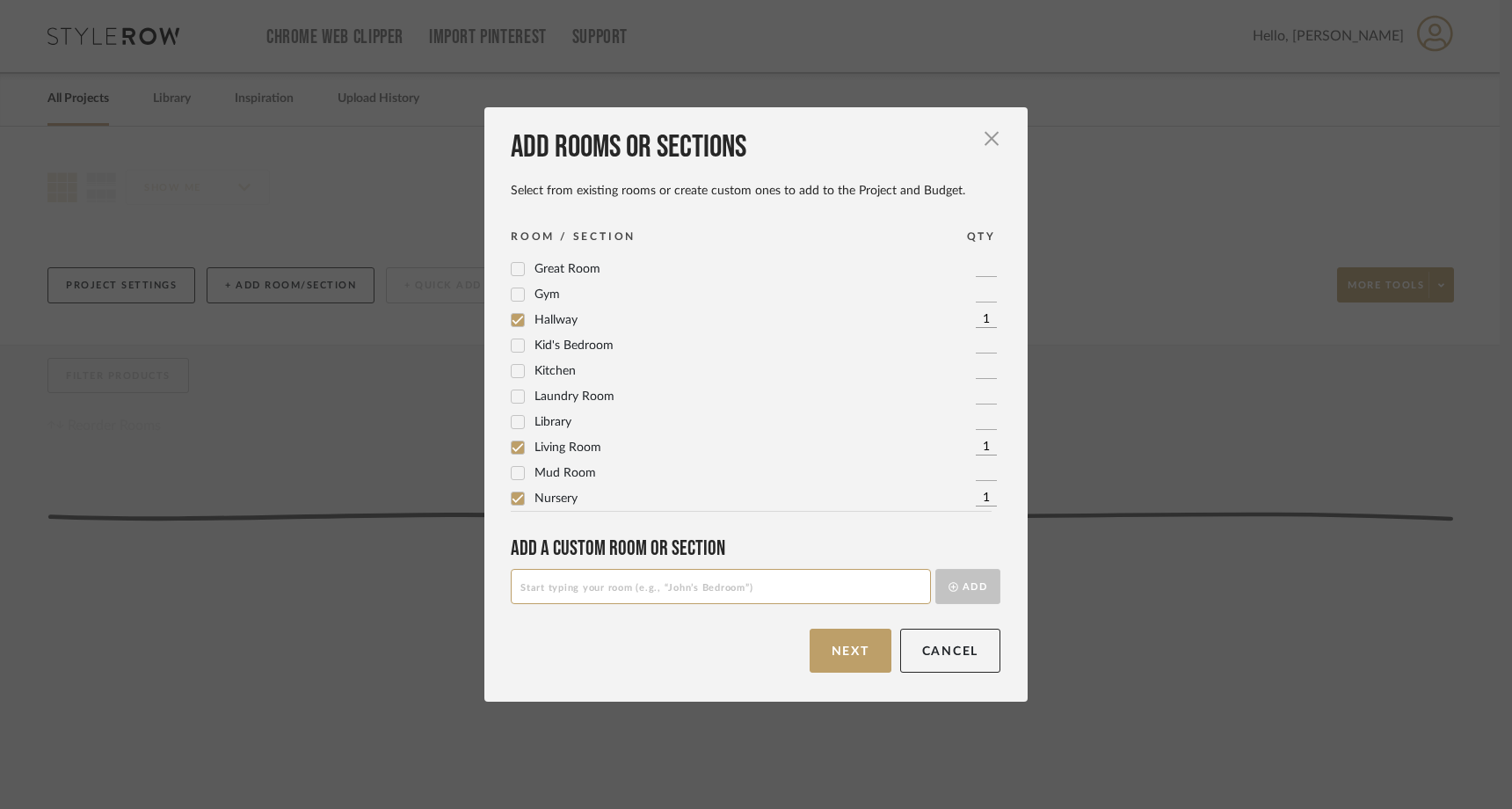 click 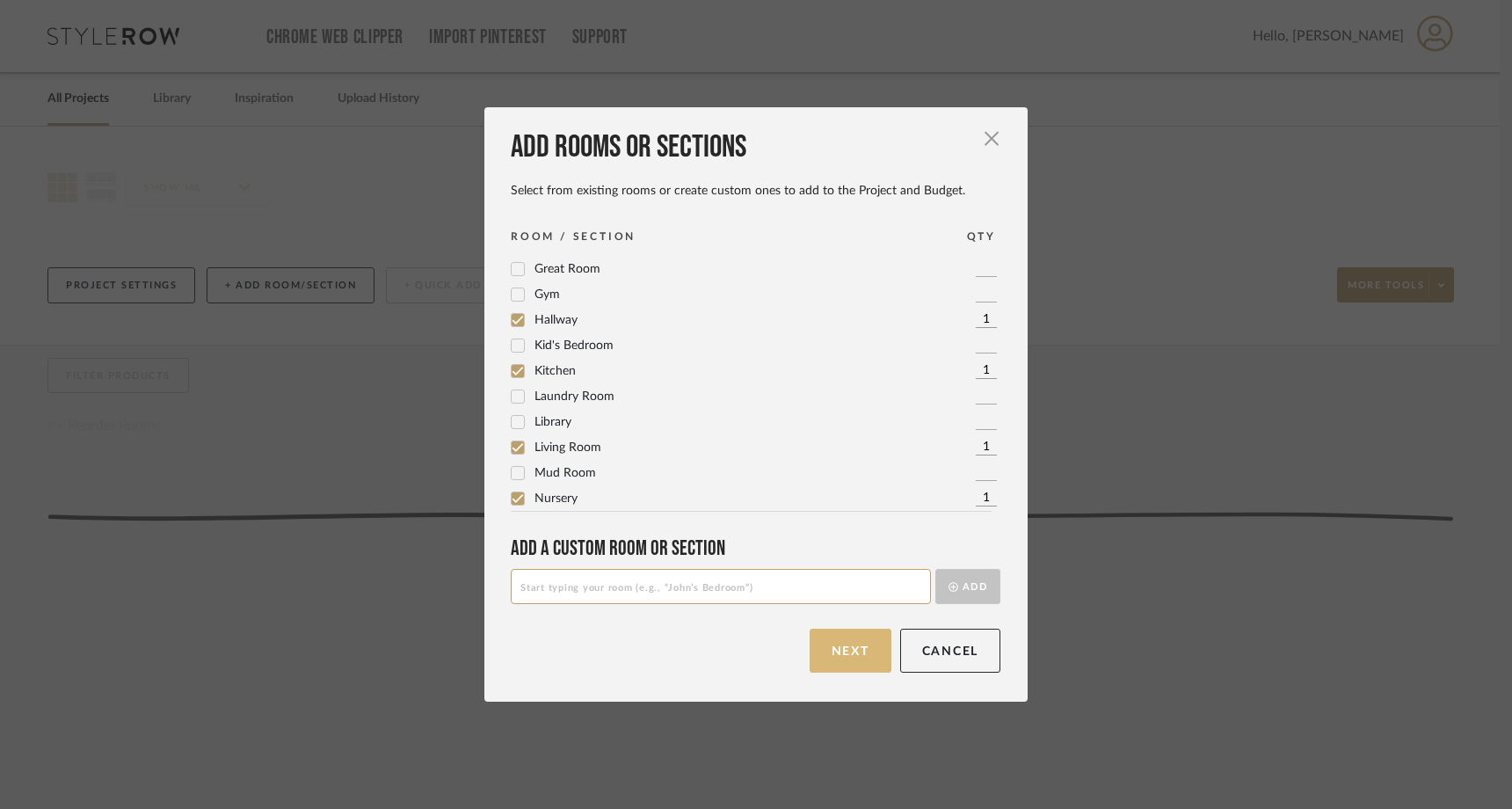 click on "Next" at bounding box center (850, 651) 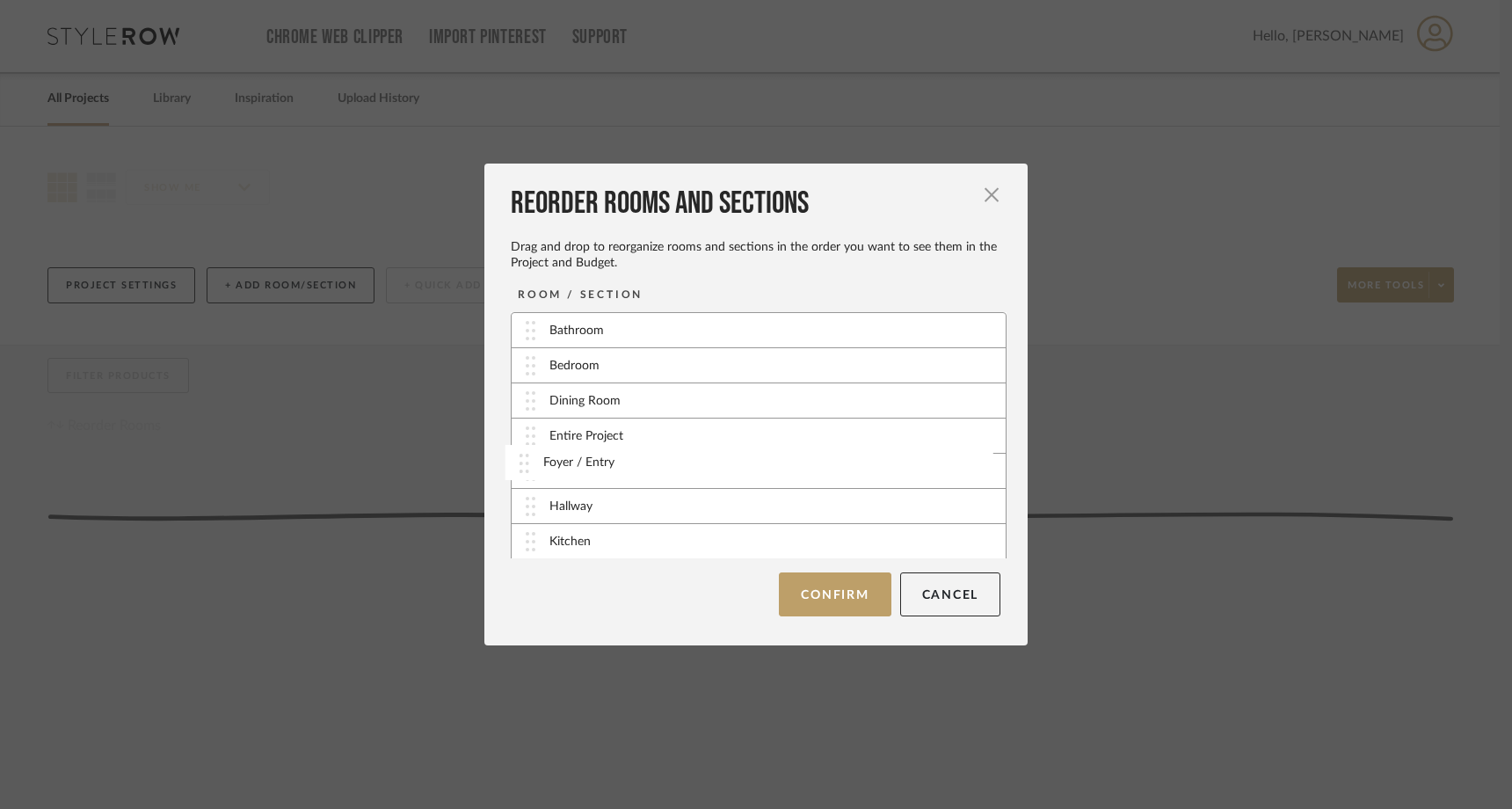 type 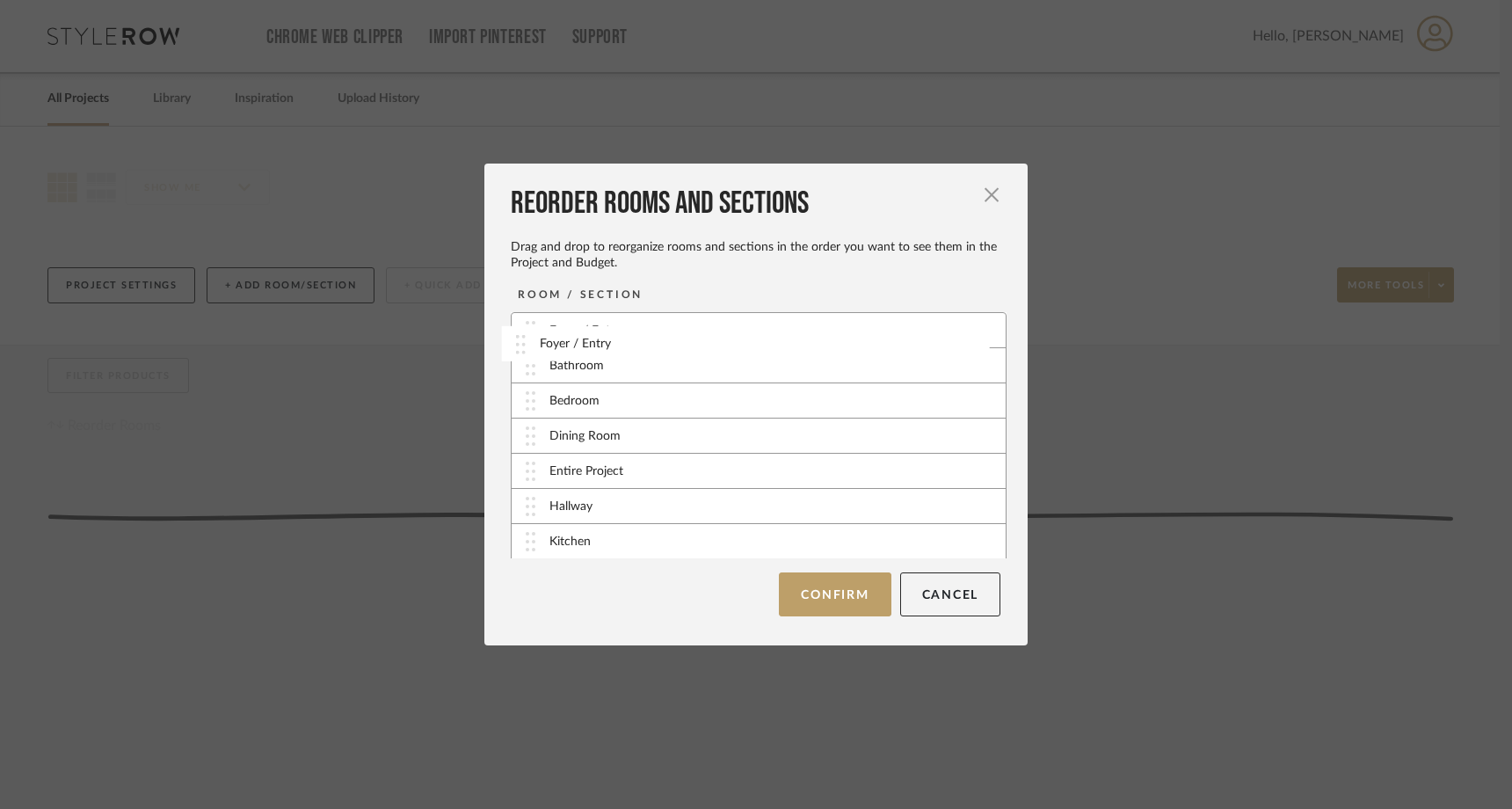 drag, startPoint x: 527, startPoint y: 470, endPoint x: 524, endPoint y: 338, distance: 132.03409 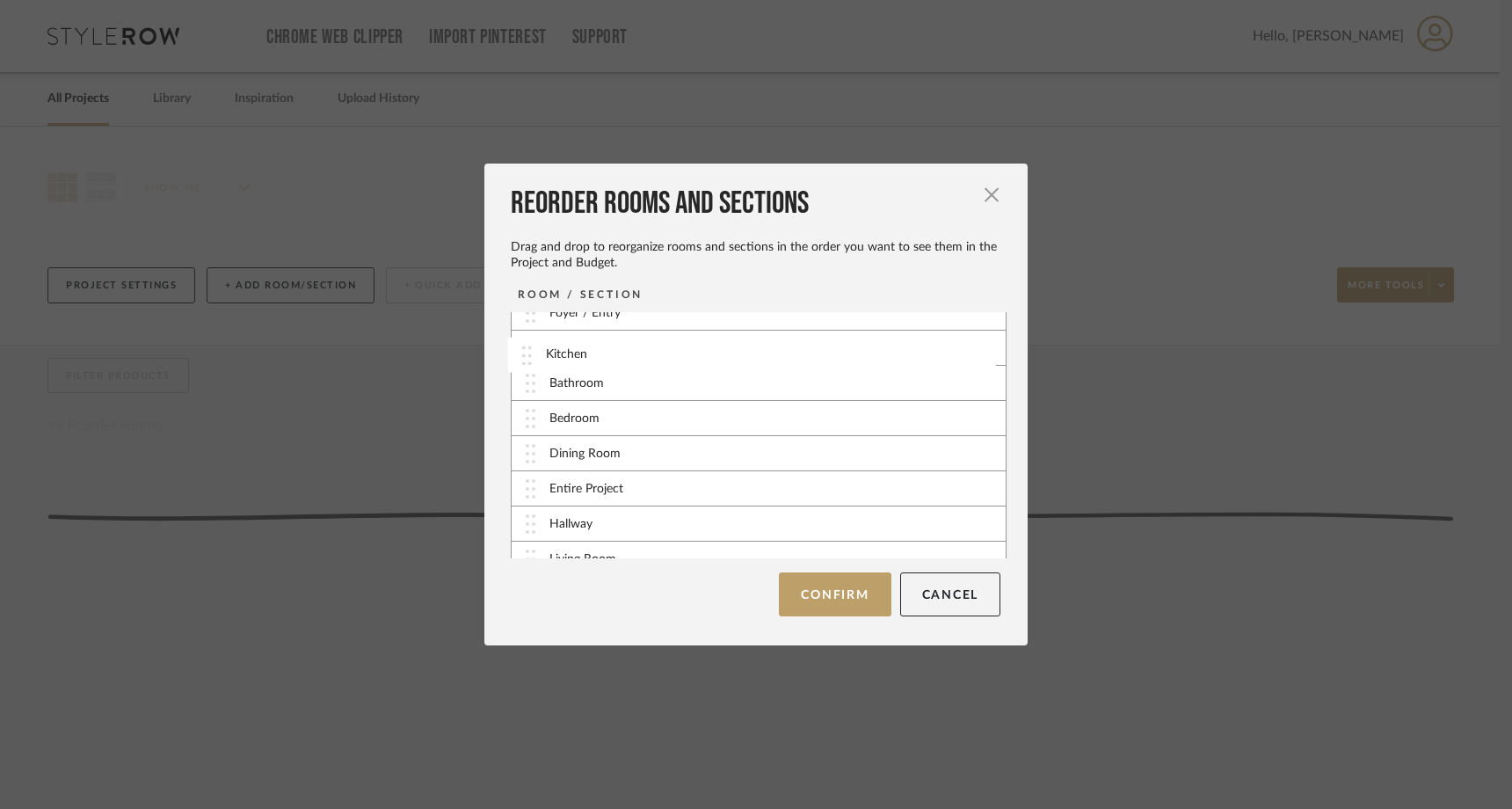 scroll, scrollTop: 0, scrollLeft: 0, axis: both 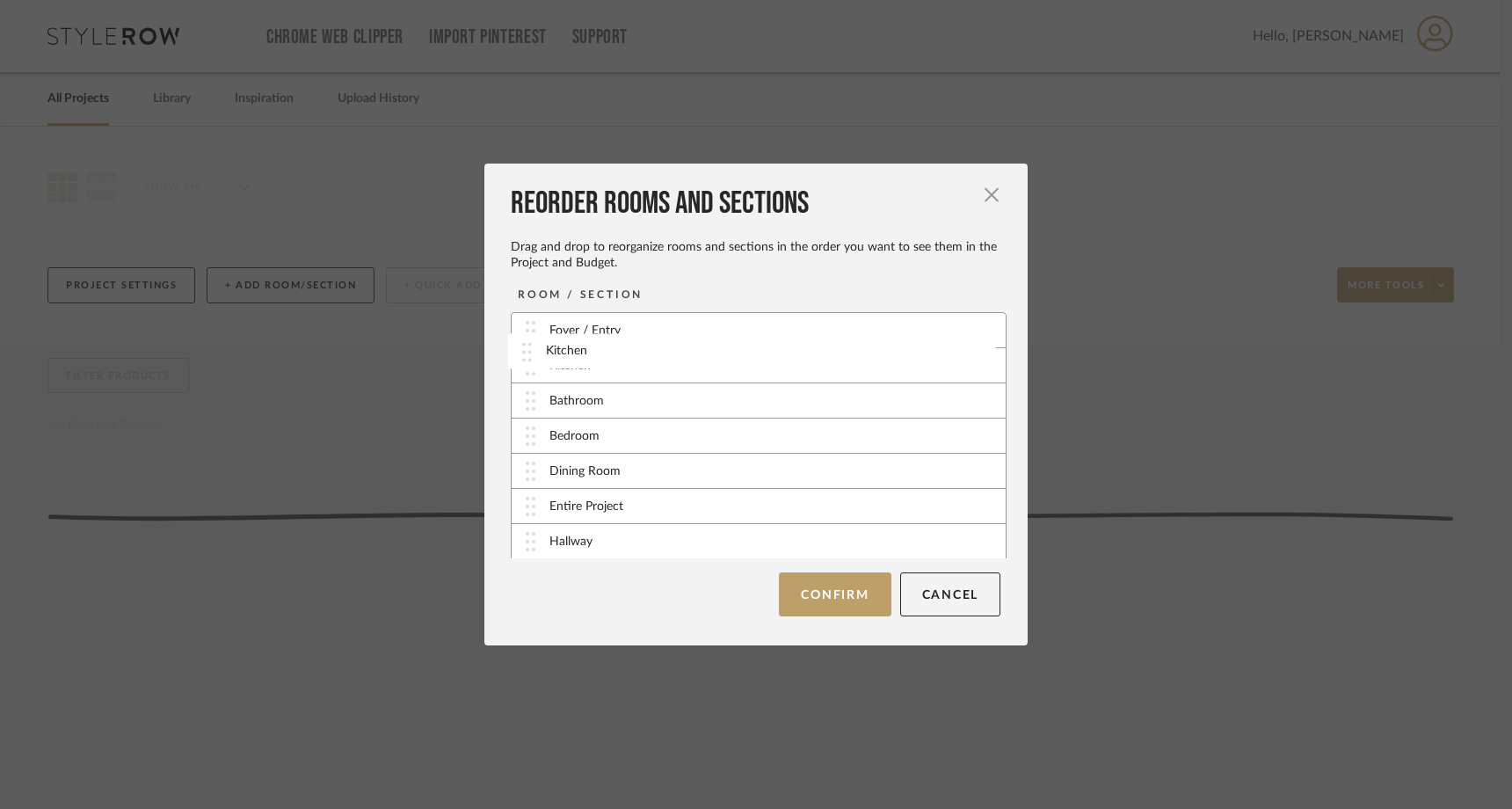 drag, startPoint x: 533, startPoint y: 541, endPoint x: 535, endPoint y: 350, distance: 191.01047 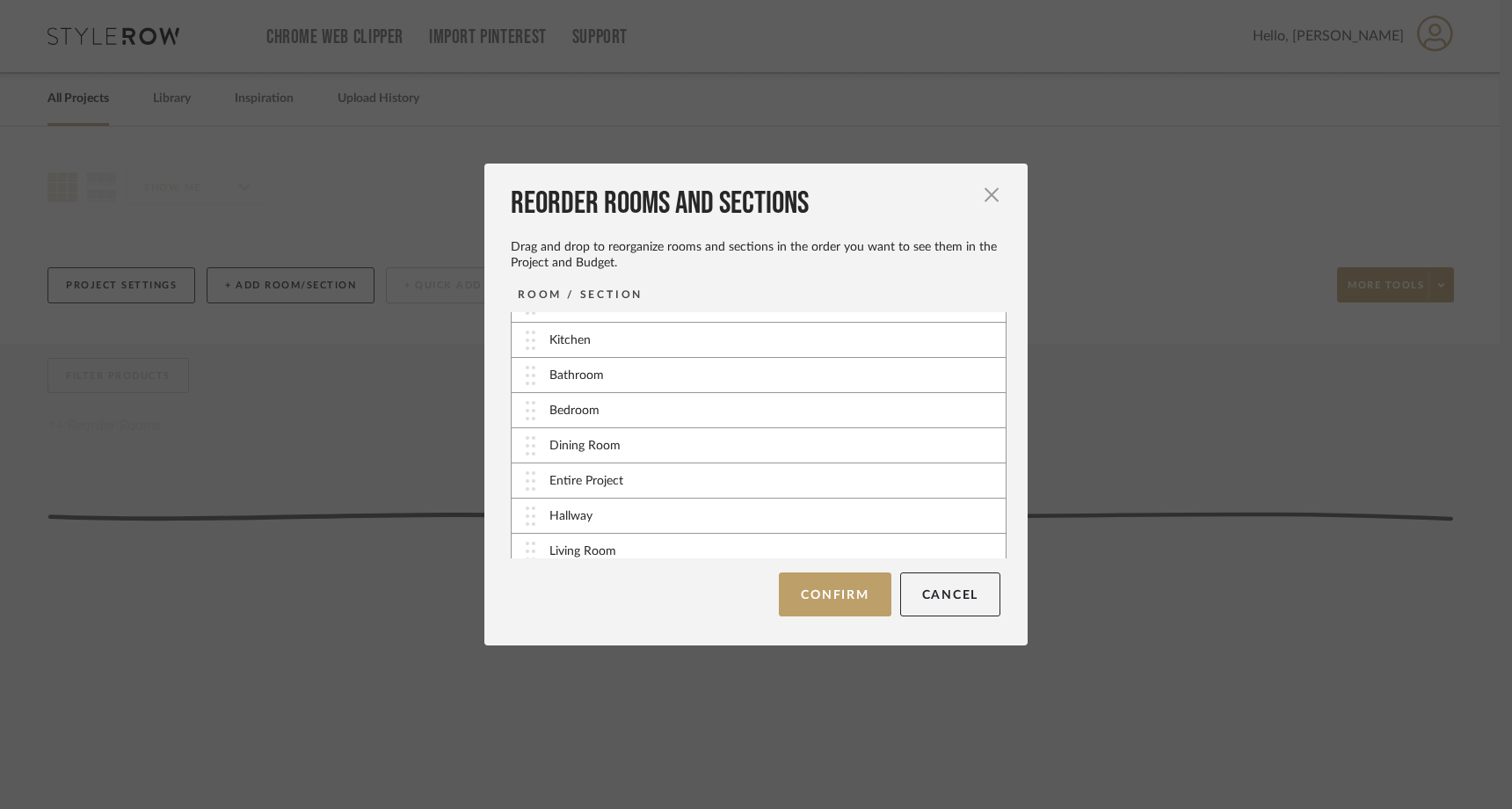 scroll, scrollTop: 0, scrollLeft: 0, axis: both 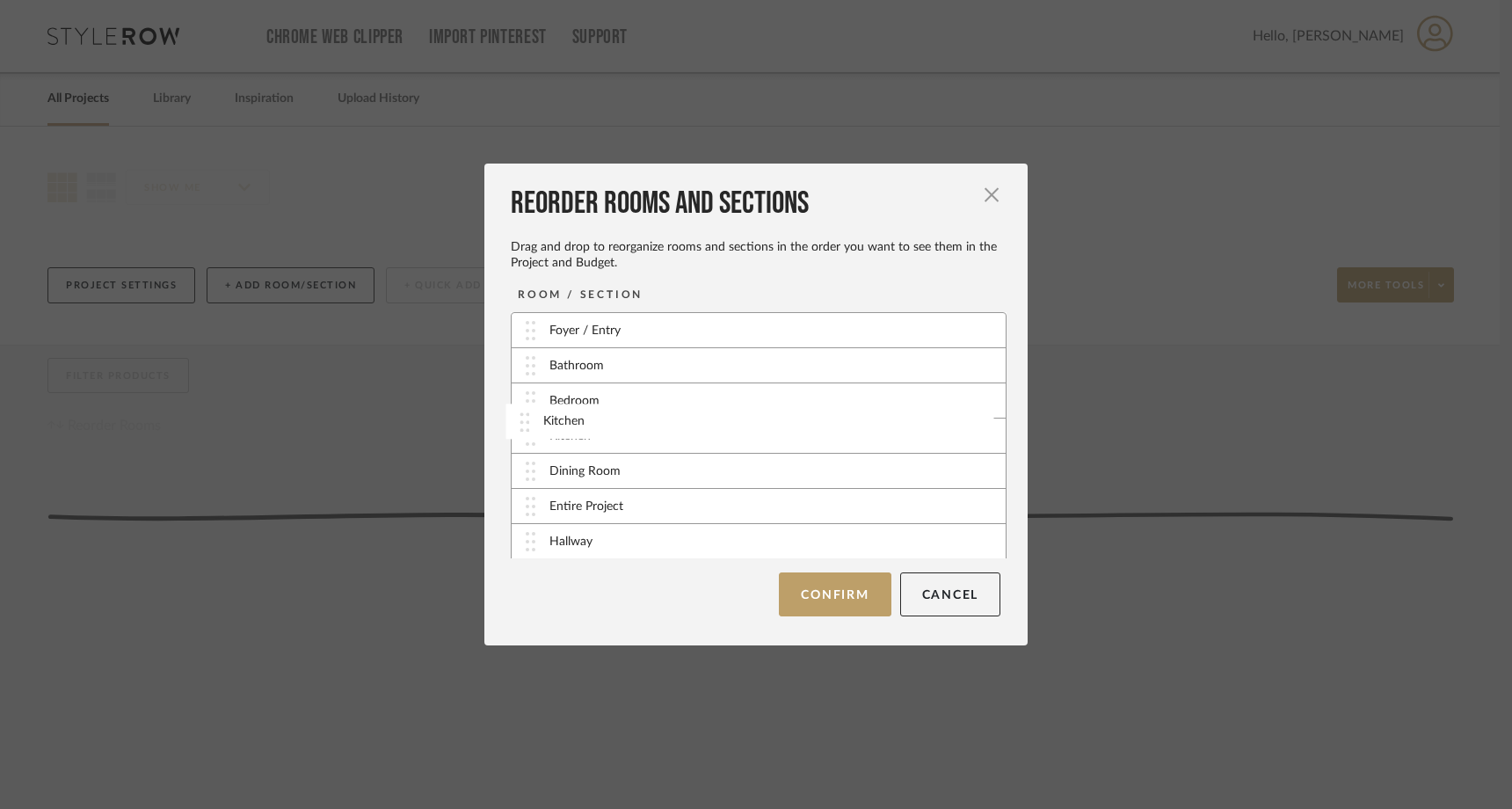 drag, startPoint x: 532, startPoint y: 365, endPoint x: 533, endPoint y: 420, distance: 55.00909 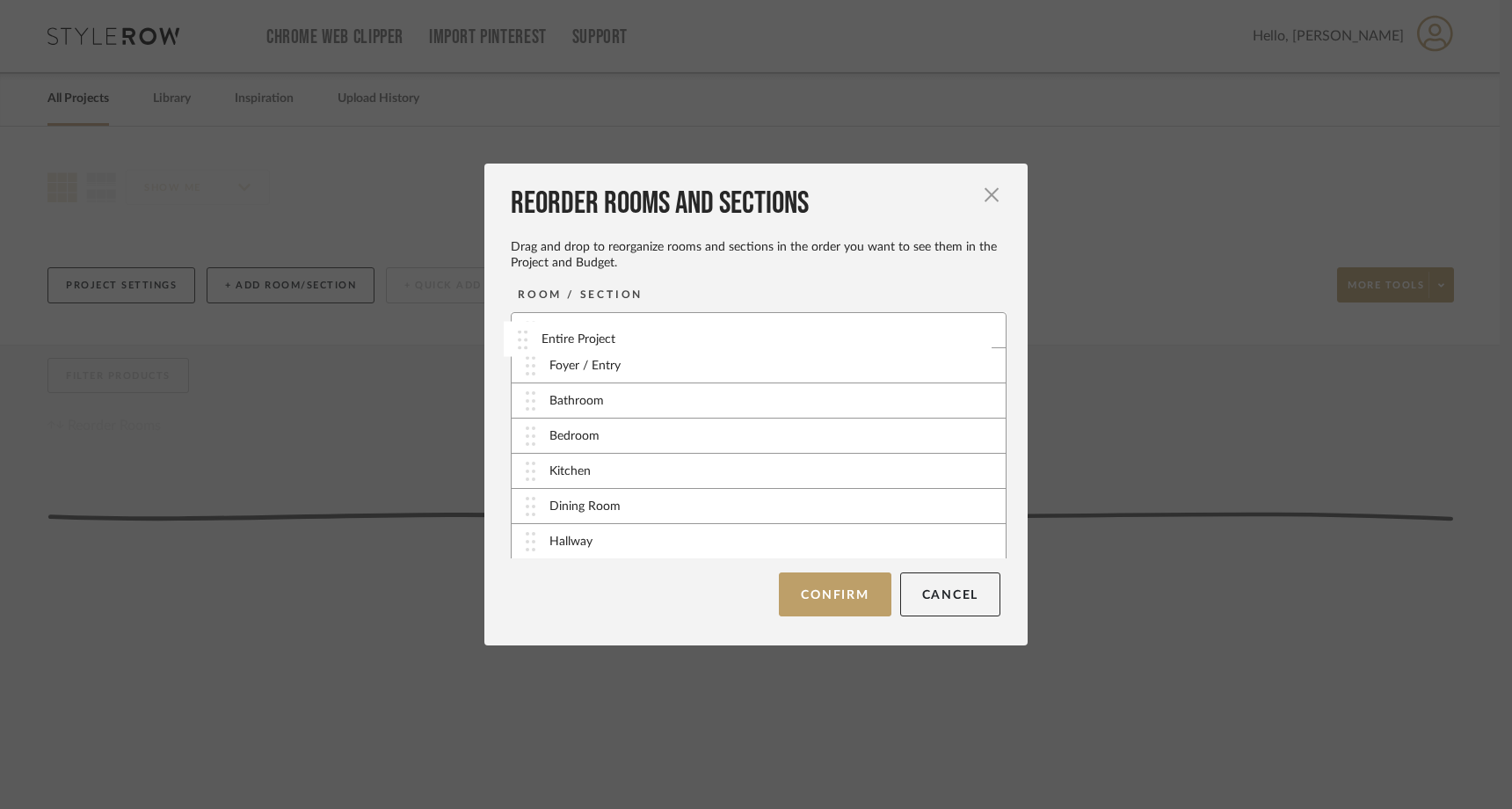 drag, startPoint x: 532, startPoint y: 501, endPoint x: 530, endPoint y: 334, distance: 167.01198 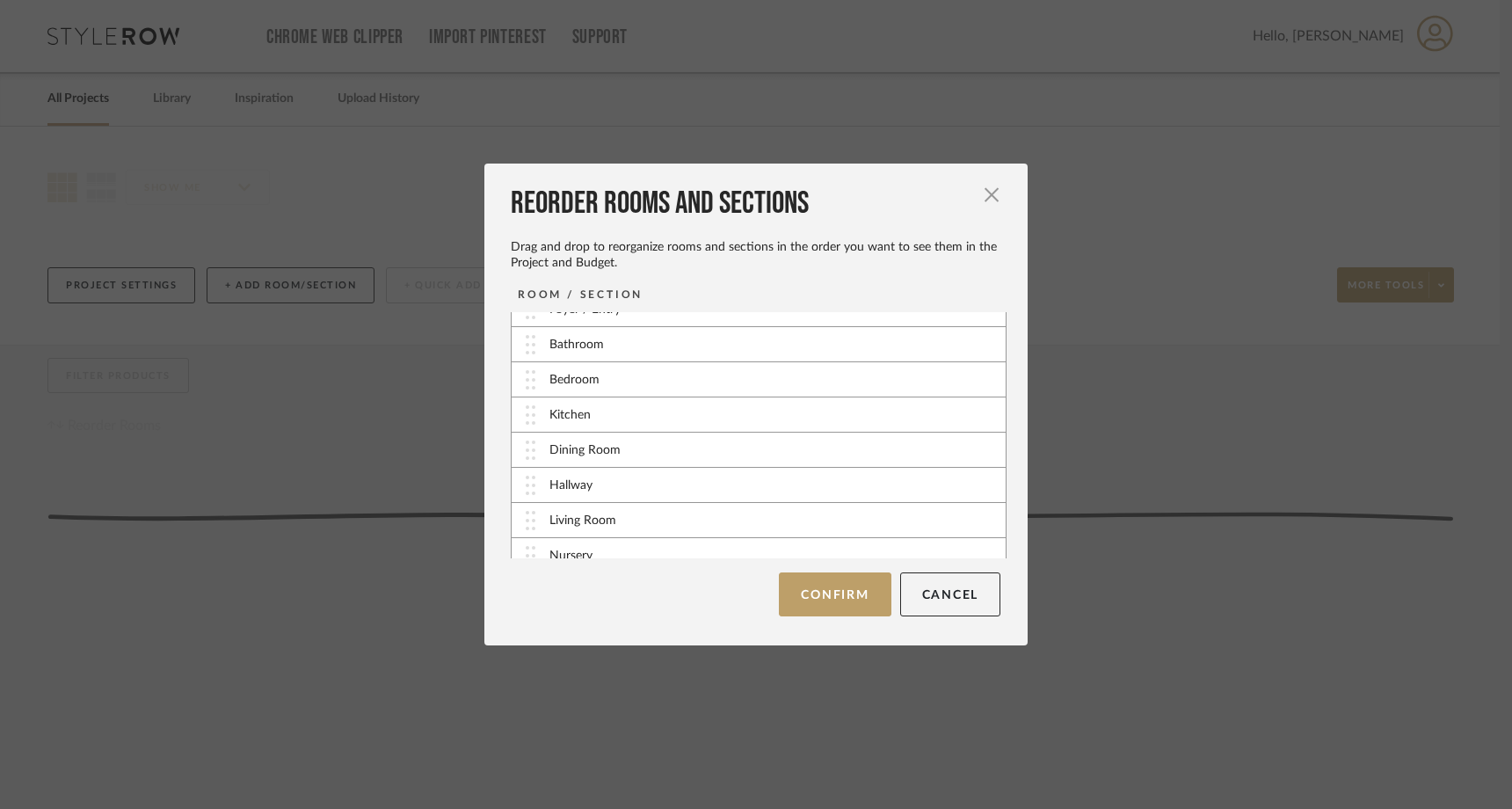 scroll, scrollTop: 71, scrollLeft: 0, axis: vertical 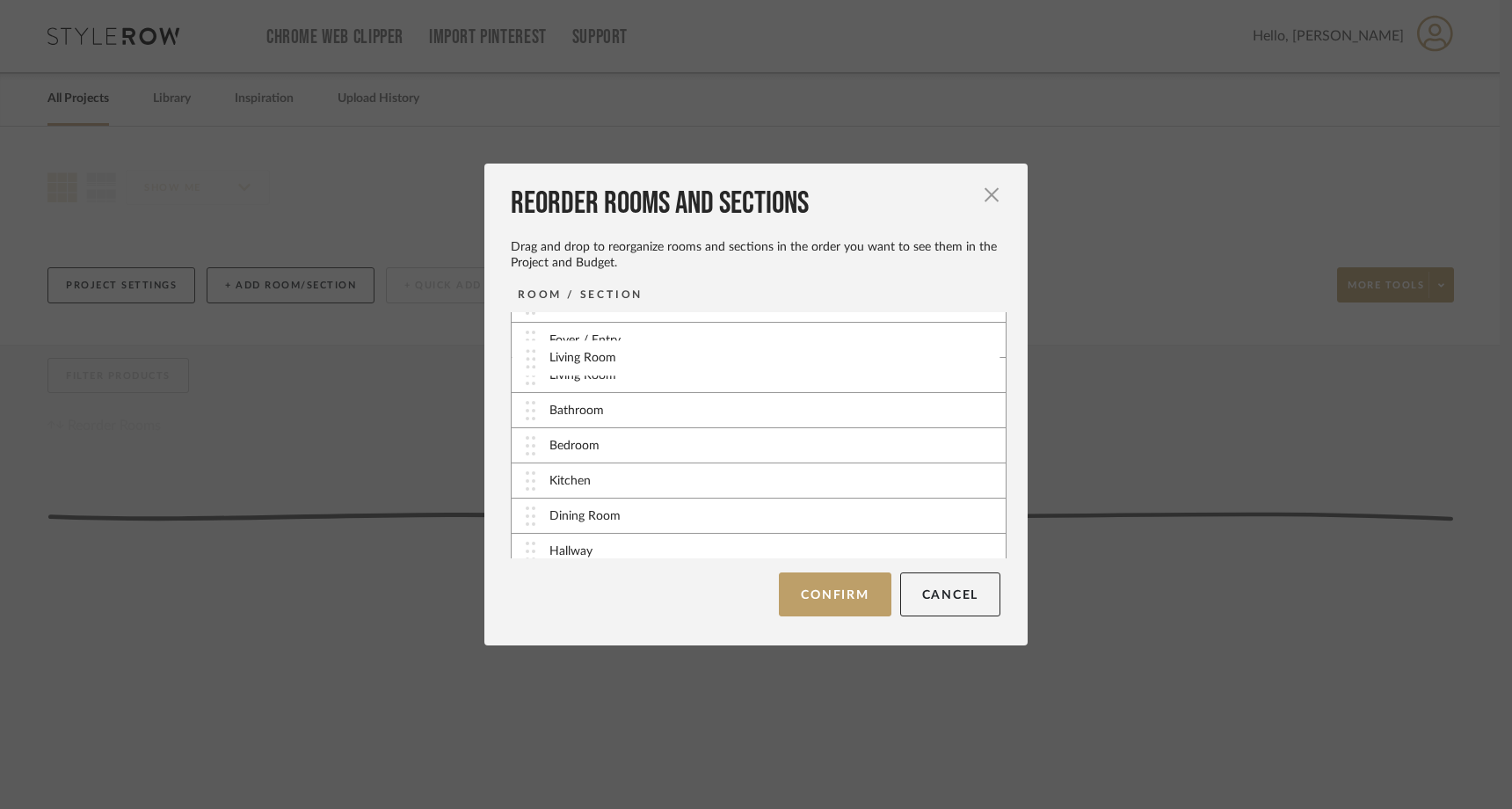 drag, startPoint x: 530, startPoint y: 507, endPoint x: 536, endPoint y: 360, distance: 147.1224 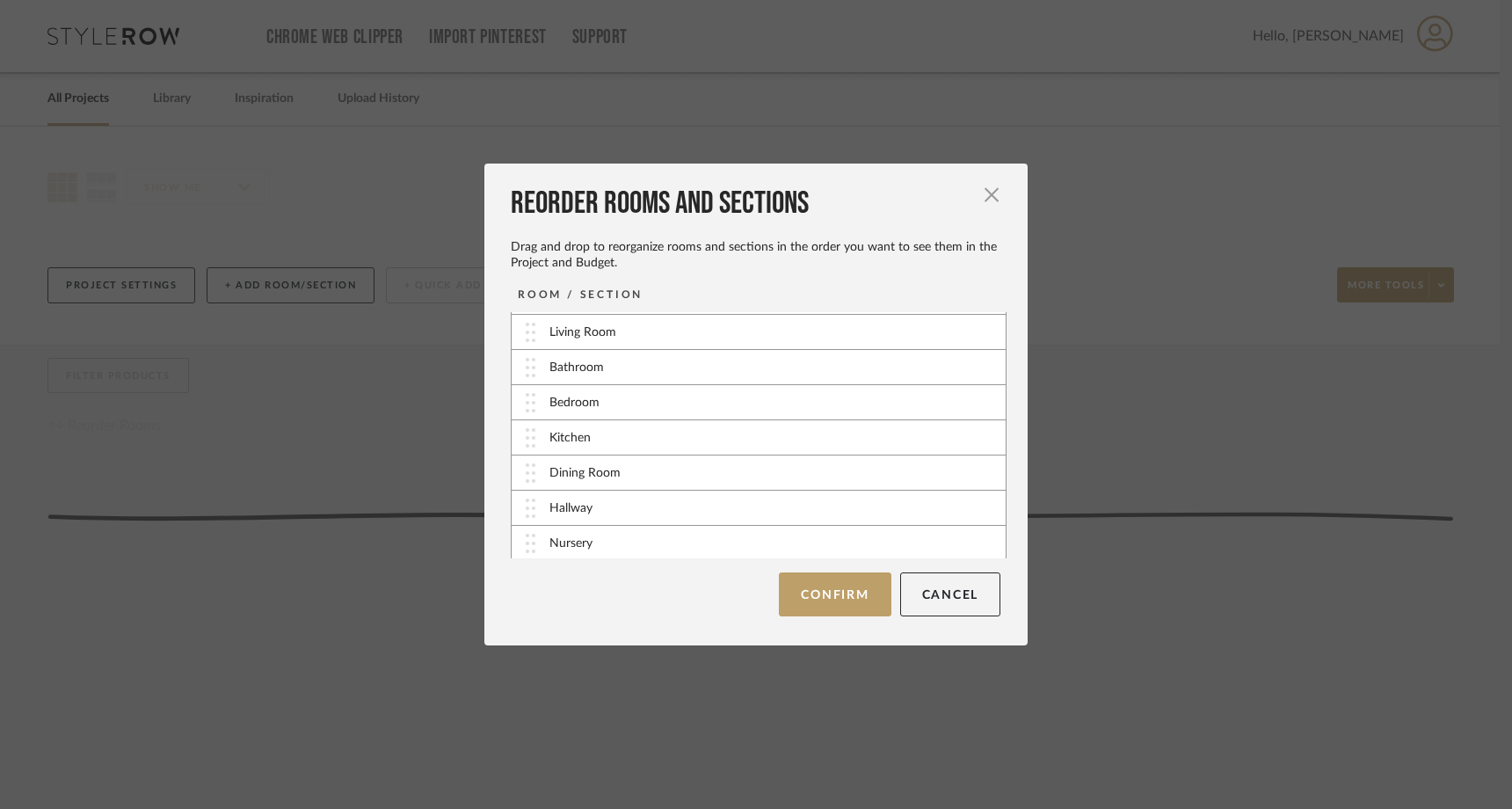 scroll, scrollTop: 71, scrollLeft: 0, axis: vertical 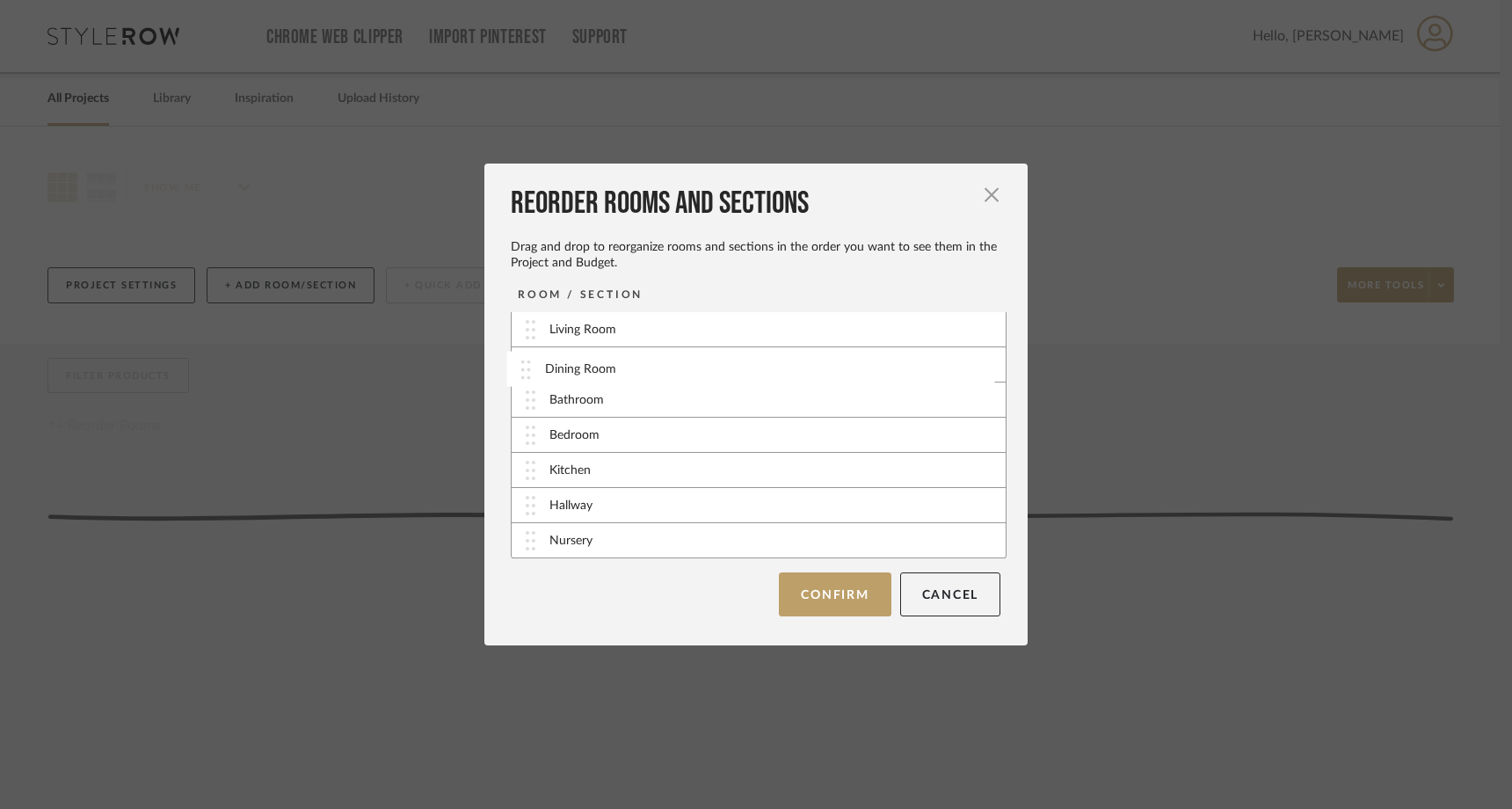 drag, startPoint x: 532, startPoint y: 469, endPoint x: 534, endPoint y: 368, distance: 101.0198 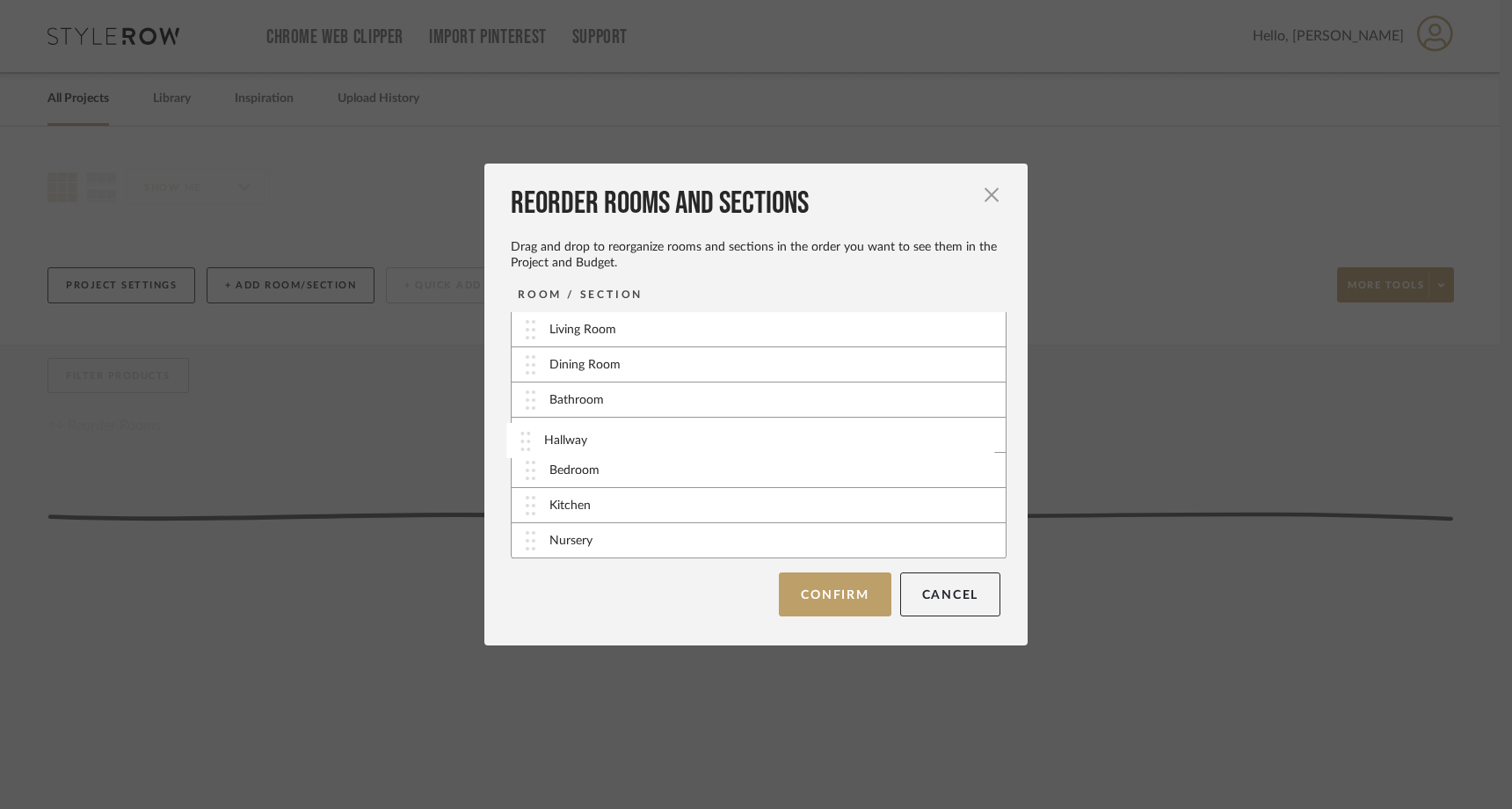 drag, startPoint x: 536, startPoint y: 507, endPoint x: 537, endPoint y: 440, distance: 67.00746 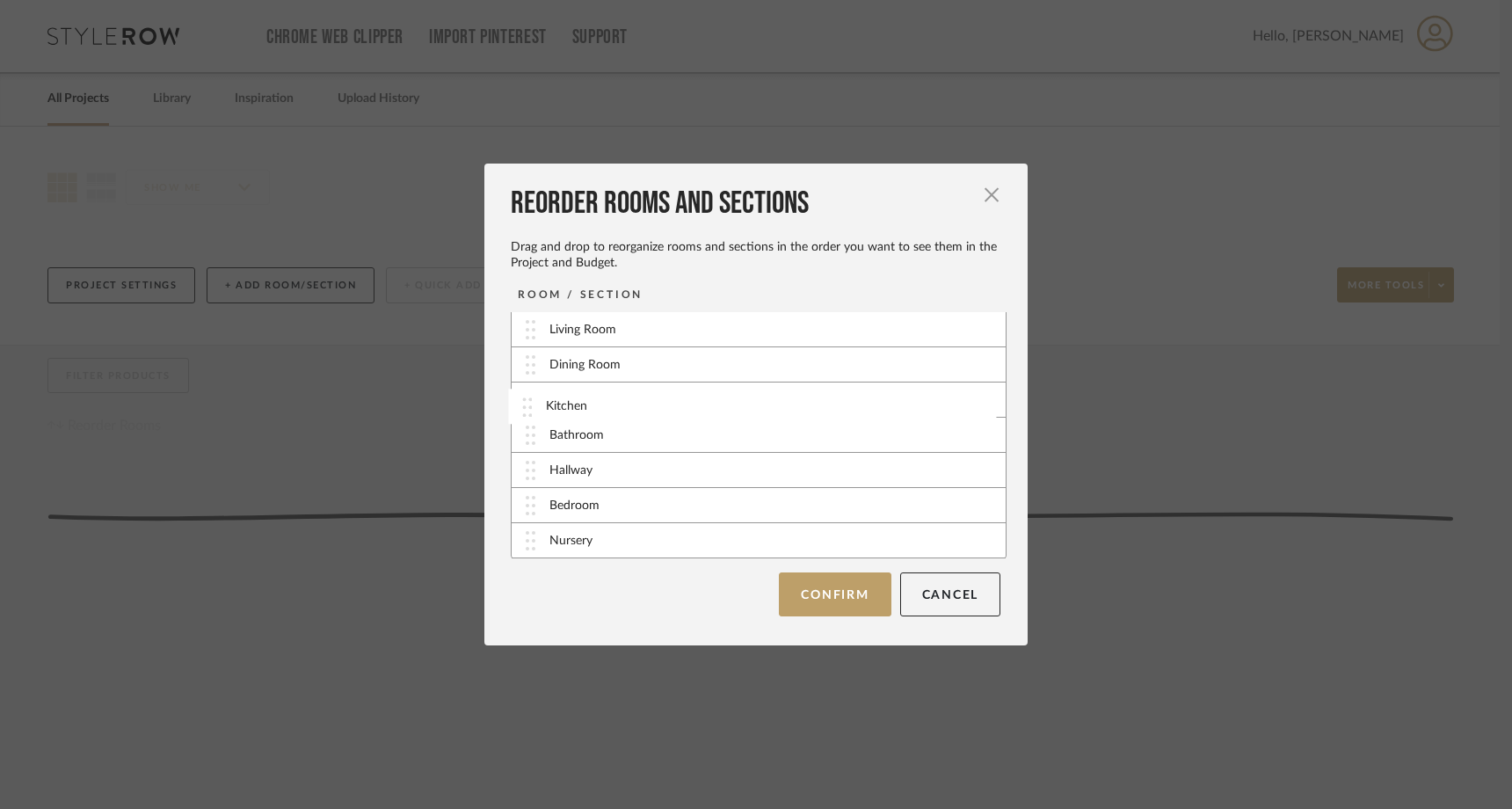 drag, startPoint x: 527, startPoint y: 501, endPoint x: 530, endPoint y: 403, distance: 98.04591 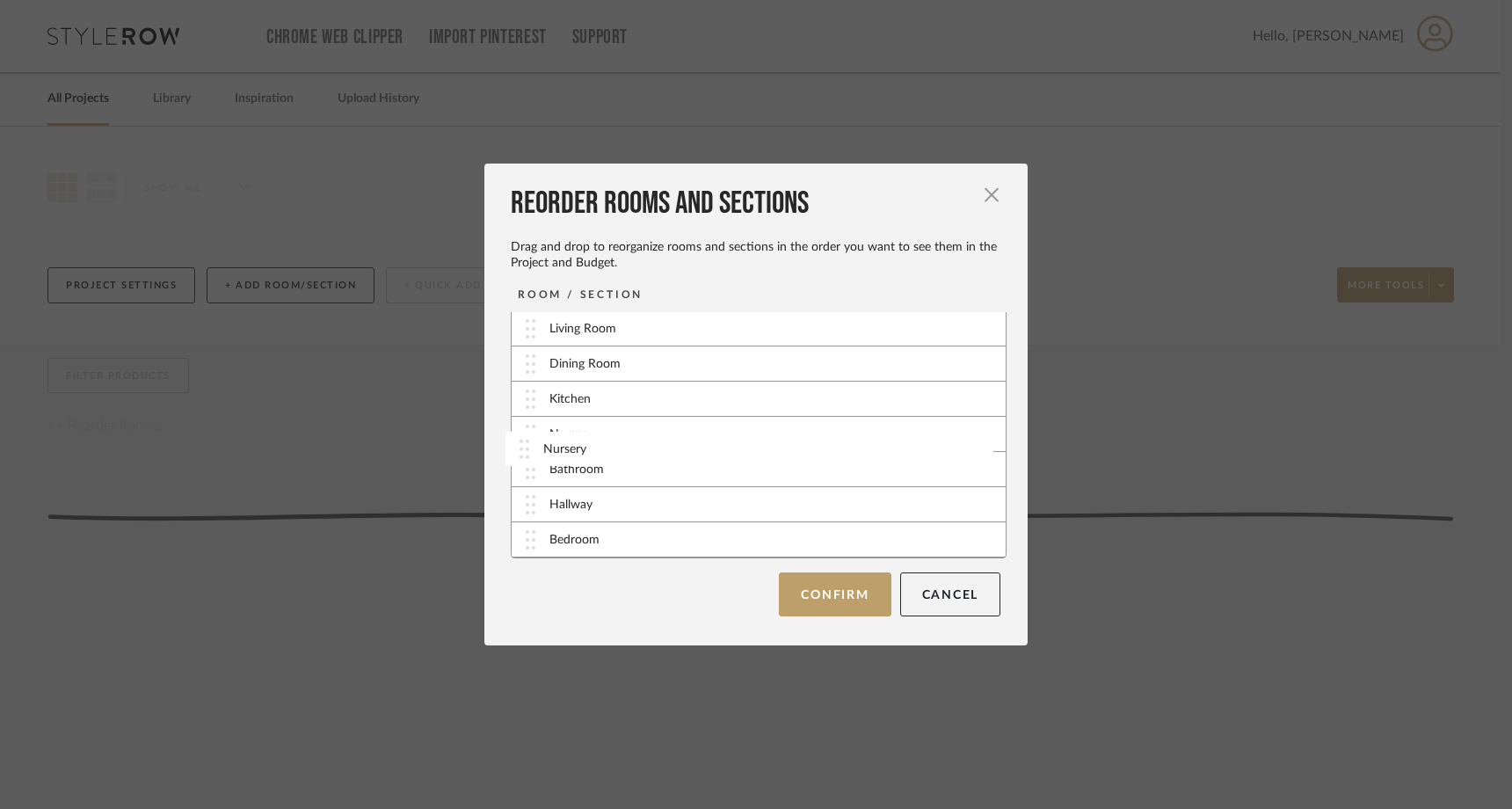 drag, startPoint x: 523, startPoint y: 539, endPoint x: 523, endPoint y: 448, distance: 91 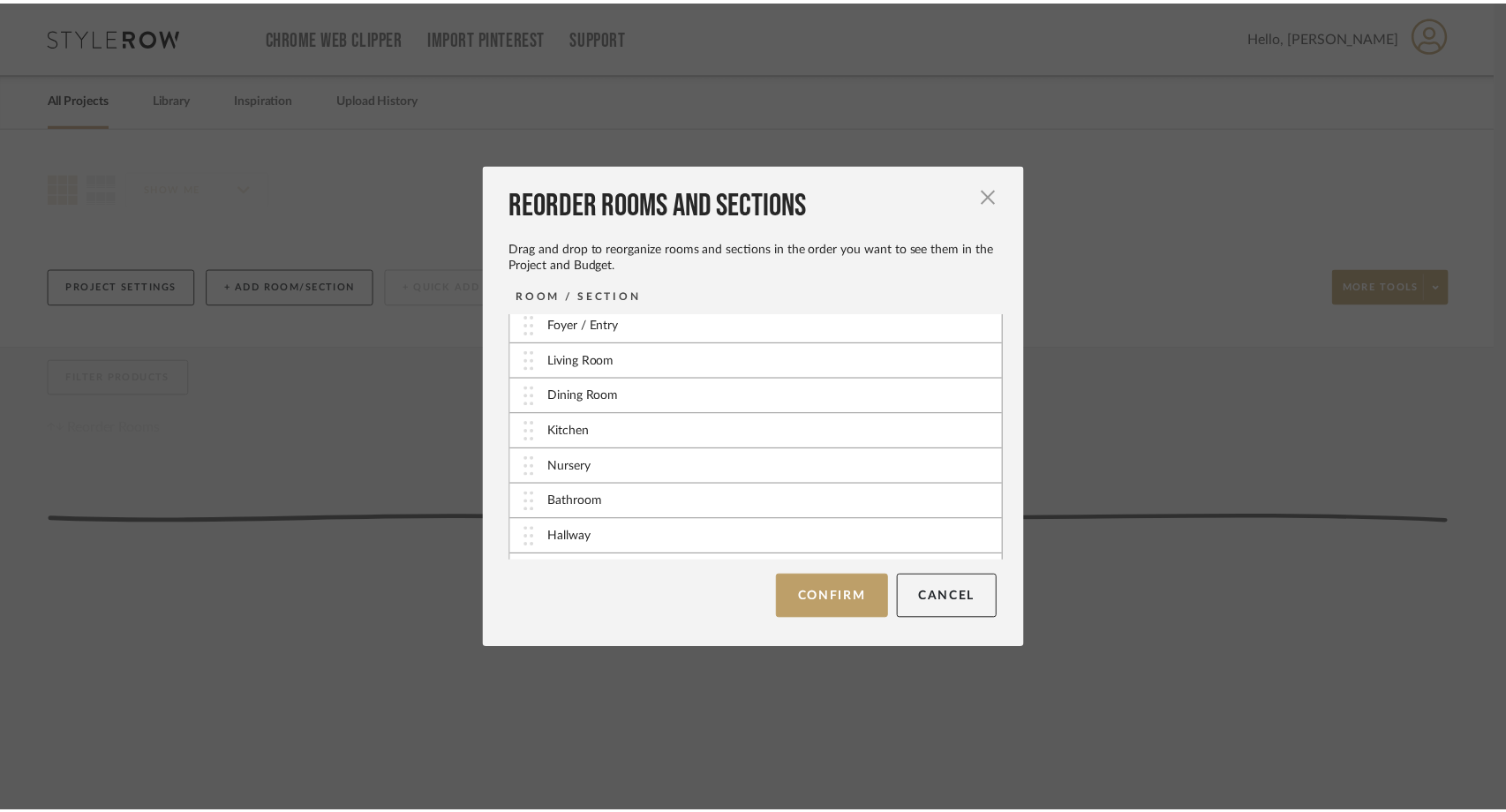scroll, scrollTop: 71, scrollLeft: 0, axis: vertical 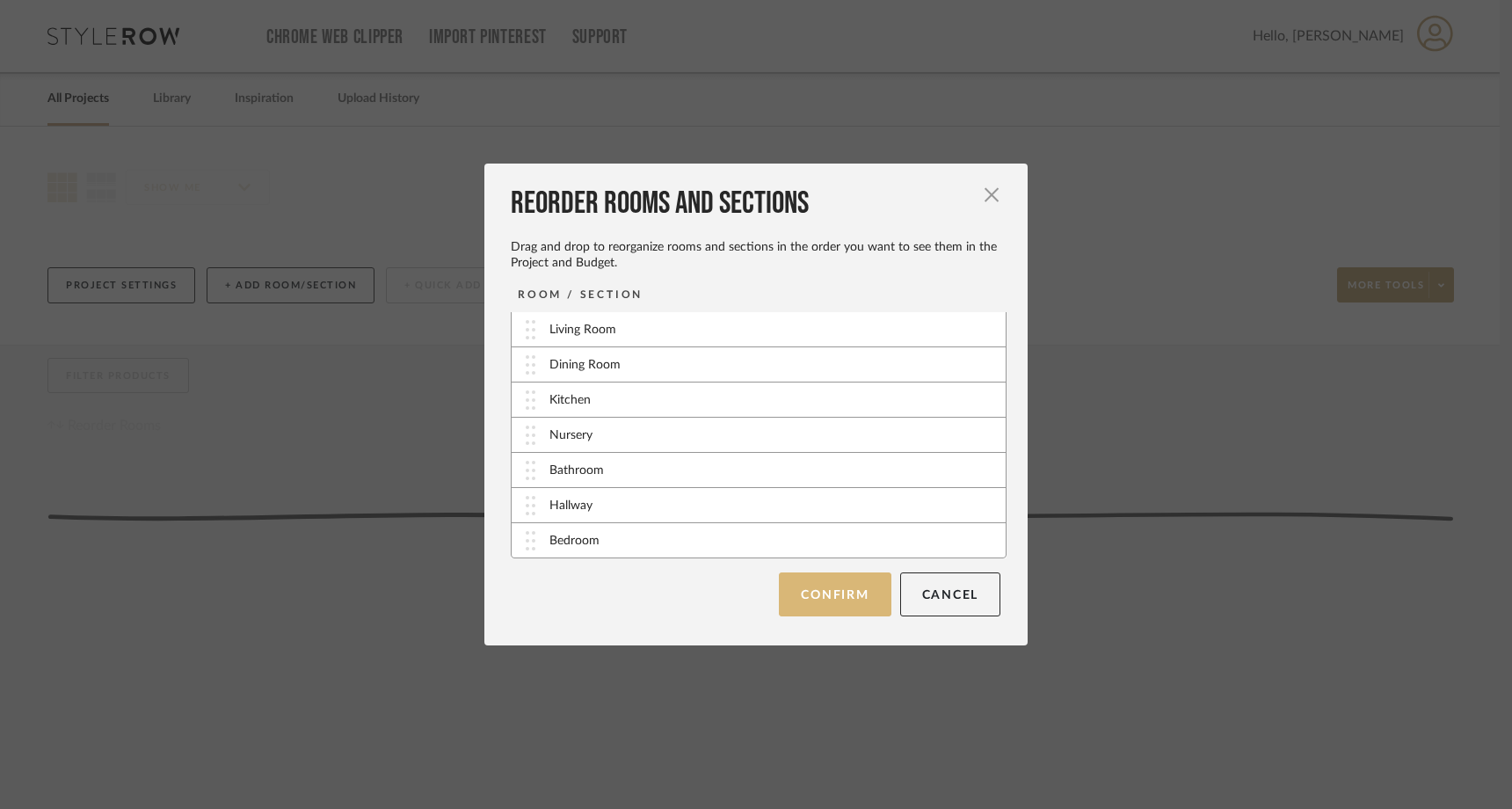 click on "Confirm" at bounding box center [834, 594] 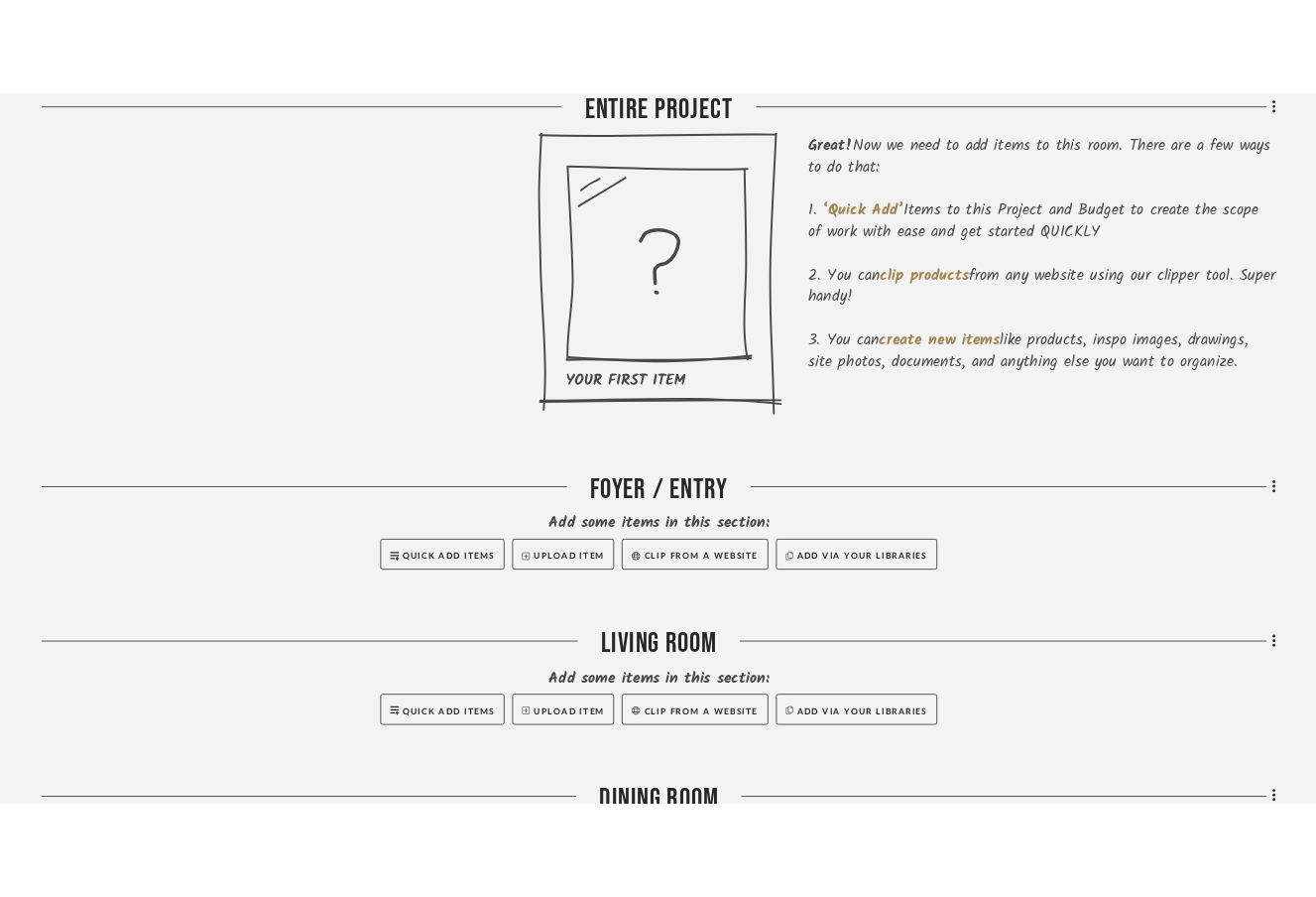 scroll, scrollTop: 602, scrollLeft: 0, axis: vertical 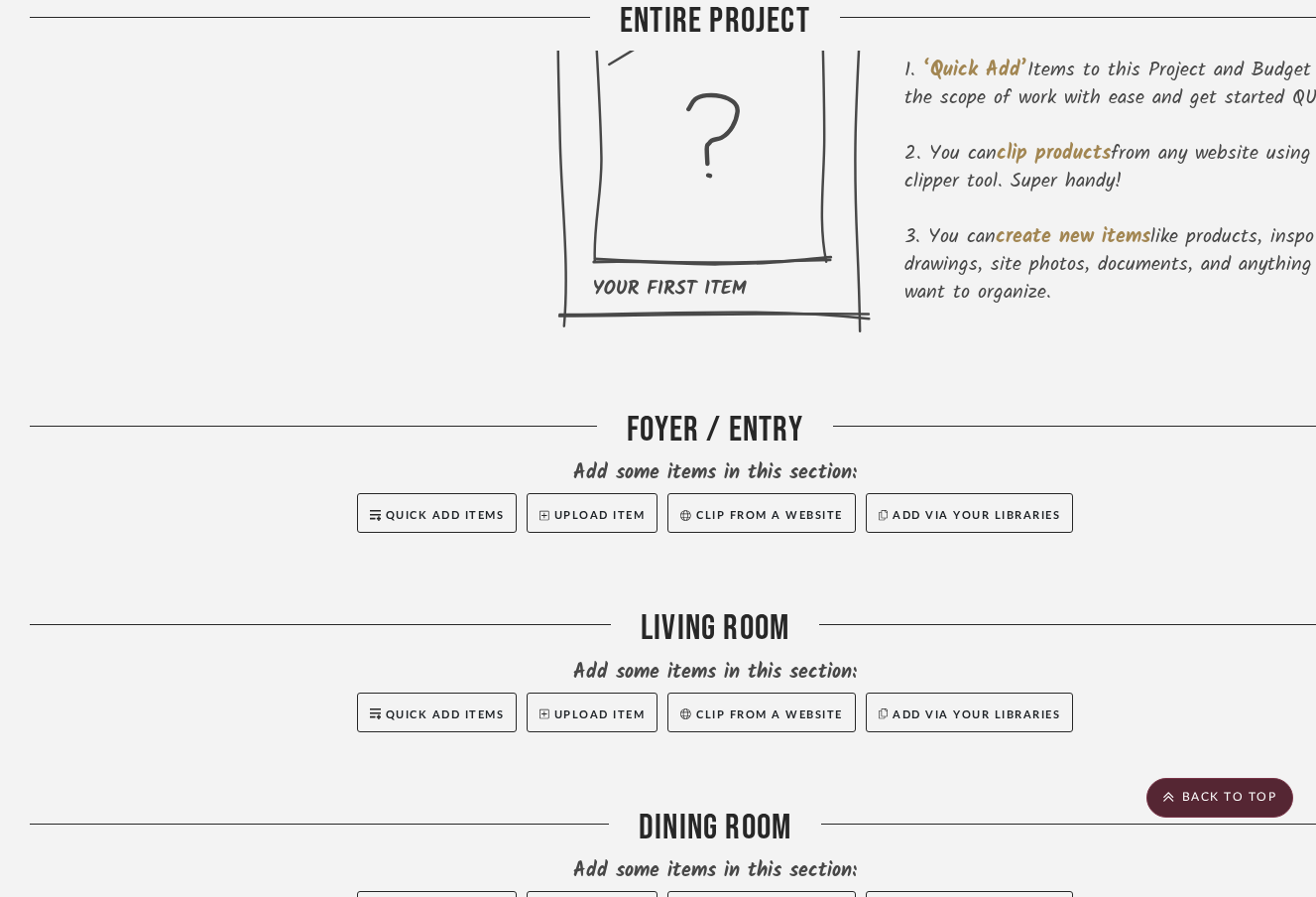 type 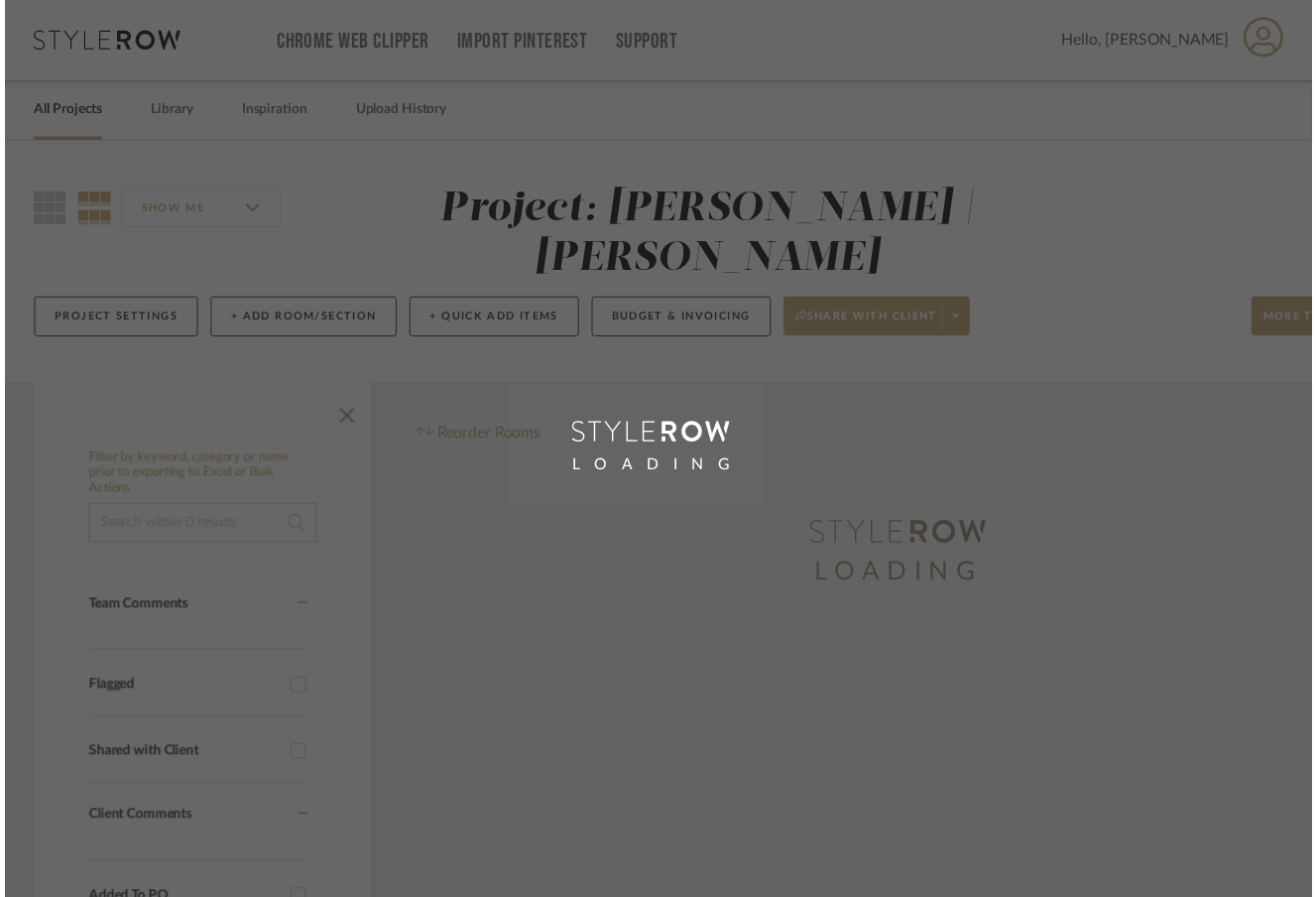 scroll, scrollTop: 0, scrollLeft: 0, axis: both 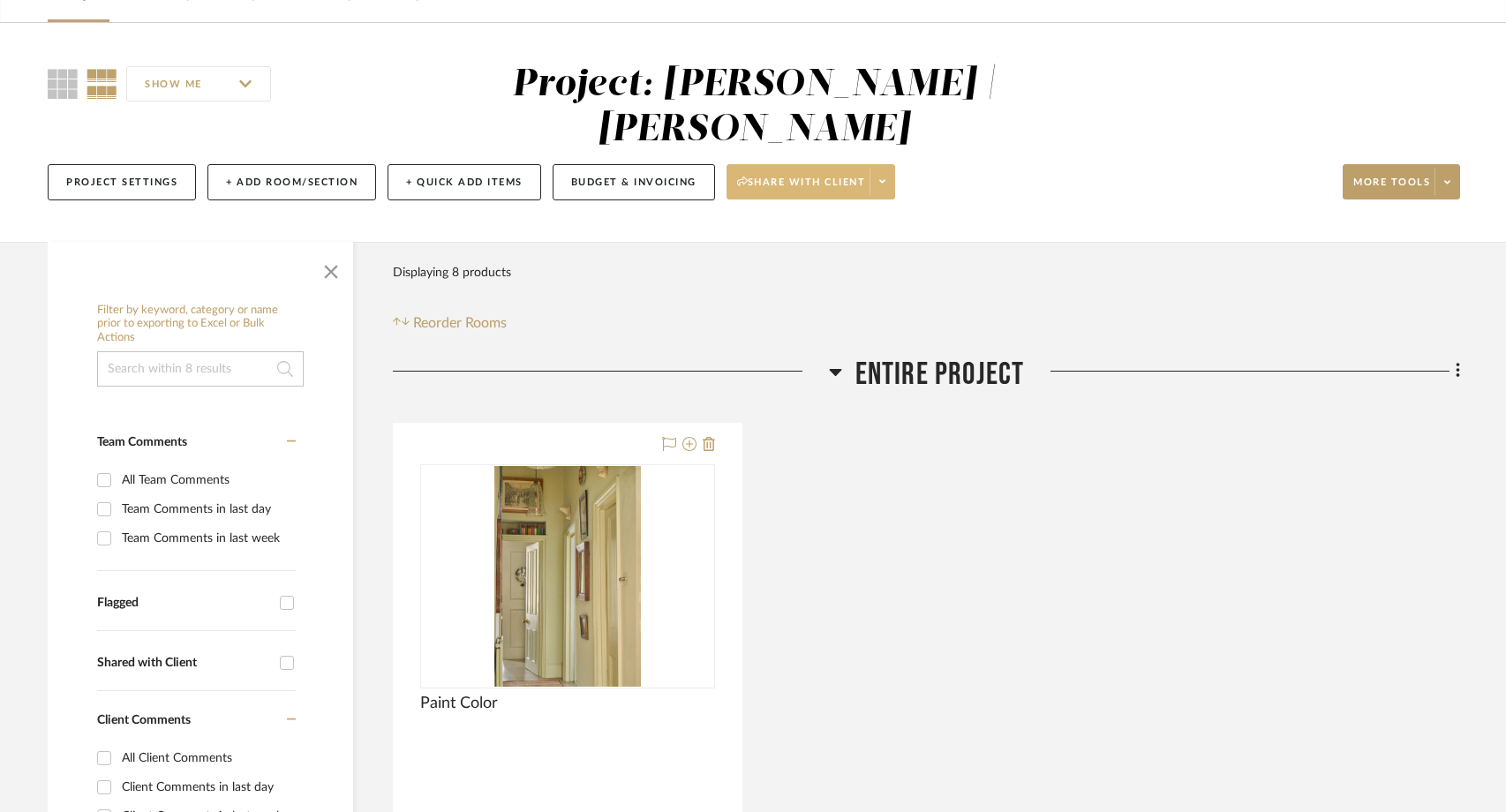 click 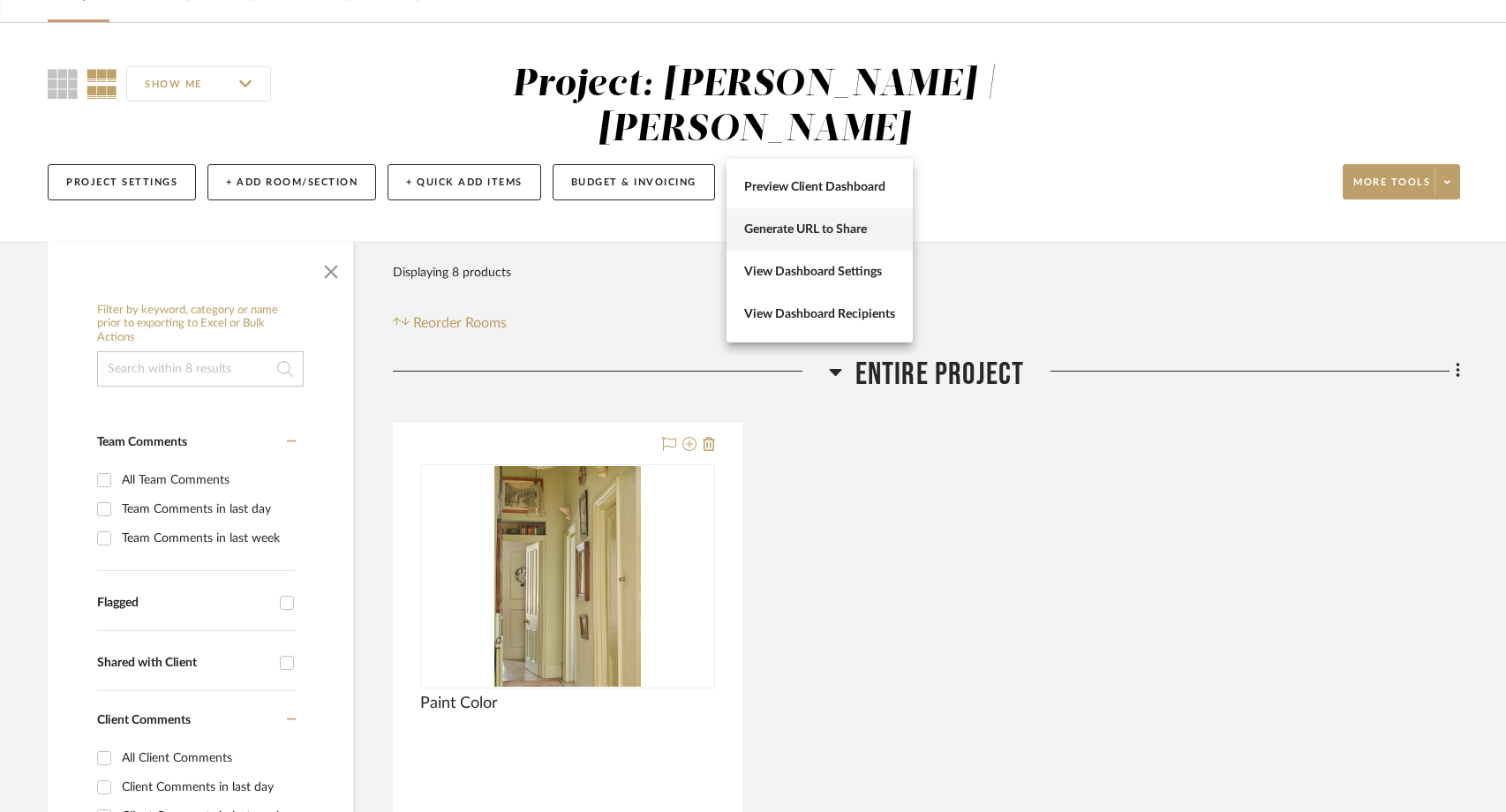 click on "Generate URL to Share" at bounding box center [819, 229] 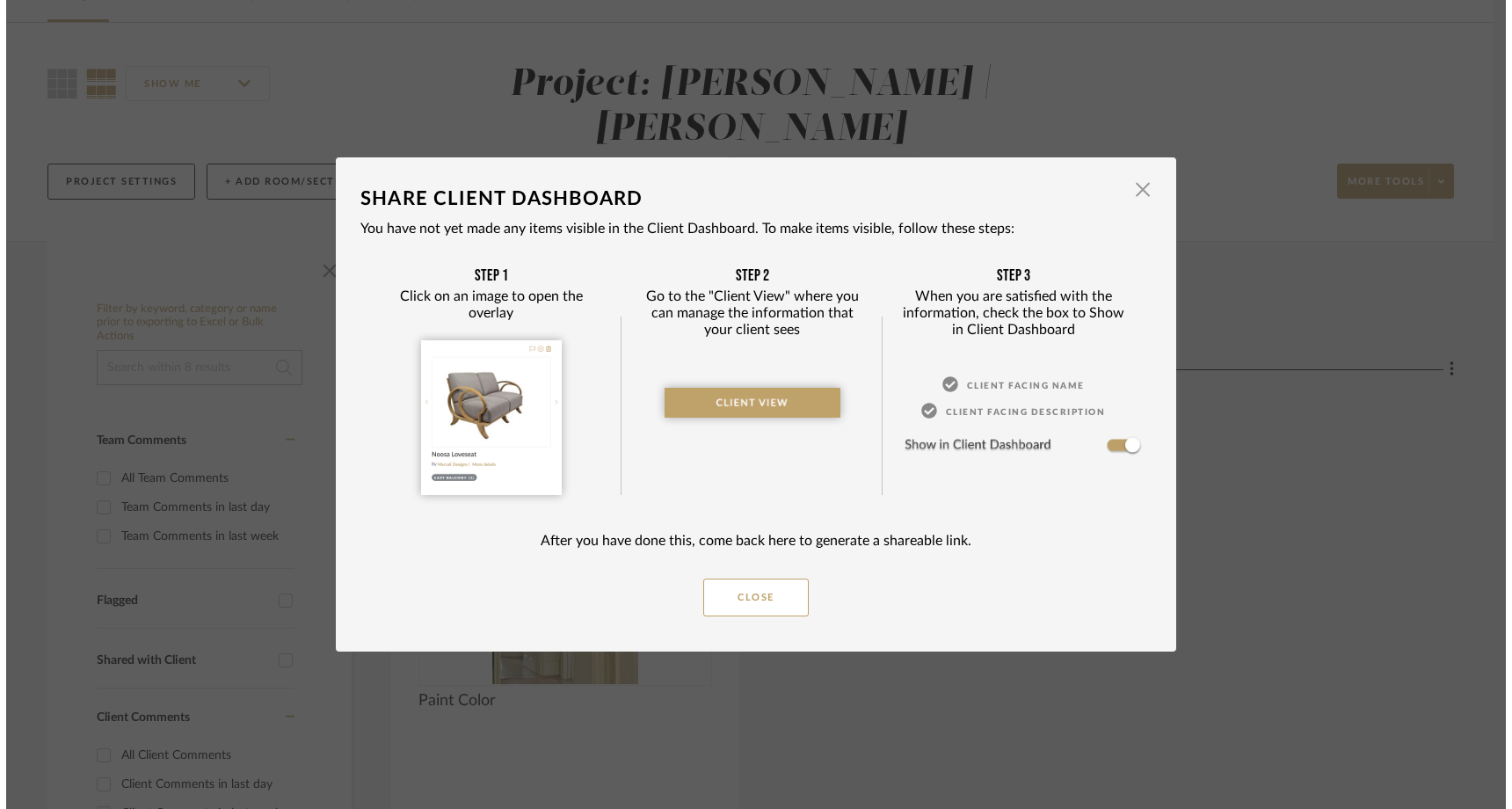 scroll, scrollTop: 0, scrollLeft: 0, axis: both 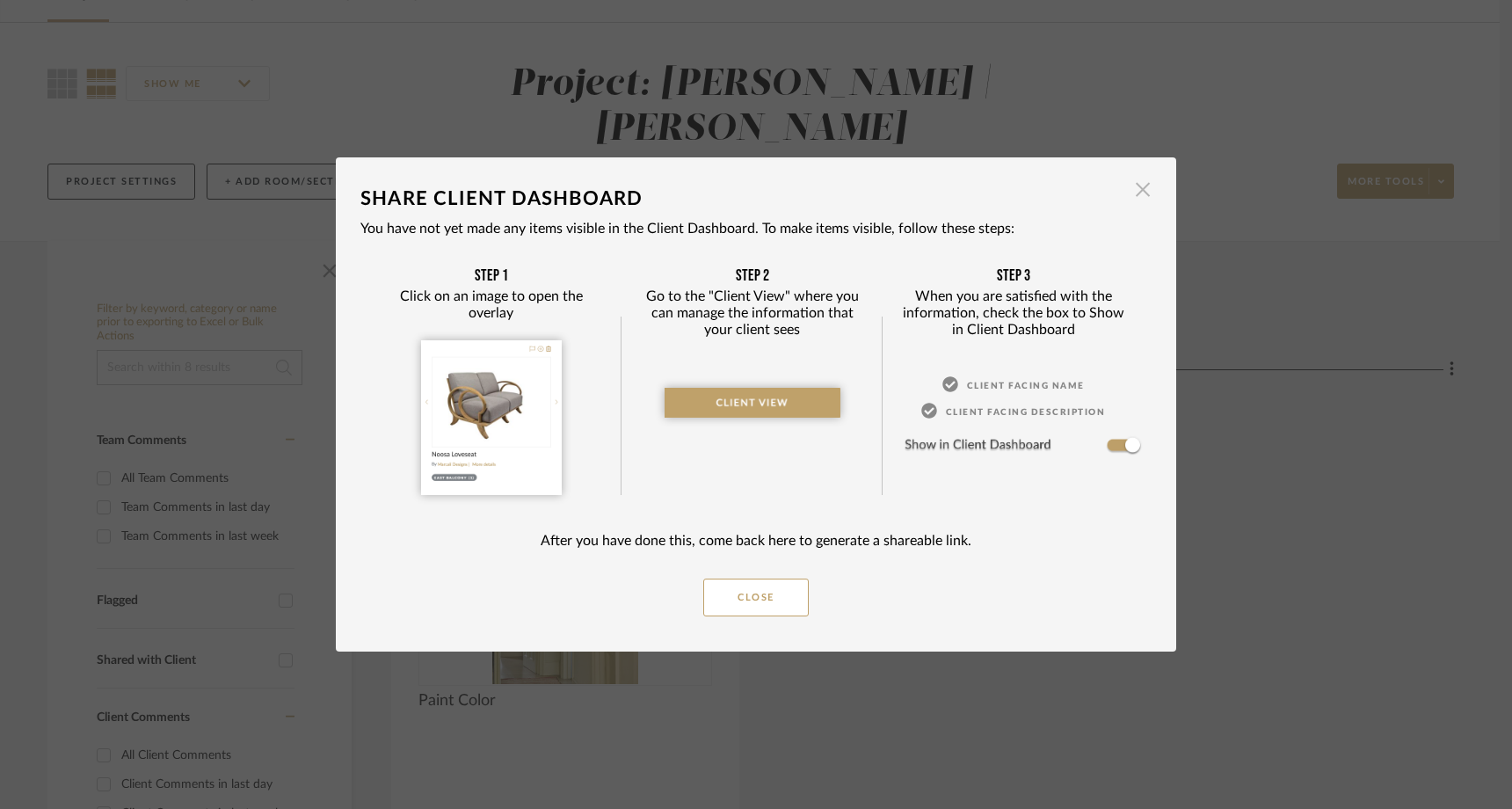 click at bounding box center [1143, 190] 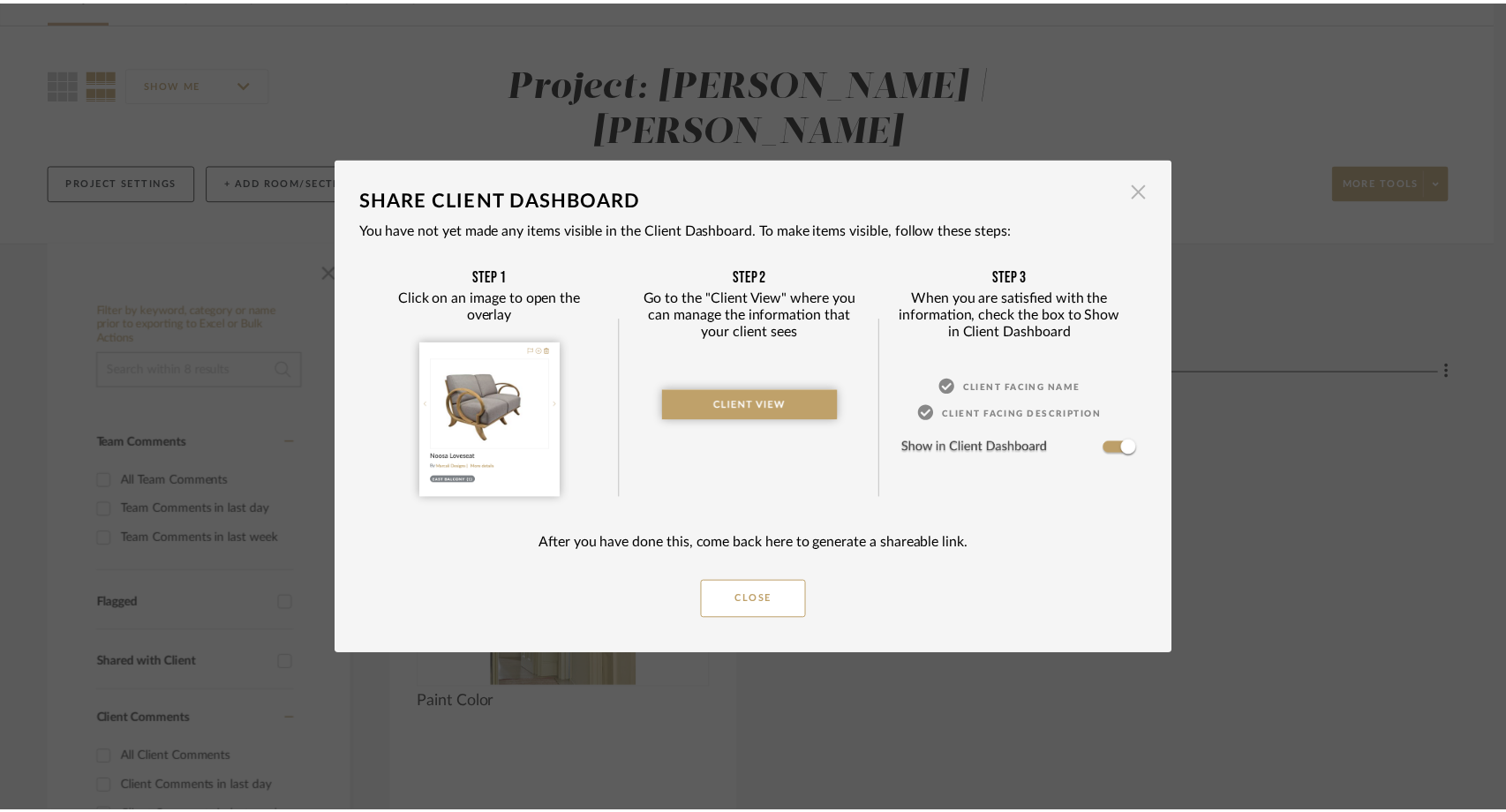 scroll, scrollTop: 104, scrollLeft: 0, axis: vertical 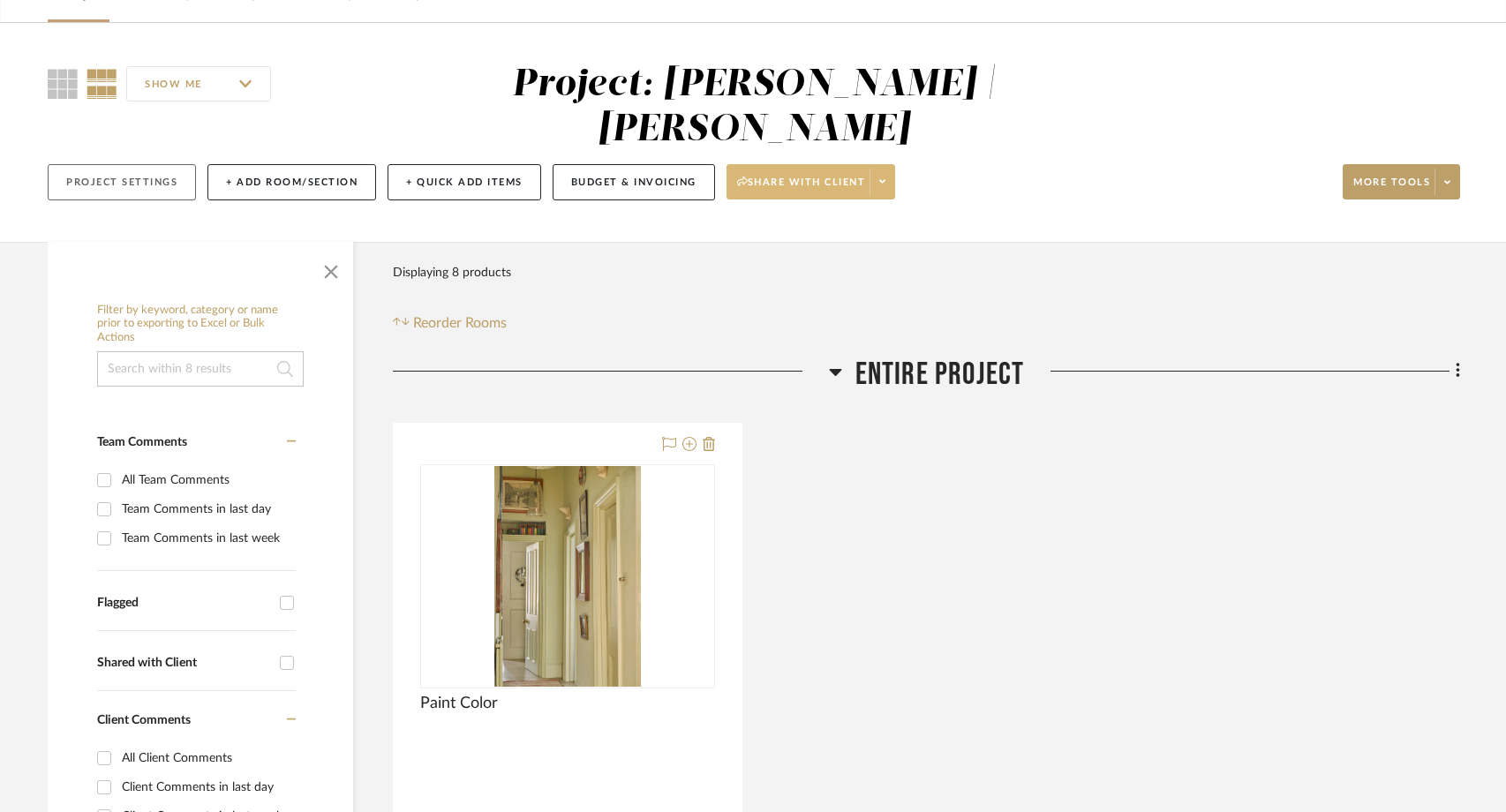 click on "Project Settings" 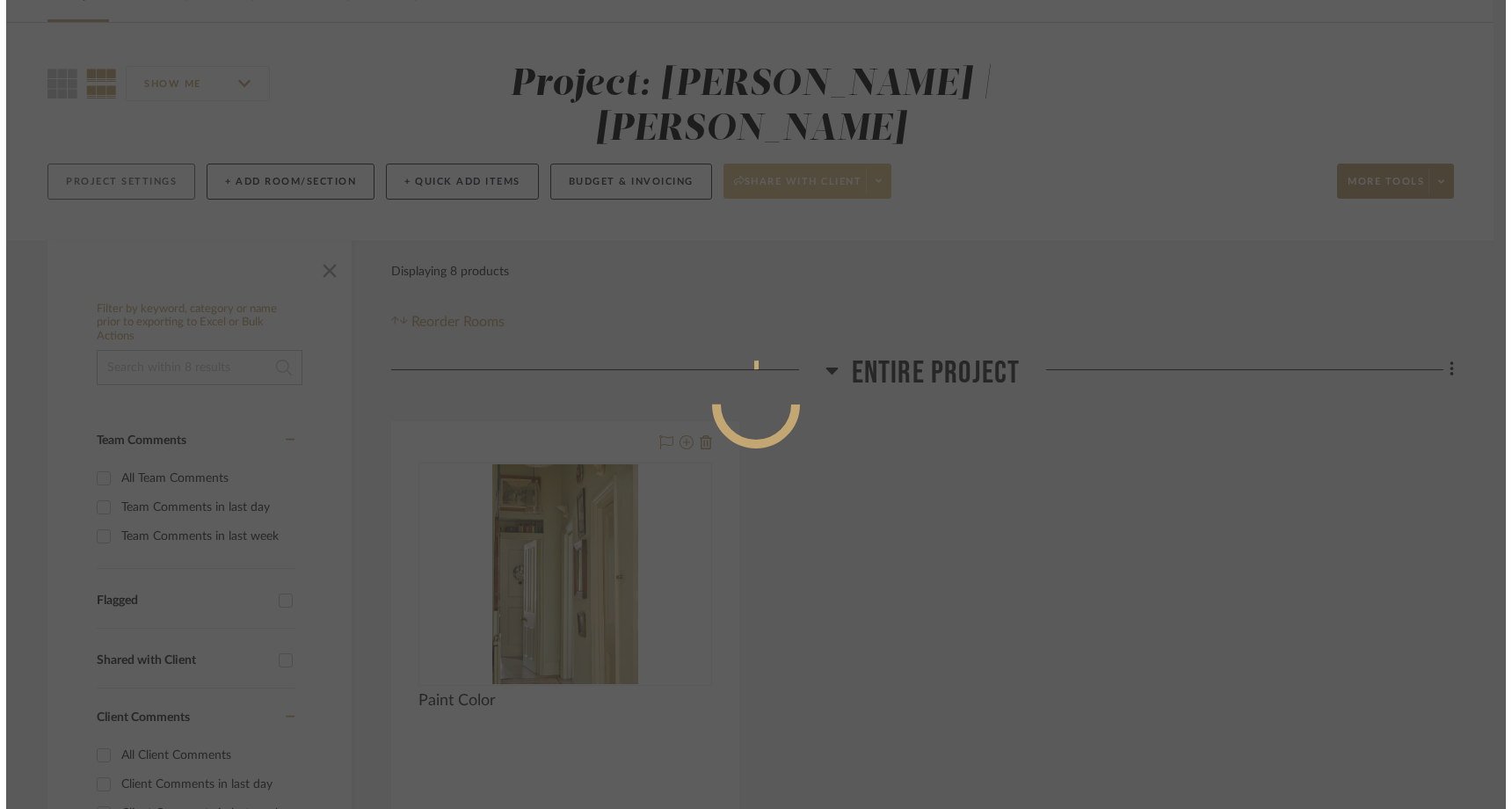 scroll, scrollTop: 0, scrollLeft: 0, axis: both 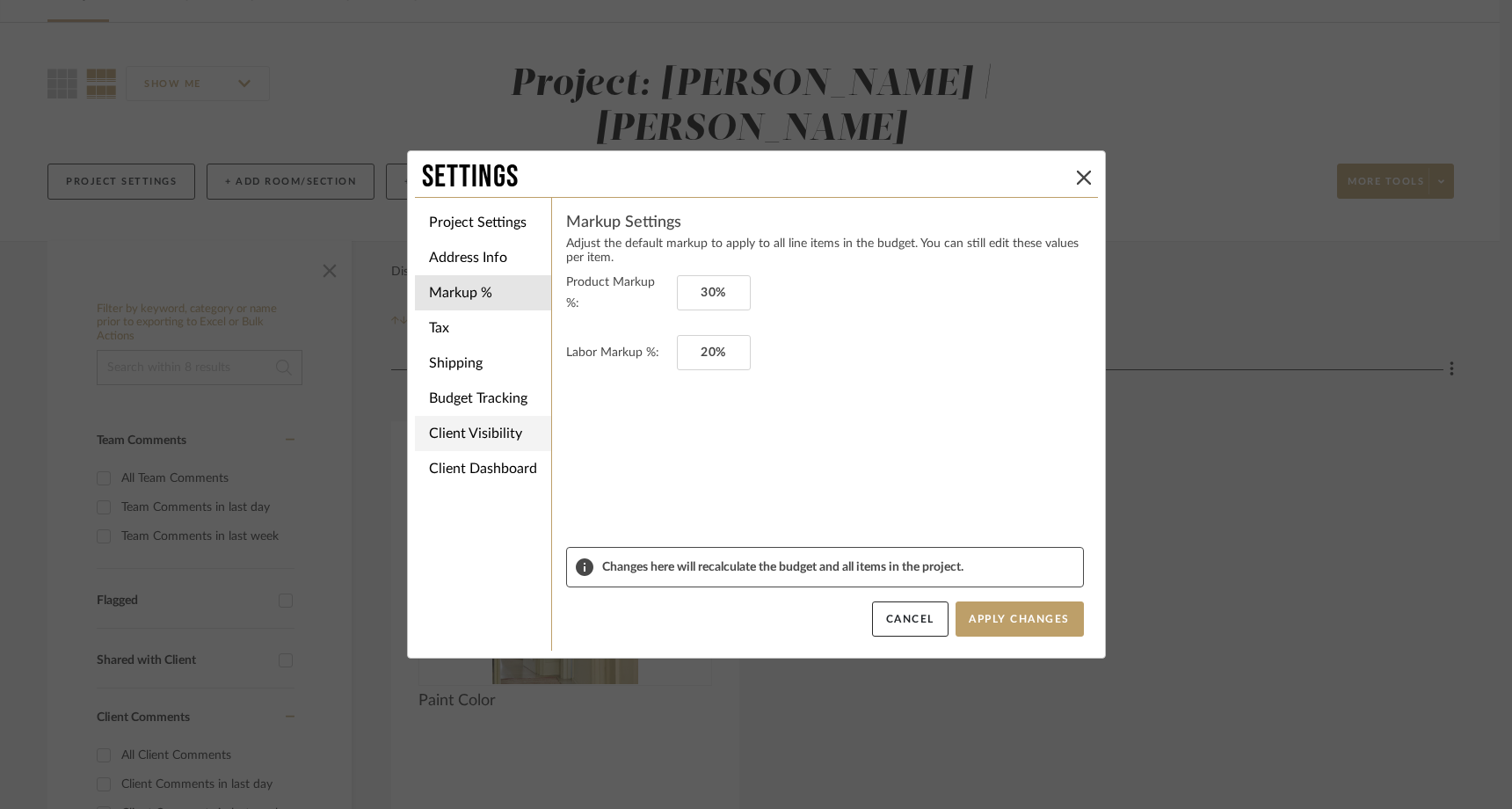 click on "Client Visibility" at bounding box center (483, 434) 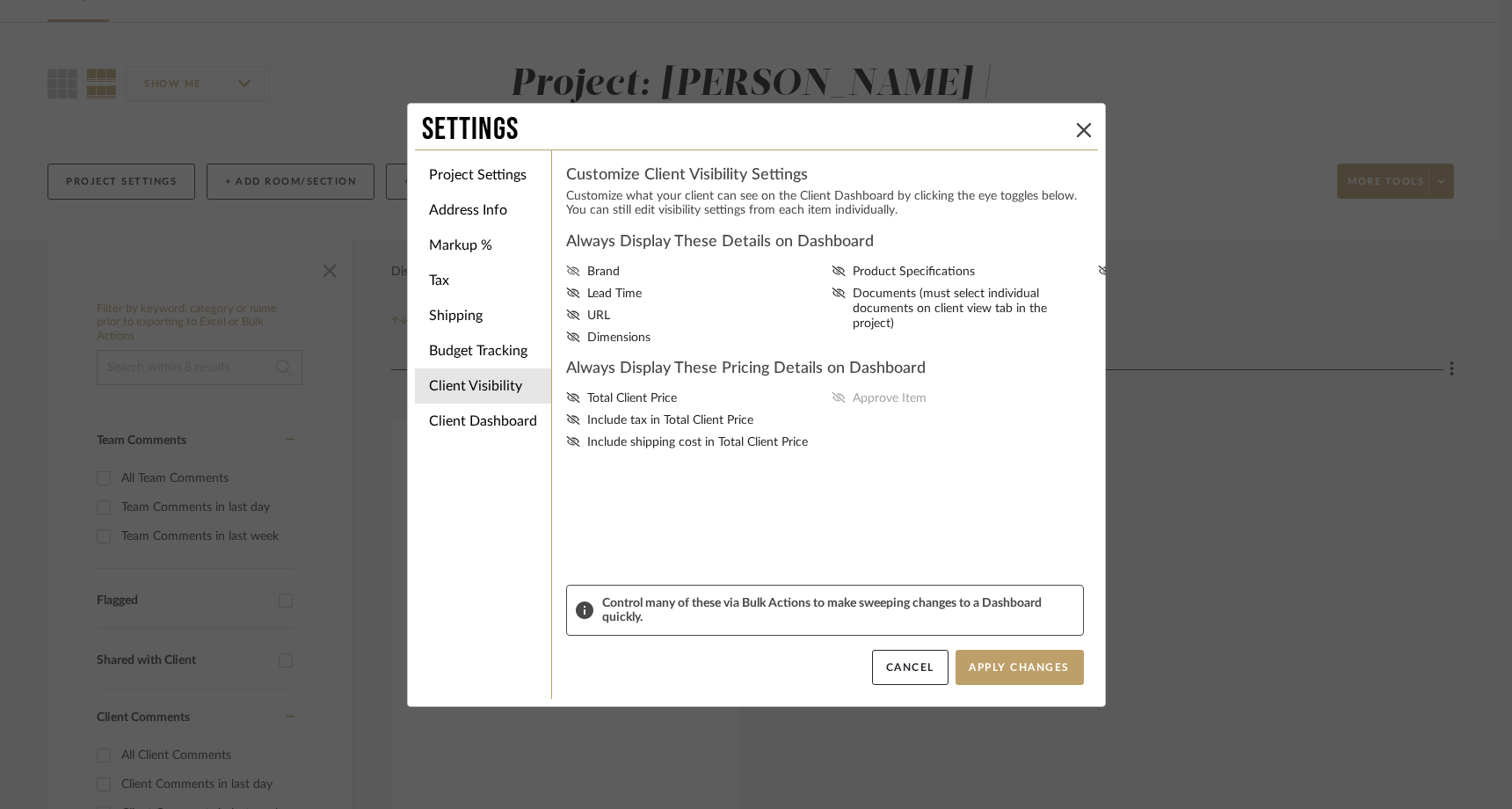 click 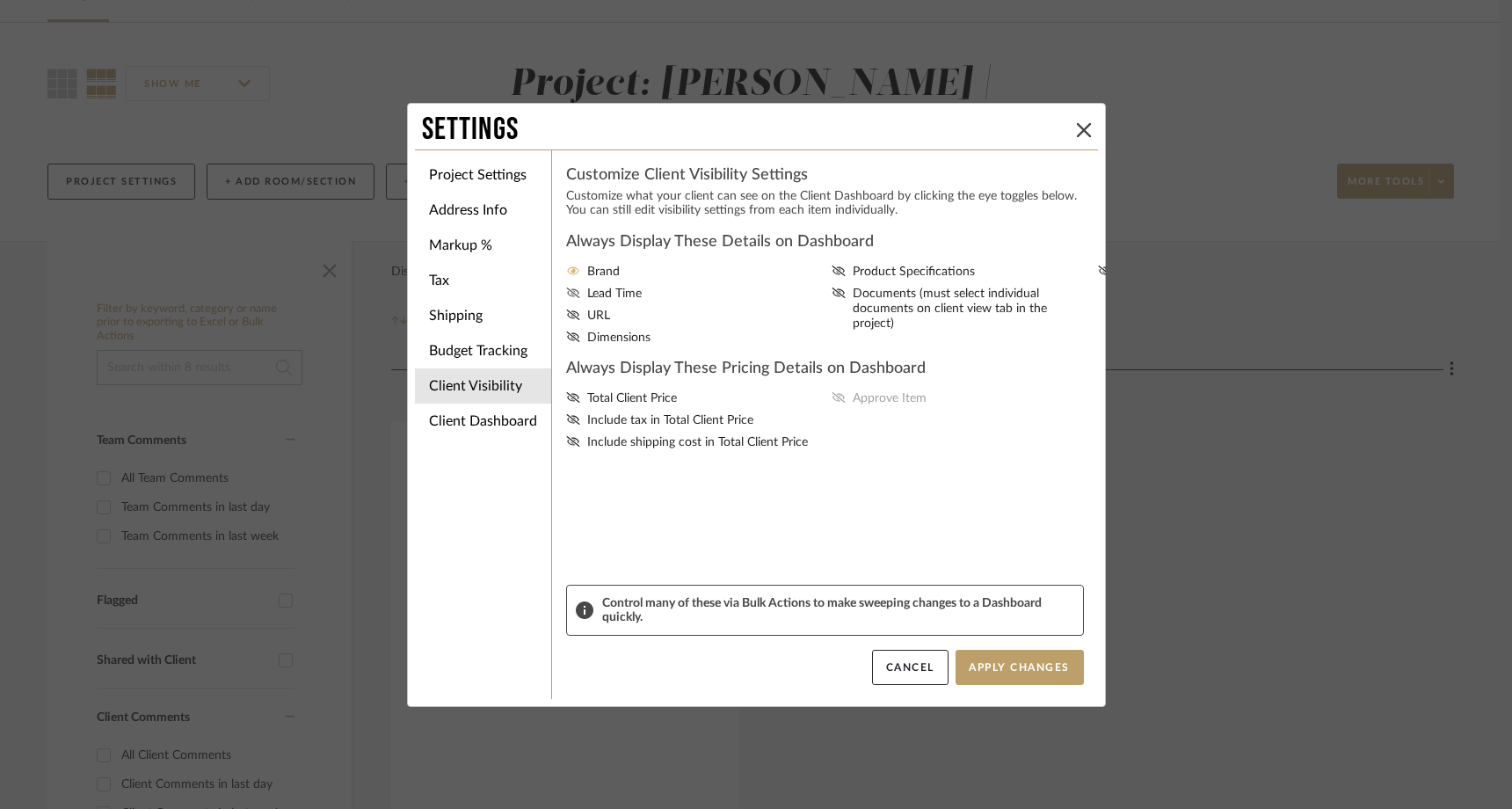 click on "Lead Time" at bounding box center [695, 294] 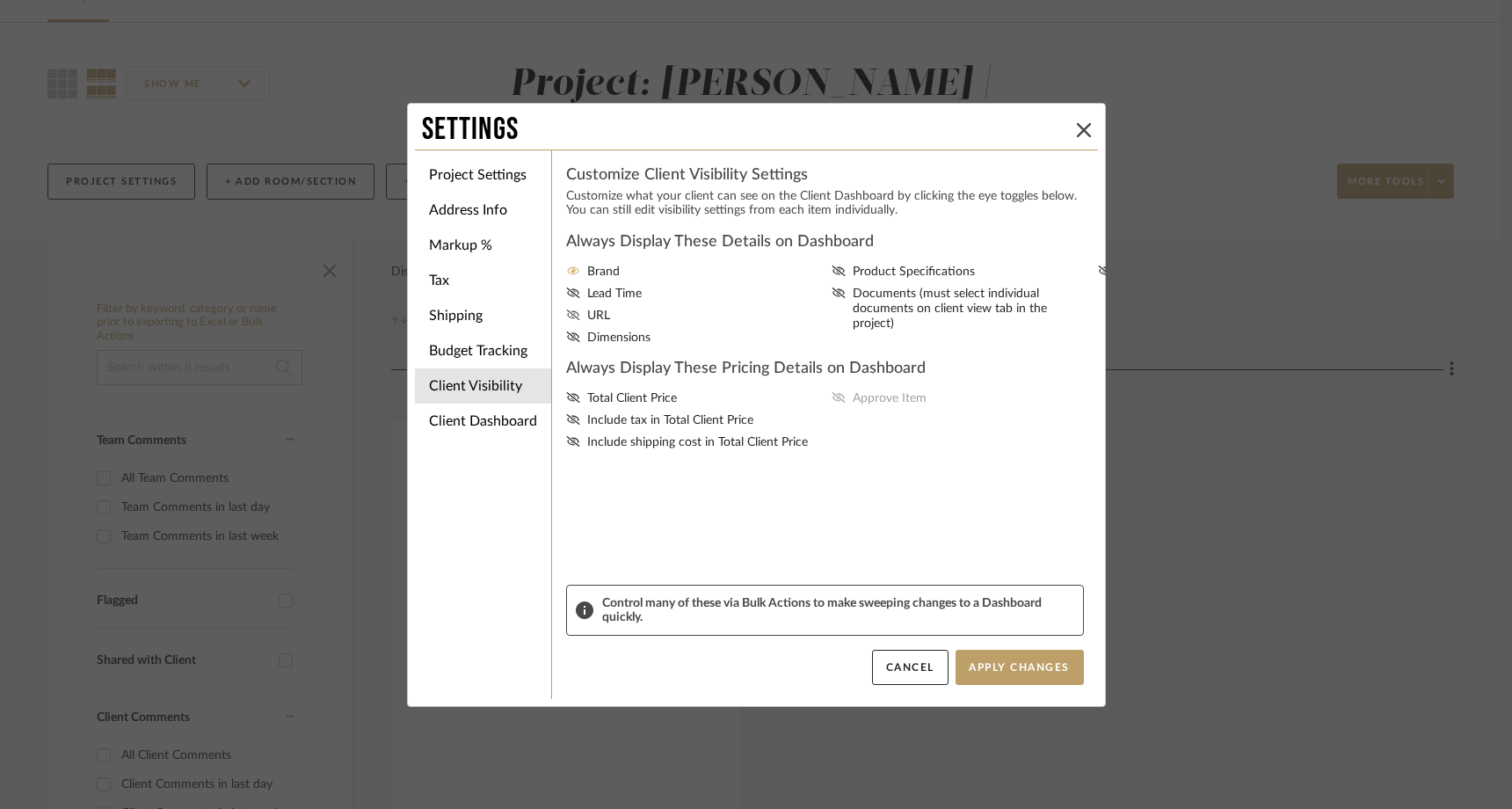 click 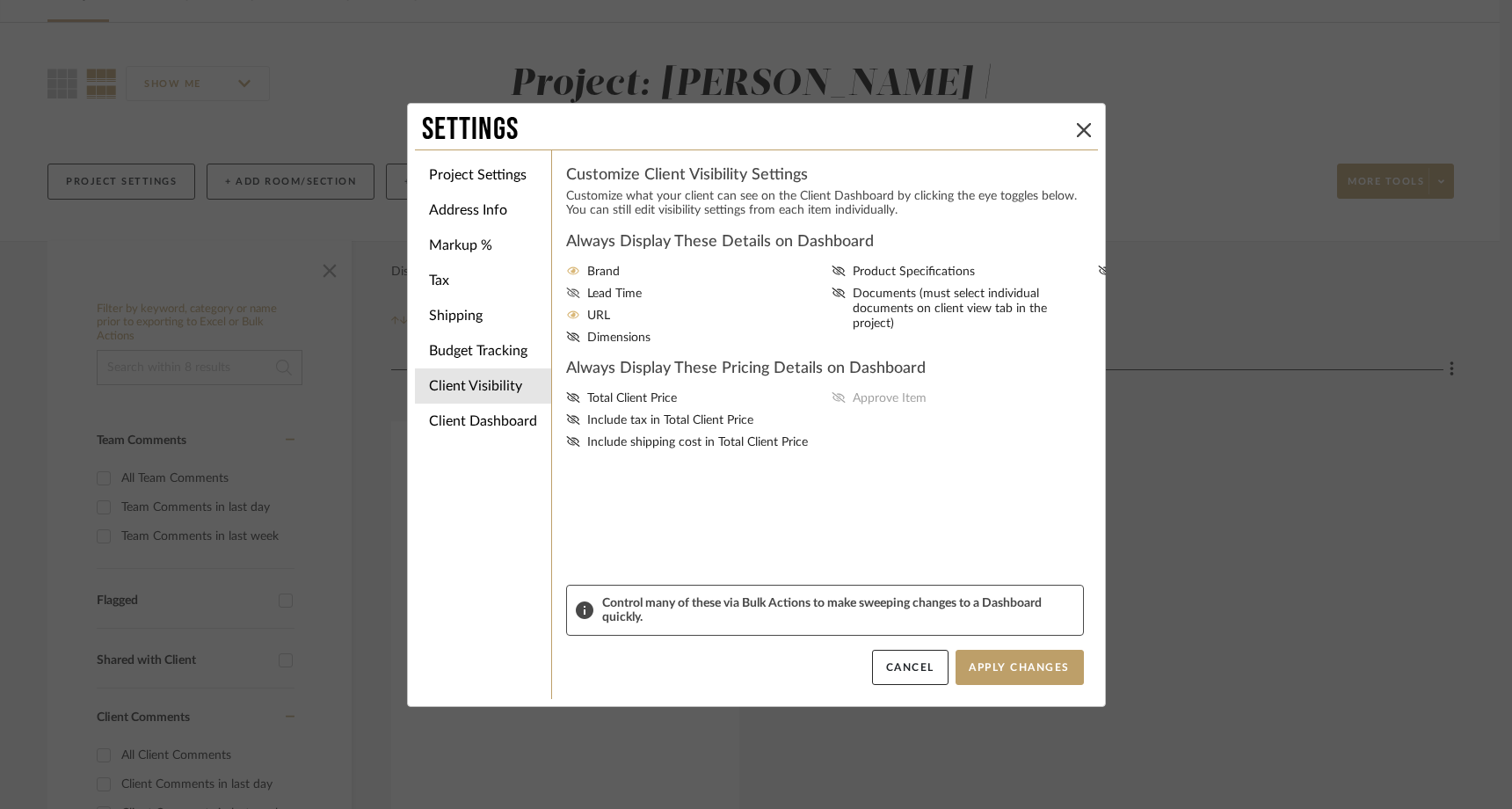 click 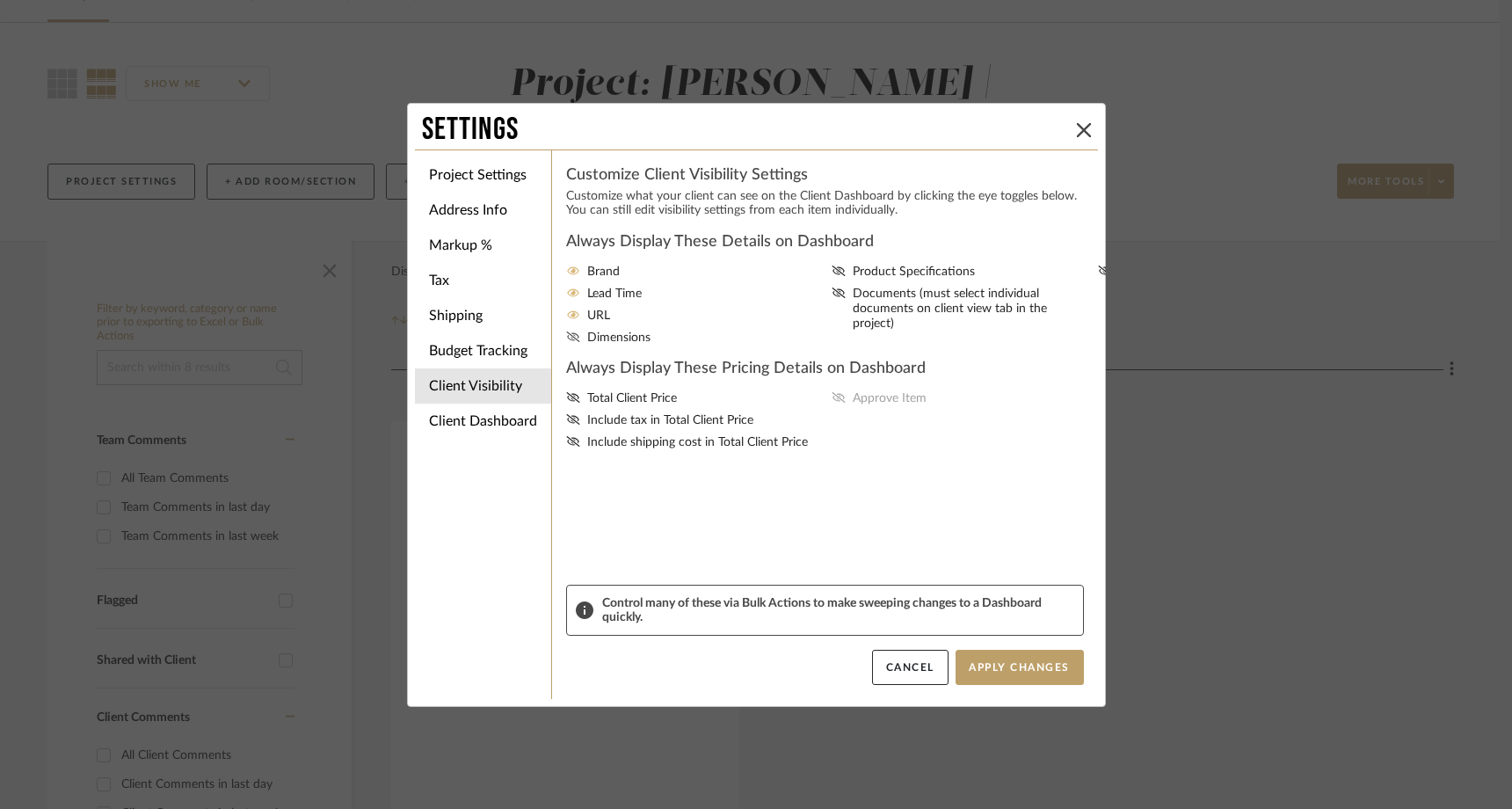 click 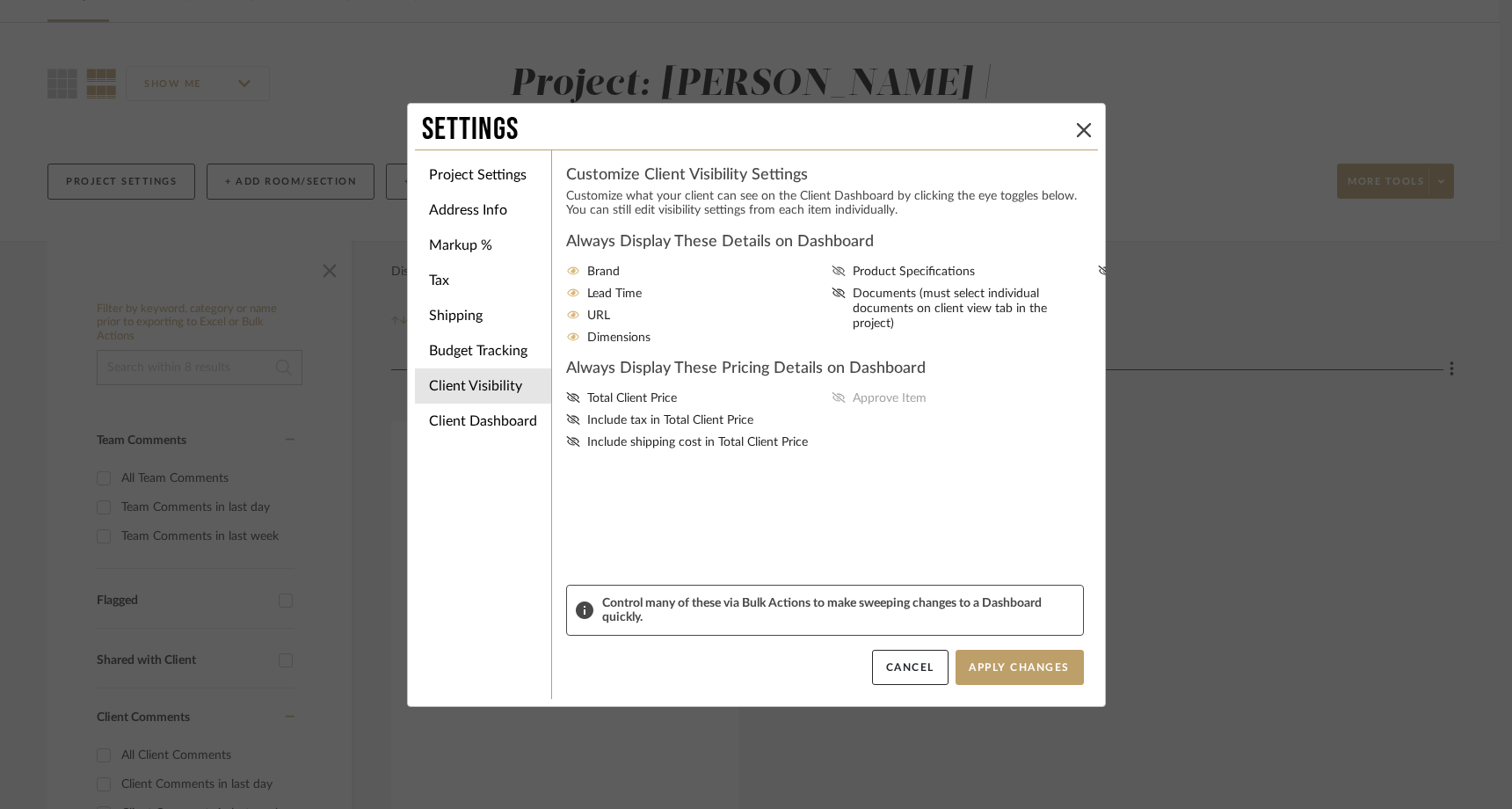 click 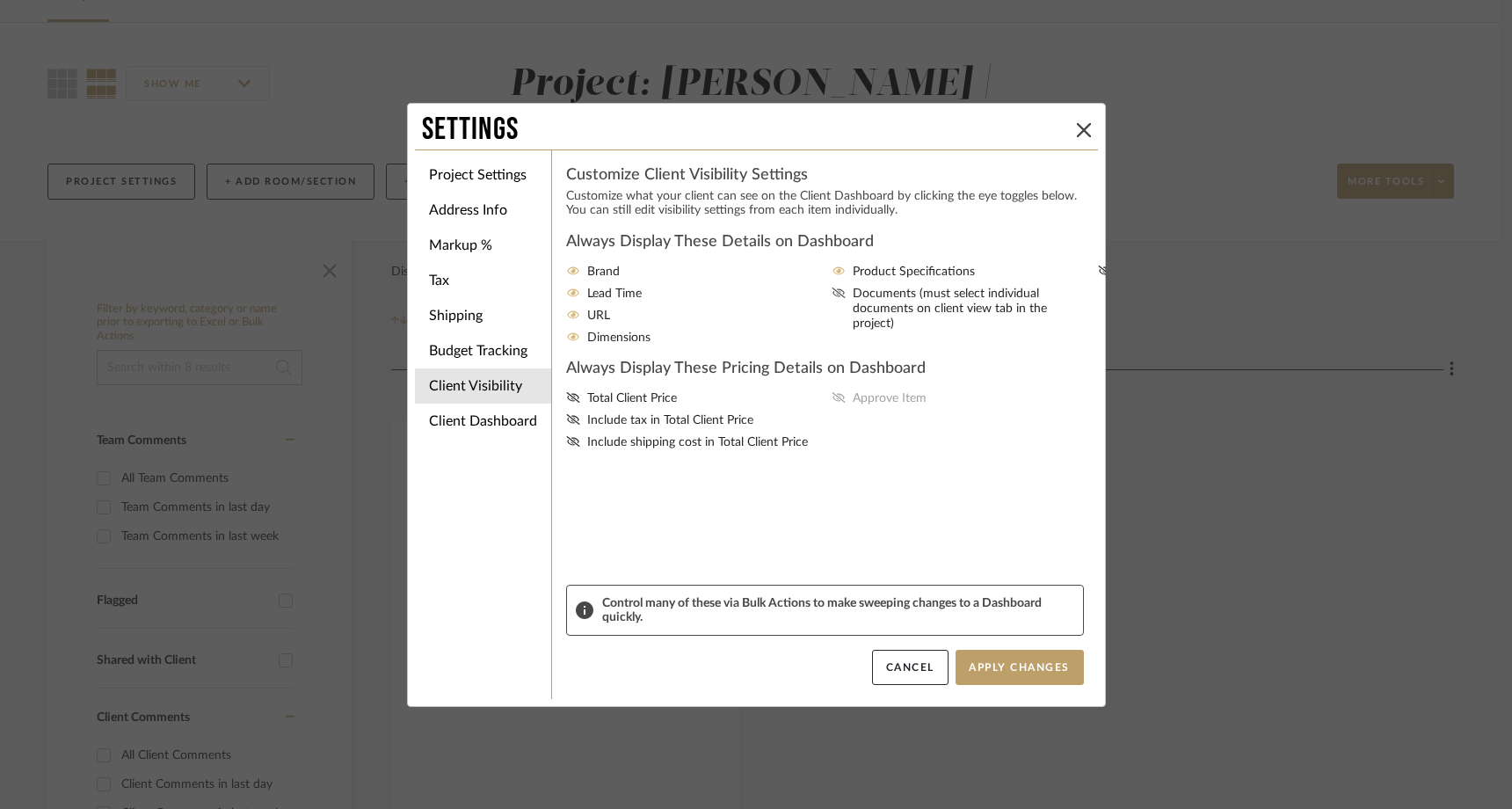 click 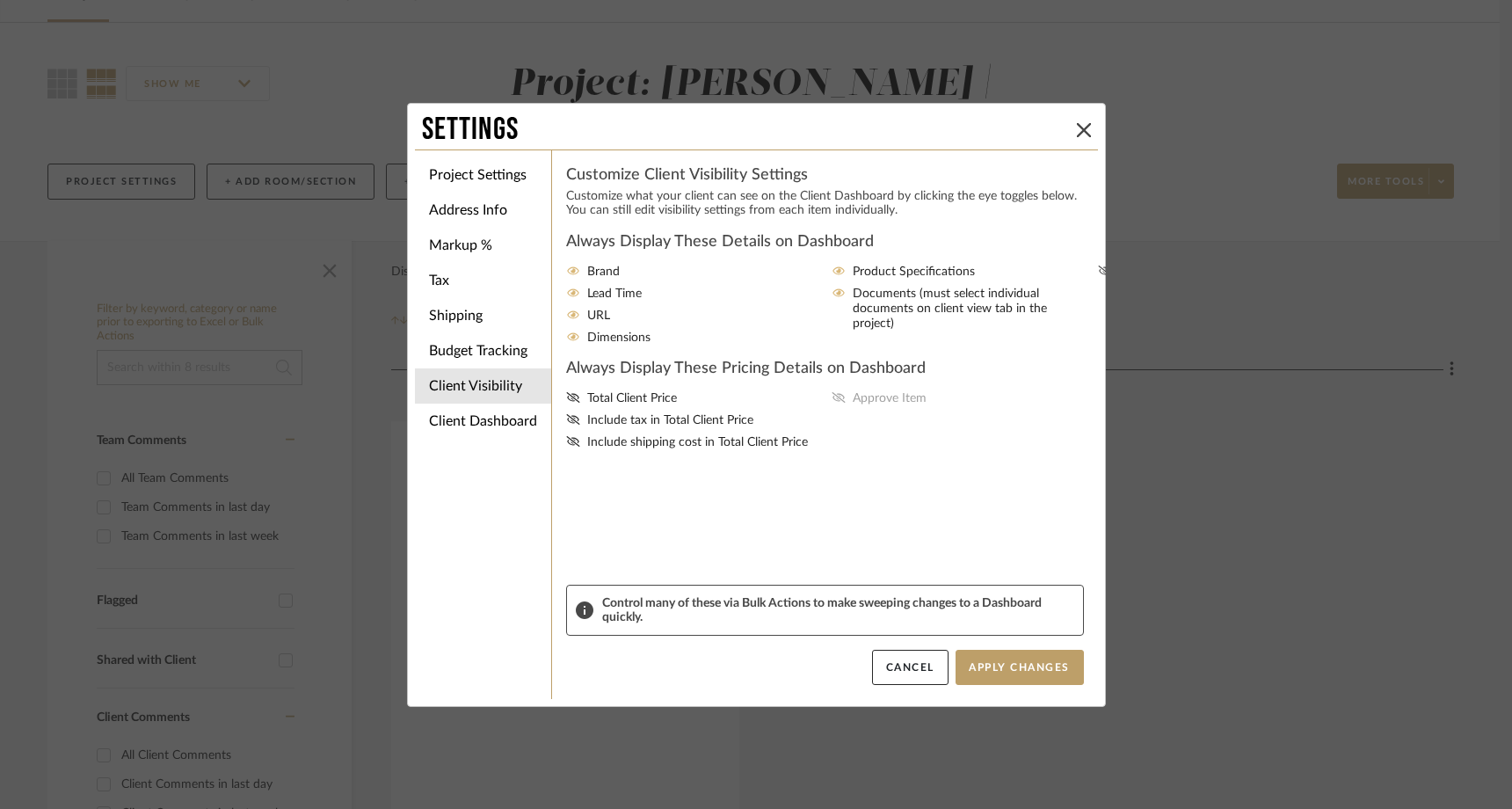 click 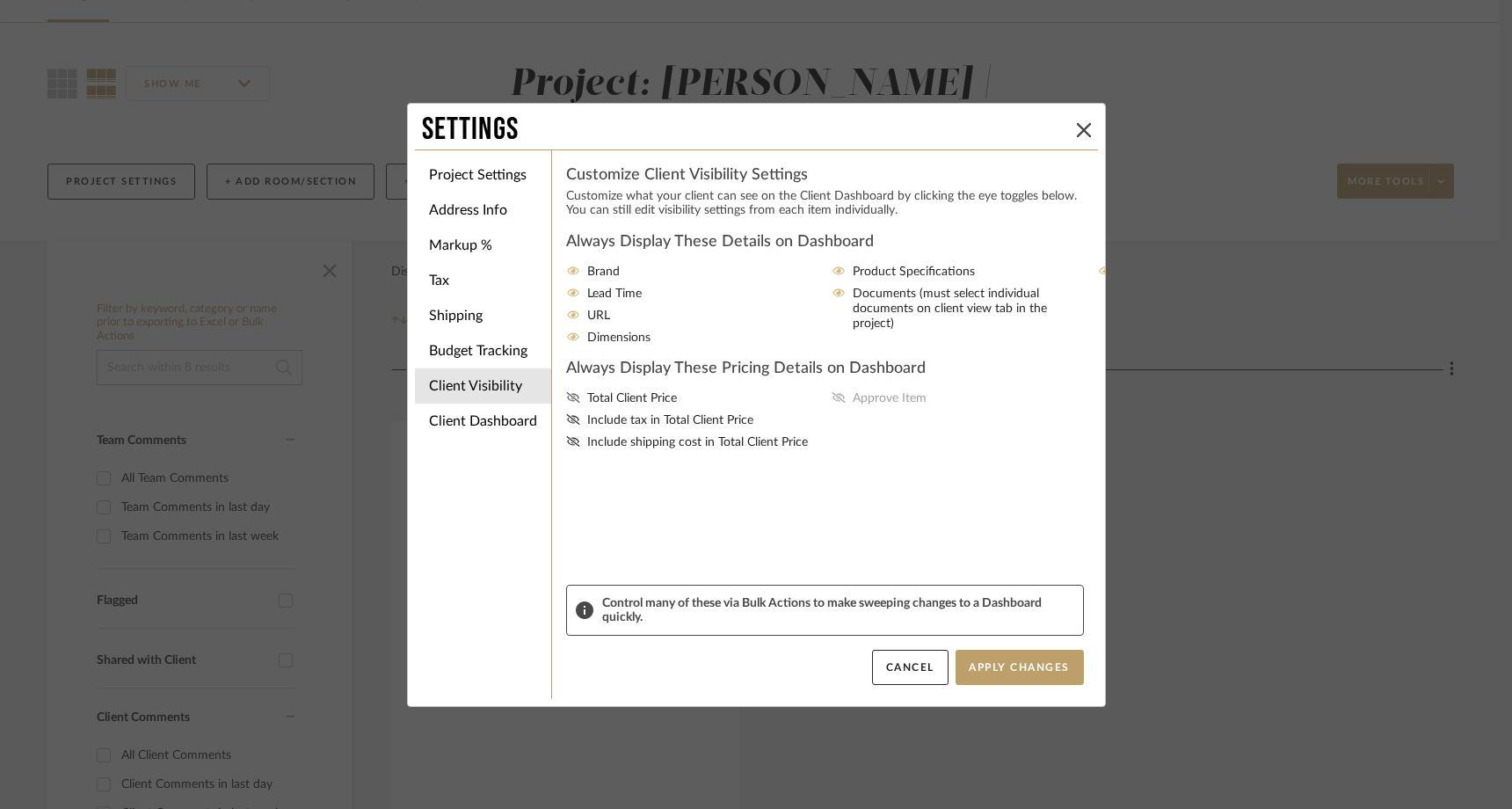 click 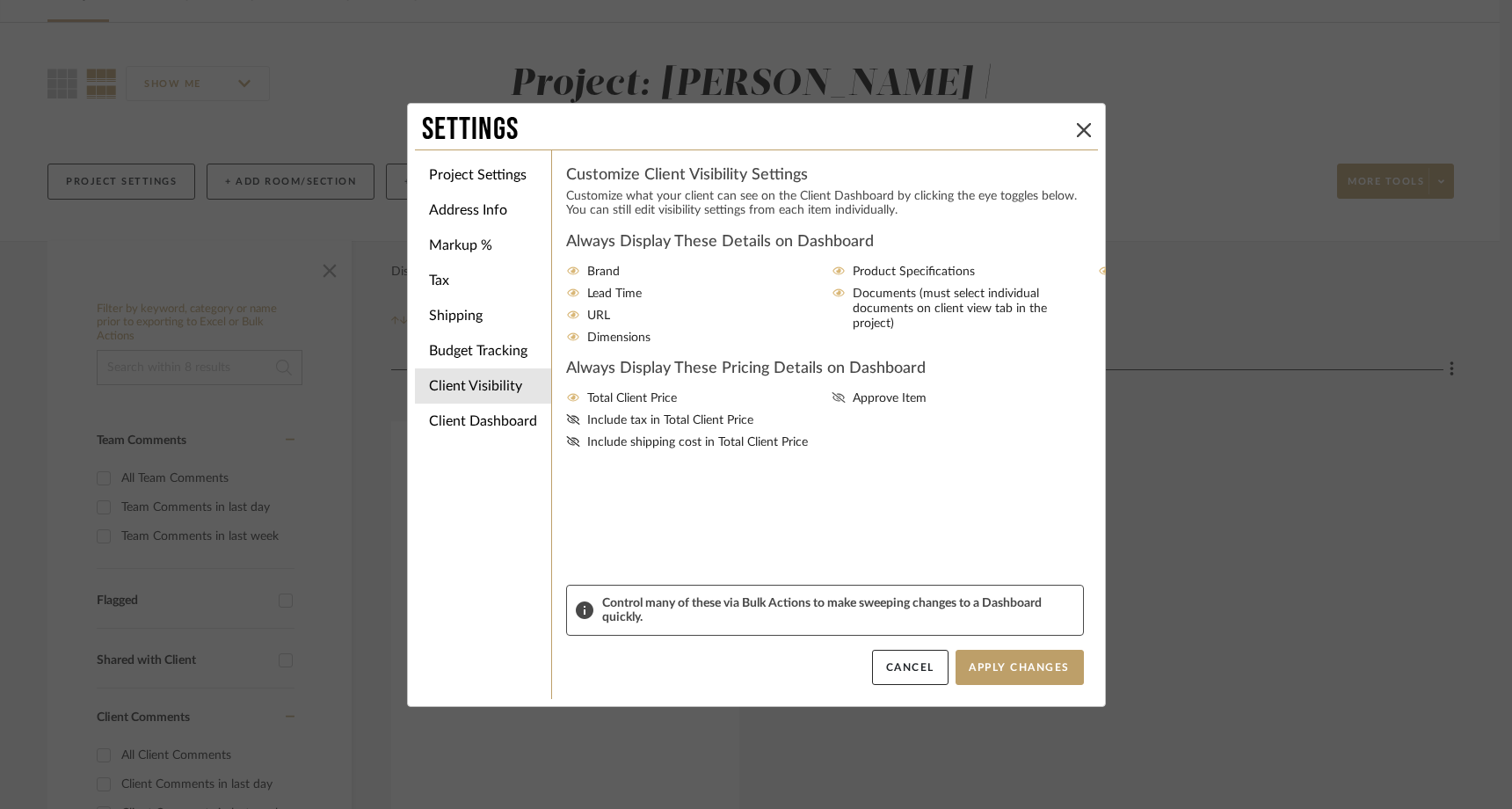 click 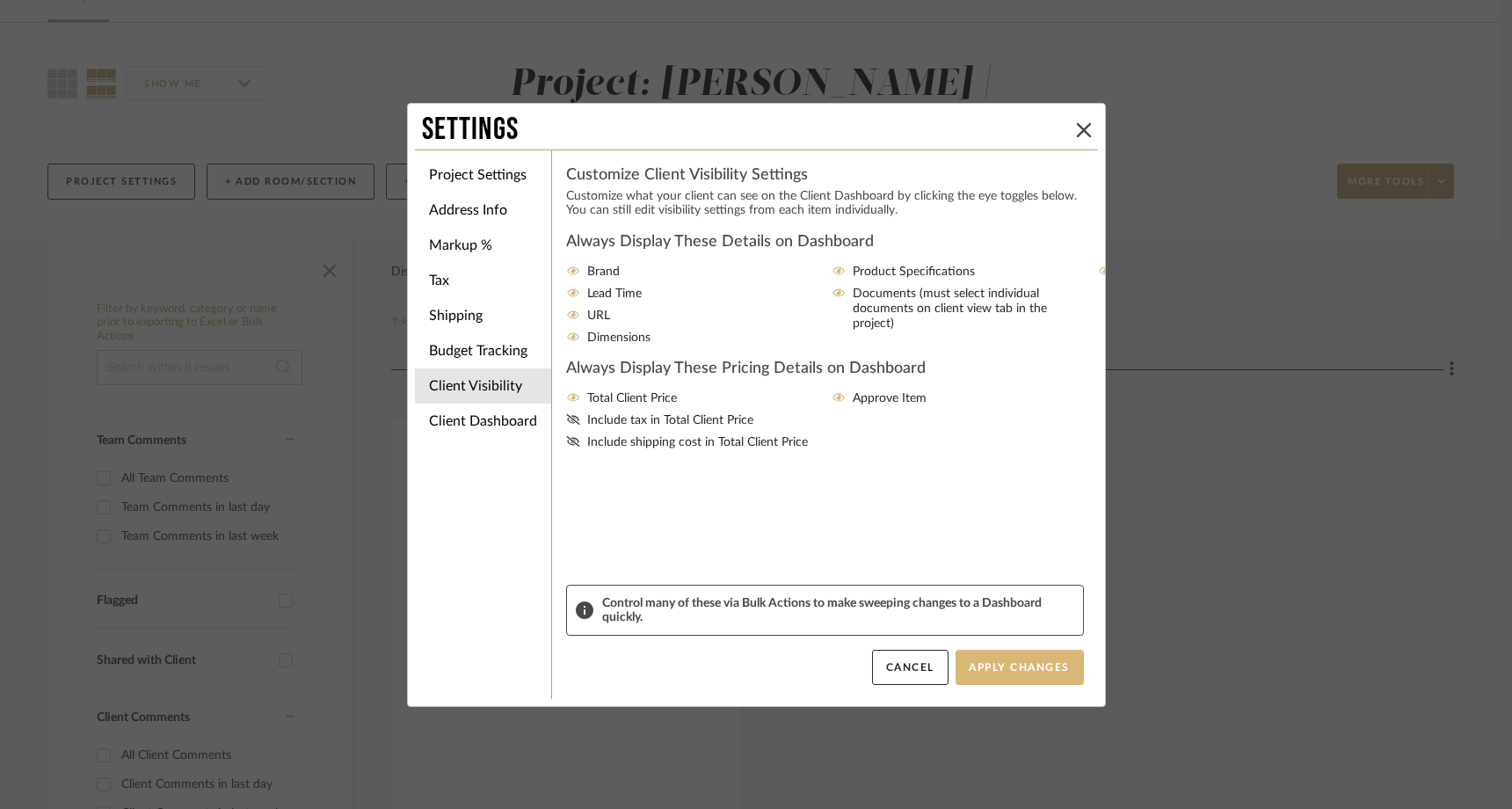 click on "Apply Changes" at bounding box center [1020, 667] 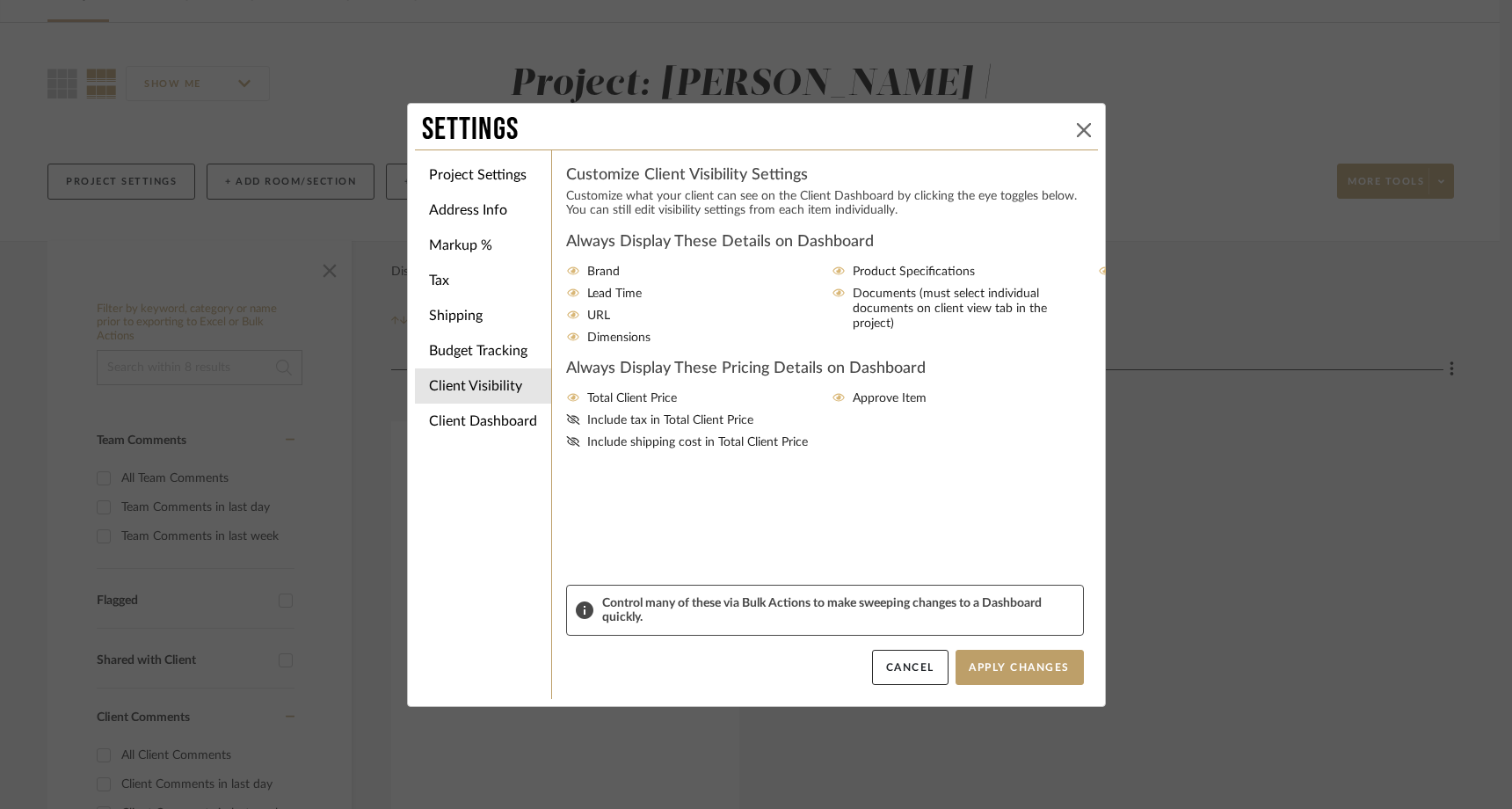 click 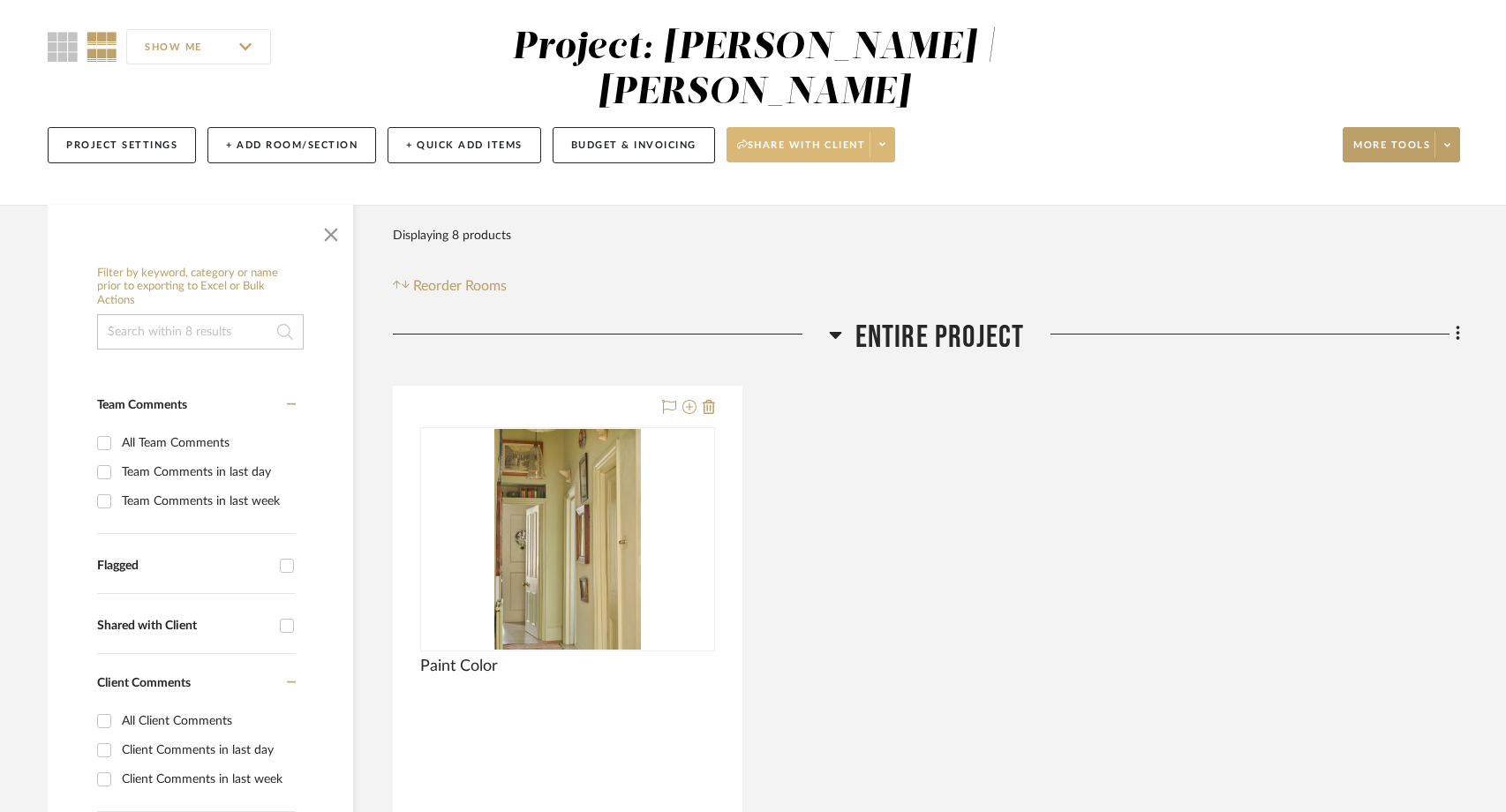 scroll, scrollTop: 150, scrollLeft: 0, axis: vertical 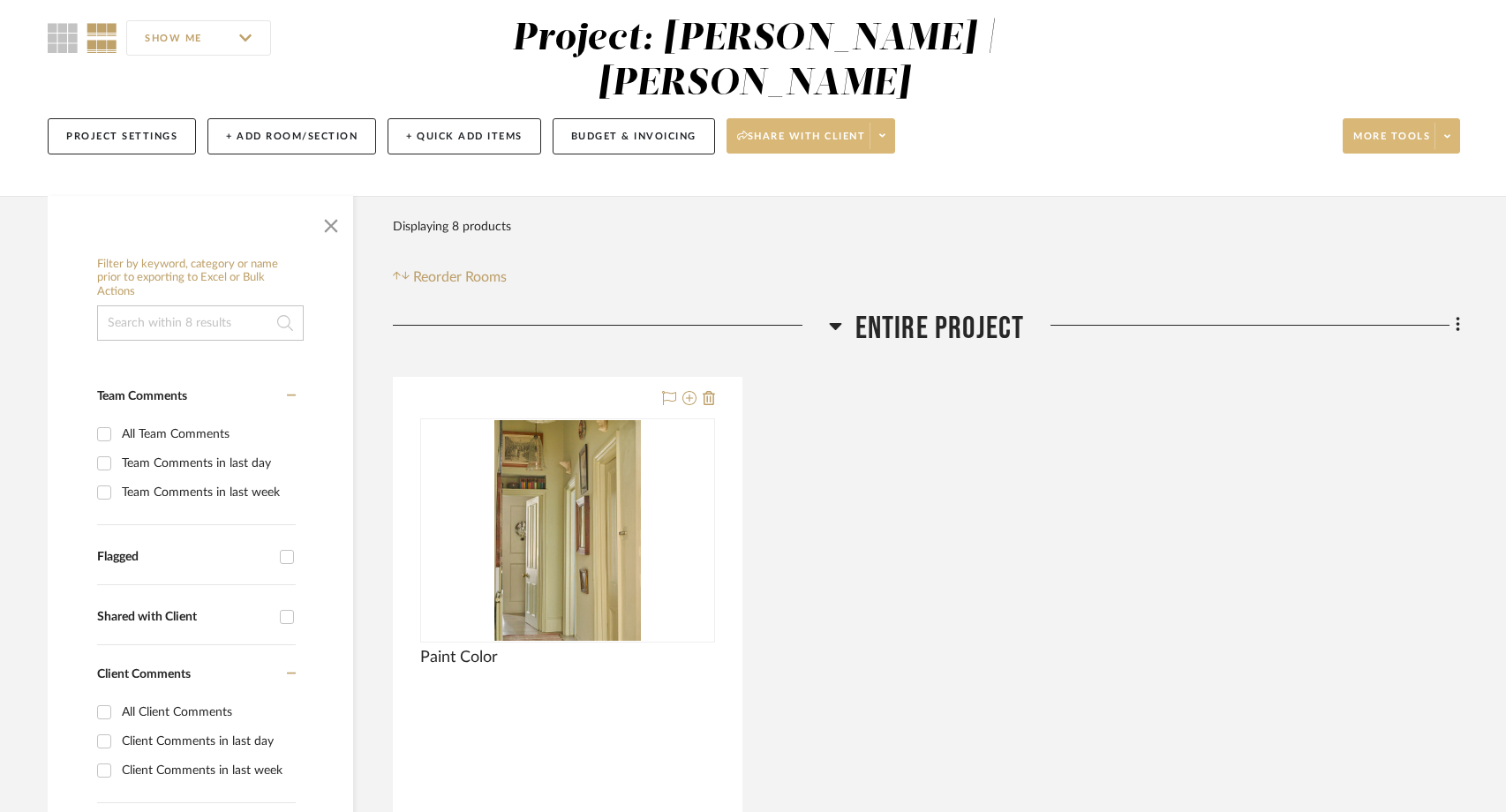 click 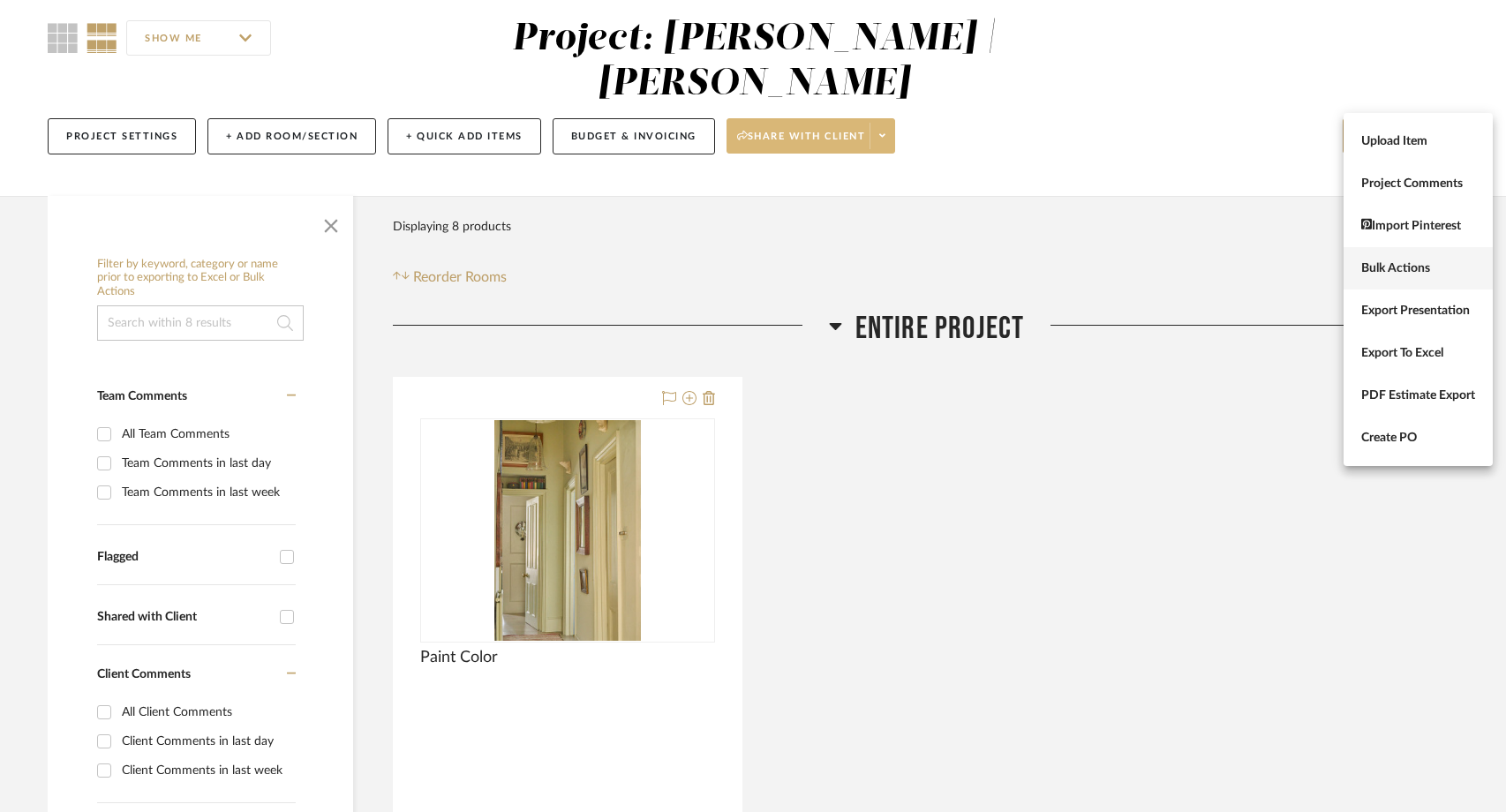 click on "Bulk Actions" at bounding box center (1418, 268) 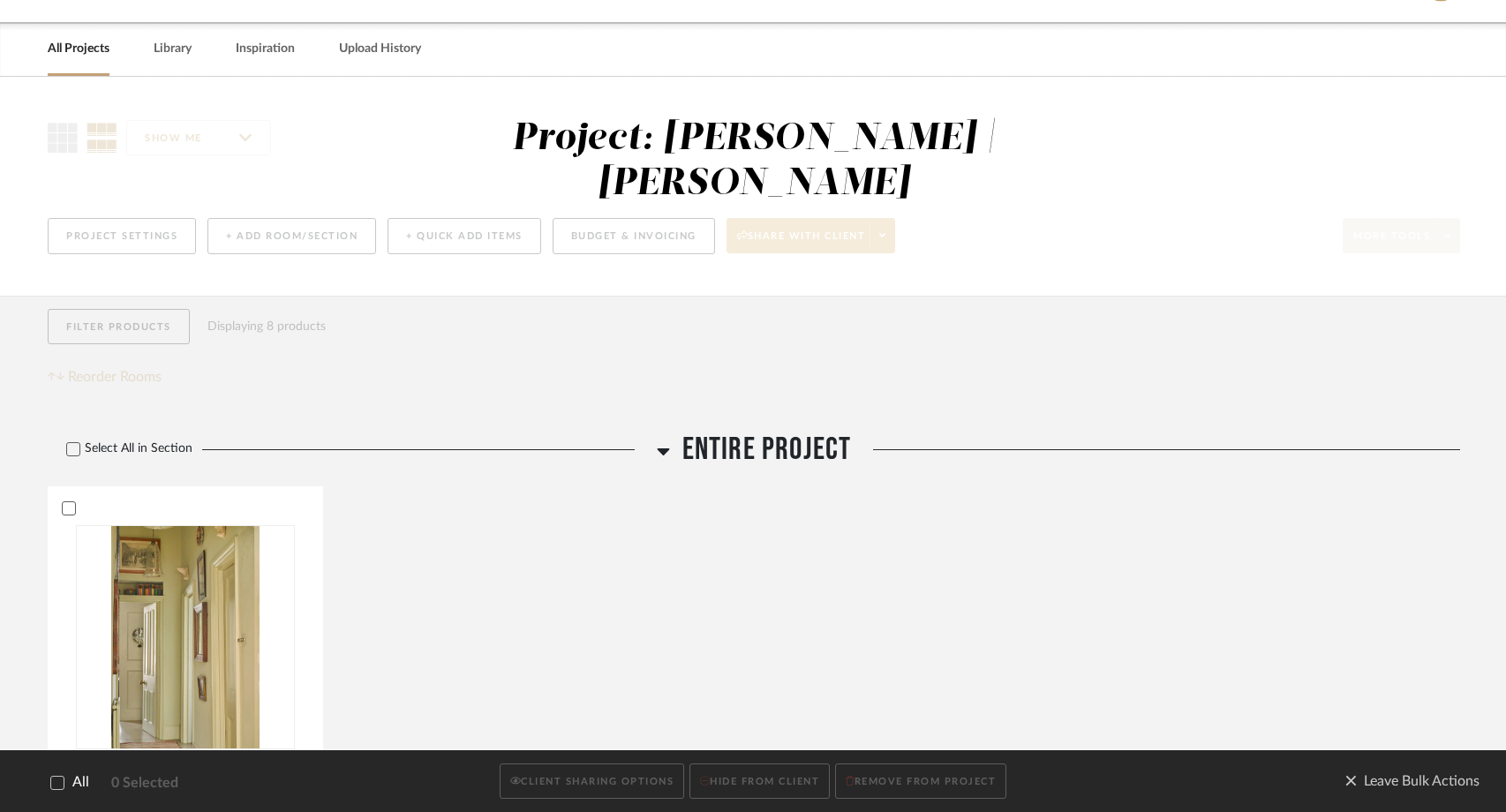 scroll, scrollTop: 0, scrollLeft: 0, axis: both 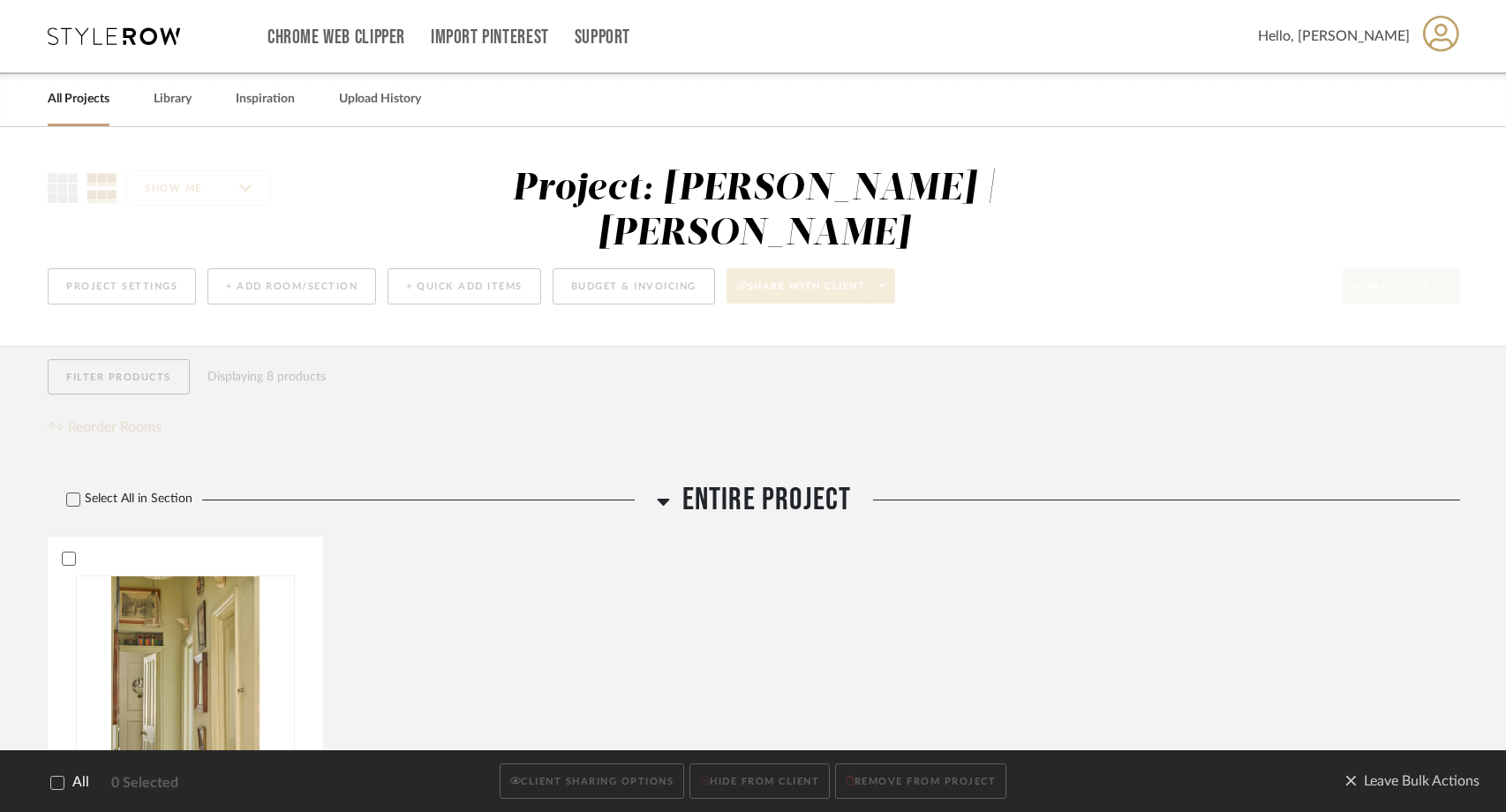 click 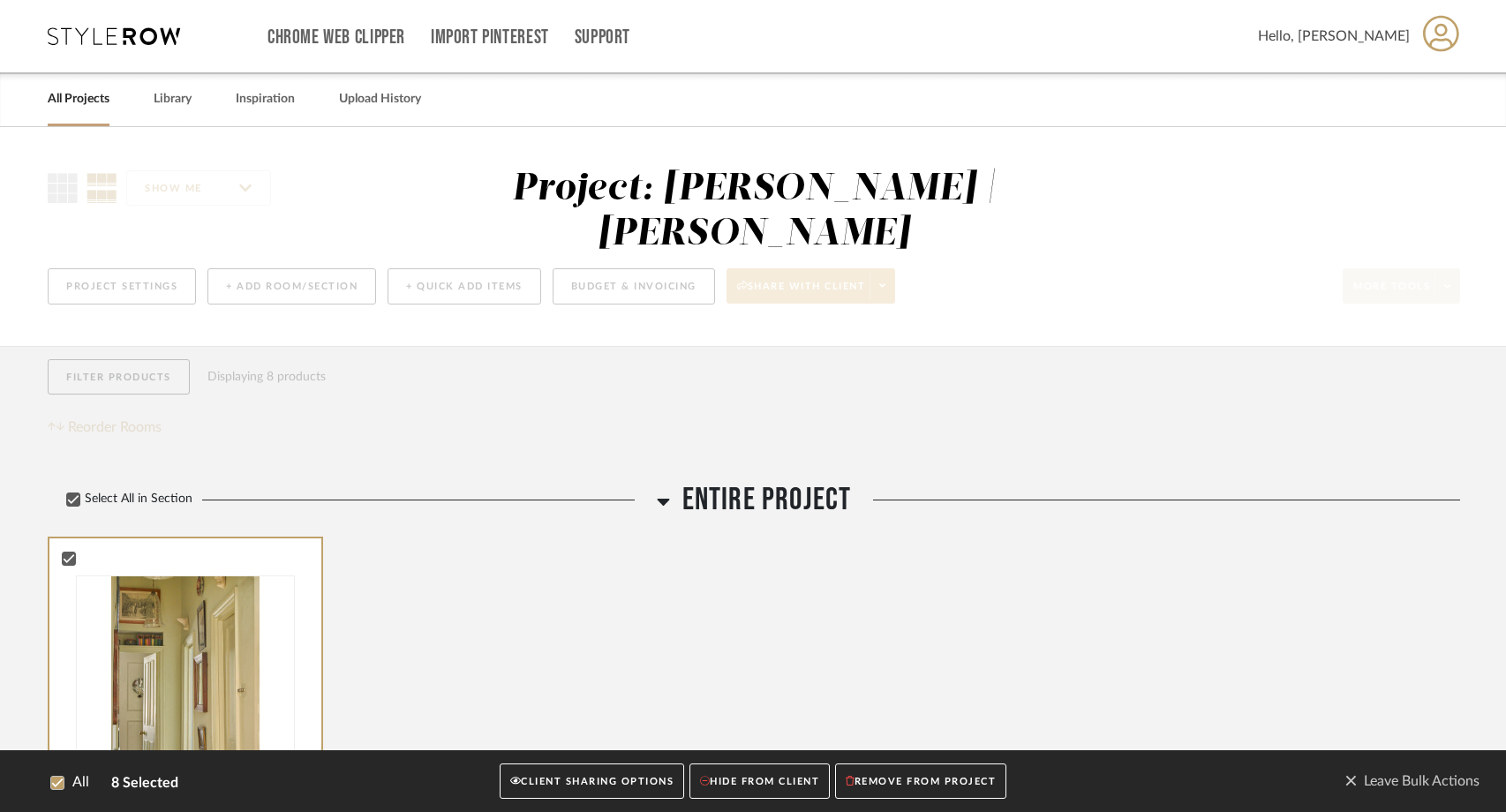 click on "CLIENT SHARING OPTIONS" 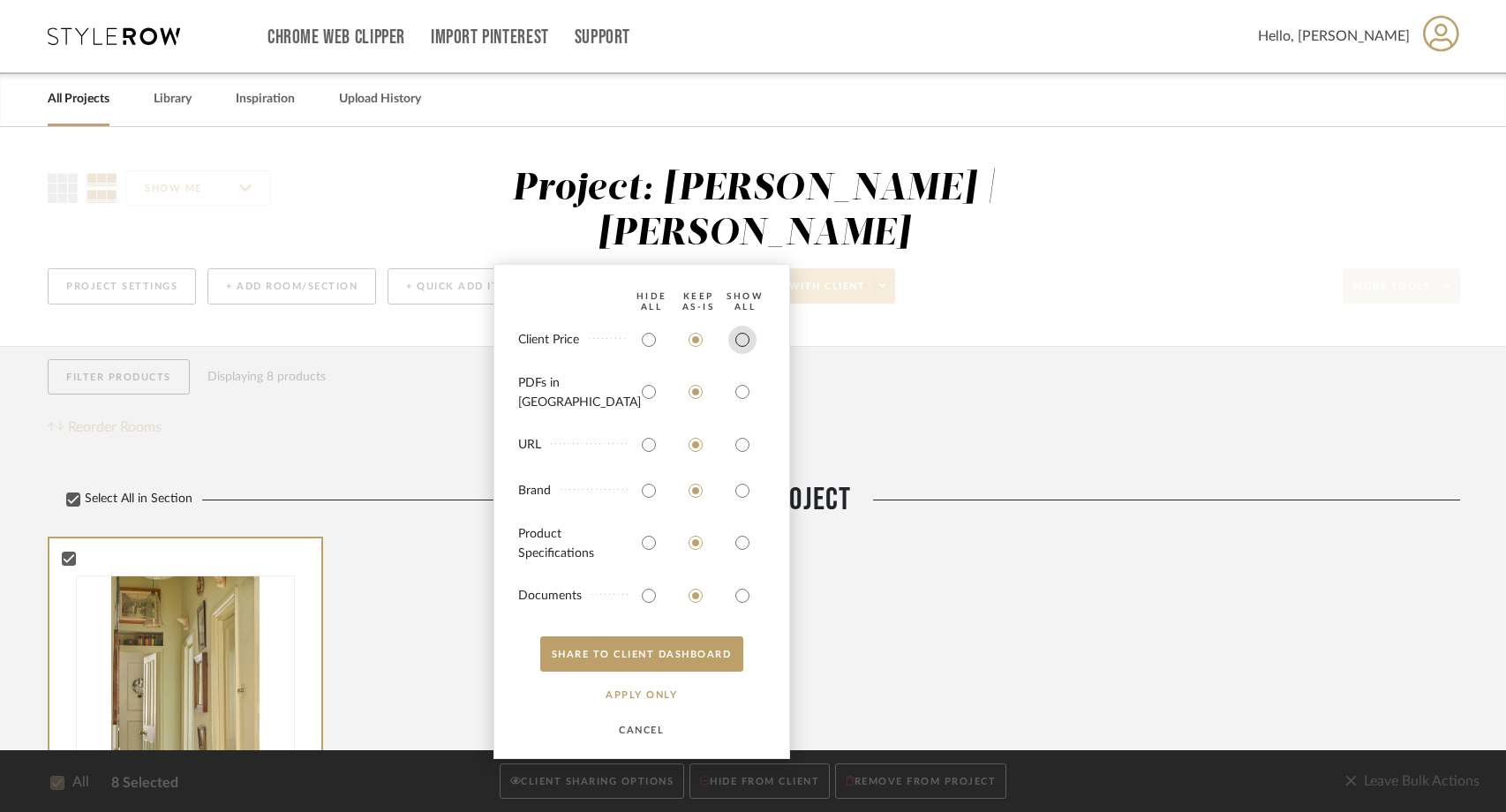 click at bounding box center [742, 340] 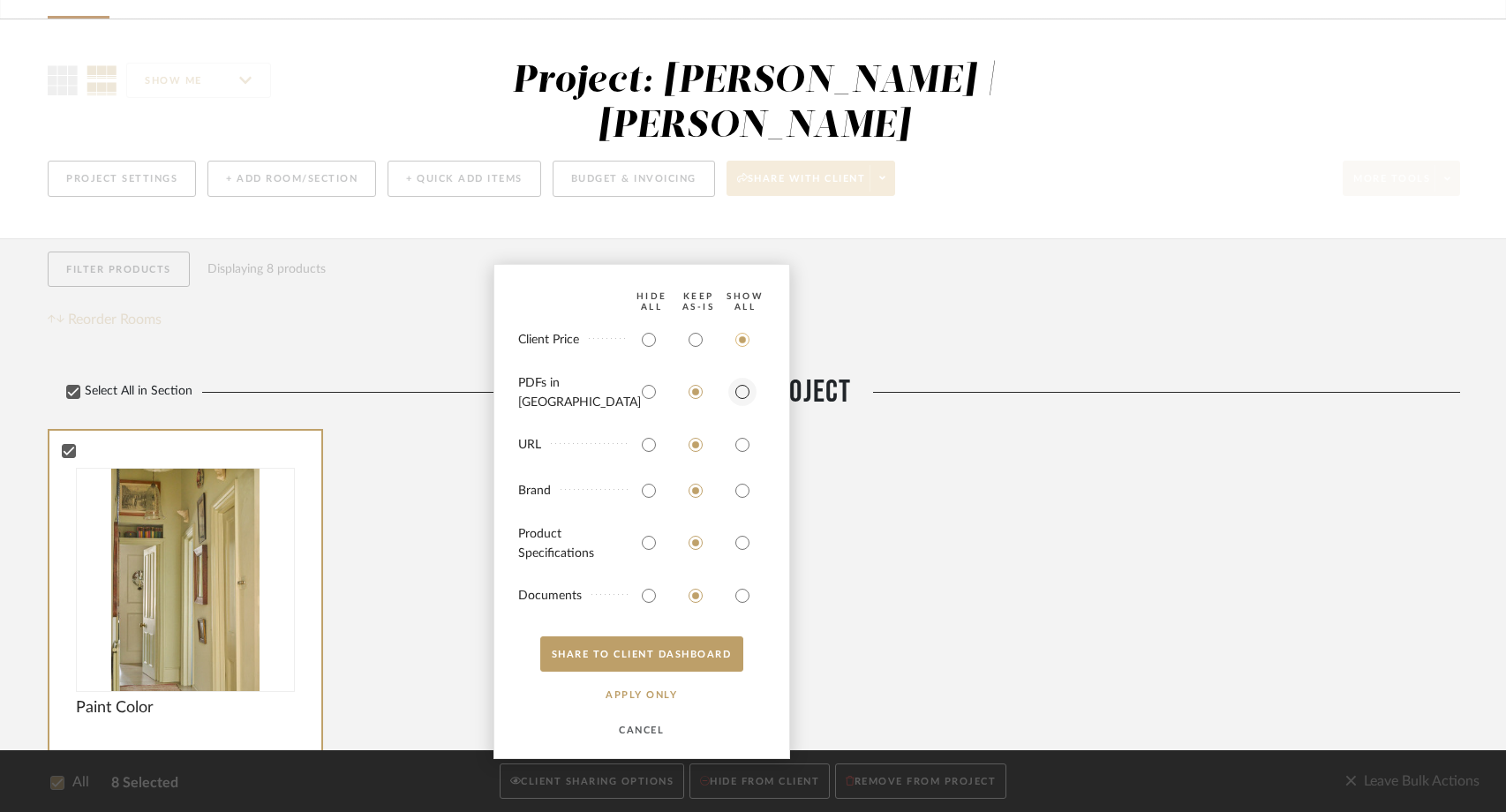 scroll, scrollTop: 118, scrollLeft: 0, axis: vertical 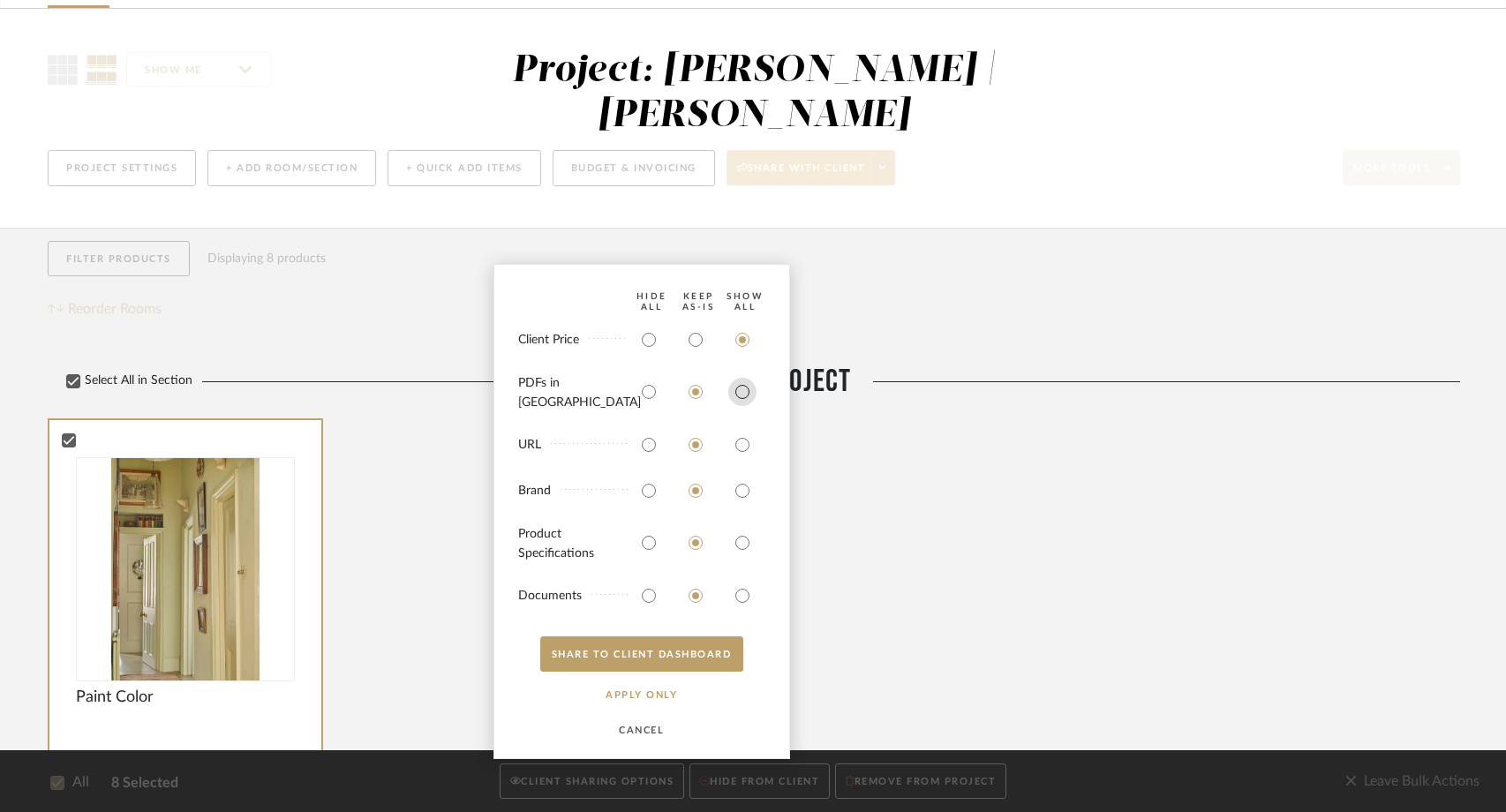 click at bounding box center (742, 392) 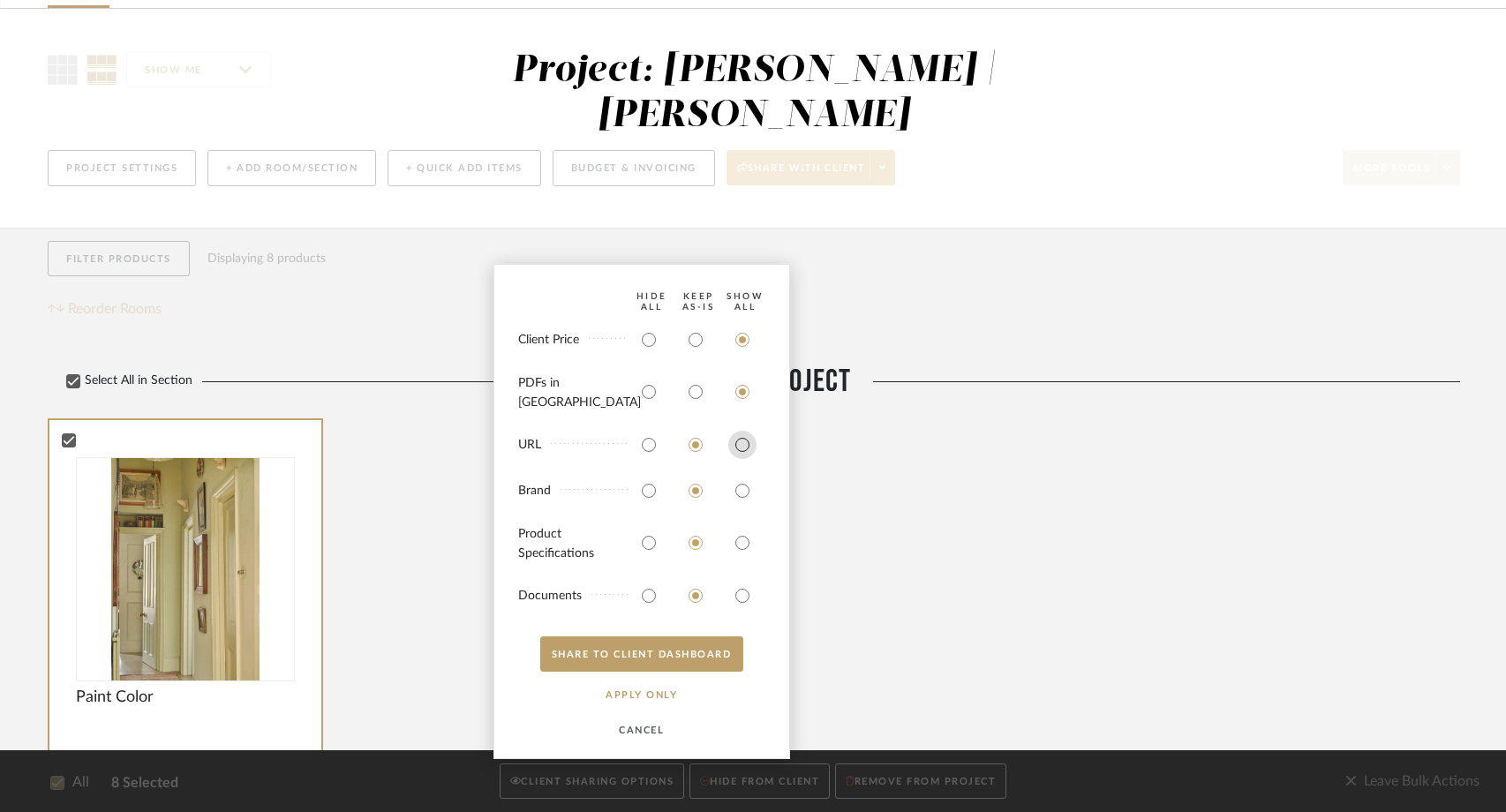 click at bounding box center [742, 445] 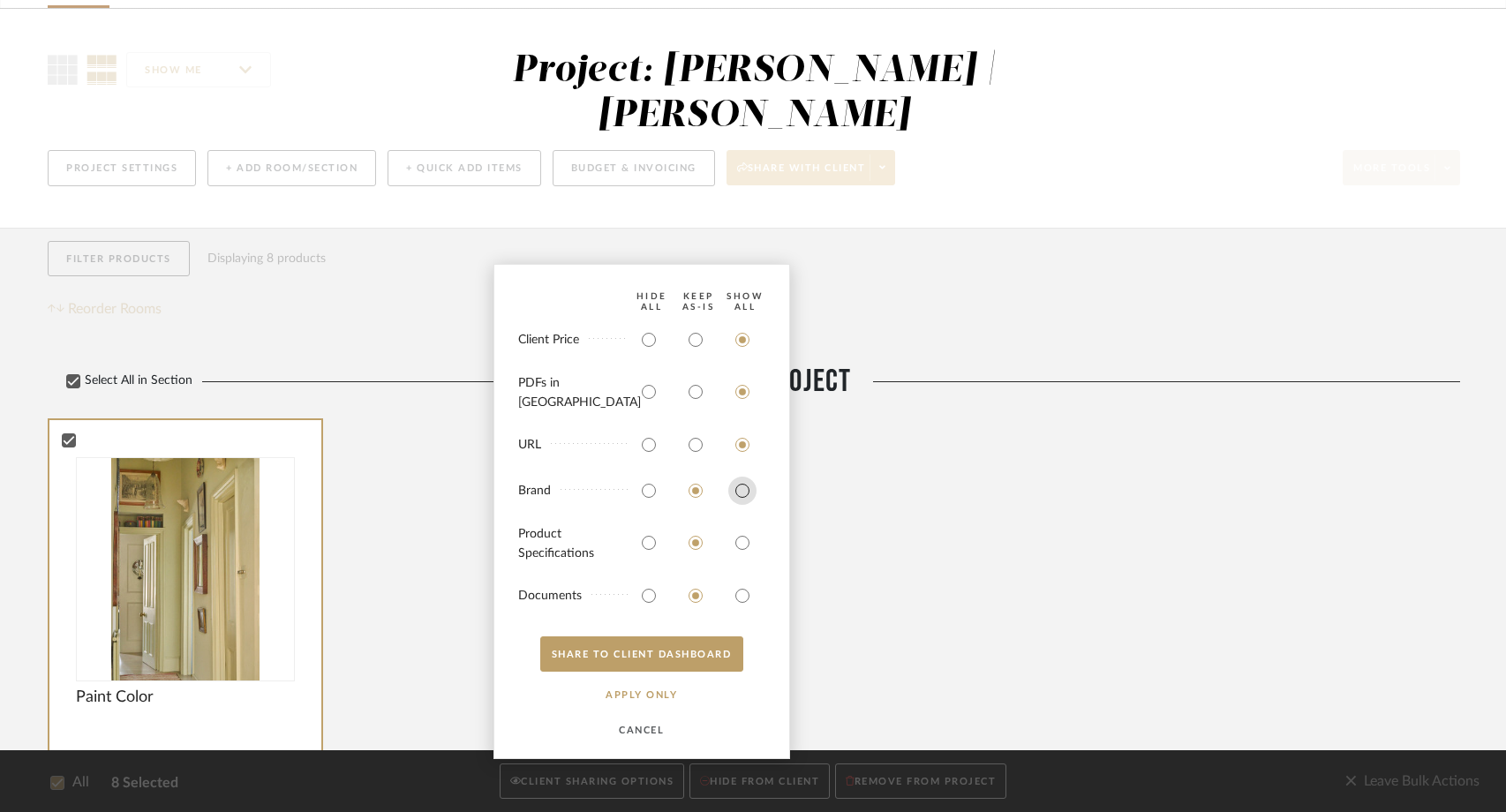 click at bounding box center [742, 491] 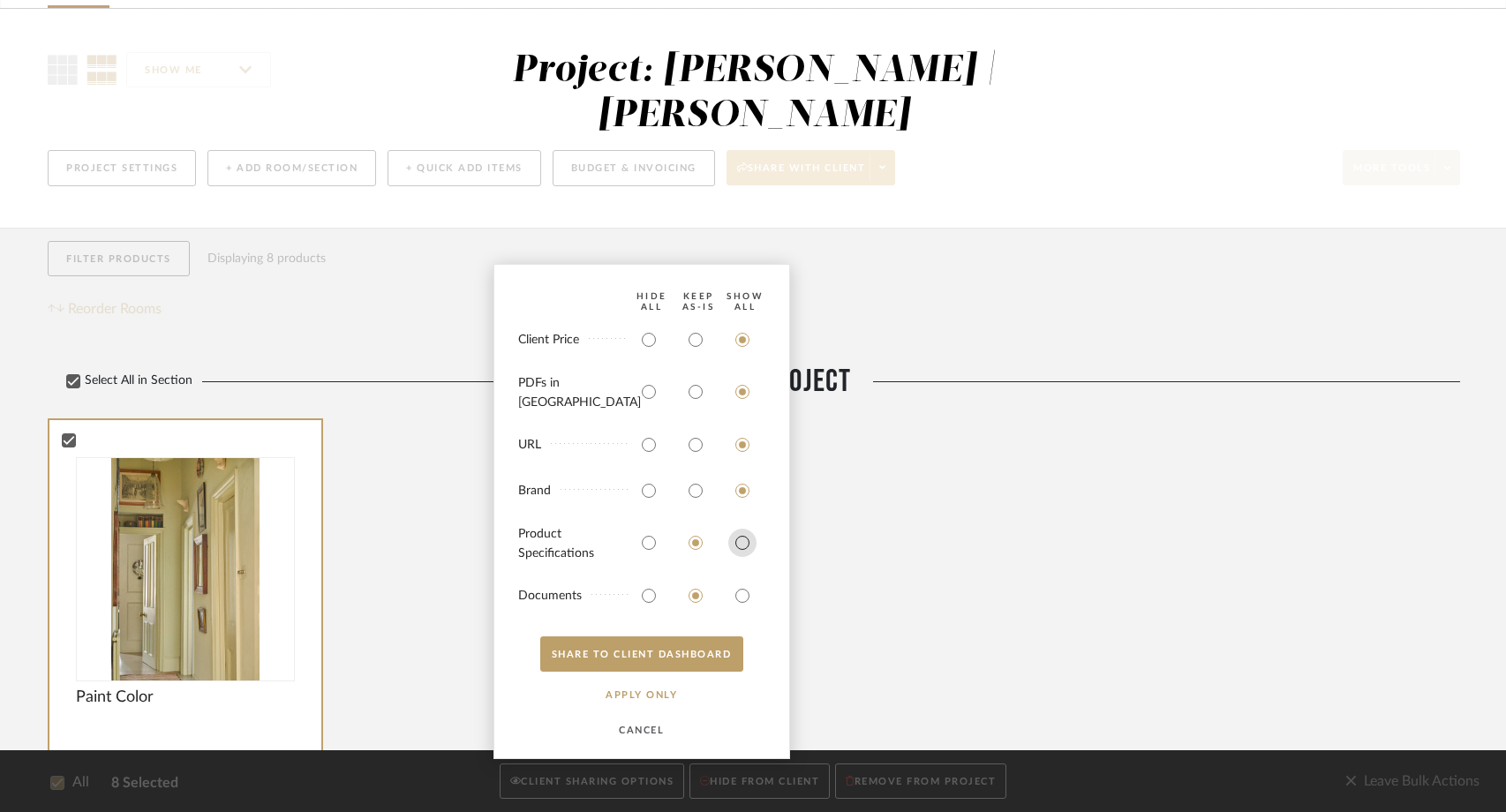 click at bounding box center [742, 543] 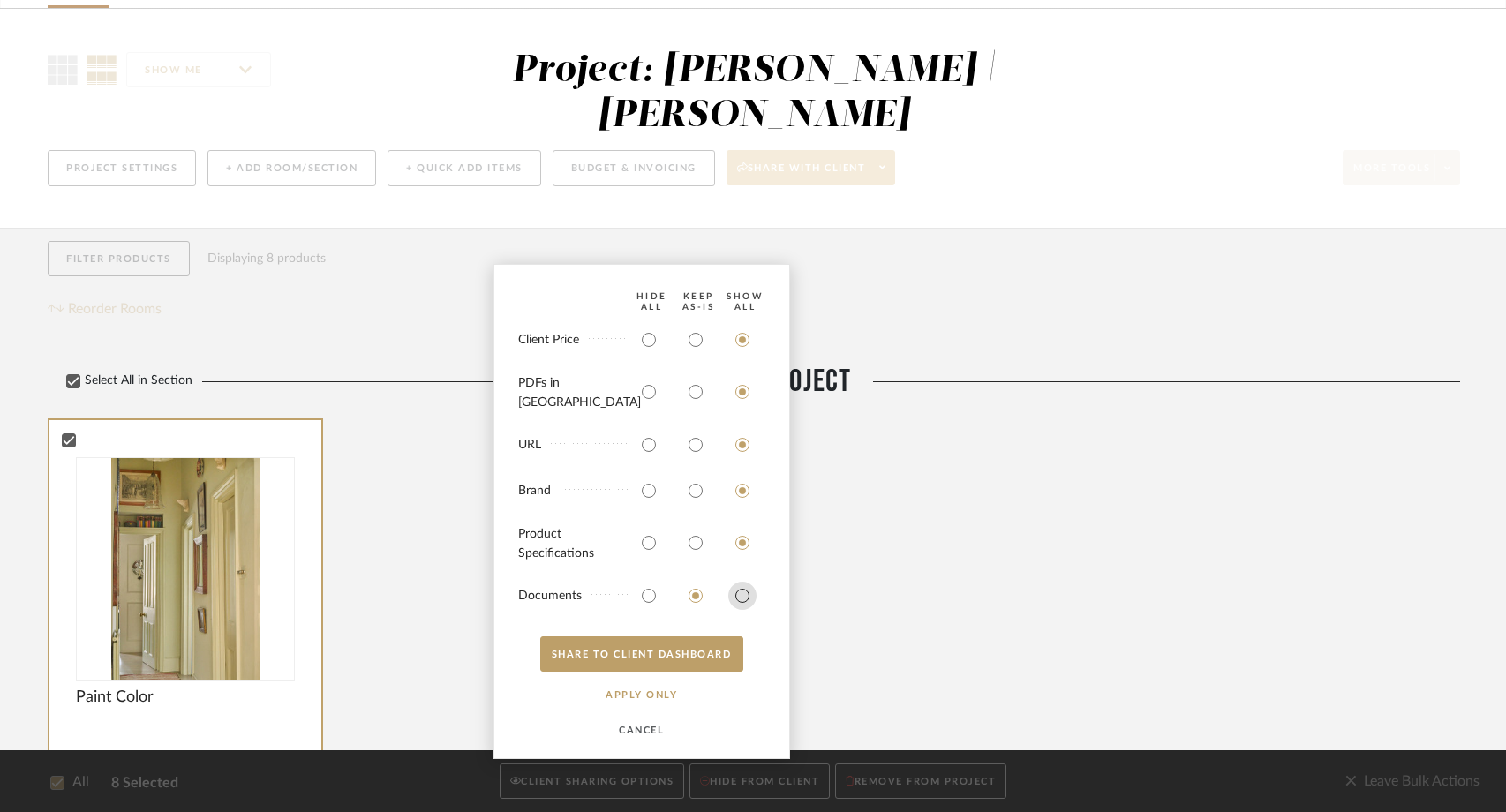 click at bounding box center (742, 596) 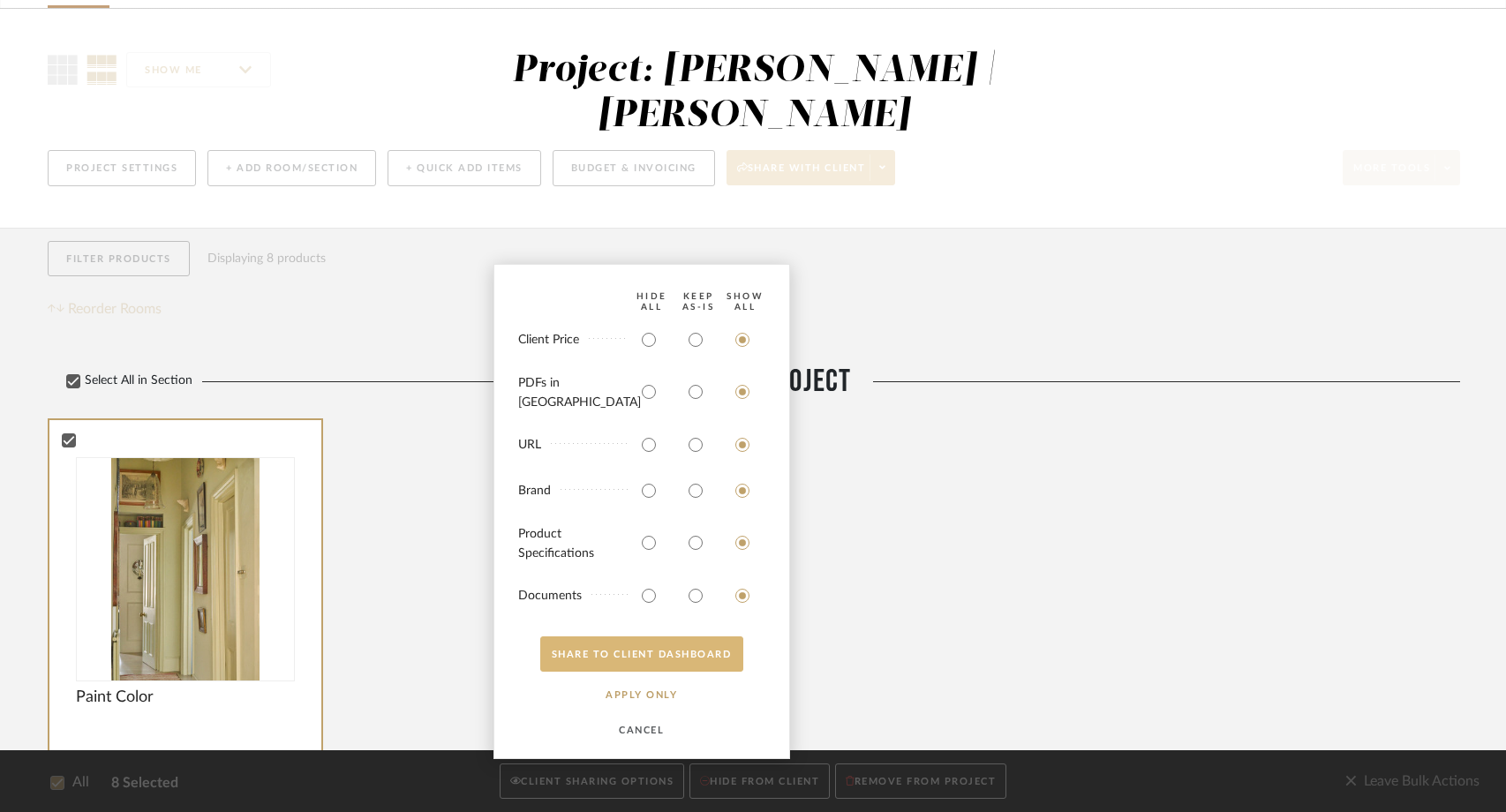 click on "SHARE TO CLIENT Dashboard" at bounding box center (642, 654) 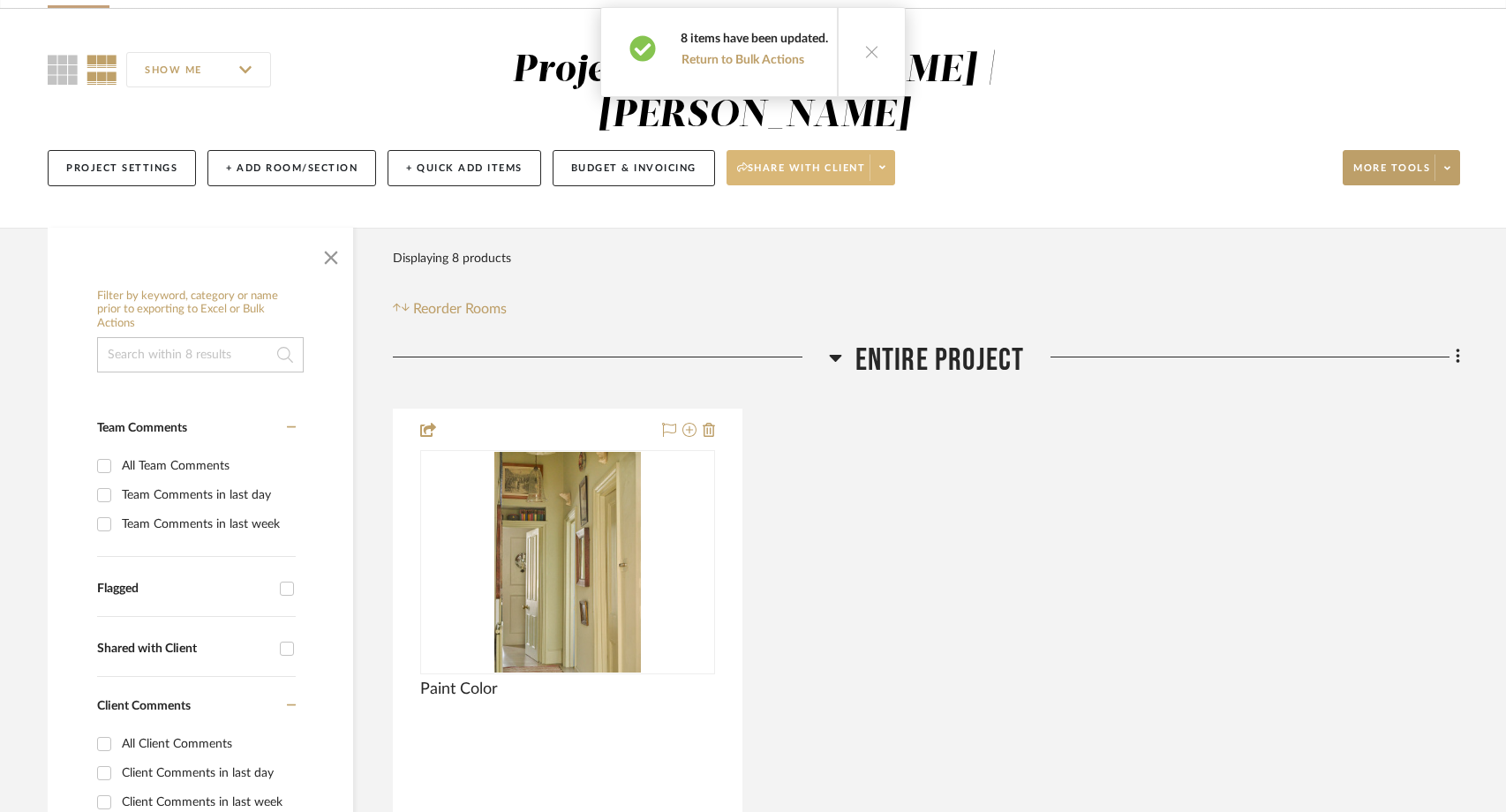 click 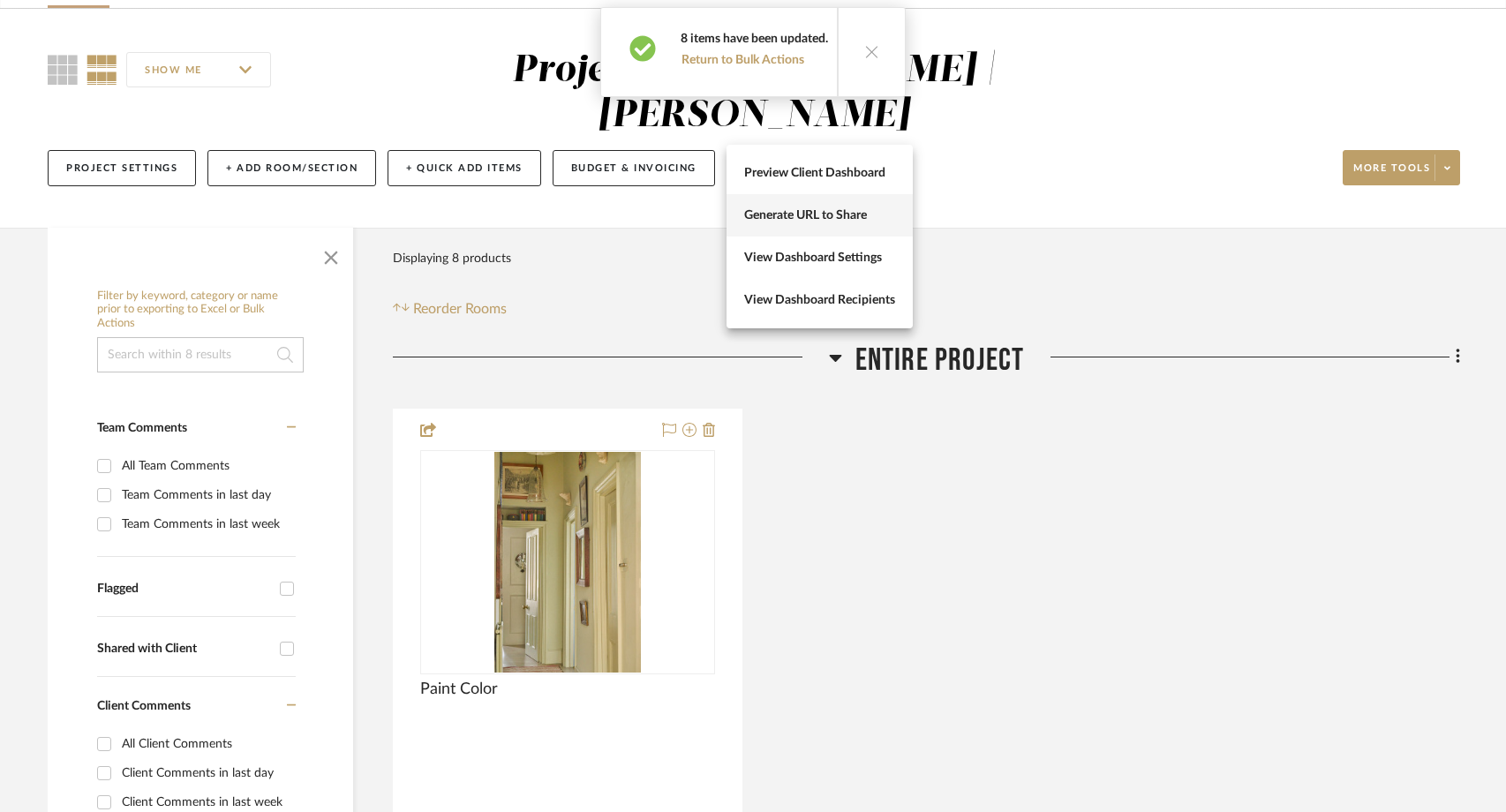 click on "Generate URL to Share" at bounding box center [819, 215] 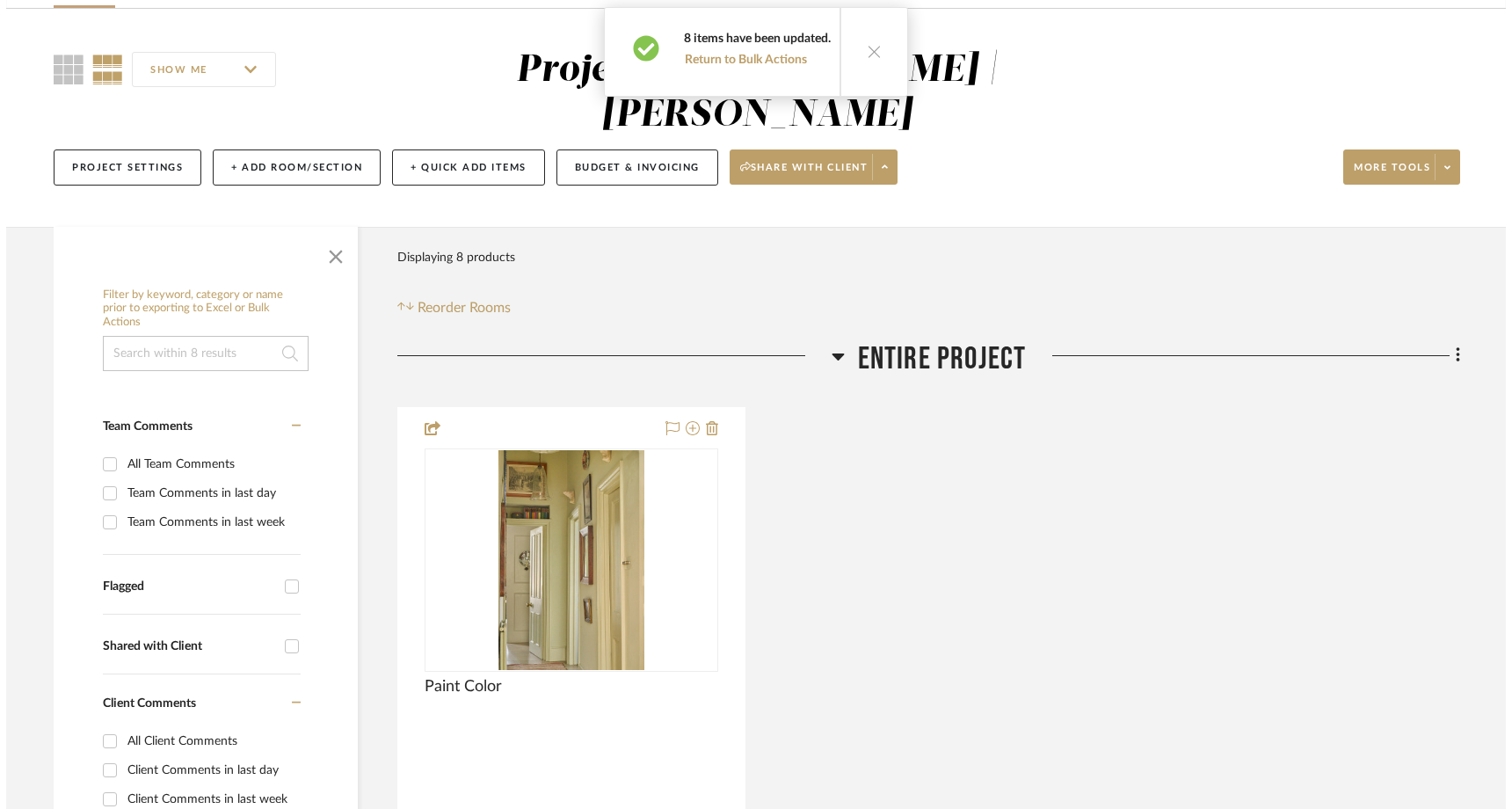 scroll, scrollTop: 0, scrollLeft: 0, axis: both 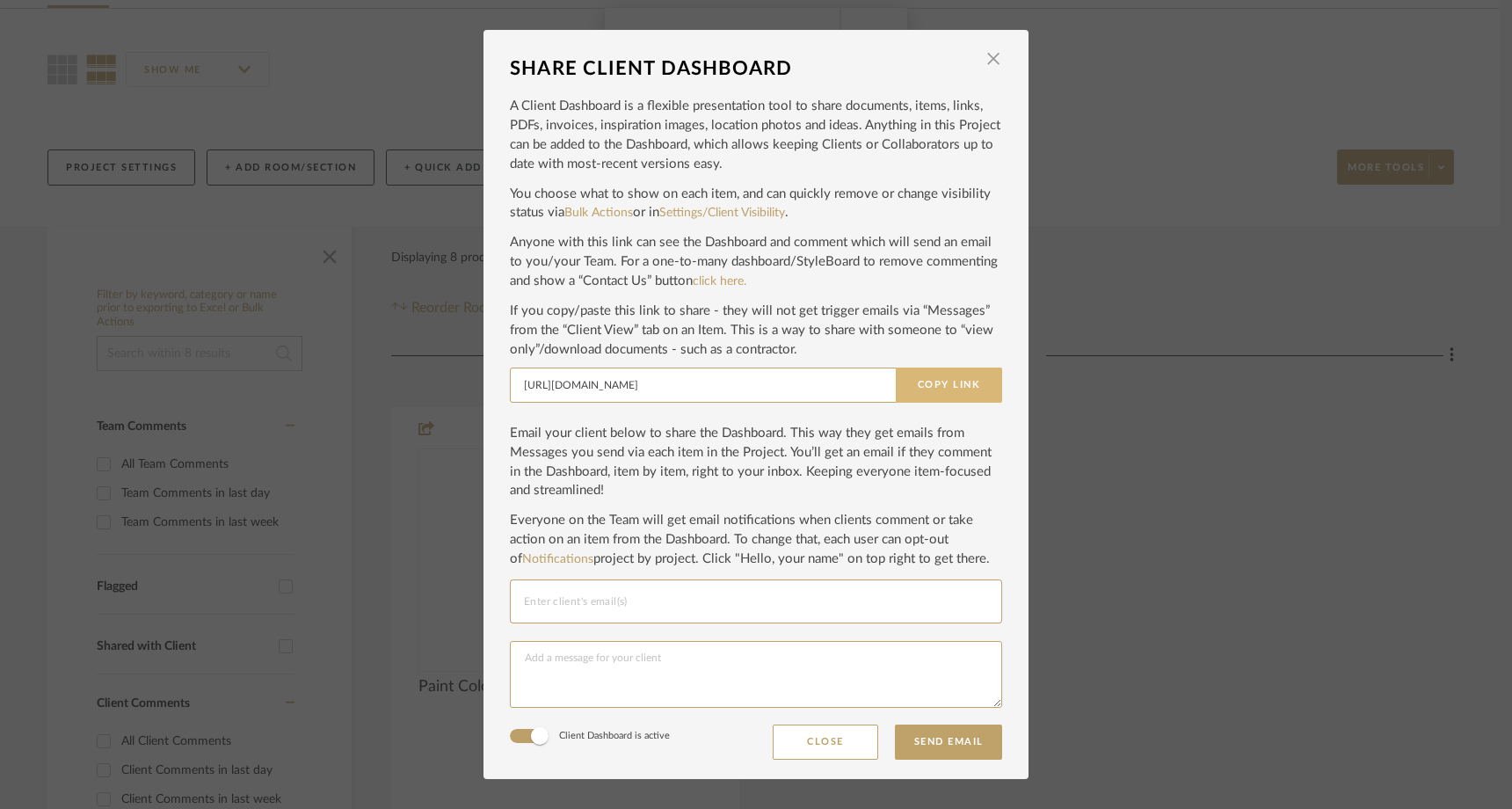 click on "Copy Link" at bounding box center [949, 385] 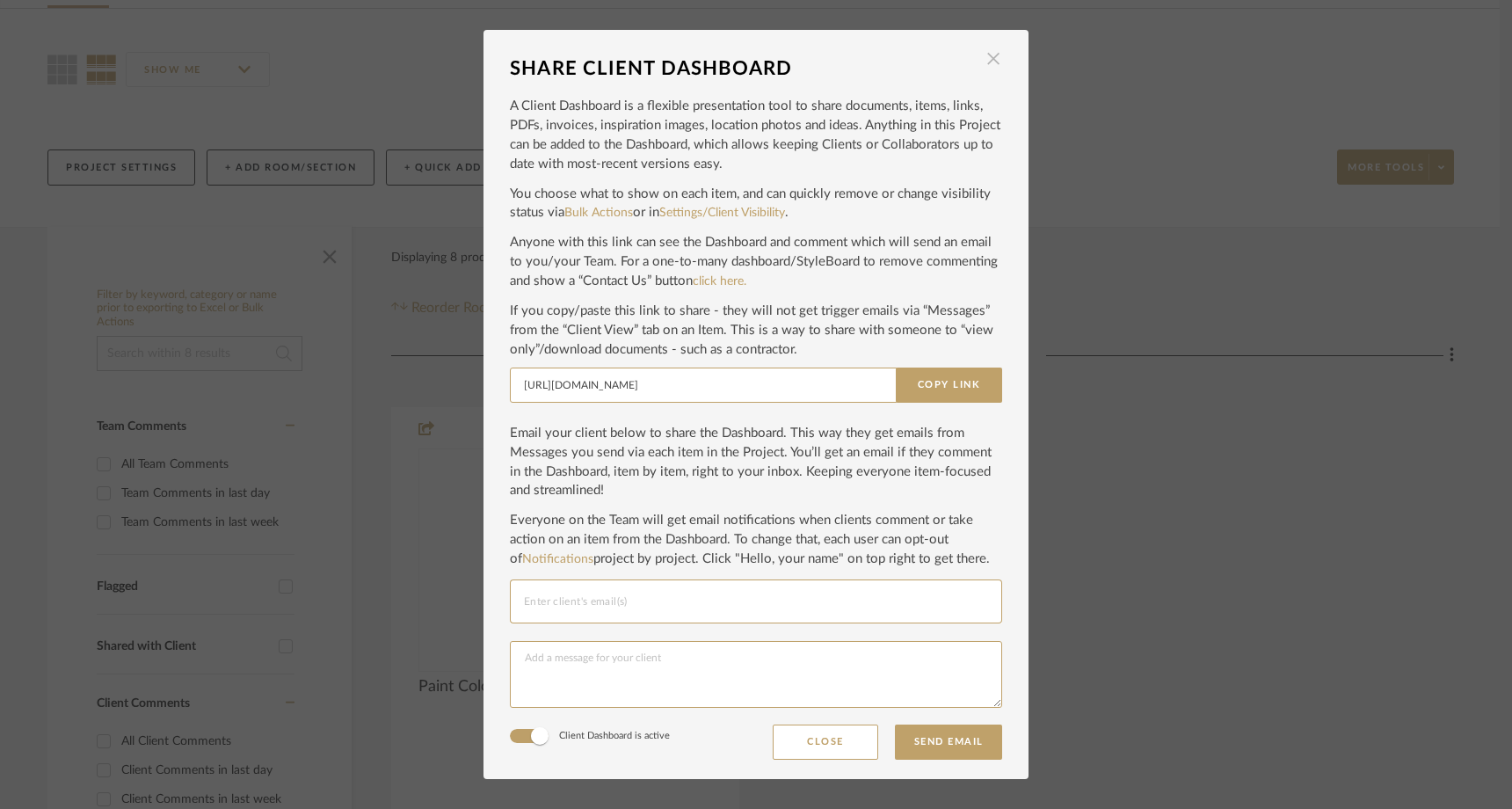 click at bounding box center (993, 59) 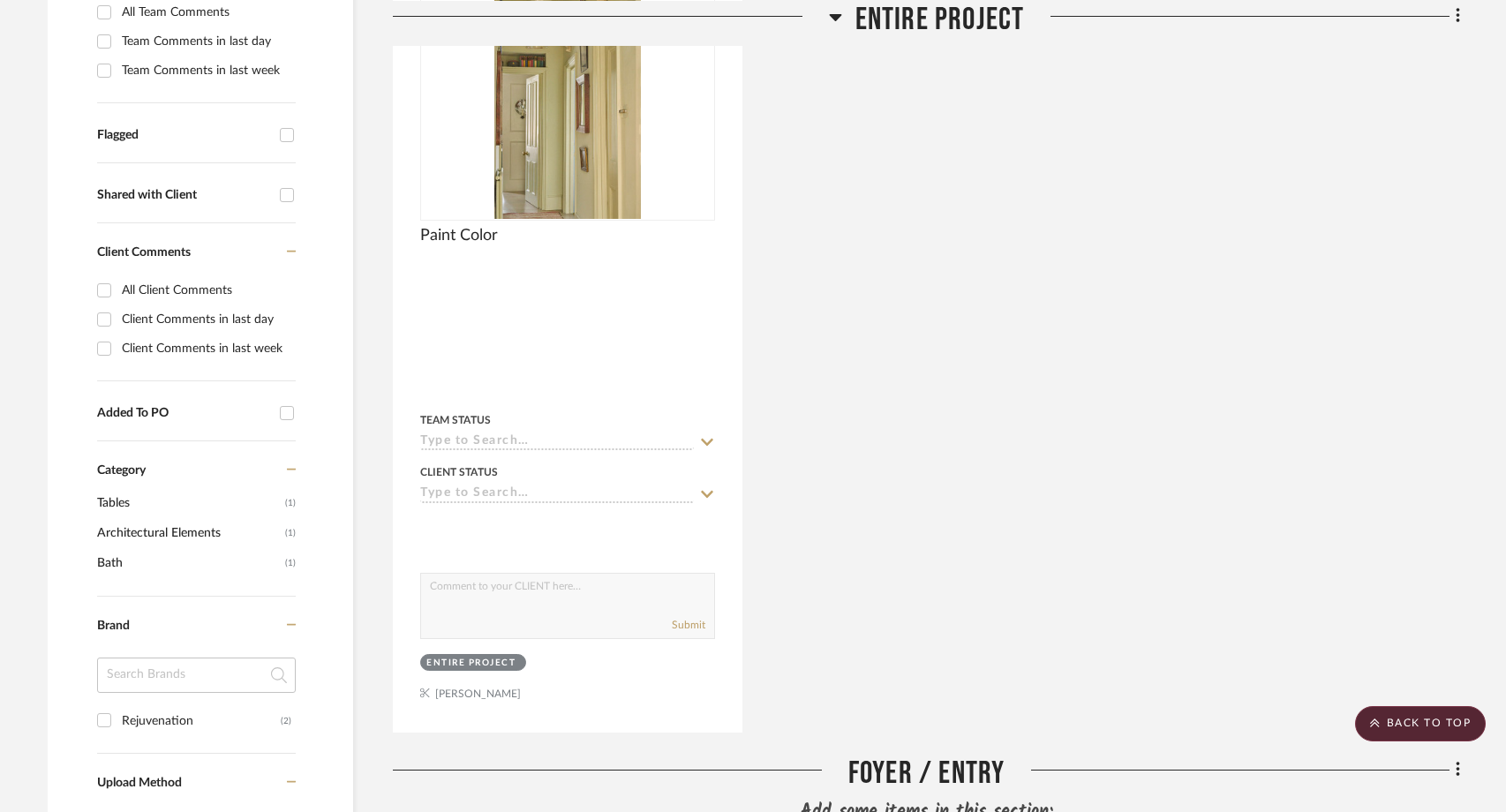 scroll, scrollTop: 0, scrollLeft: 0, axis: both 